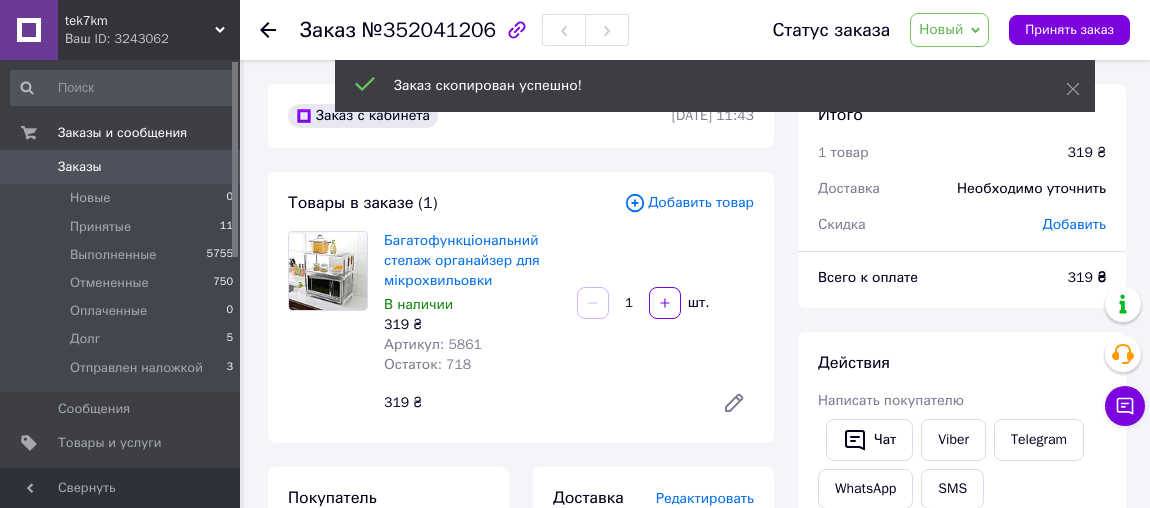 scroll, scrollTop: 0, scrollLeft: 0, axis: both 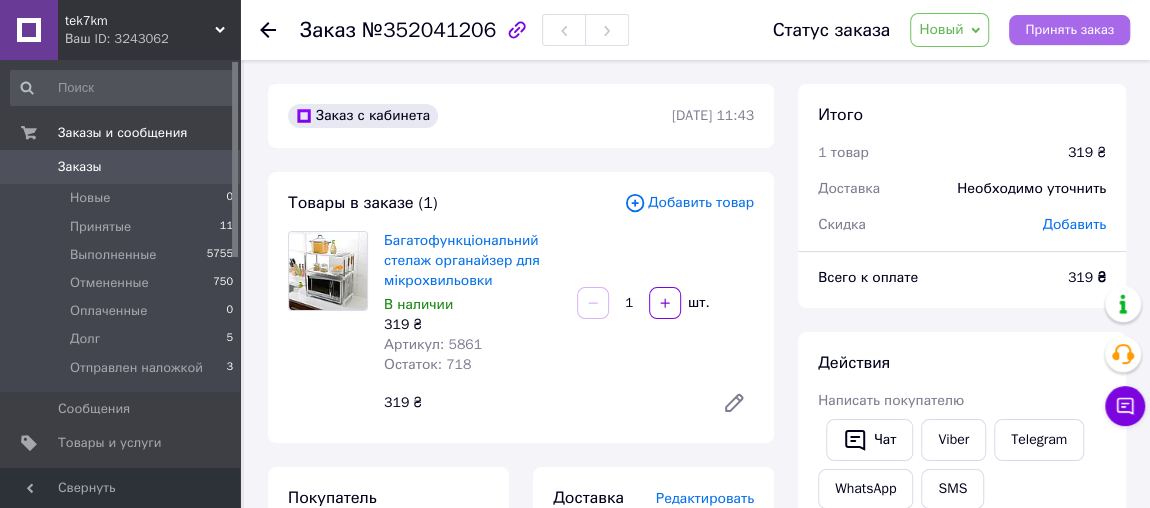click on "Принять заказ" at bounding box center (1069, 30) 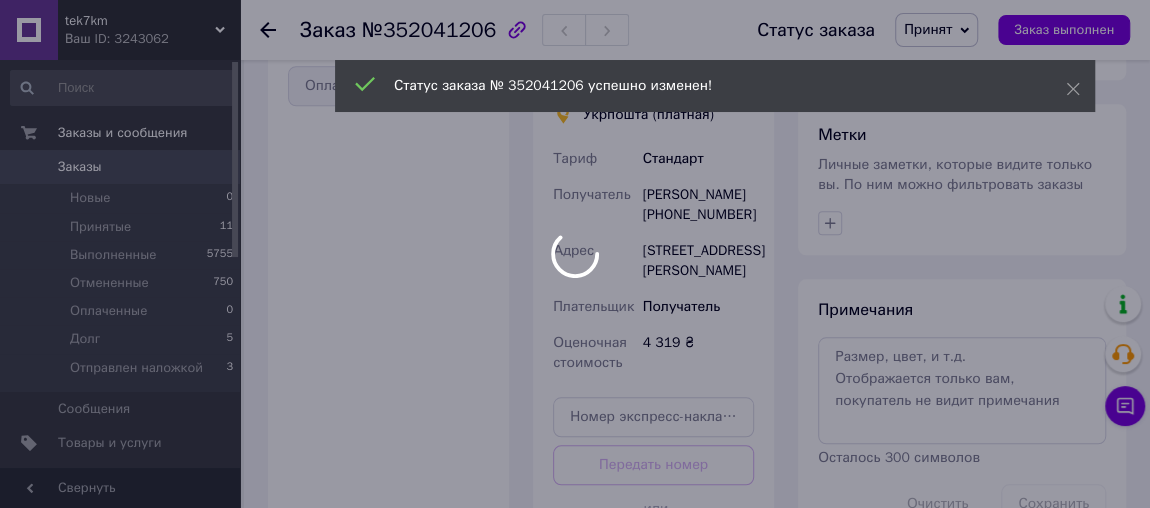 scroll, scrollTop: 999, scrollLeft: 0, axis: vertical 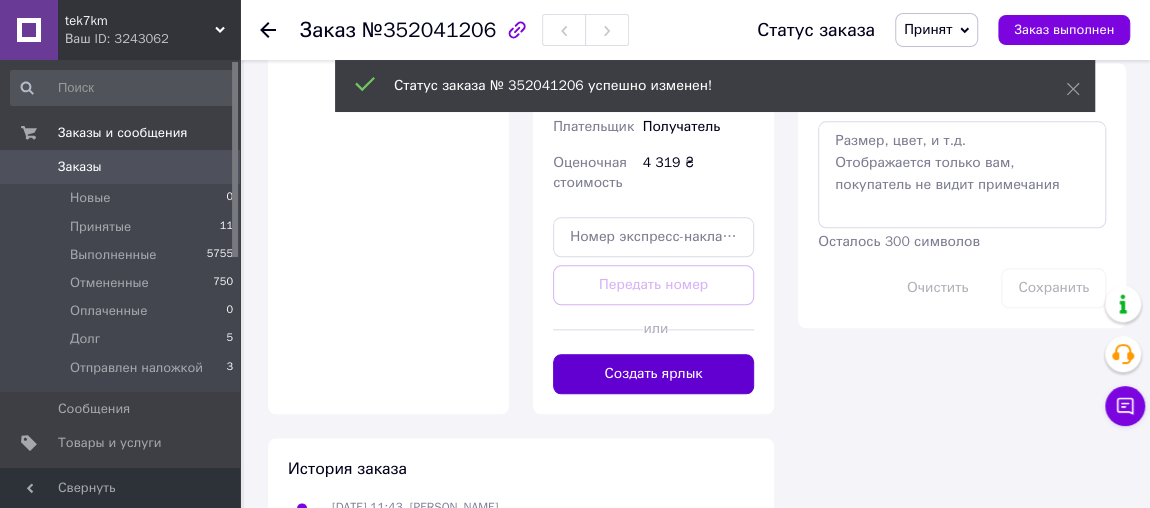 click on "Создать ярлык" at bounding box center [653, 374] 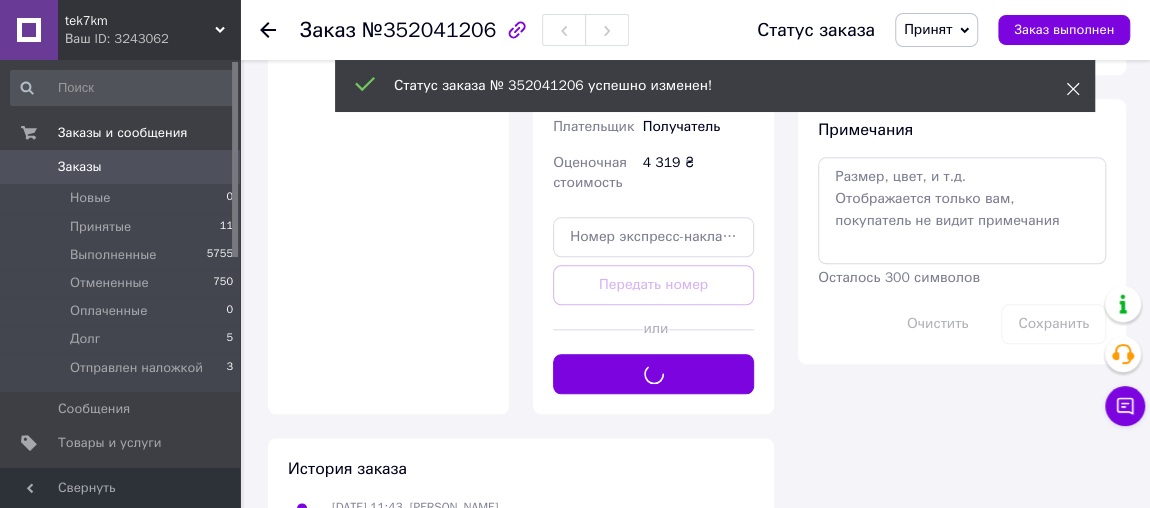 click 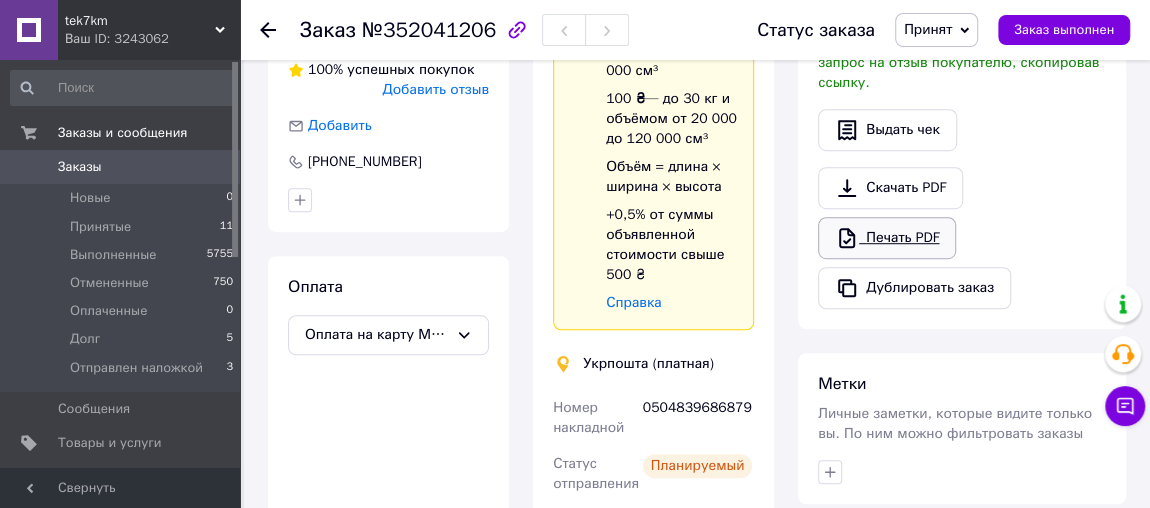 scroll, scrollTop: 545, scrollLeft: 0, axis: vertical 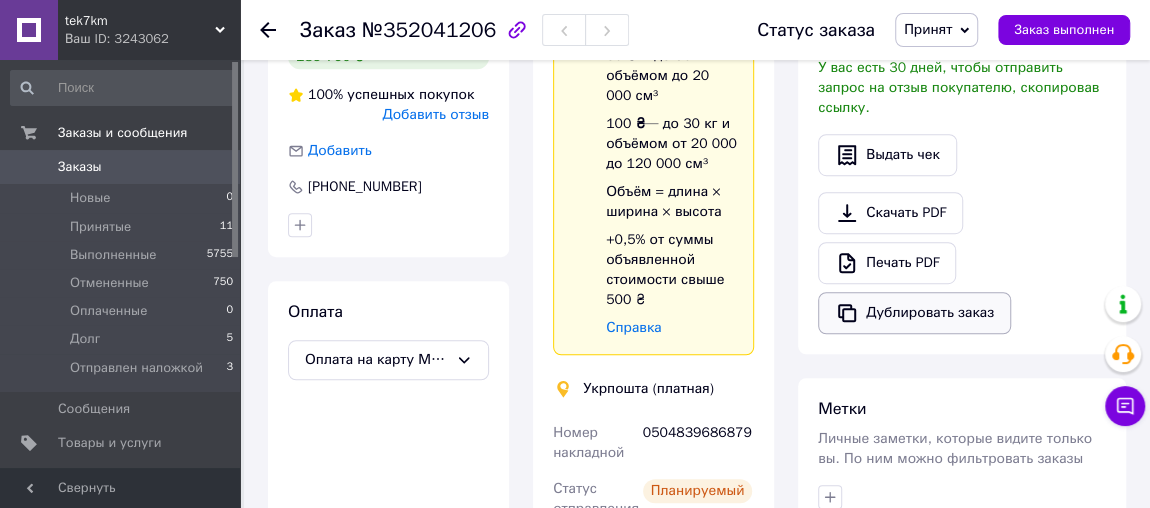 click on "Дублировать заказ" at bounding box center (914, 313) 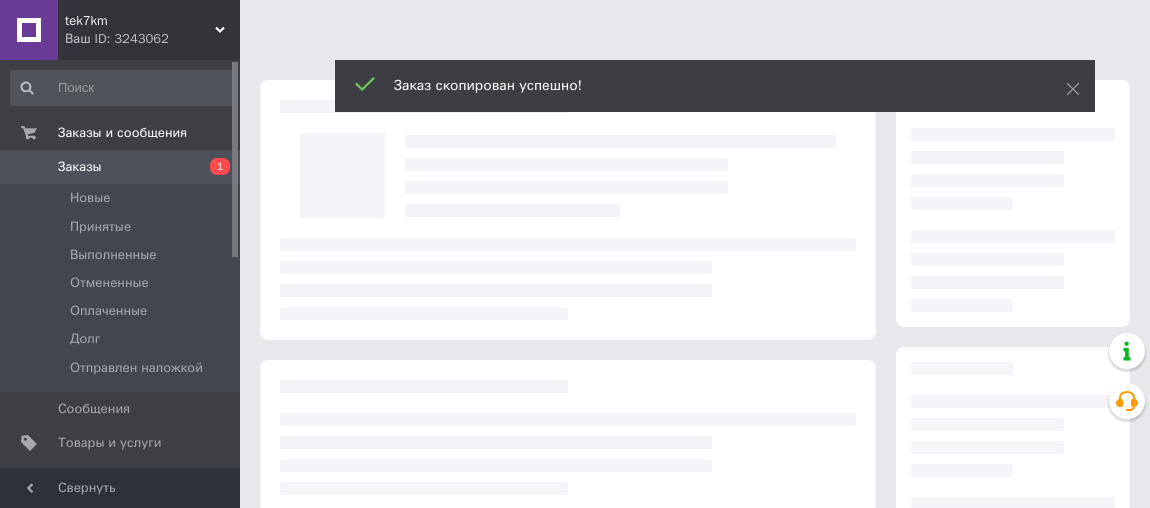 scroll, scrollTop: 0, scrollLeft: 0, axis: both 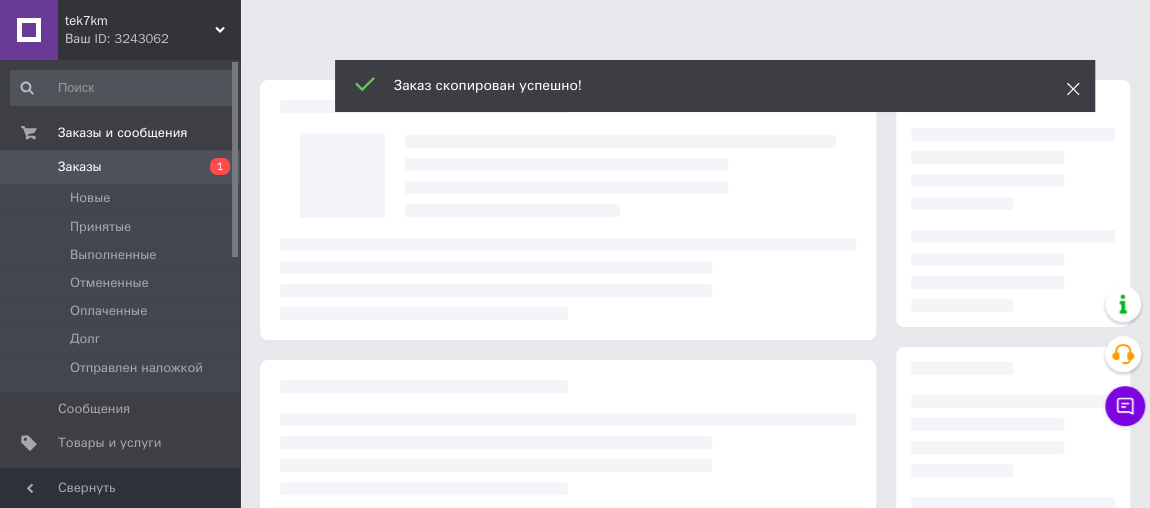 click 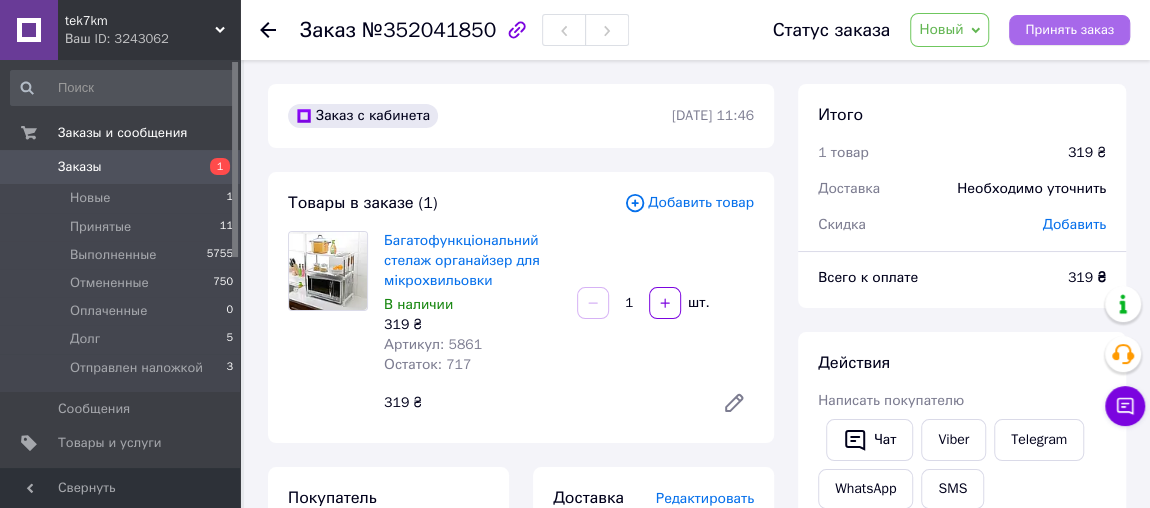 click on "Принять заказ" at bounding box center [1069, 30] 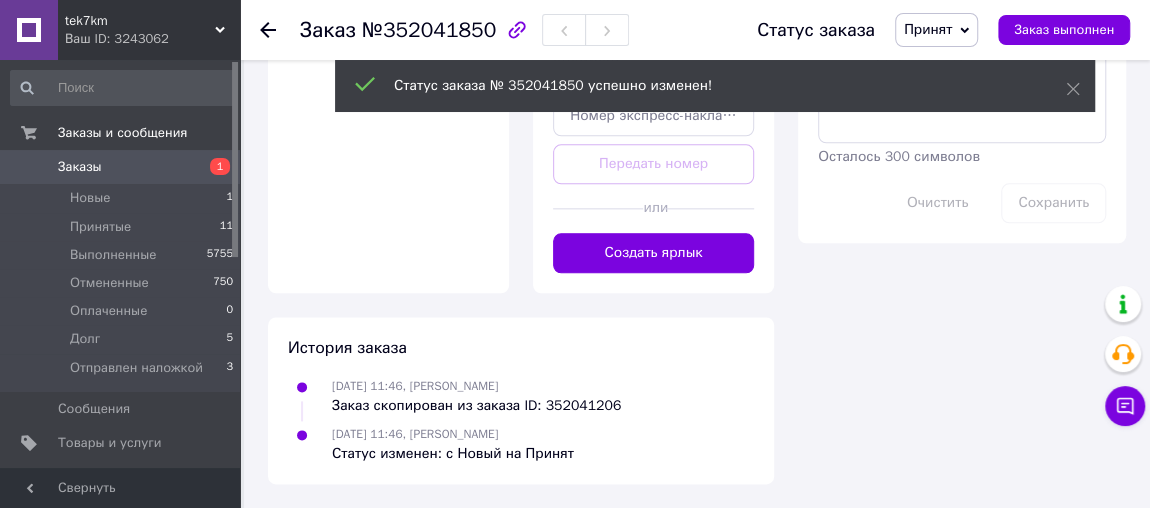scroll, scrollTop: 1175, scrollLeft: 0, axis: vertical 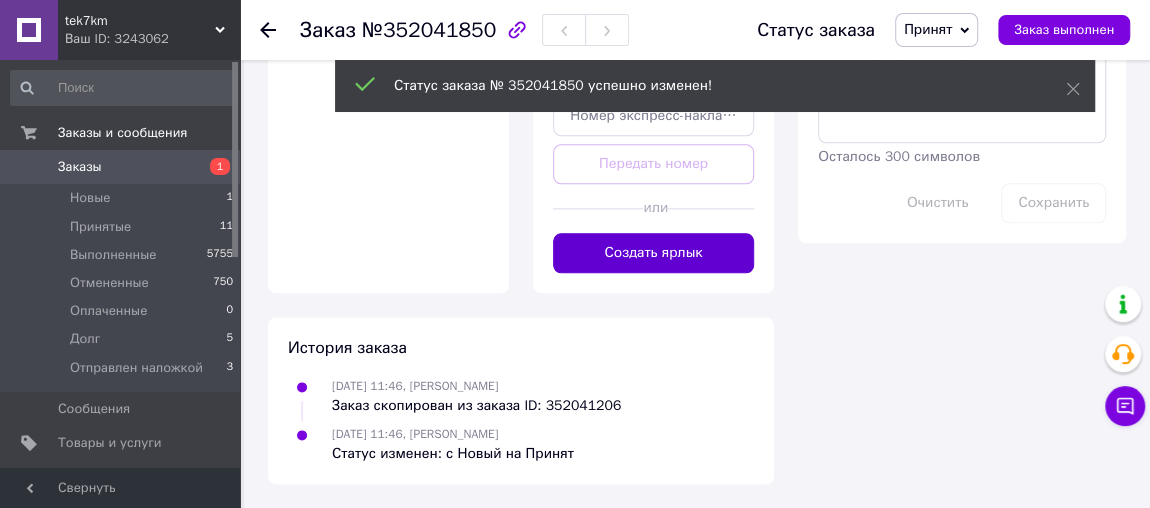 click on "Создать ярлык" at bounding box center [653, 253] 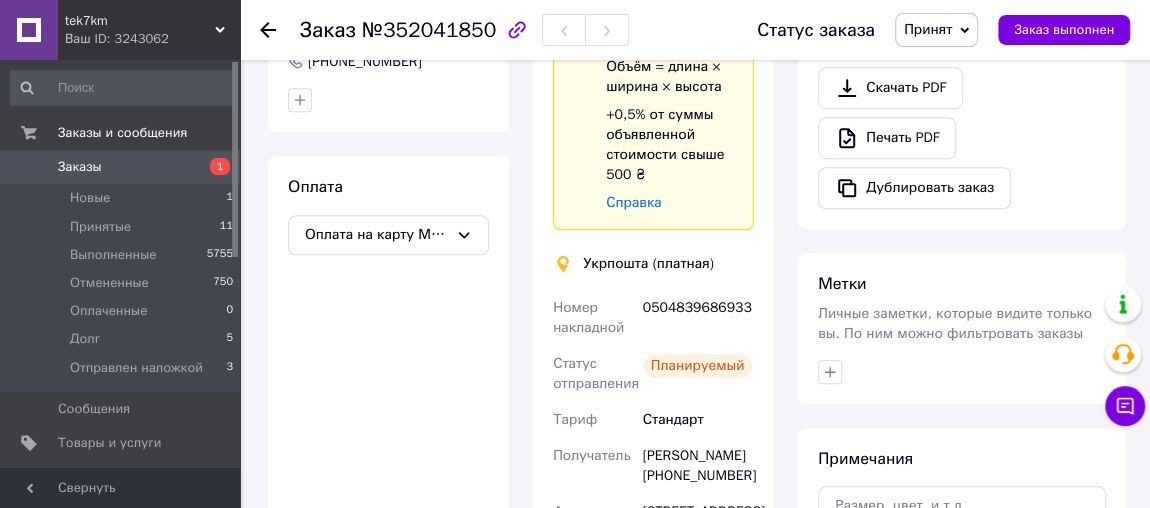 scroll, scrollTop: 572, scrollLeft: 0, axis: vertical 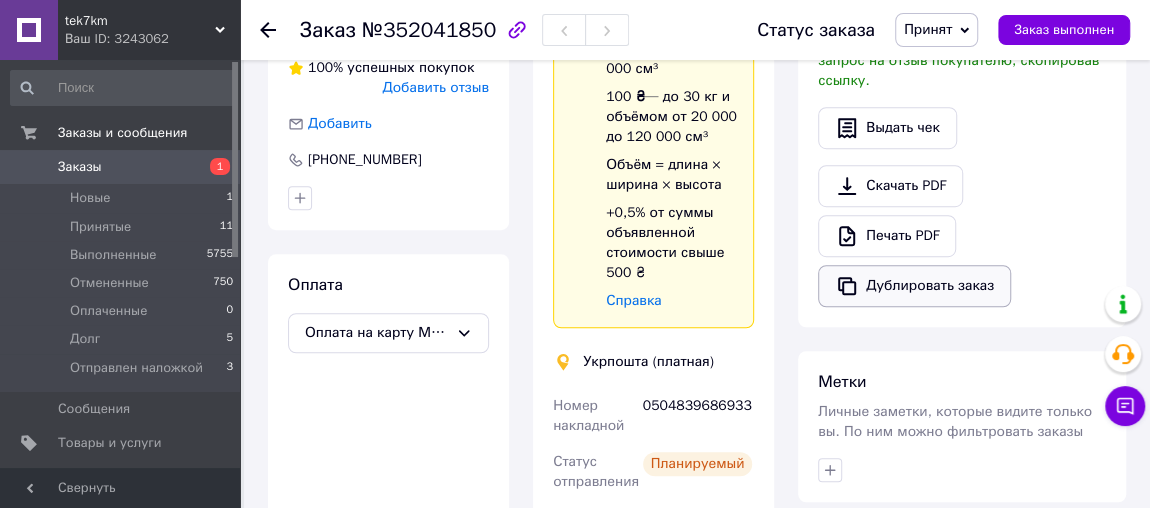 click on "Дублировать заказ" at bounding box center (914, 286) 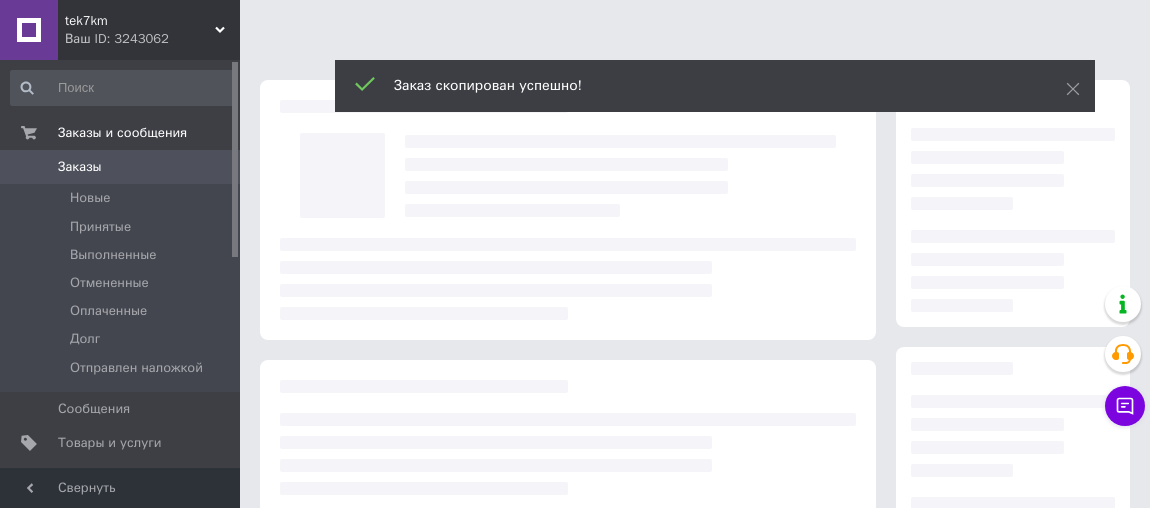 scroll, scrollTop: 0, scrollLeft: 0, axis: both 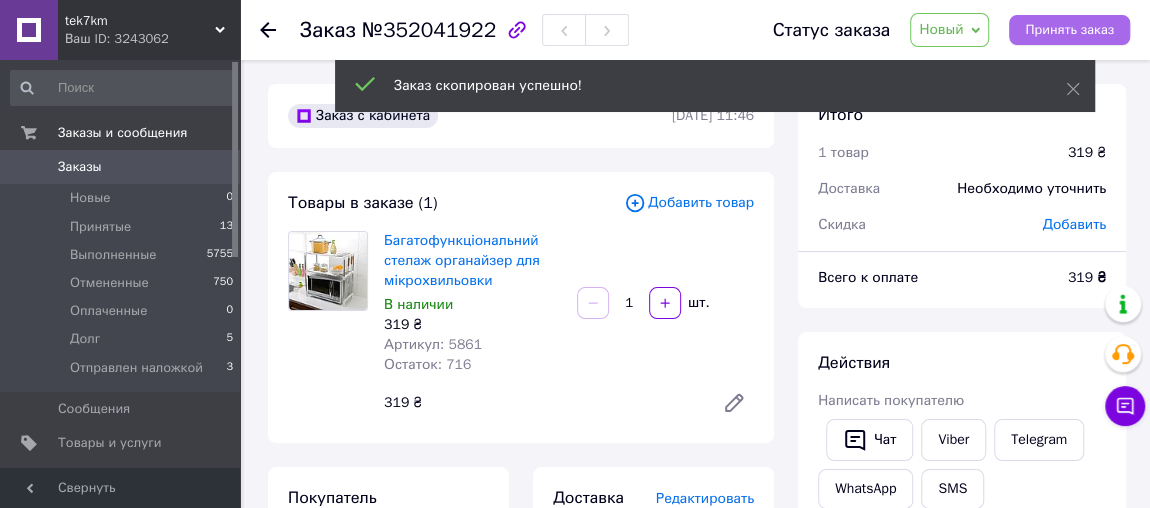 click on "Принять заказ" at bounding box center [1069, 30] 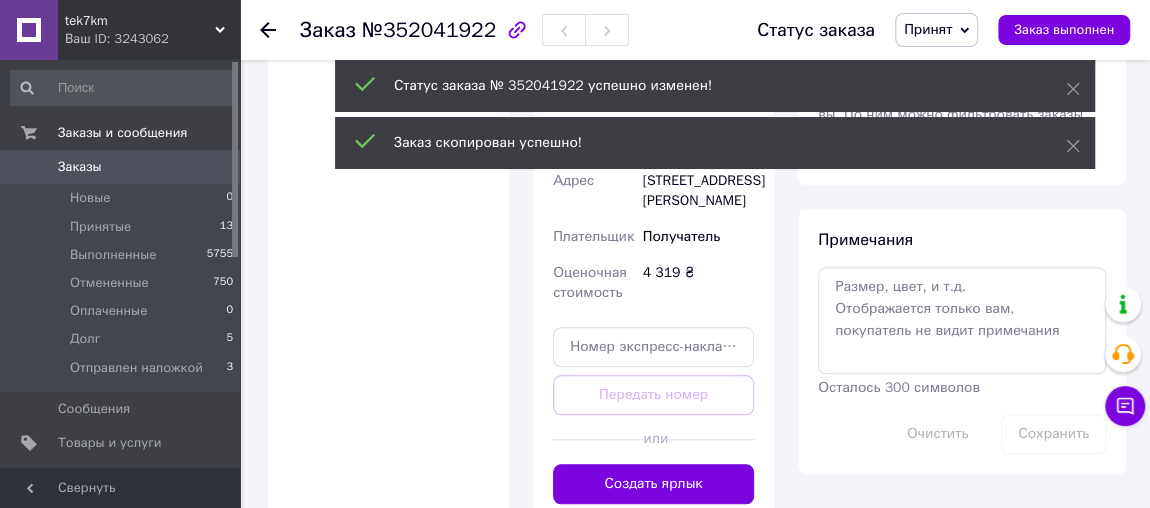 scroll, scrollTop: 1090, scrollLeft: 0, axis: vertical 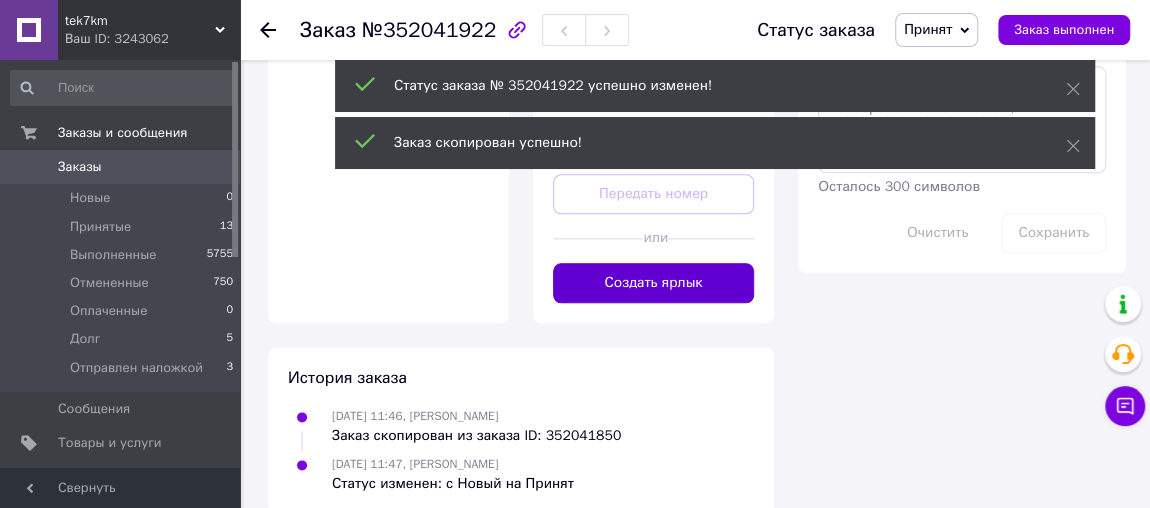 click on "Создать ярлык" at bounding box center (653, 283) 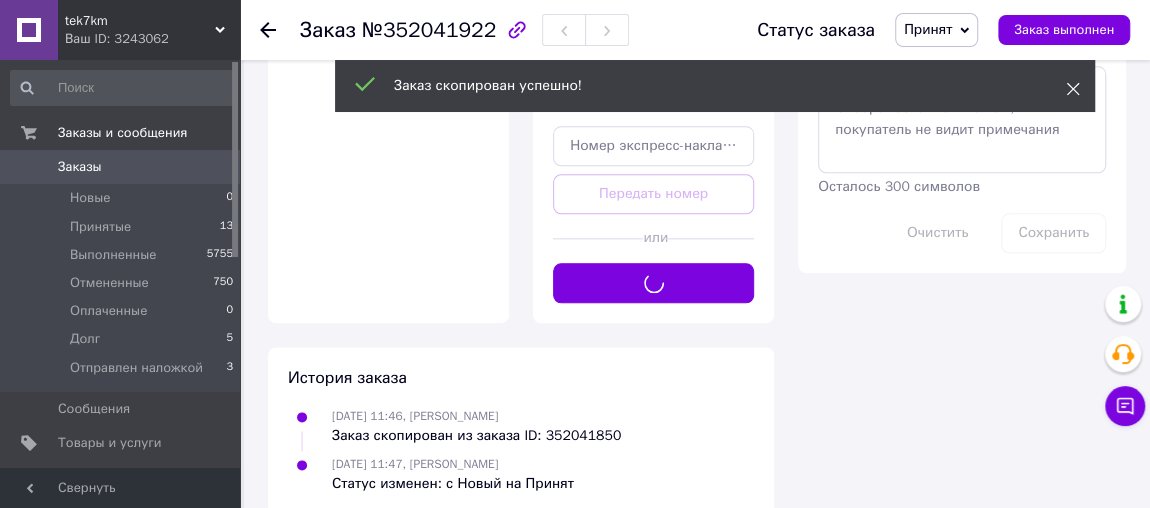 click 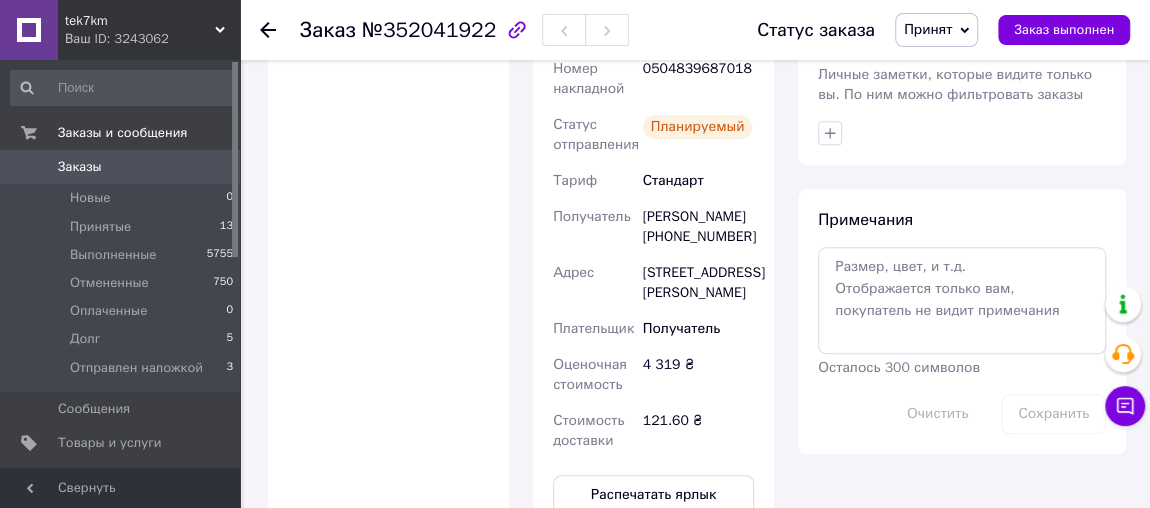 scroll, scrollTop: 727, scrollLeft: 0, axis: vertical 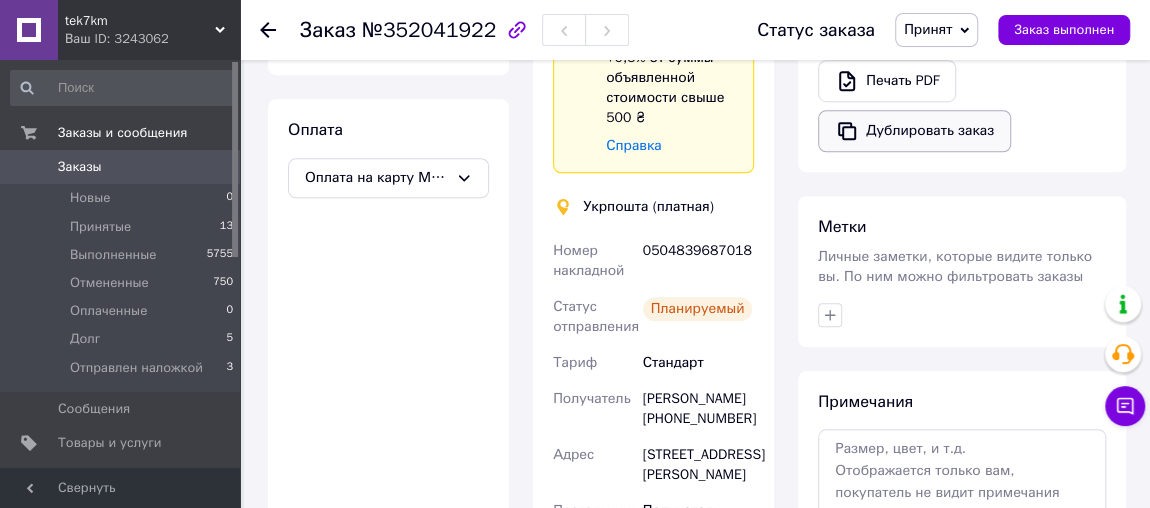 click on "Дублировать заказ" at bounding box center [914, 131] 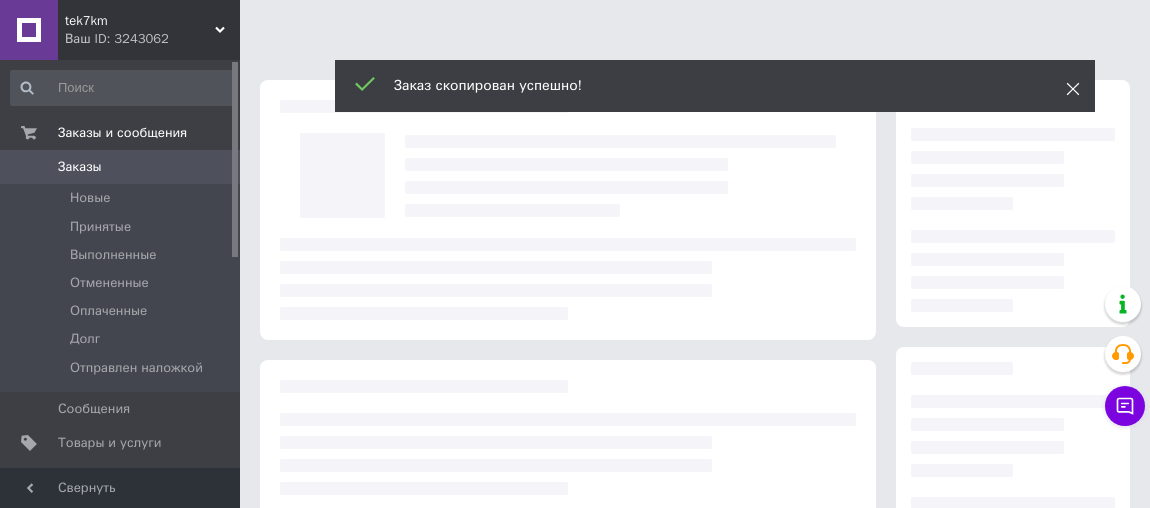 scroll, scrollTop: 0, scrollLeft: 0, axis: both 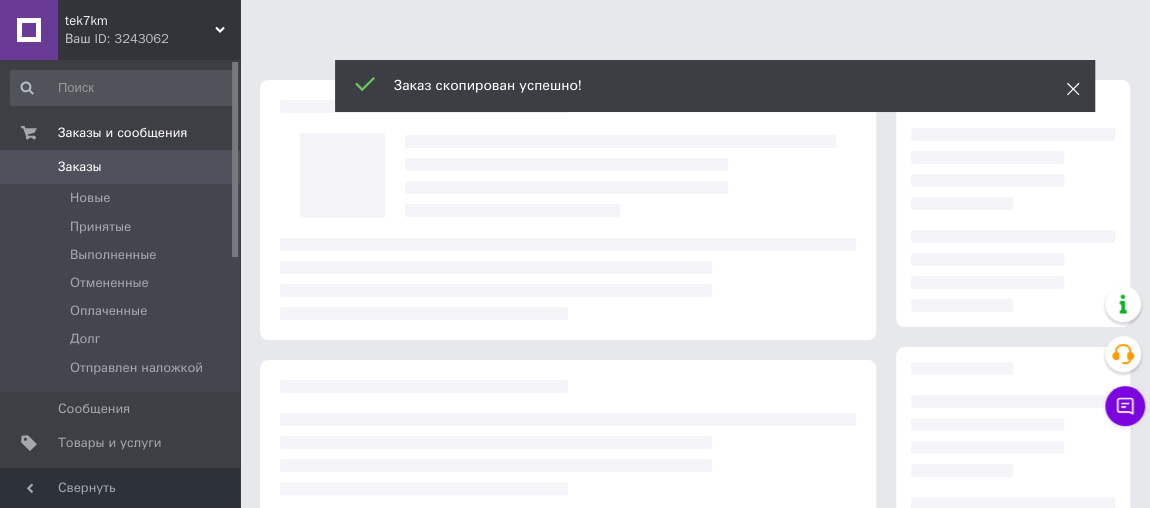 click 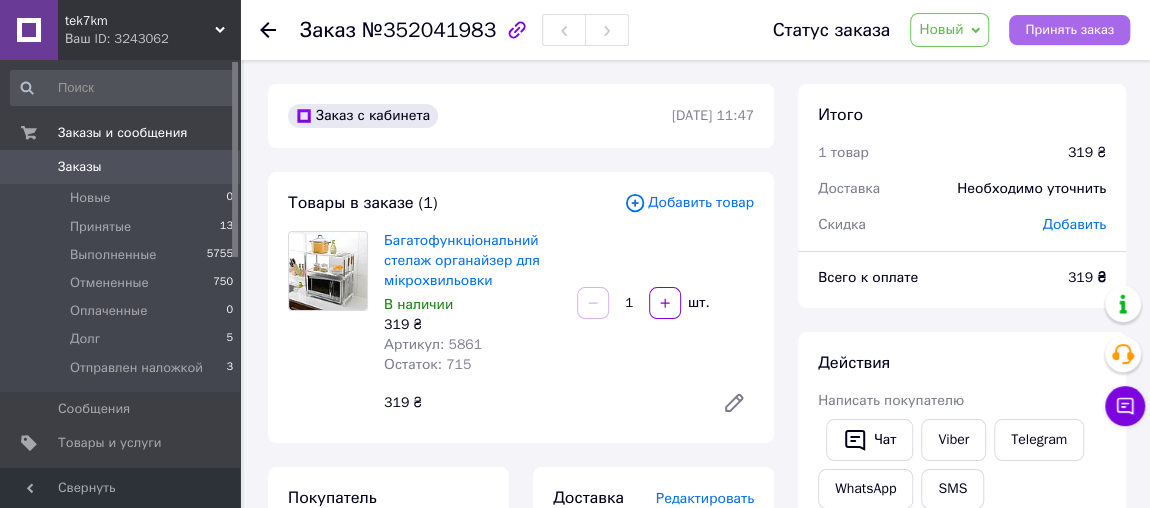 click on "Принять заказ" at bounding box center [1069, 30] 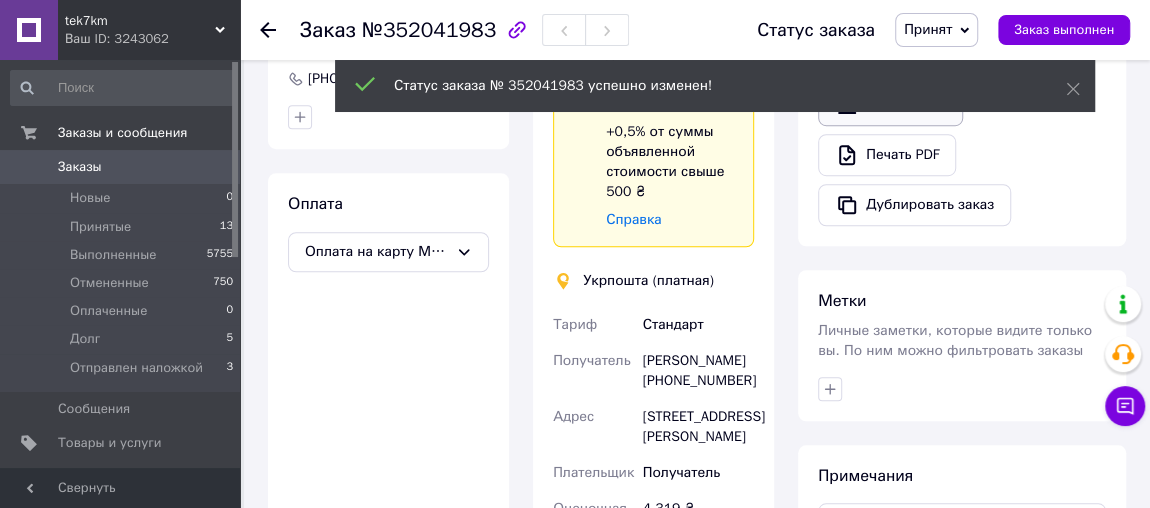 scroll, scrollTop: 545, scrollLeft: 0, axis: vertical 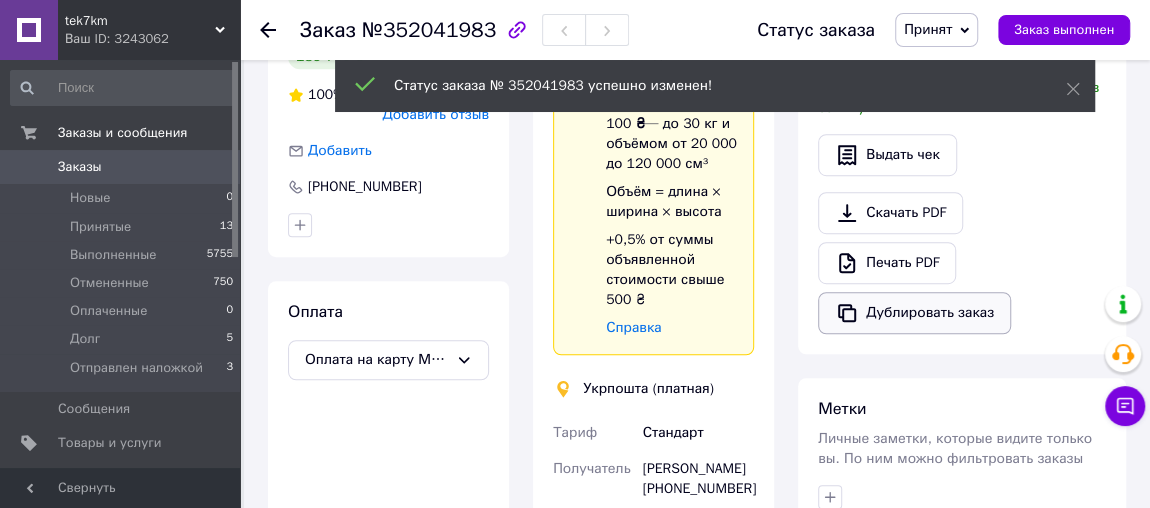 click on "Дублировать заказ" at bounding box center (914, 313) 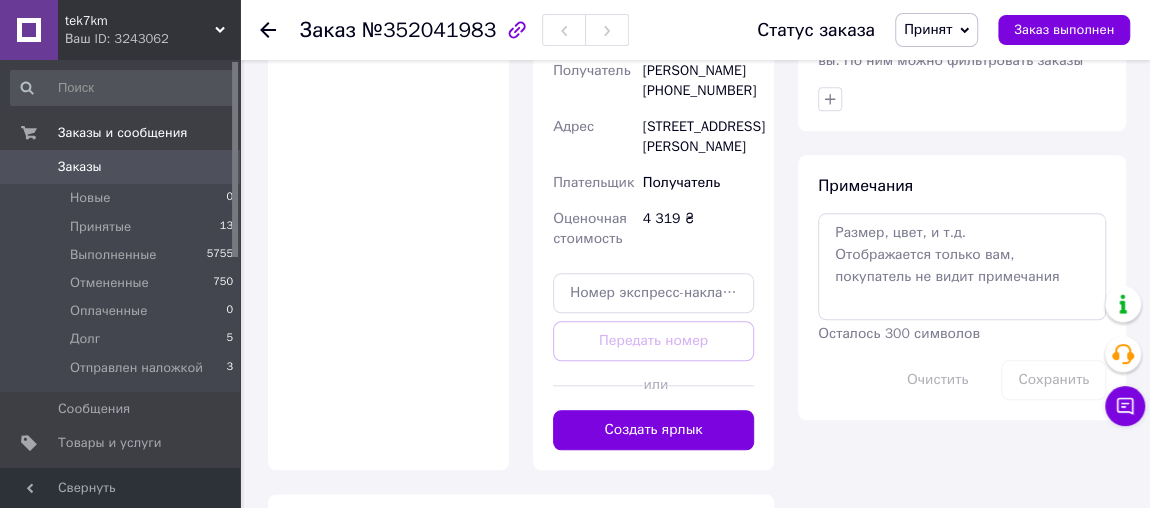 scroll, scrollTop: 999, scrollLeft: 0, axis: vertical 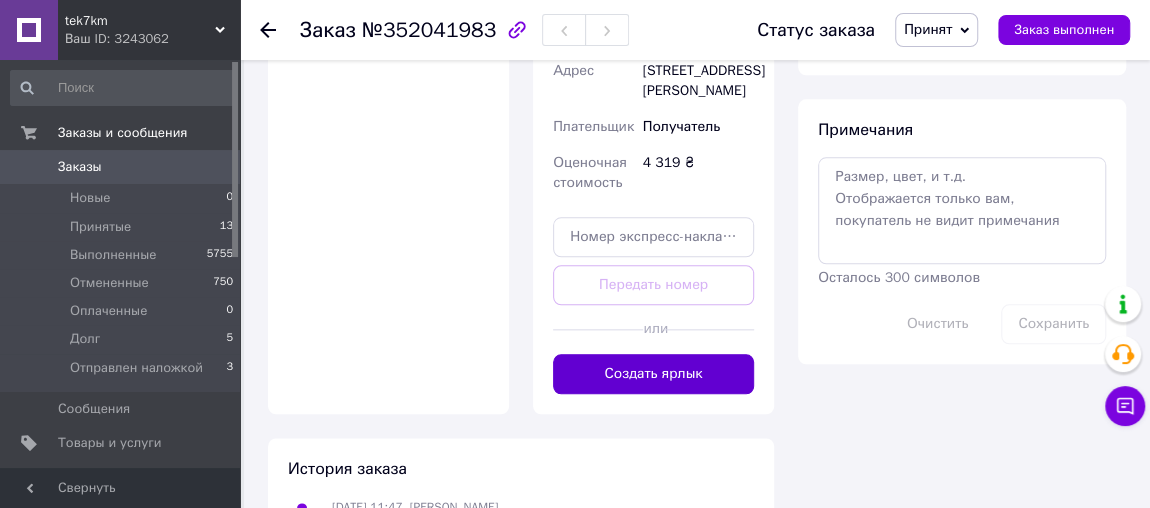 click on "Создать ярлык" at bounding box center [653, 374] 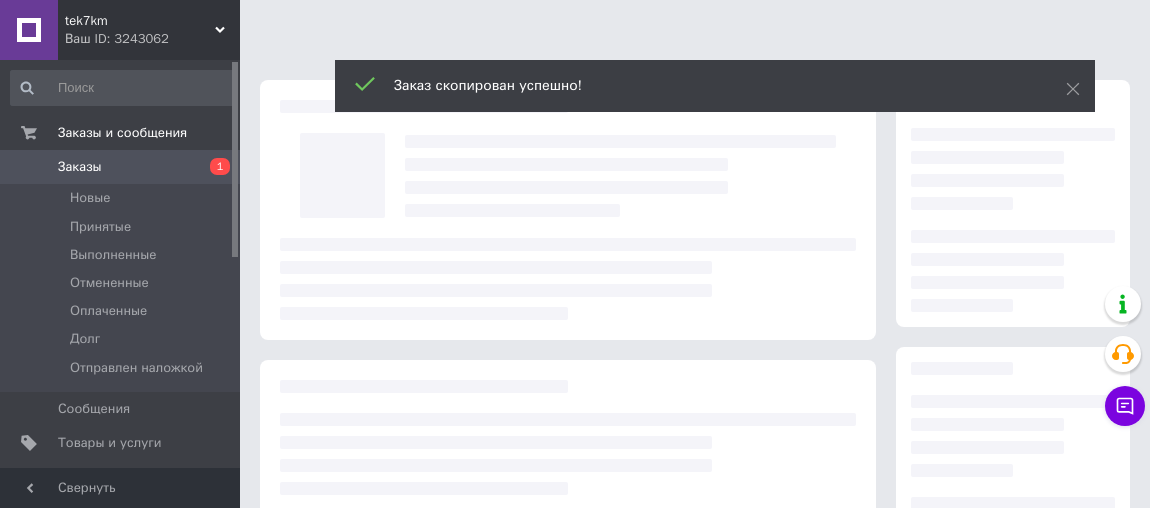 scroll, scrollTop: 0, scrollLeft: 0, axis: both 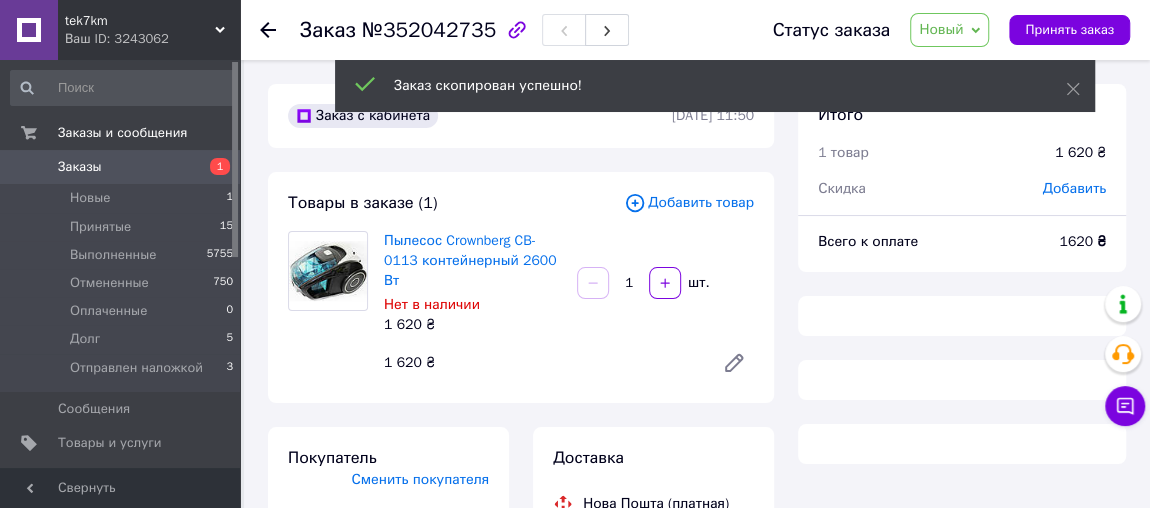 click on "Заказ скопирован успешно!" at bounding box center (715, 86) 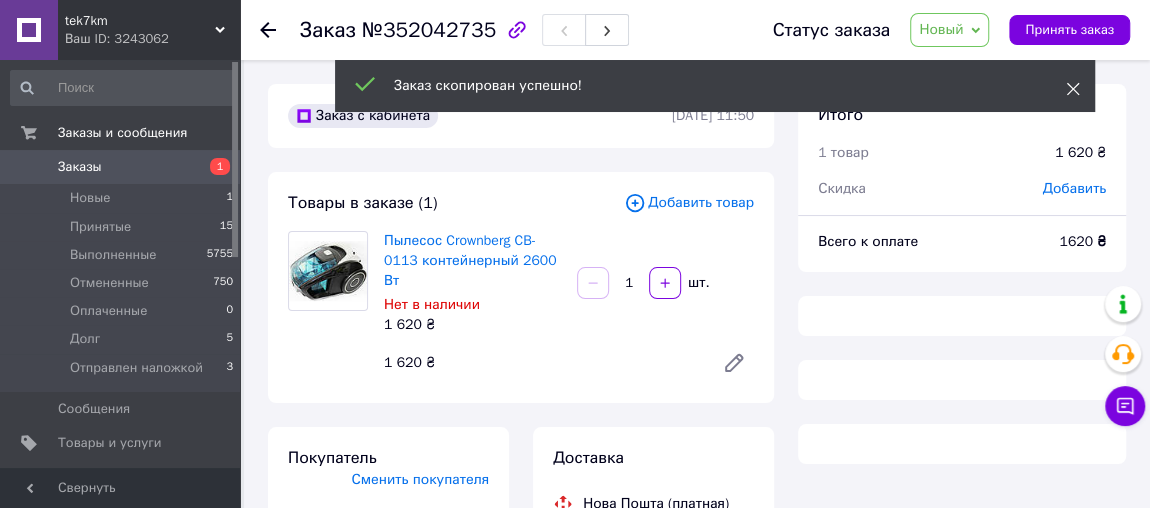 click 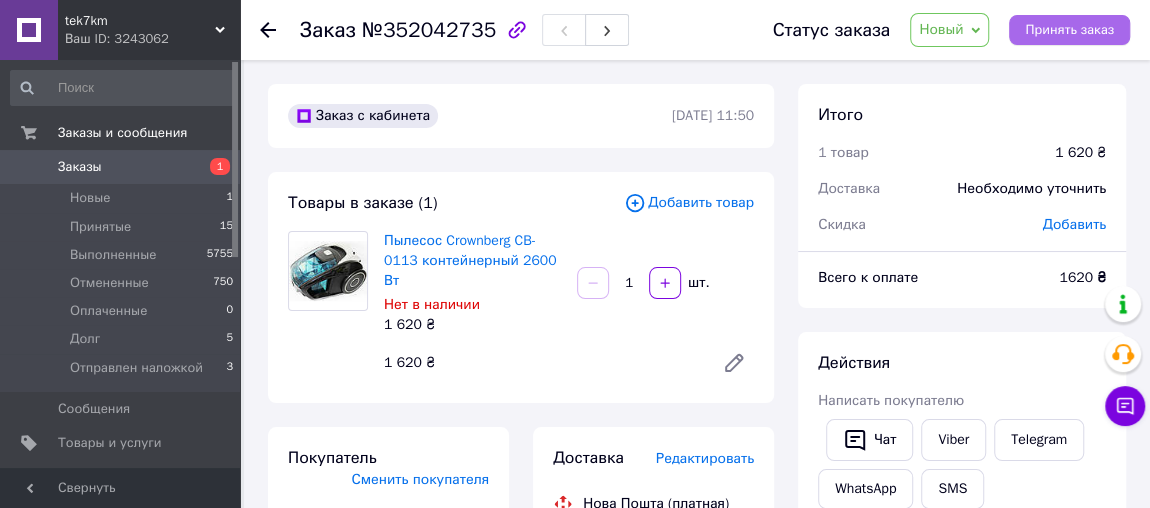 click on "Принять заказ" at bounding box center (1069, 30) 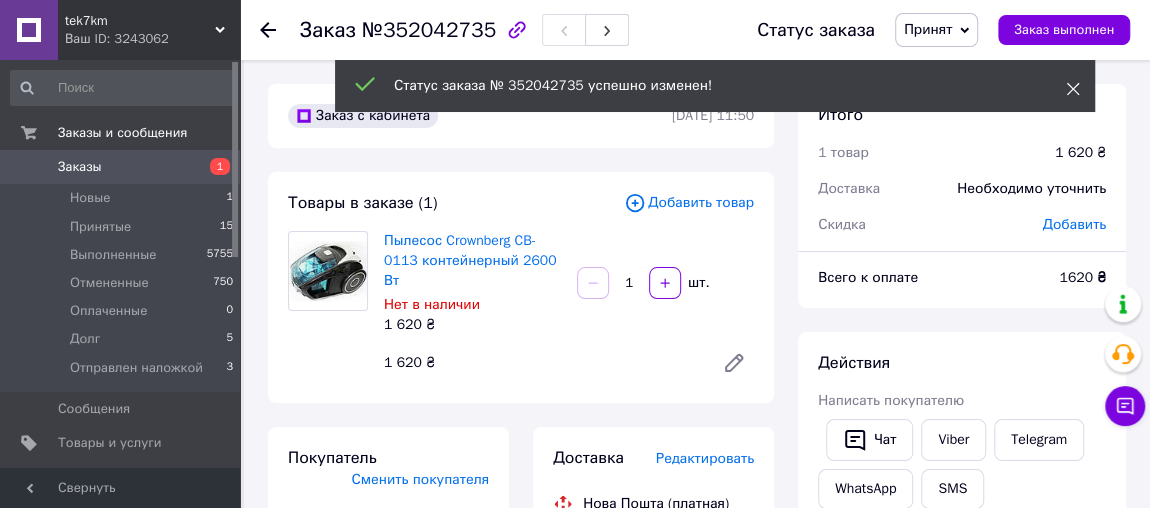 click 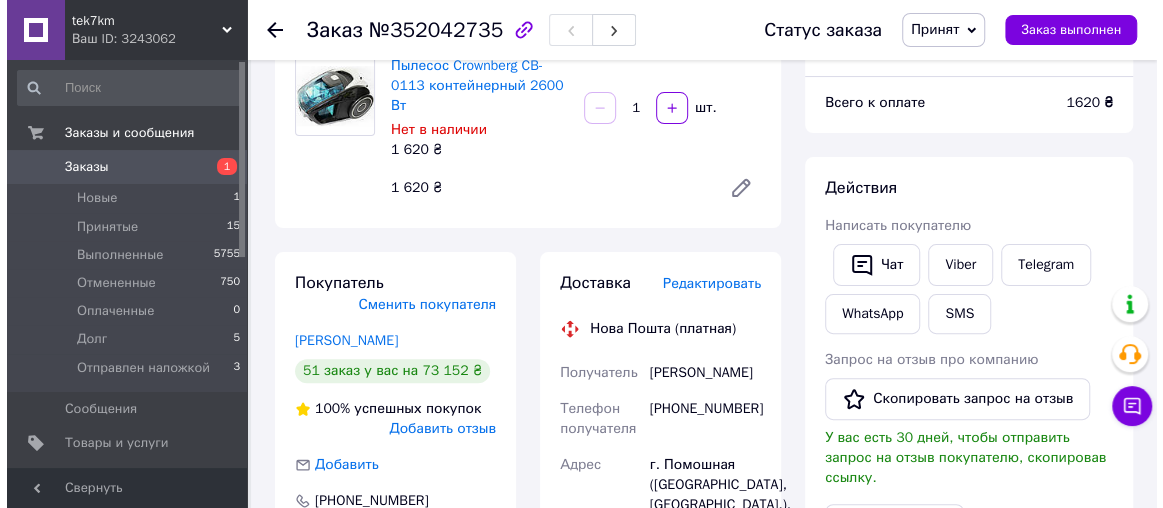 scroll, scrollTop: 363, scrollLeft: 0, axis: vertical 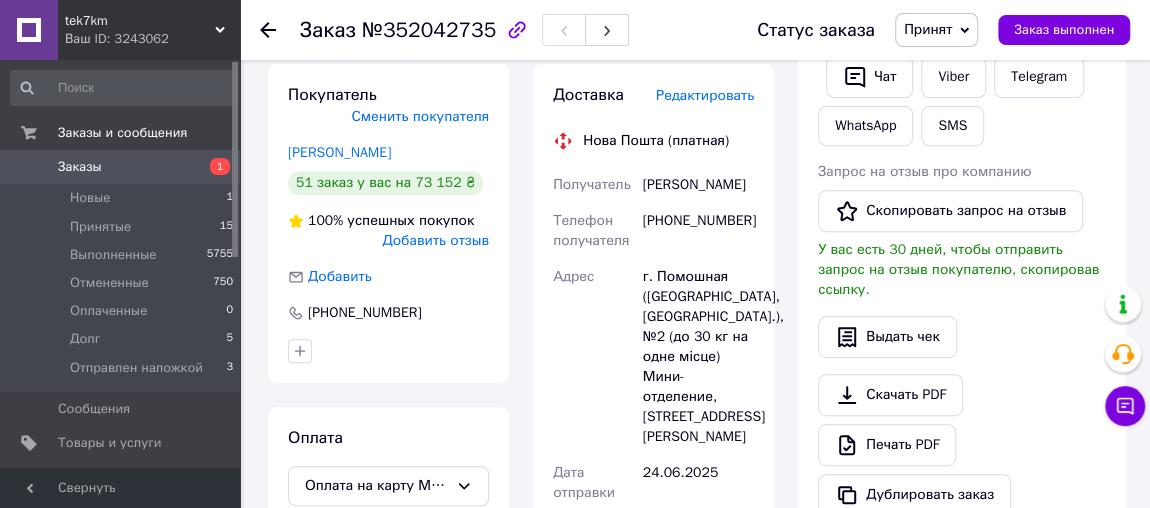 click on "Редактировать" at bounding box center [705, 95] 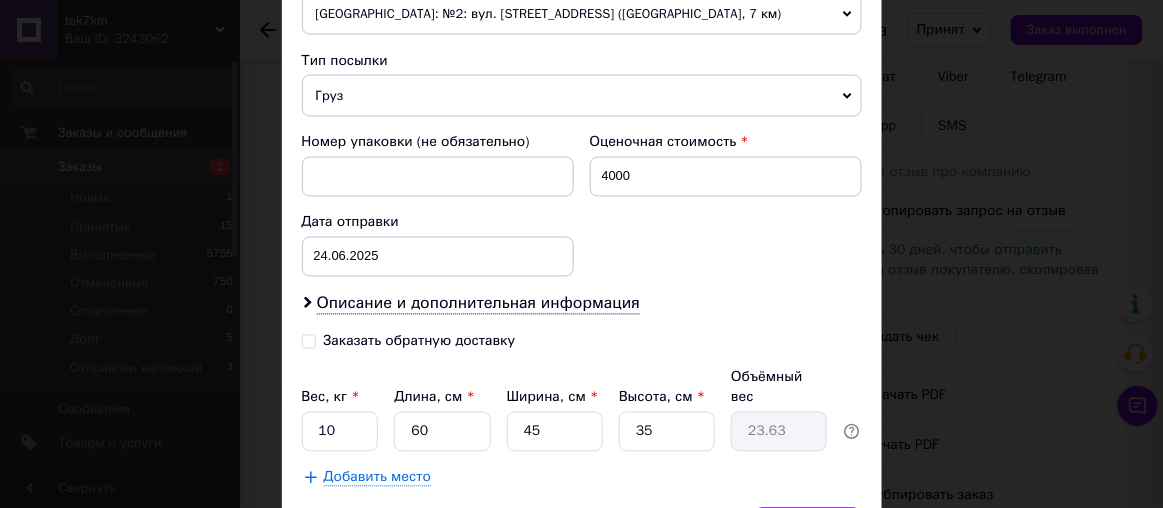 scroll, scrollTop: 818, scrollLeft: 0, axis: vertical 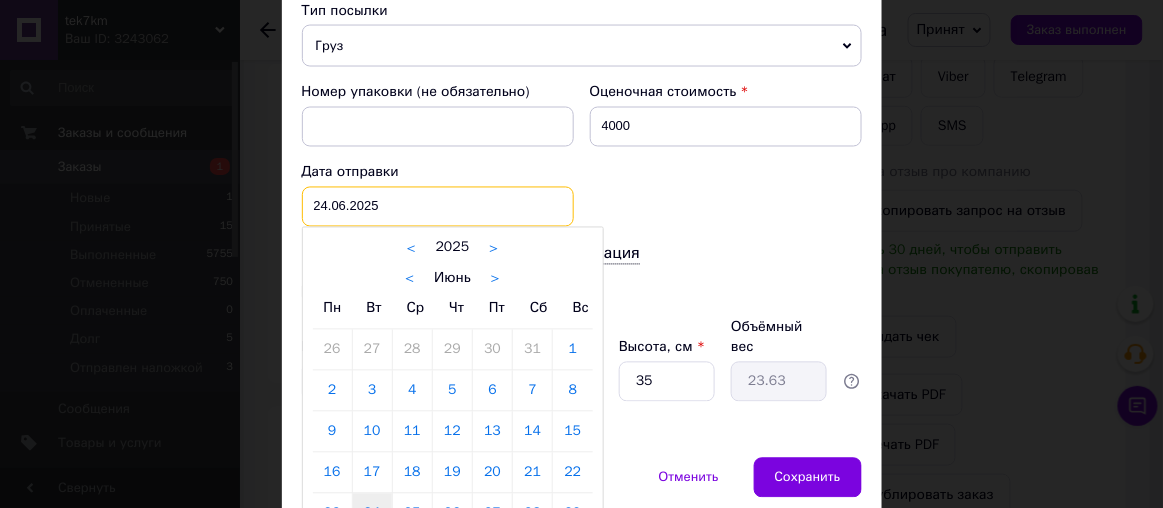 click on "24.06.2025 < 2025 > < Июнь > Пн Вт Ср Чт Пт Сб Вс 26 27 28 29 30 31 1 2 3 4 5 6 7 8 9 10 11 12 13 14 15 16 17 18 19 20 21 22 23 24 25 26 27 28 29 30 1 2 3 4 5 6" at bounding box center [438, 207] 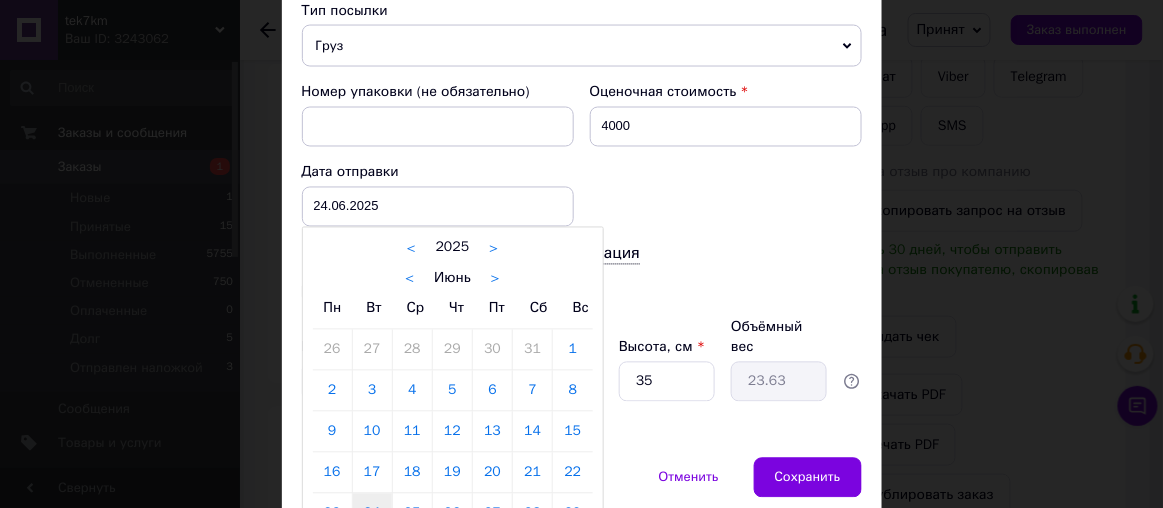 click on ">" at bounding box center (495, 279) 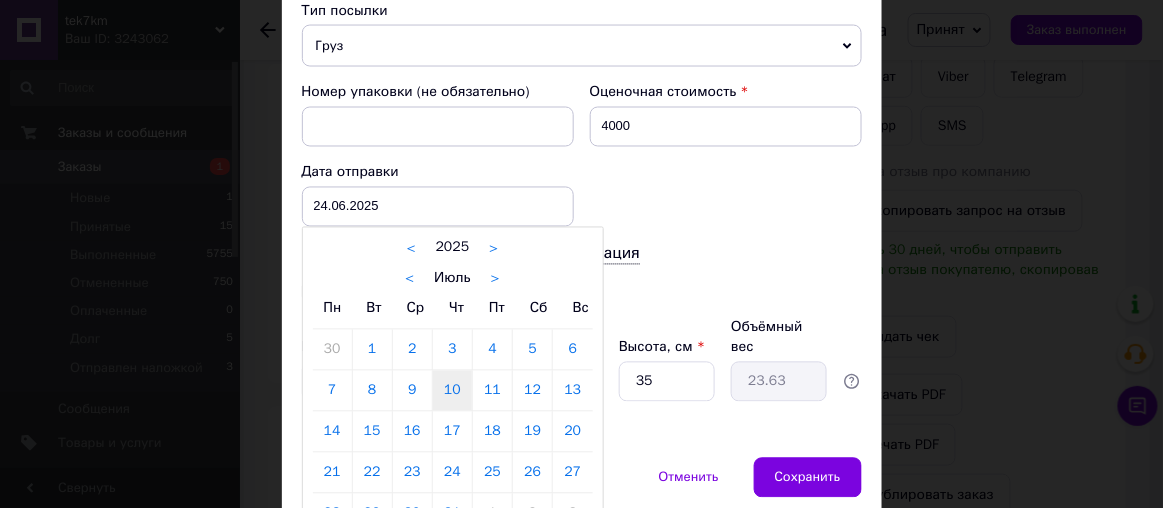 click on "10" at bounding box center (452, 391) 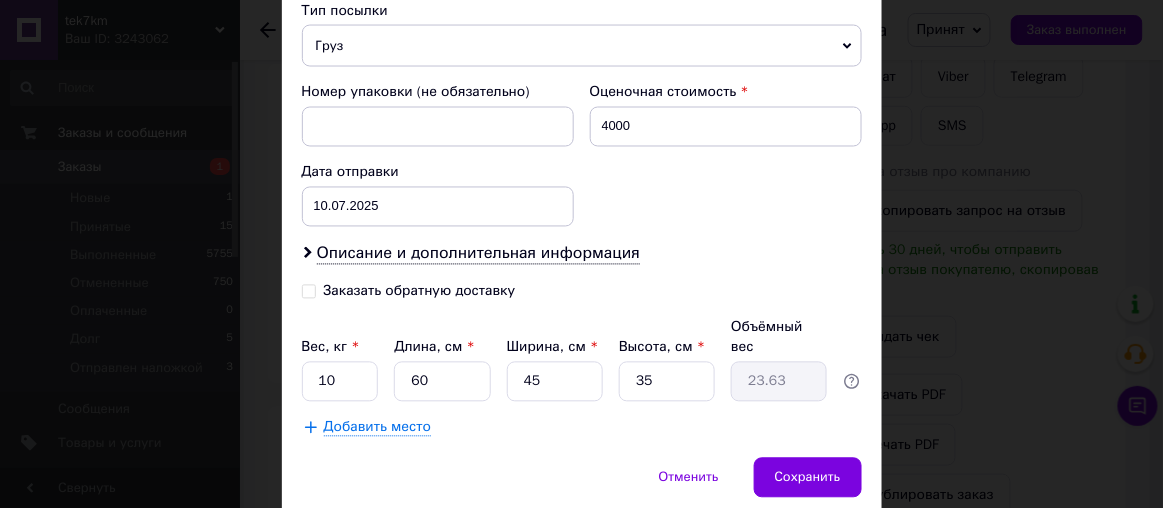 click on "Добавить место" at bounding box center [378, 428] 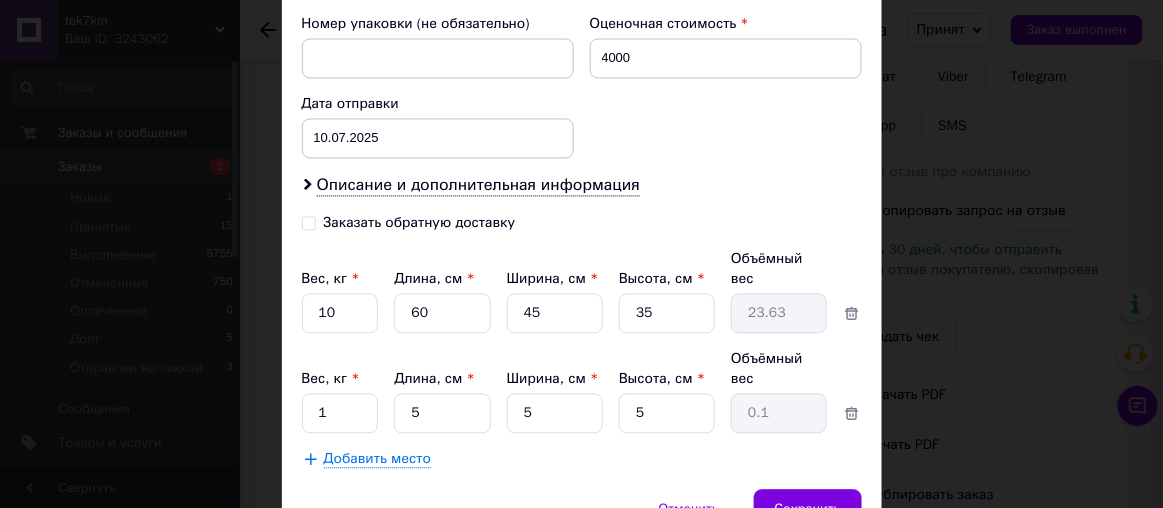 scroll, scrollTop: 923, scrollLeft: 0, axis: vertical 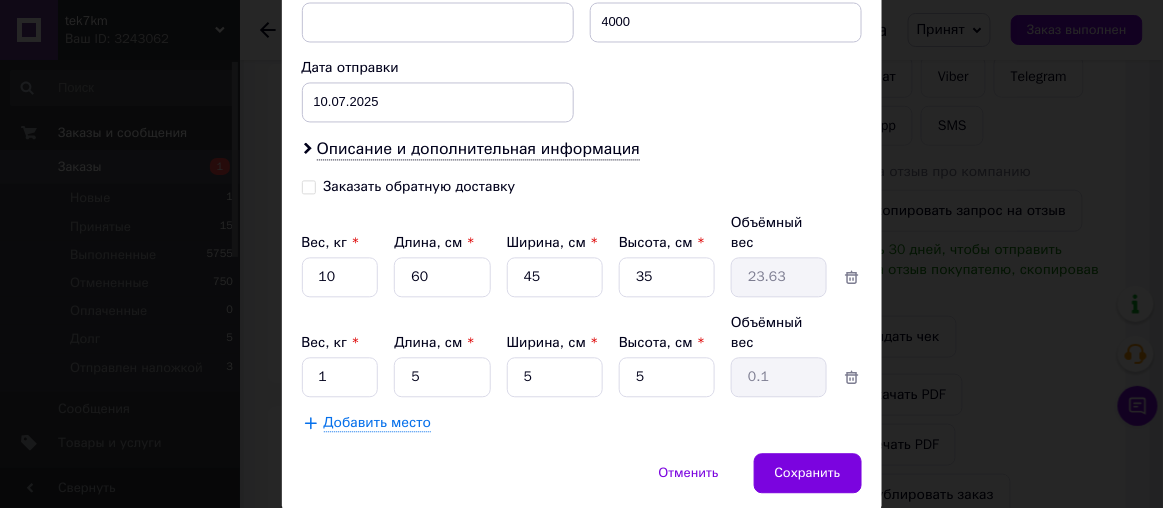 click on "Добавить место" at bounding box center (378, 423) 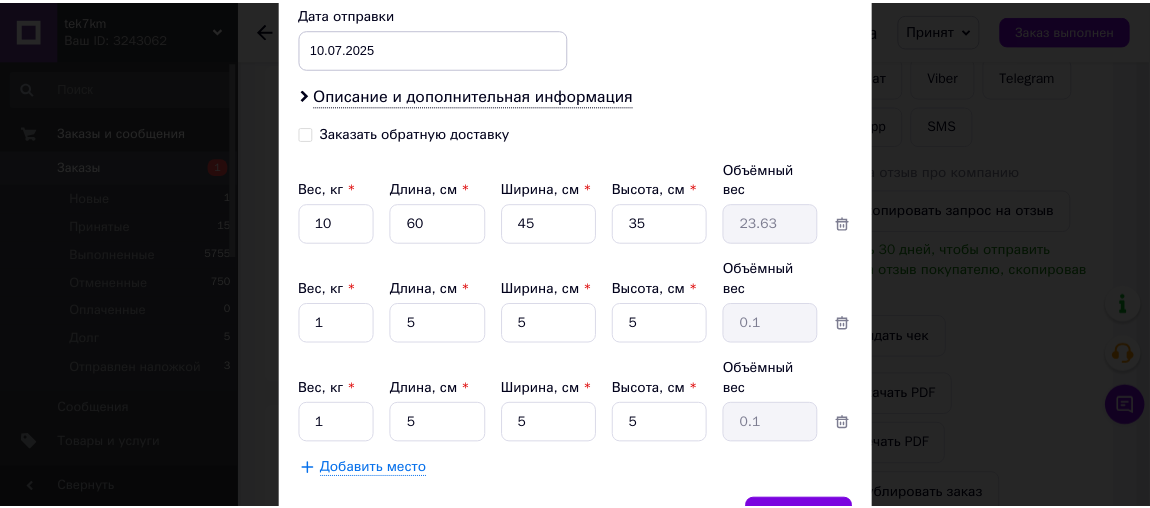 scroll, scrollTop: 1003, scrollLeft: 0, axis: vertical 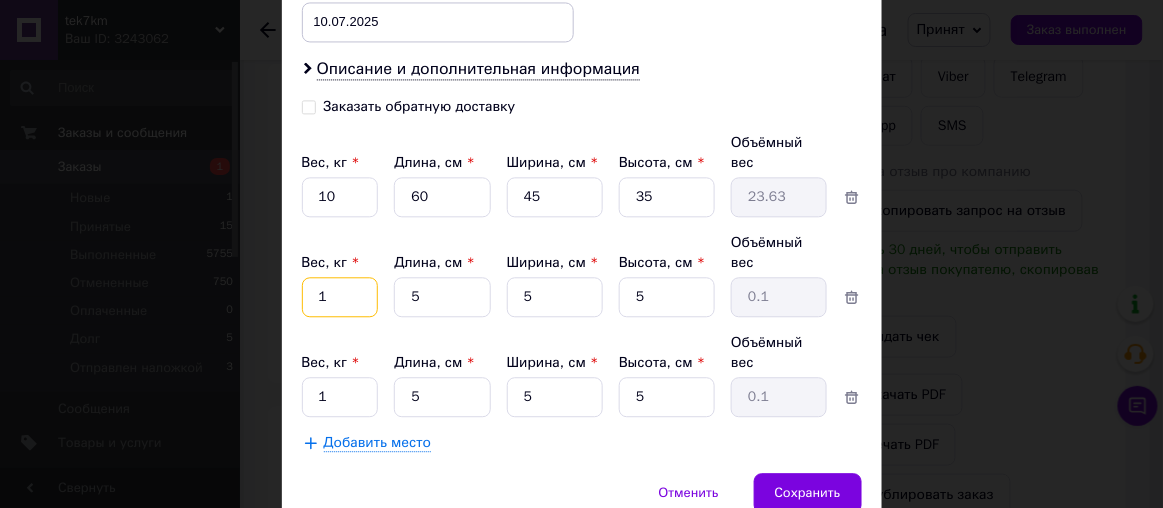 click on "1" at bounding box center [340, 197] 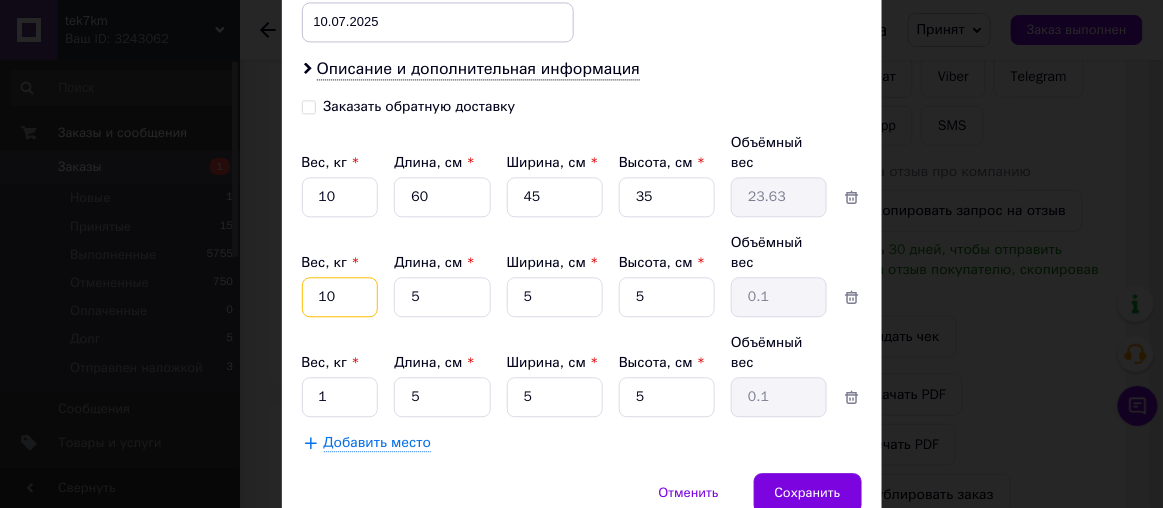 type on "10" 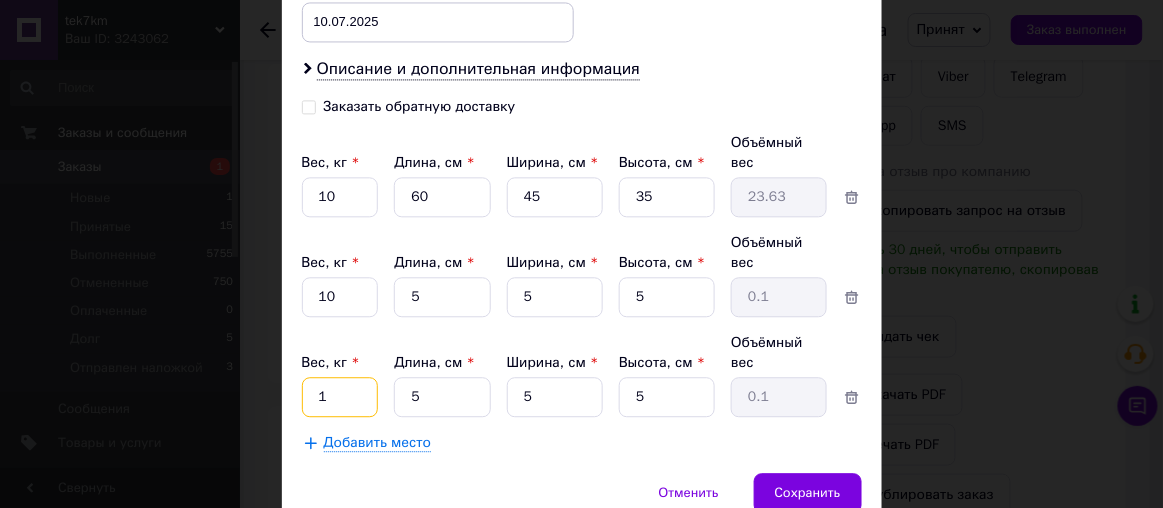 click on "1" at bounding box center (340, 197) 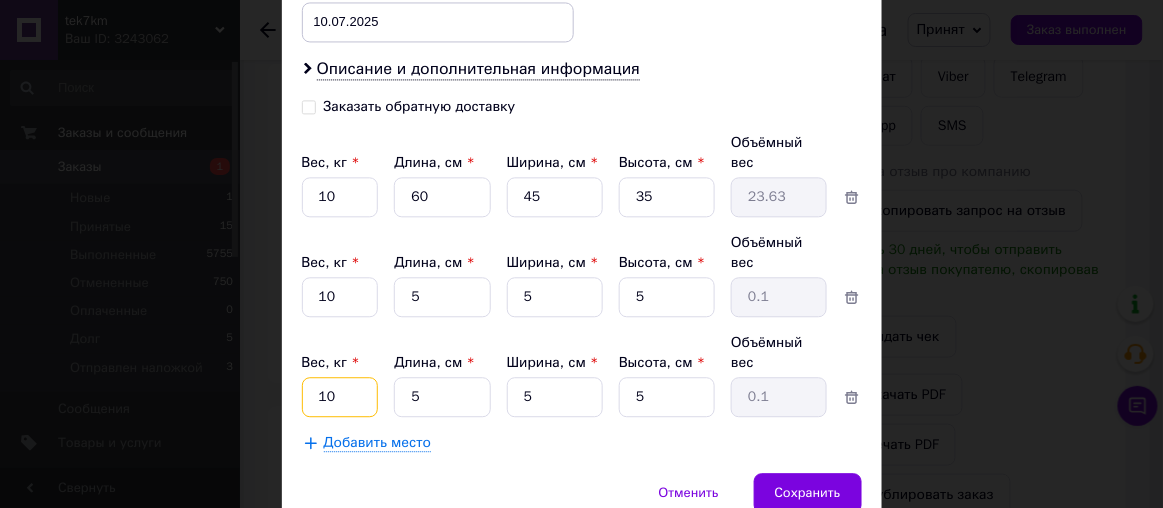type on "10" 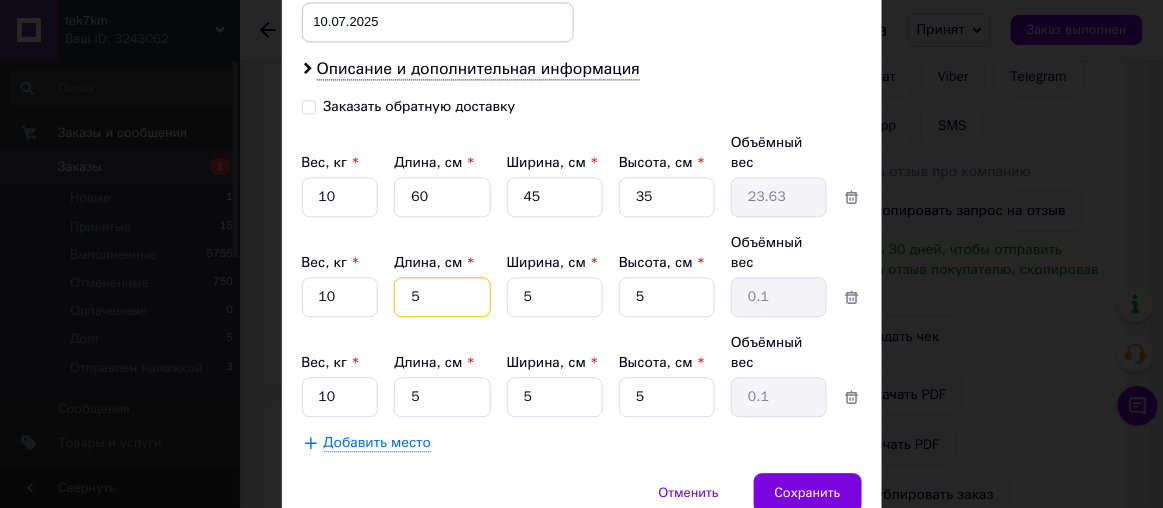 drag, startPoint x: 415, startPoint y: 222, endPoint x: 402, endPoint y: 217, distance: 13.928389 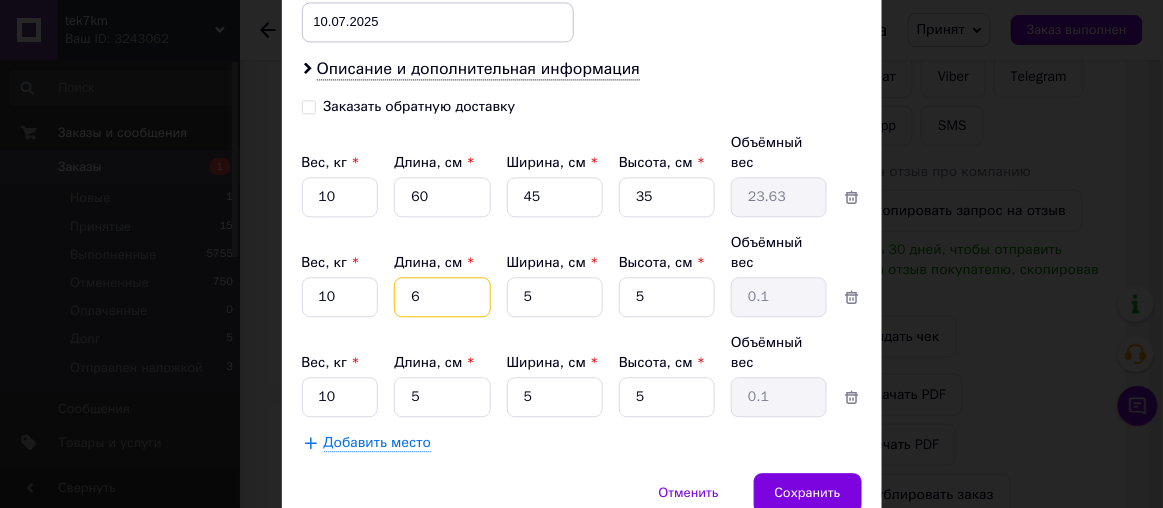 type on "60" 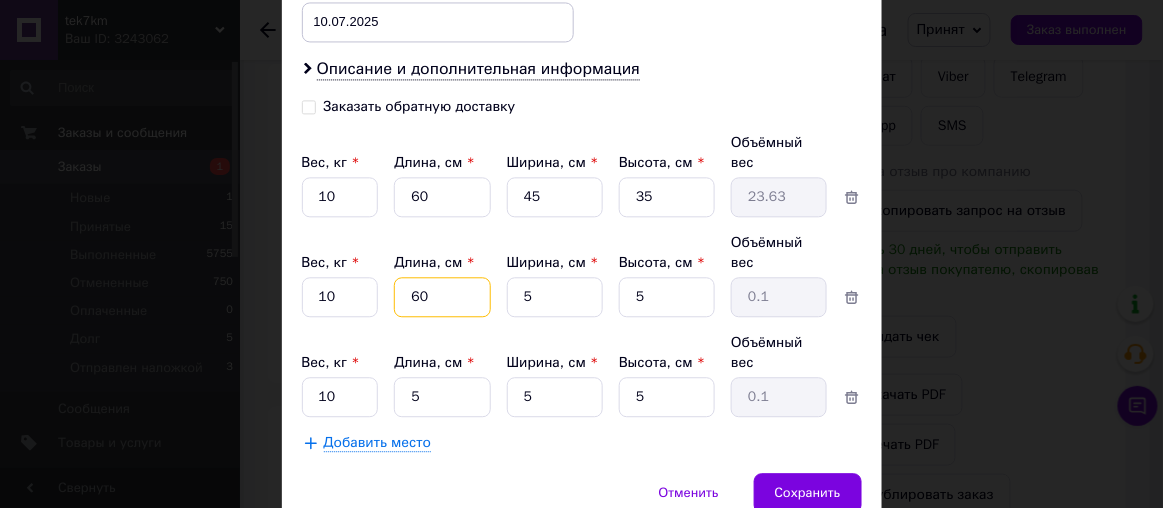 type on "0.38" 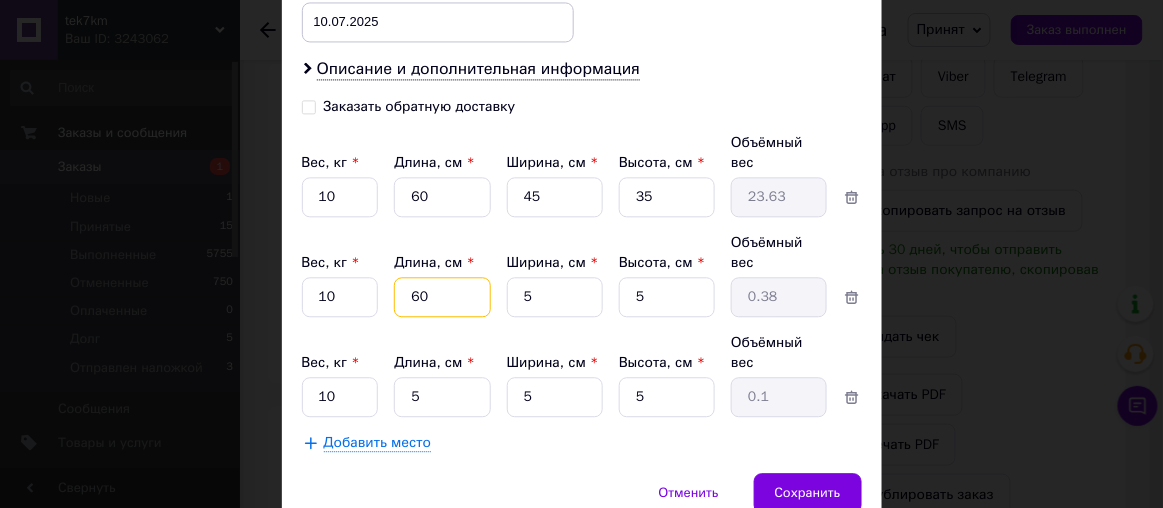 type on "60" 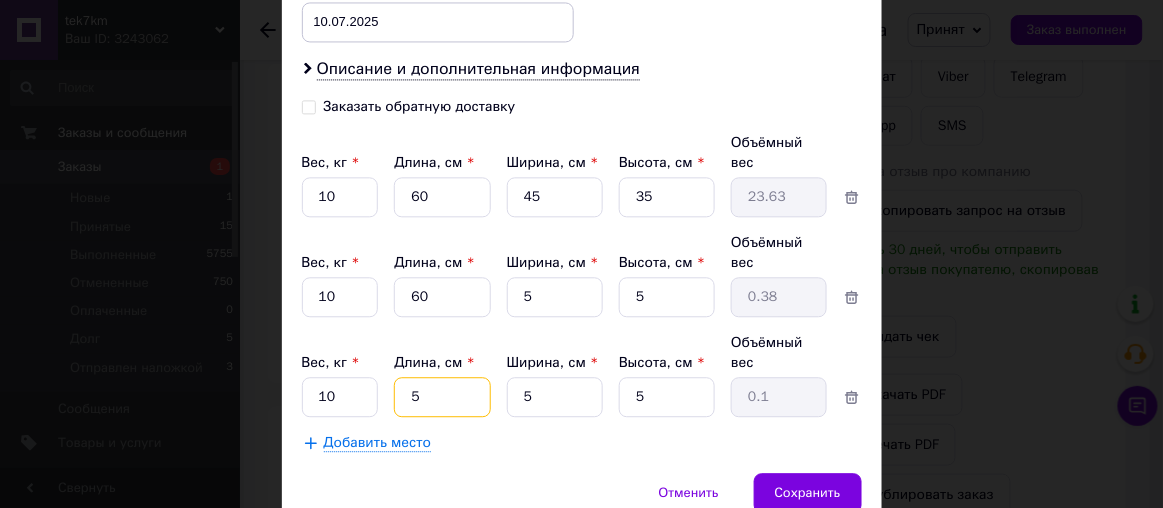 drag, startPoint x: 428, startPoint y: 299, endPoint x: 402, endPoint y: 299, distance: 26 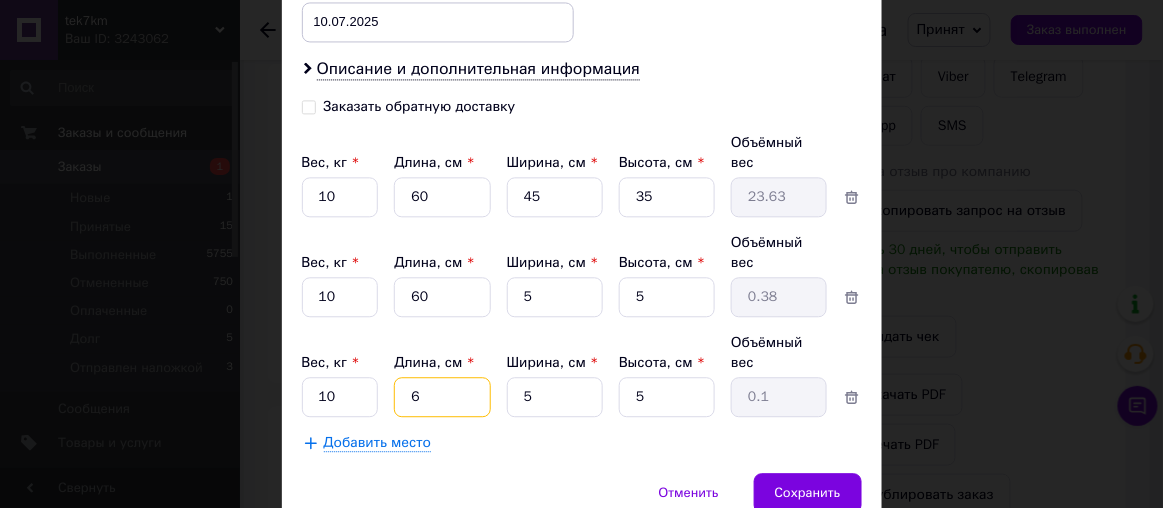 type on "60" 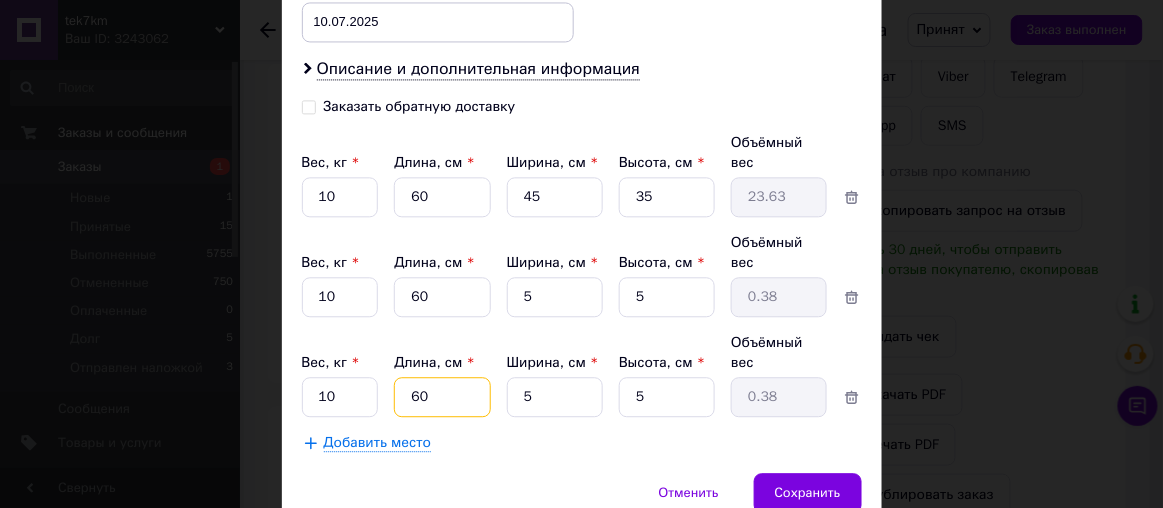 type on "60" 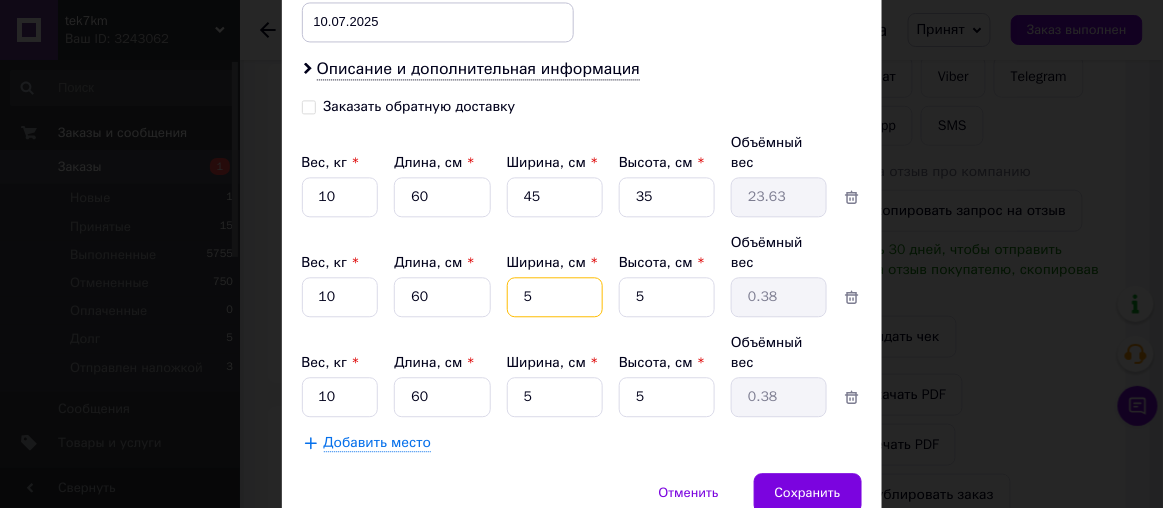 click on "5" at bounding box center [555, 197] 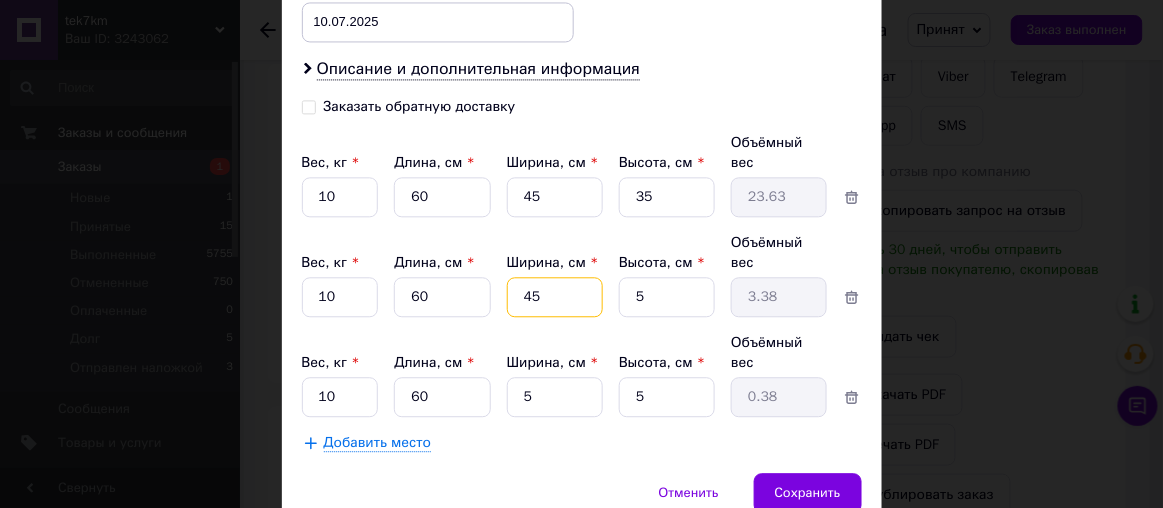 type on "45" 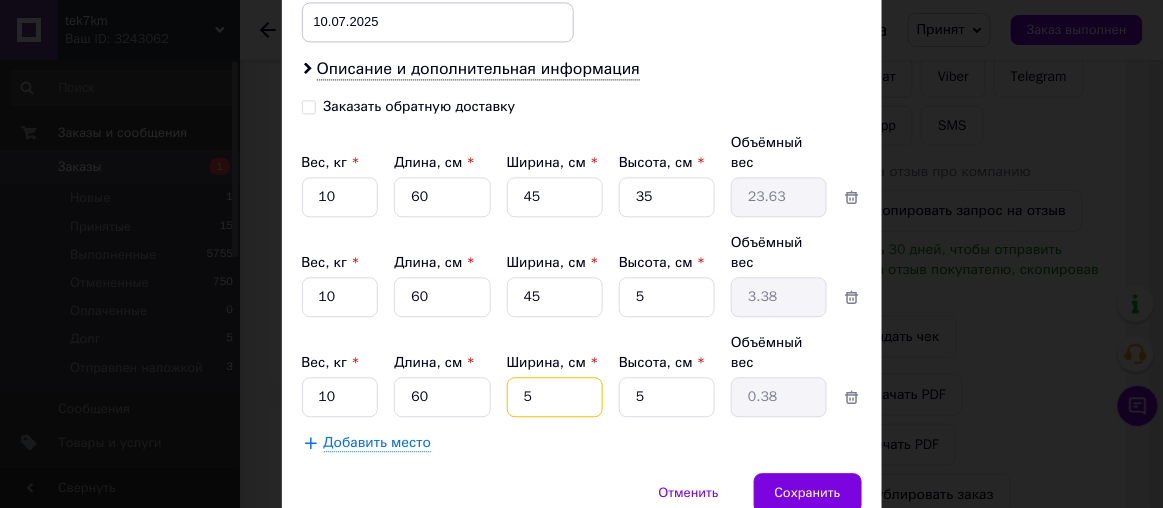 click on "5" at bounding box center (555, 197) 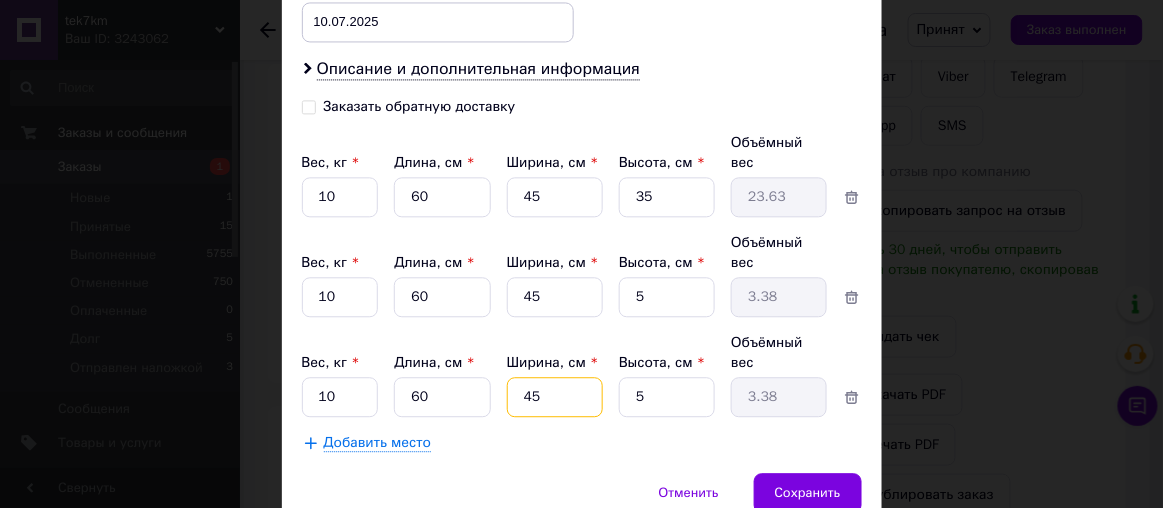type on "45" 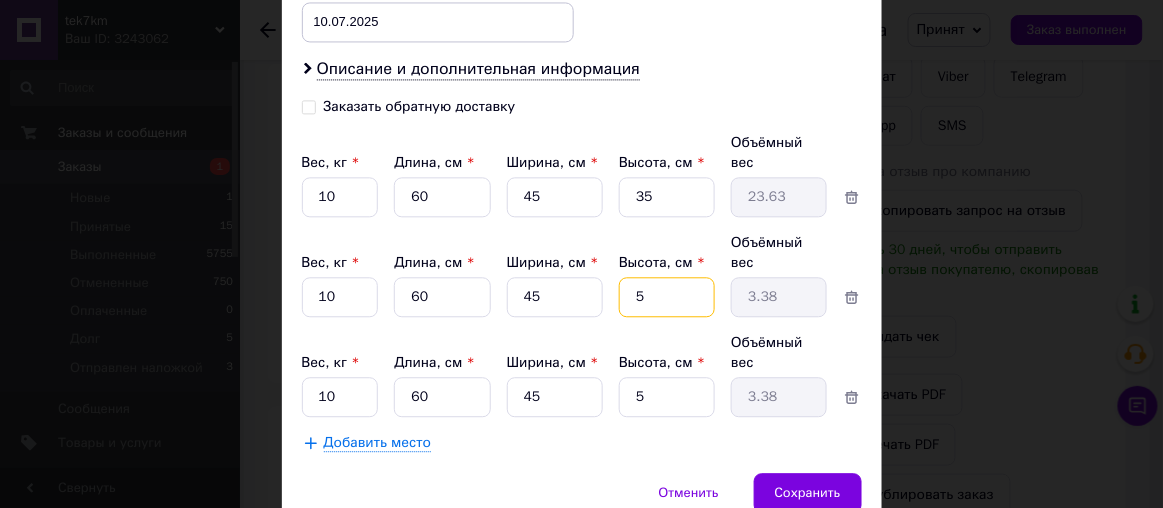 click on "5" at bounding box center (667, 197) 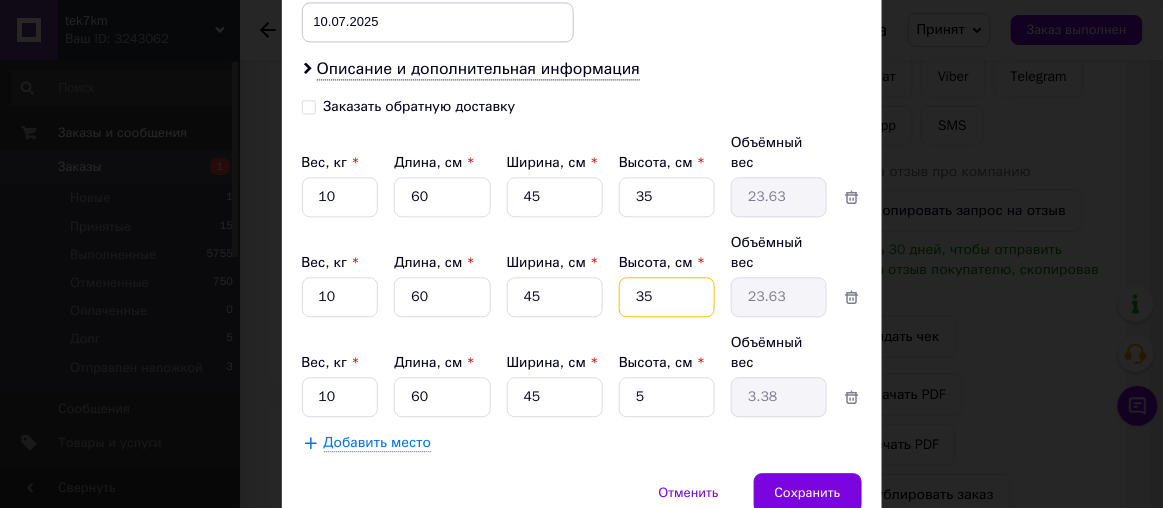 type on "35" 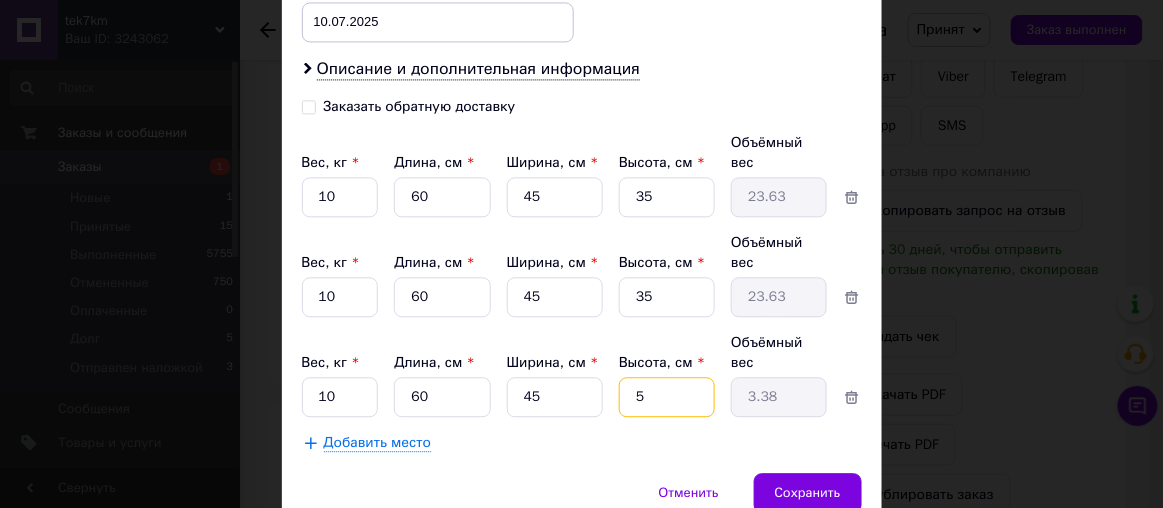 click on "5" at bounding box center [667, 197] 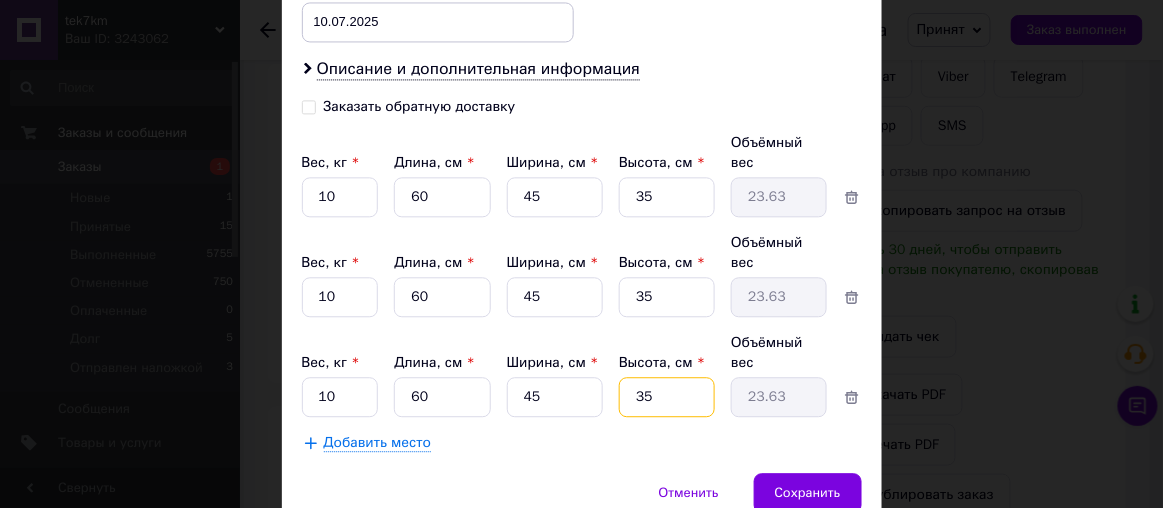 type on "35" 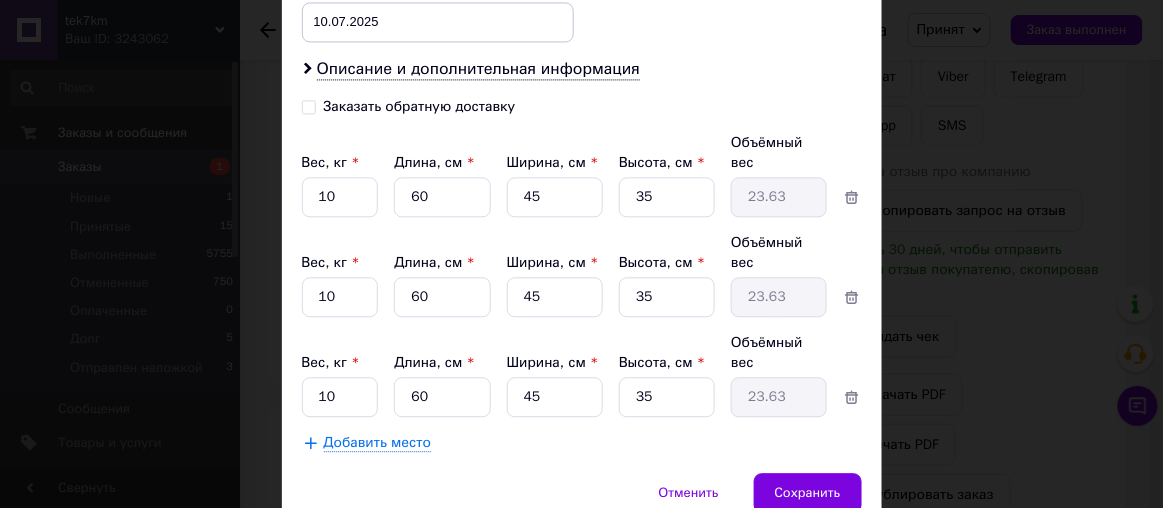 click on "Добавить место" at bounding box center [378, 443] 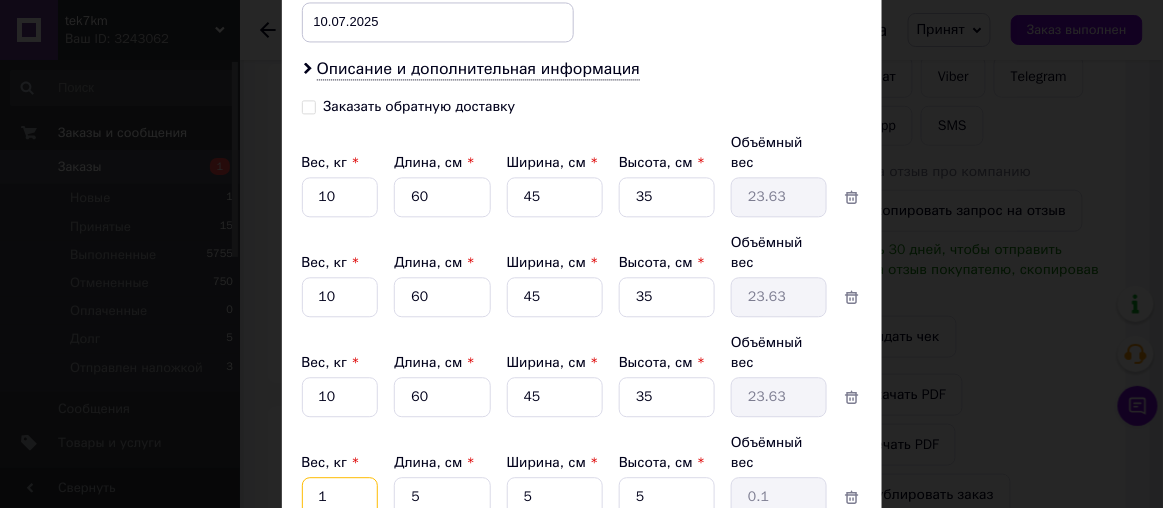 drag, startPoint x: 323, startPoint y: 369, endPoint x: 310, endPoint y: 369, distance: 13 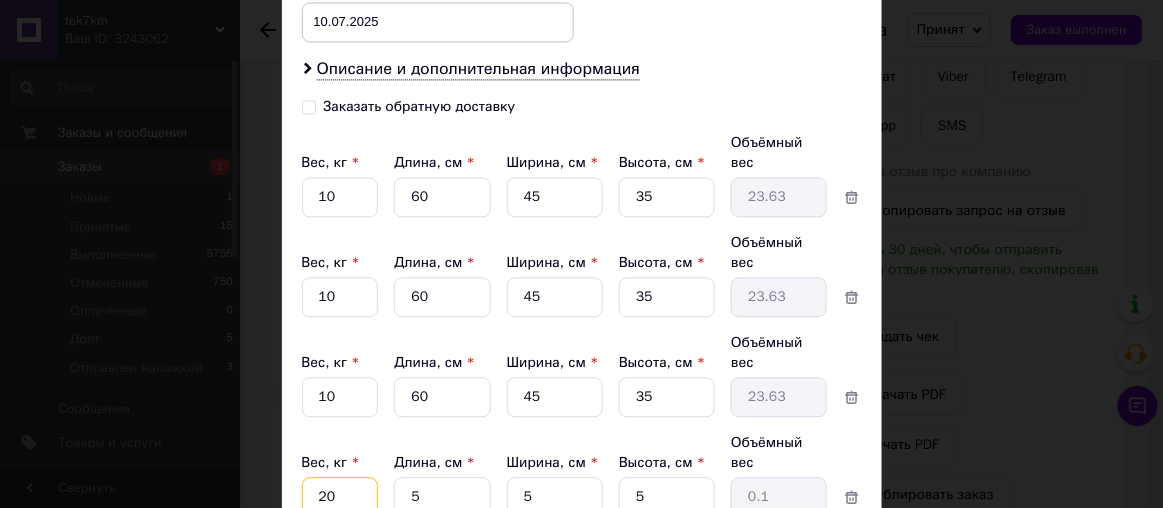 type on "20" 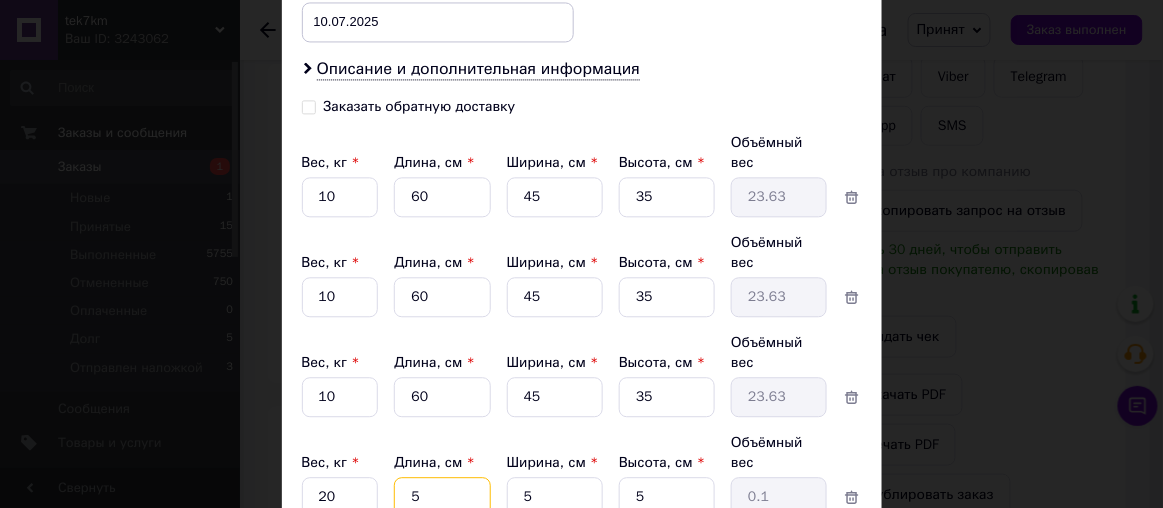 click on "5" at bounding box center [442, 197] 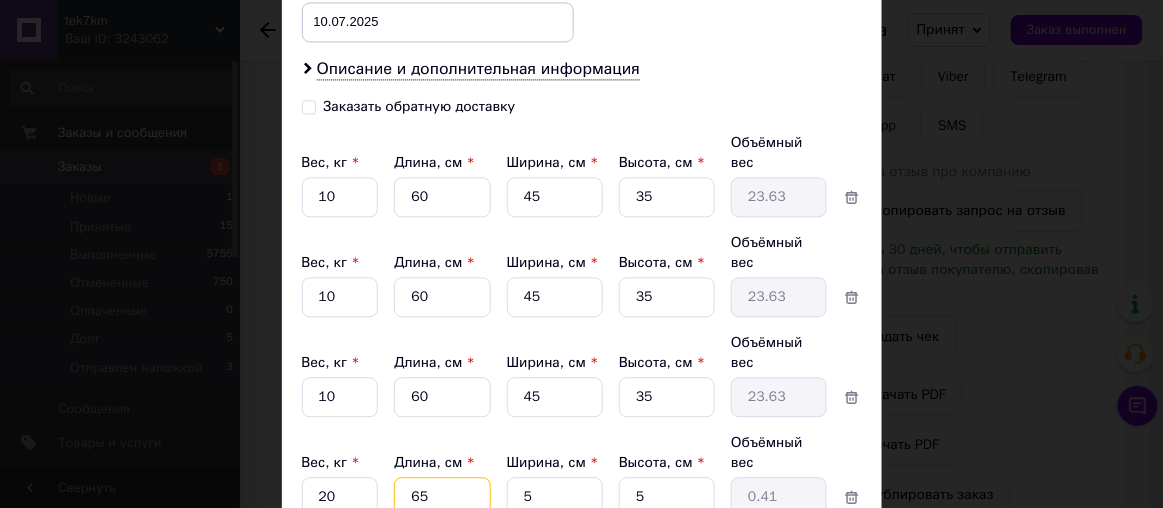 type on "65" 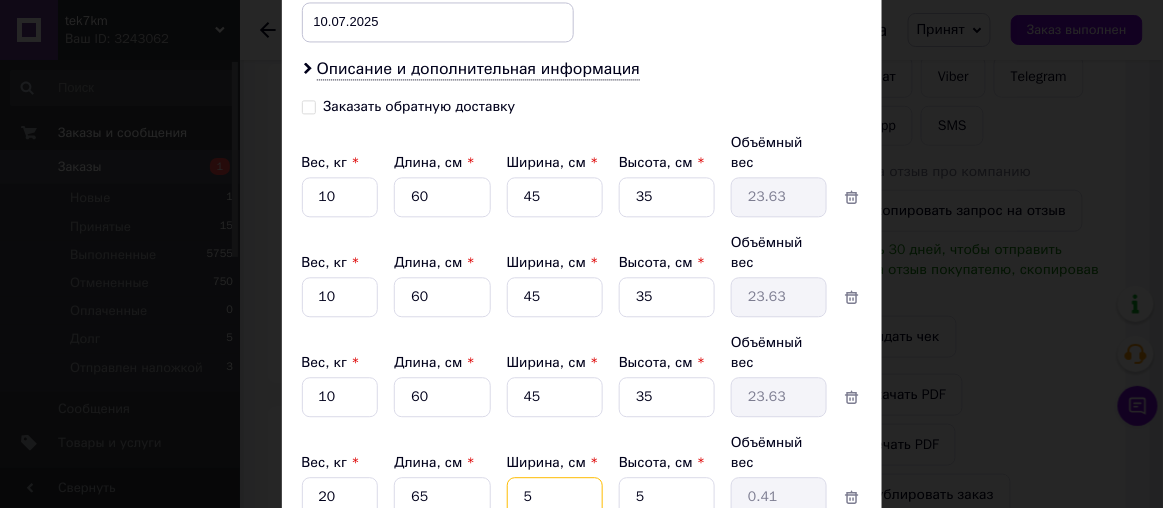 click on "5" at bounding box center [555, 197] 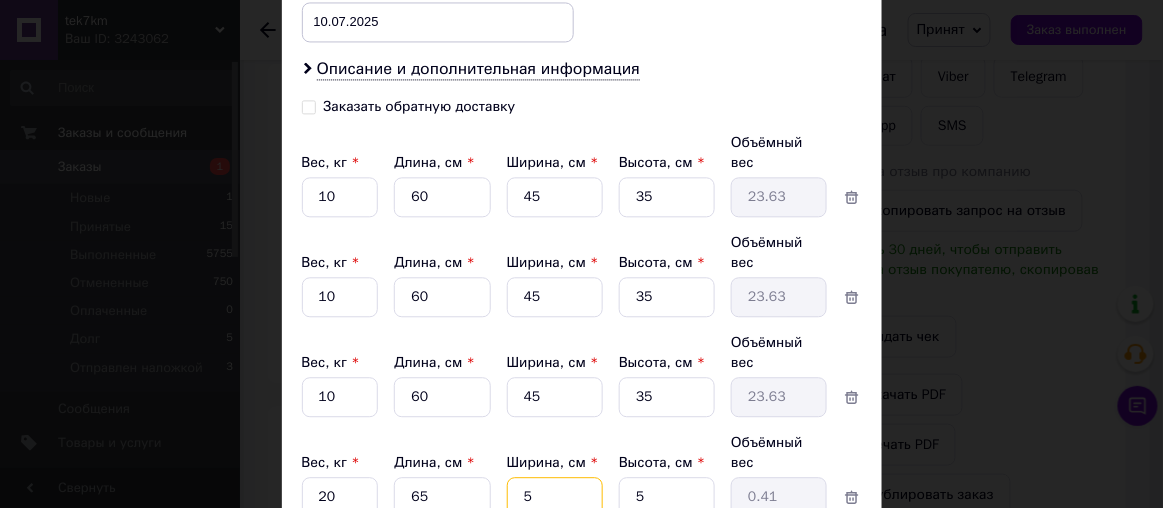type on "45" 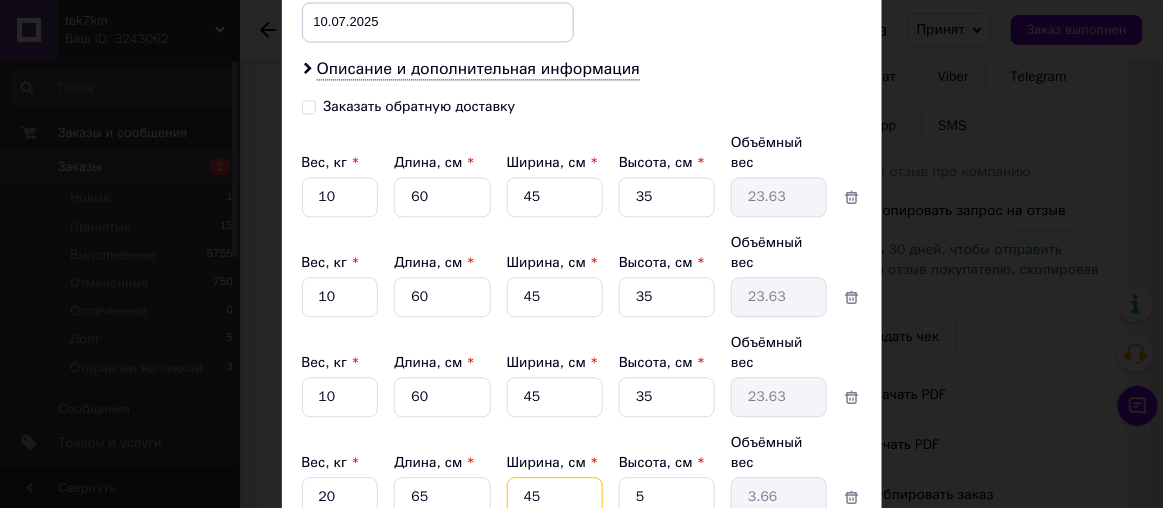 type on "45" 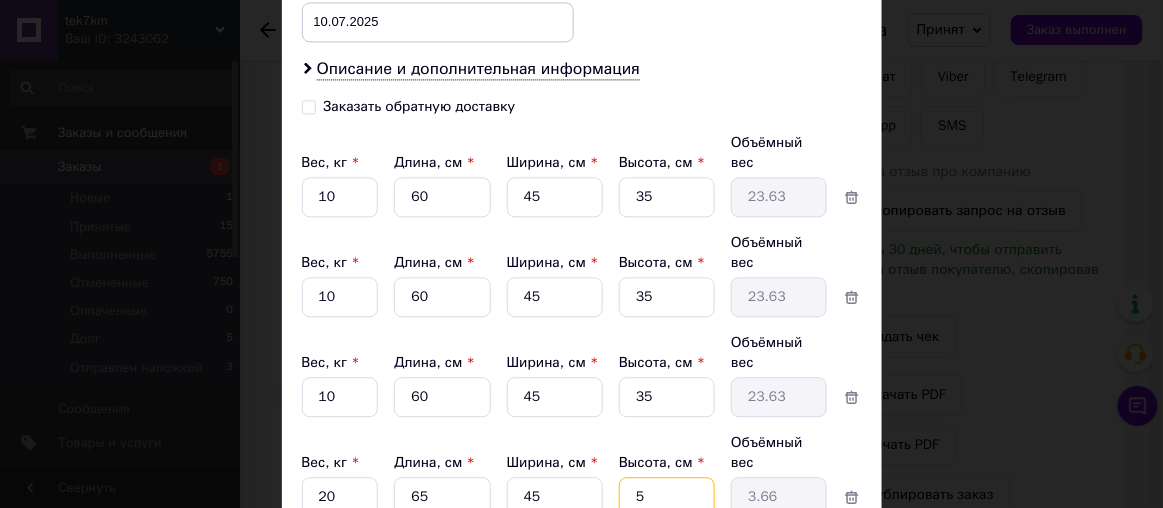 click on "5" at bounding box center (667, 197) 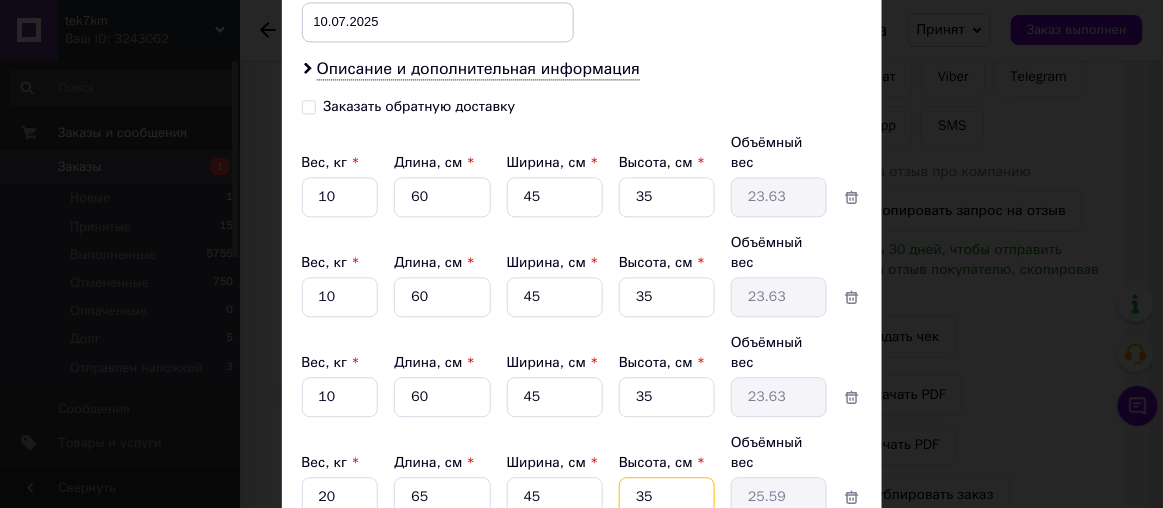 drag, startPoint x: 655, startPoint y: 385, endPoint x: 628, endPoint y: 385, distance: 27 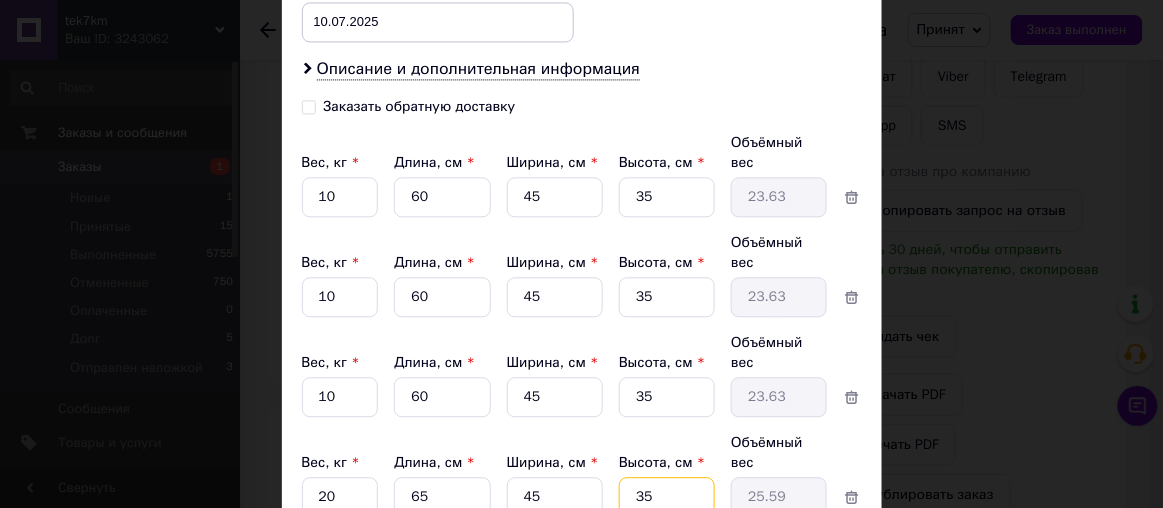 click on "35" at bounding box center (667, 197) 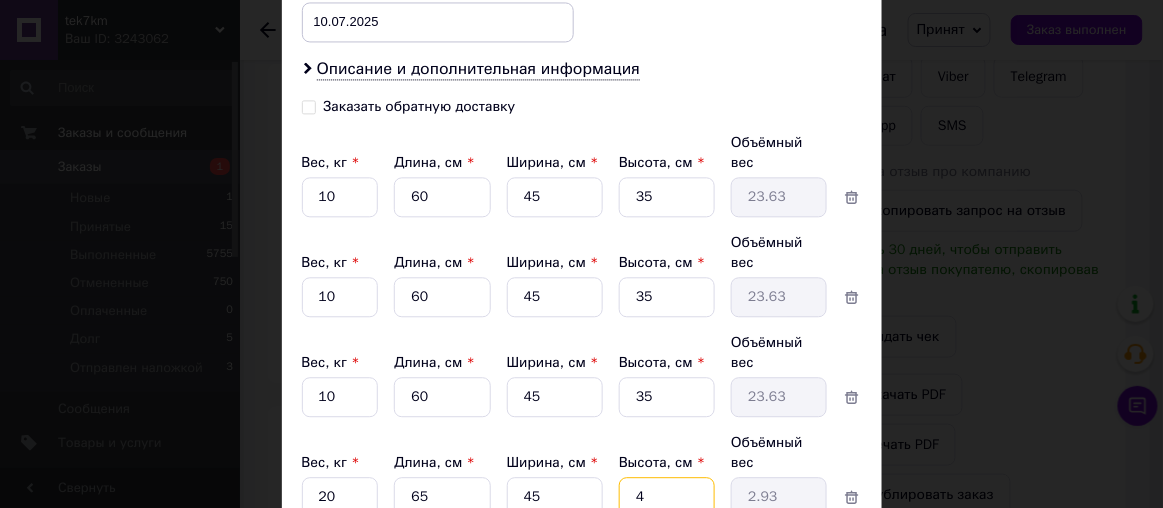 type on "40" 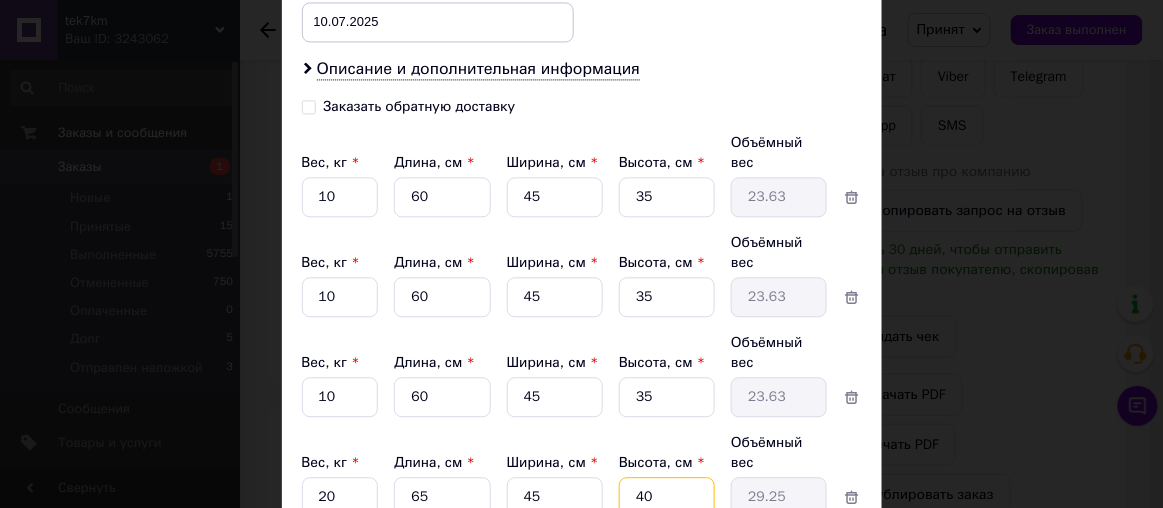 type on "40" 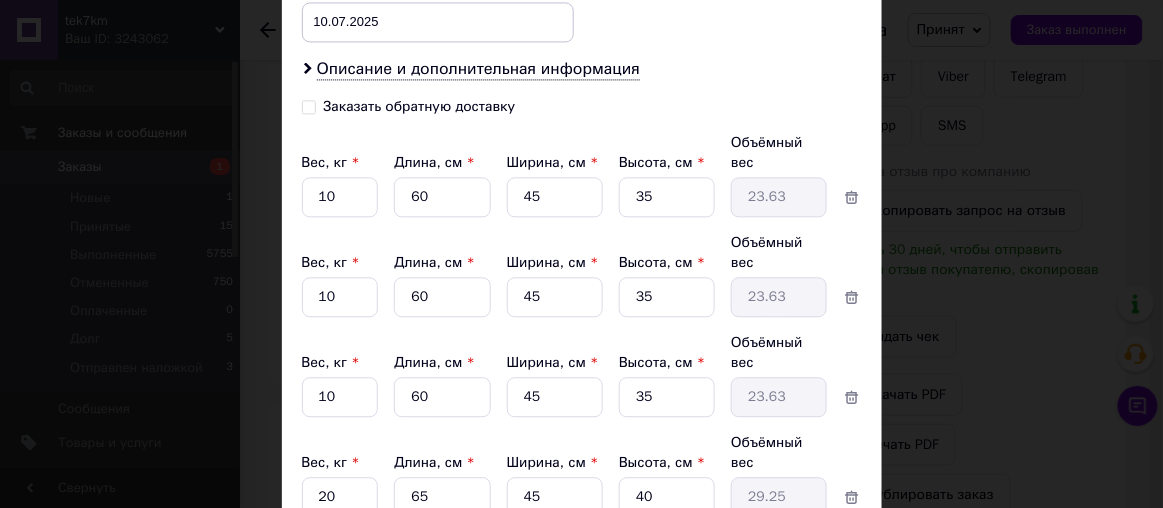click on "Сохранить" at bounding box center [808, 593] 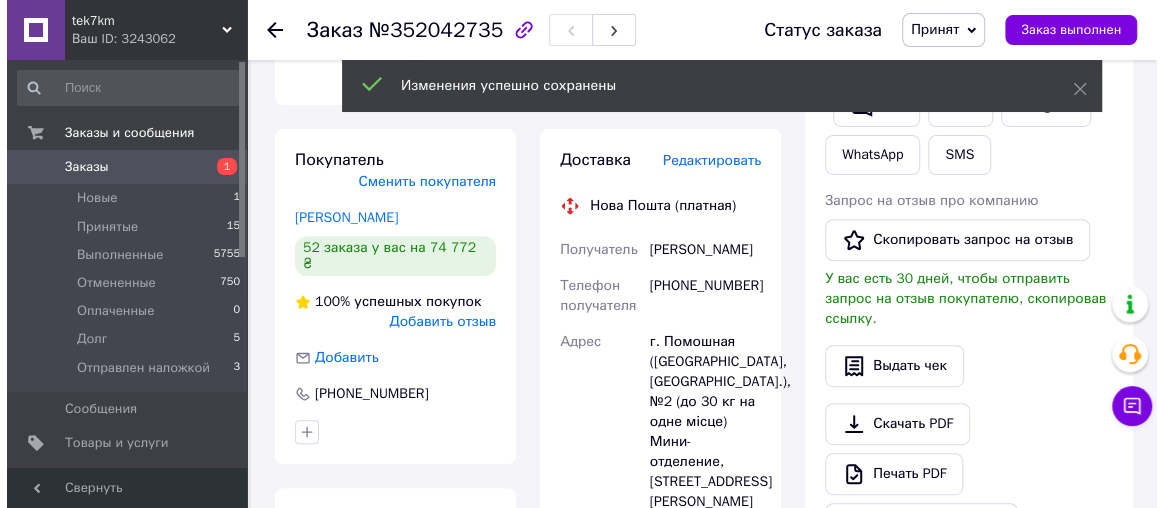 scroll, scrollTop: 181, scrollLeft: 0, axis: vertical 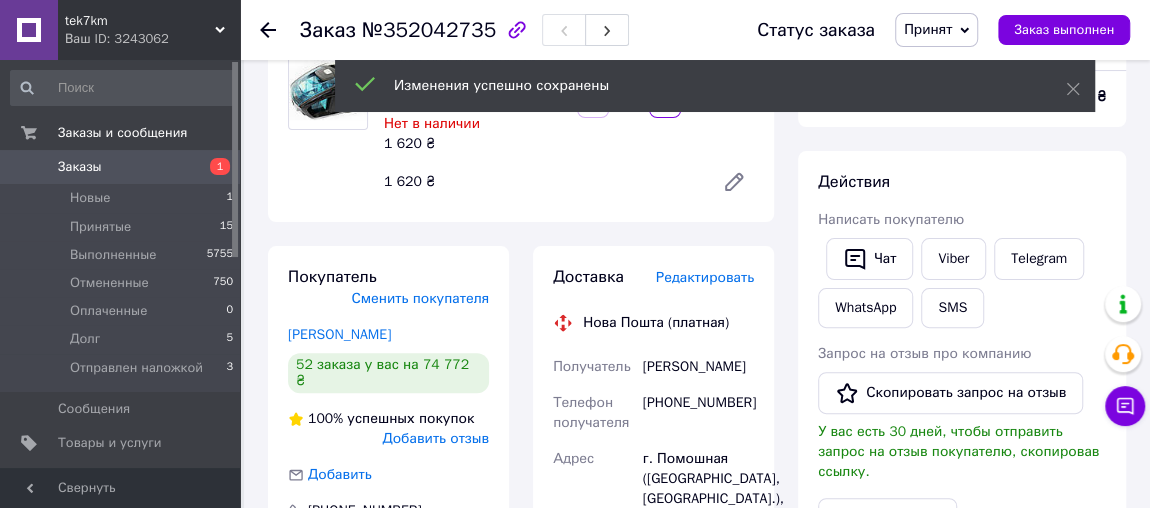 click on "Редактировать" at bounding box center [705, 277] 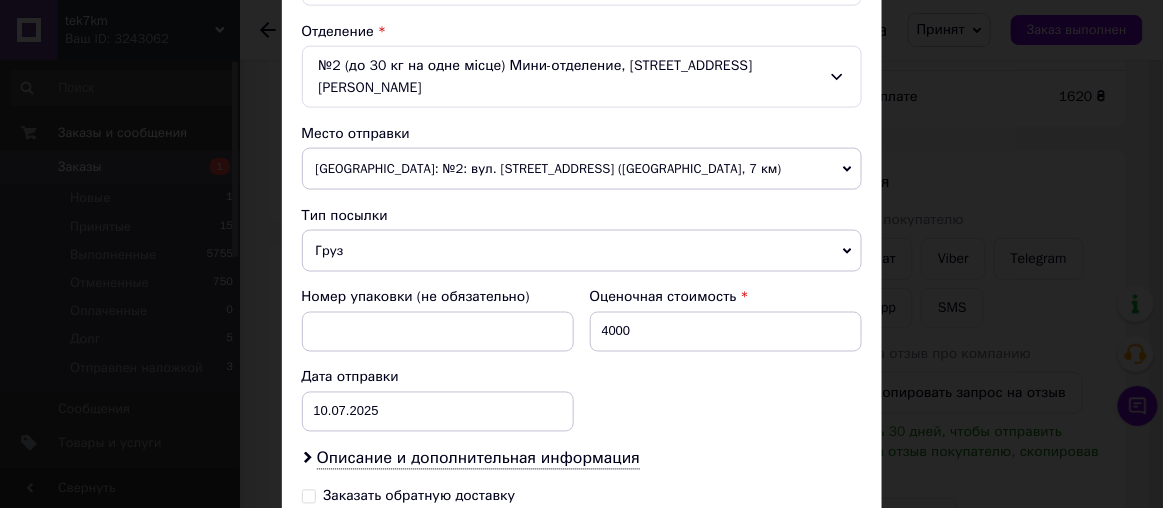 scroll, scrollTop: 718, scrollLeft: 0, axis: vertical 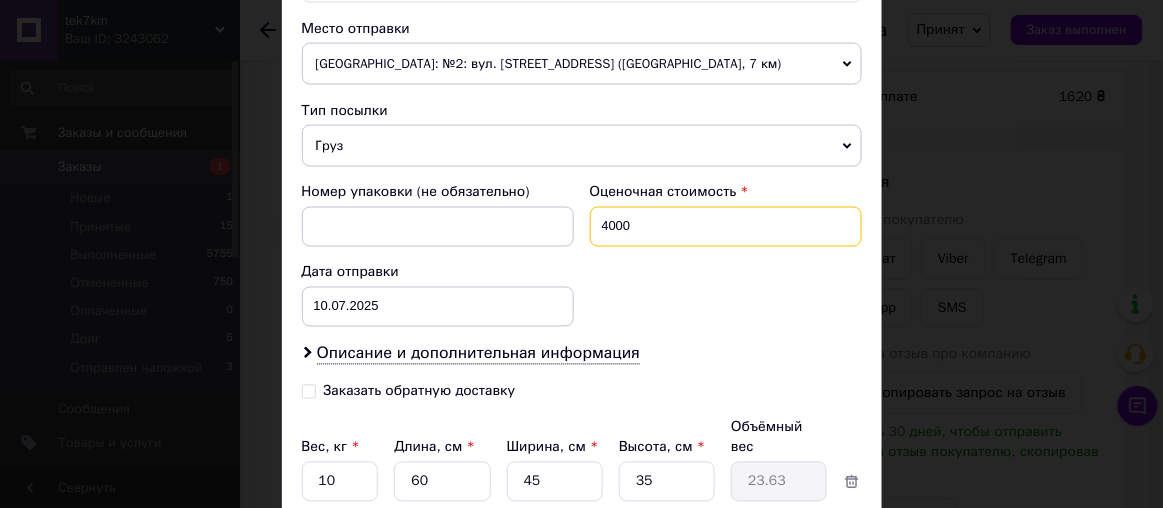 drag, startPoint x: 608, startPoint y: 194, endPoint x: 595, endPoint y: 193, distance: 13.038404 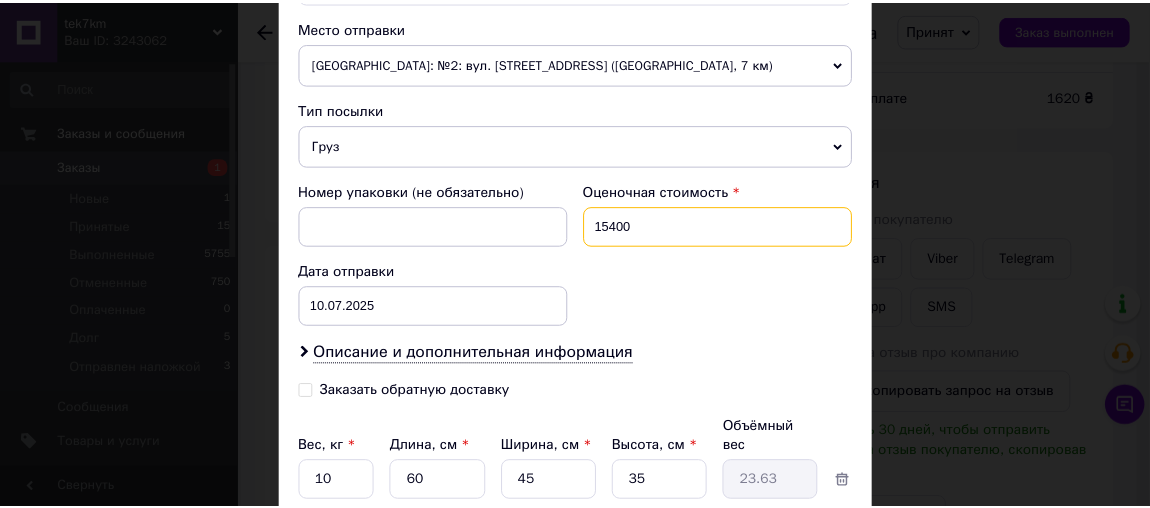 scroll, scrollTop: 1082, scrollLeft: 0, axis: vertical 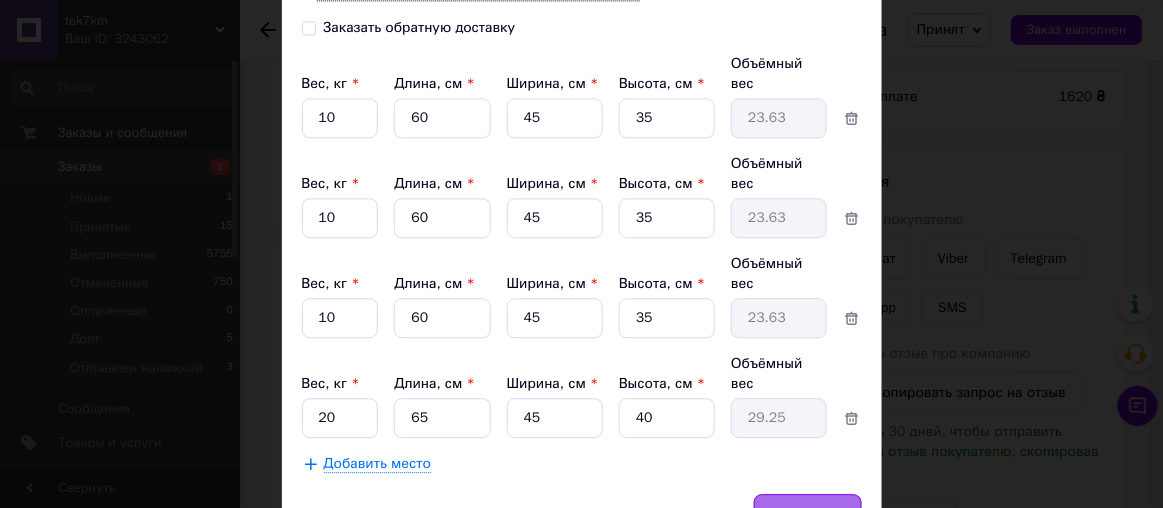 type on "15400" 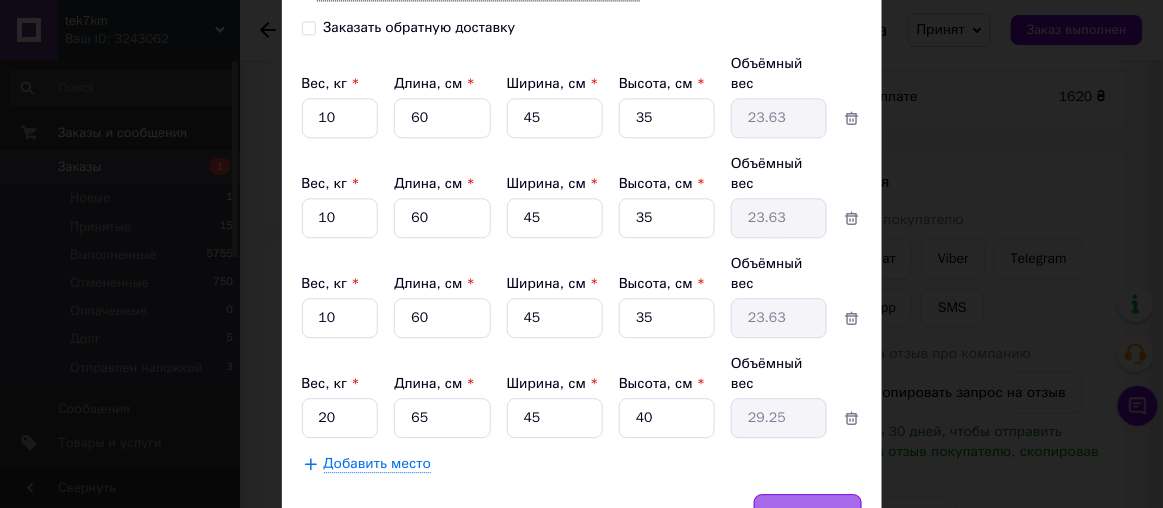 click on "Сохранить" at bounding box center (808, 514) 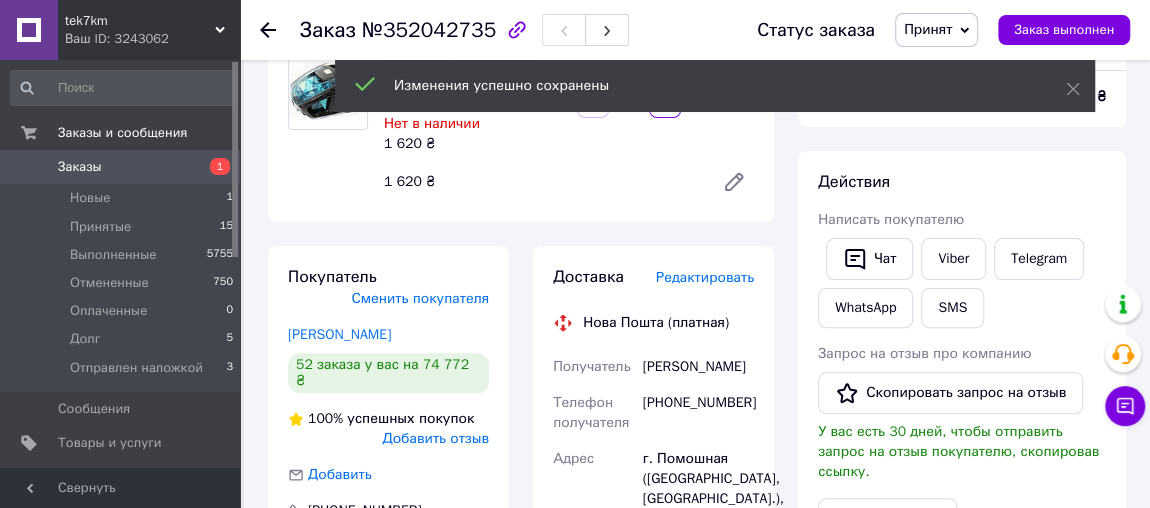 drag, startPoint x: 1072, startPoint y: 82, endPoint x: 1007, endPoint y: 108, distance: 70.00714 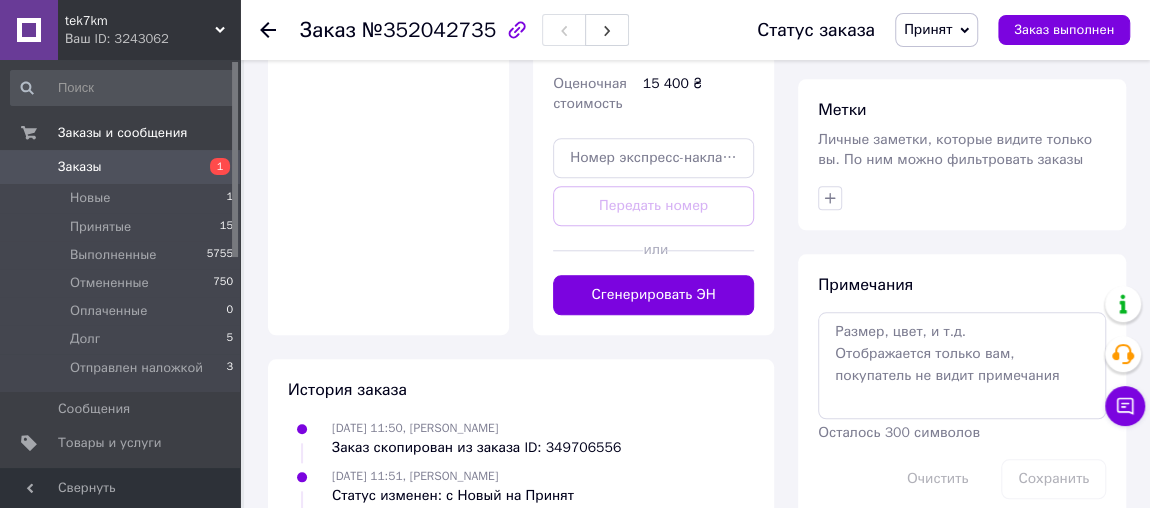 scroll, scrollTop: 909, scrollLeft: 0, axis: vertical 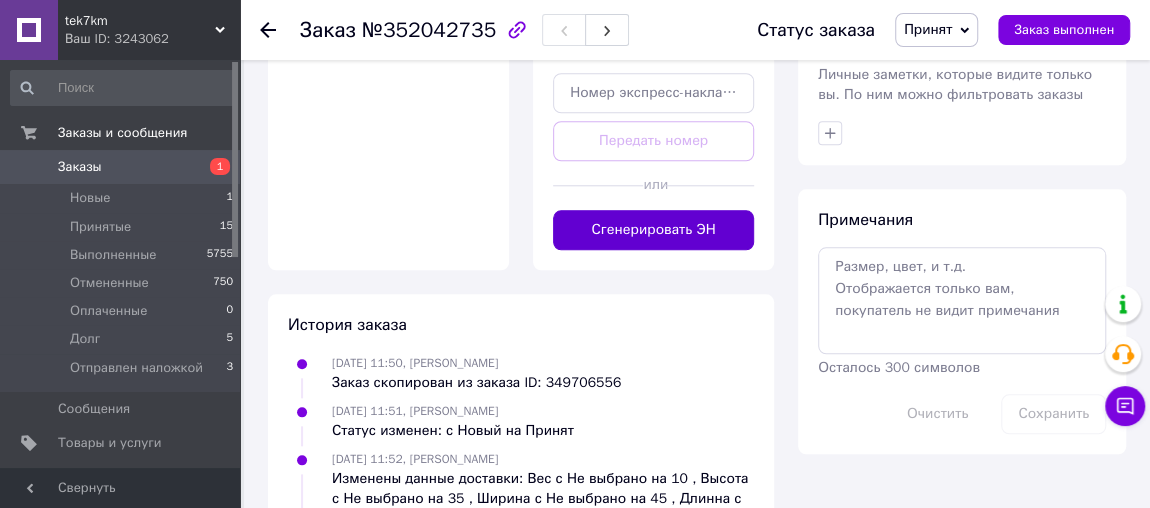 click on "Сгенерировать ЭН" at bounding box center [653, 230] 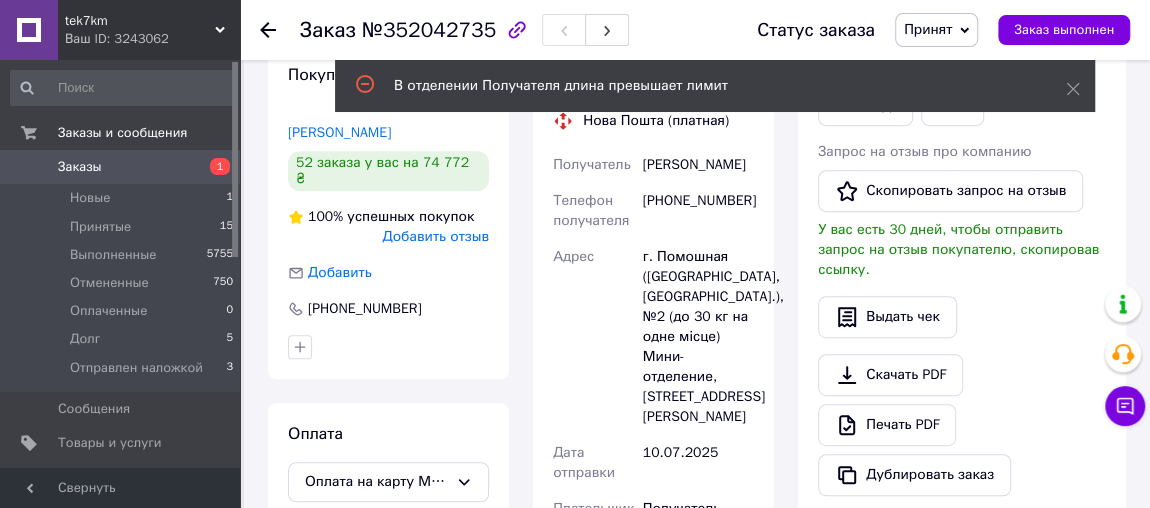 scroll, scrollTop: 363, scrollLeft: 0, axis: vertical 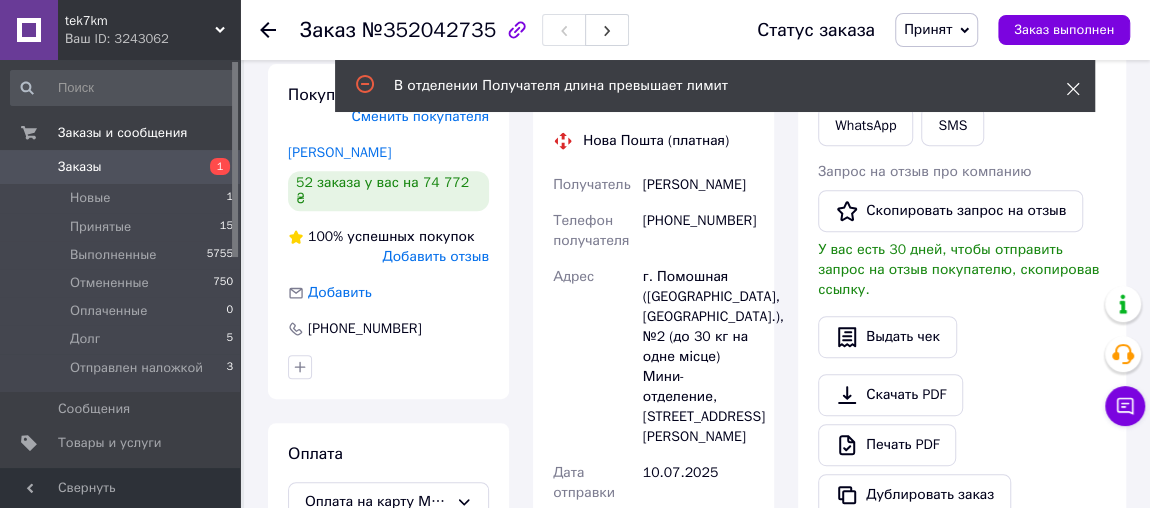 click 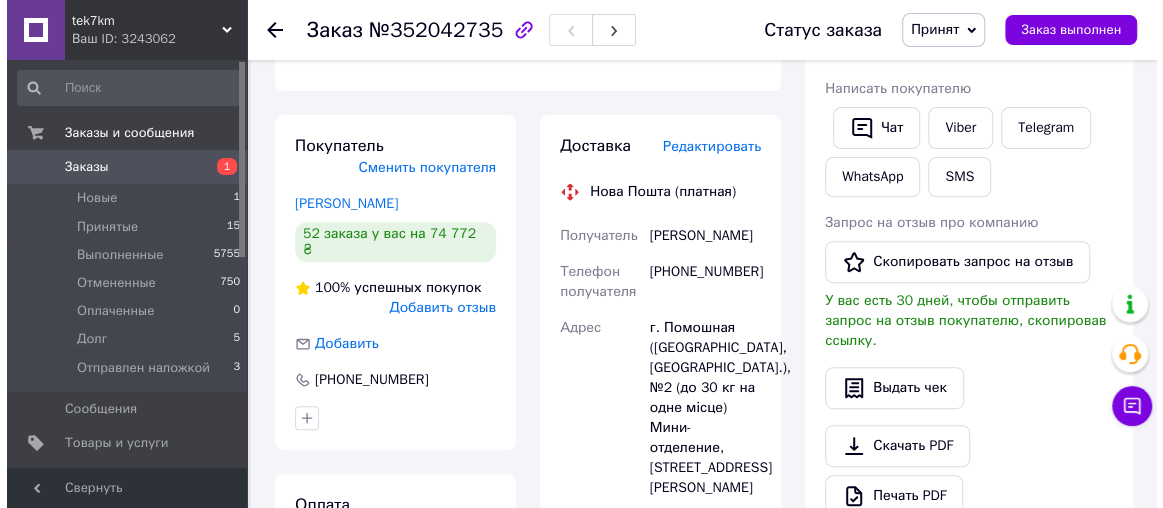 scroll, scrollTop: 272, scrollLeft: 0, axis: vertical 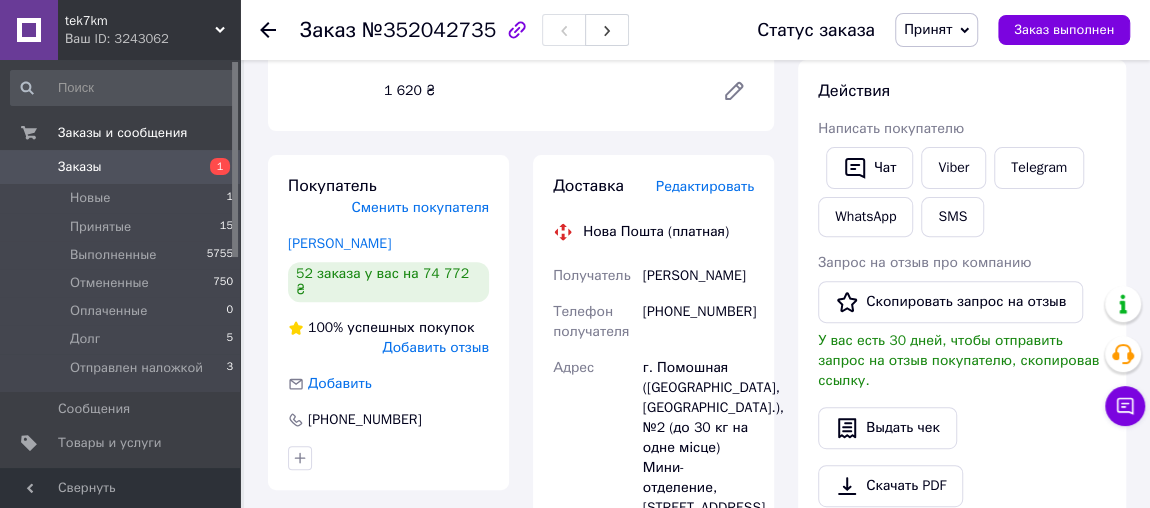 click on "Редактировать" at bounding box center [705, 186] 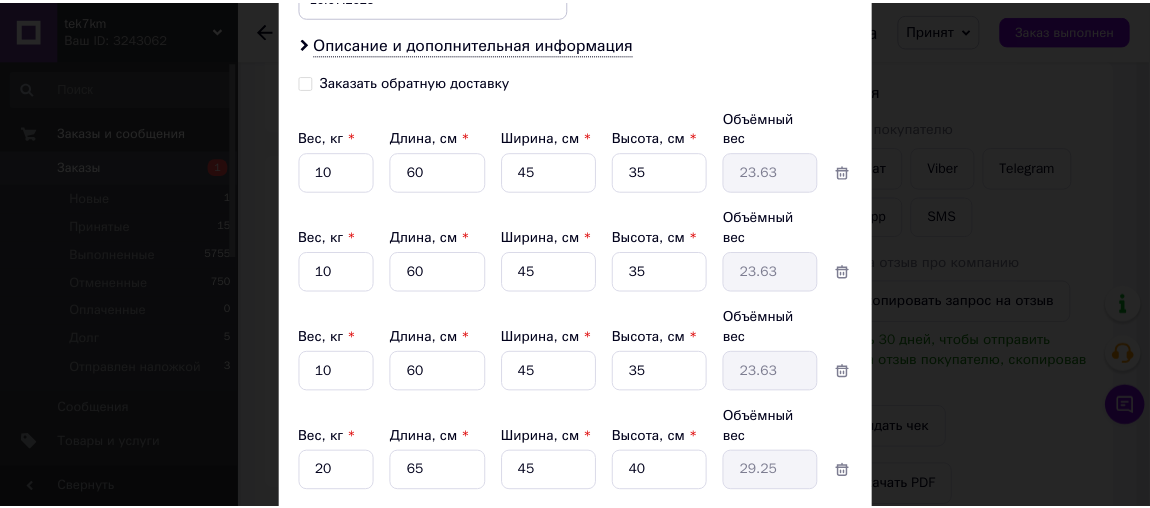 scroll, scrollTop: 991, scrollLeft: 0, axis: vertical 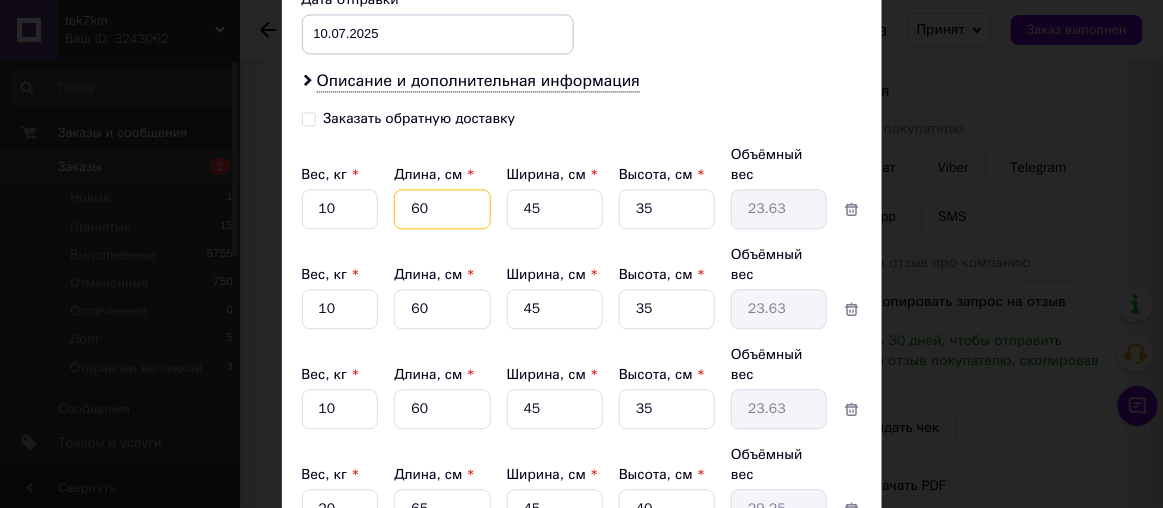 drag, startPoint x: 416, startPoint y: 159, endPoint x: 399, endPoint y: 157, distance: 17.117243 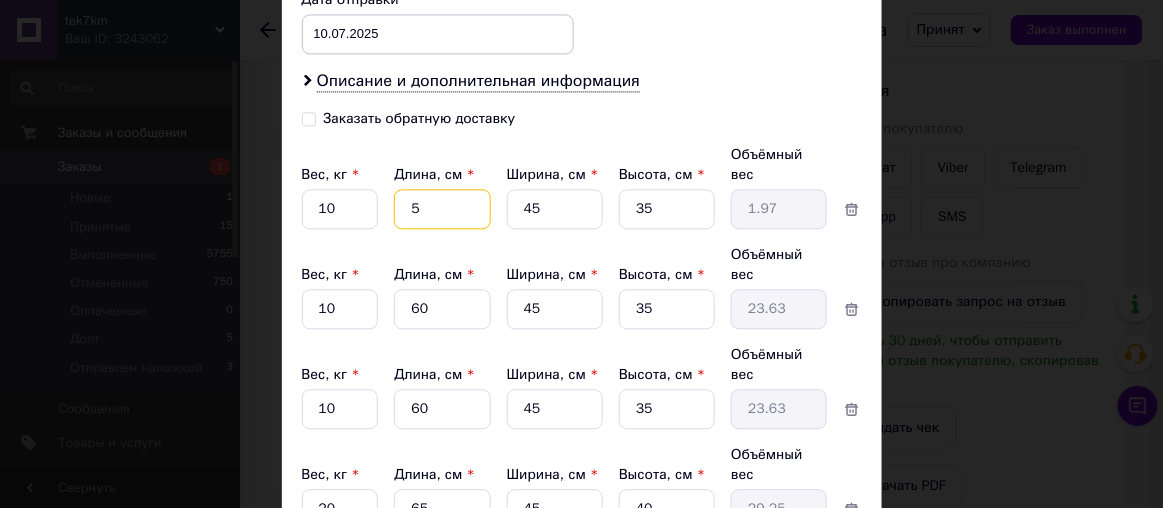 type on "50" 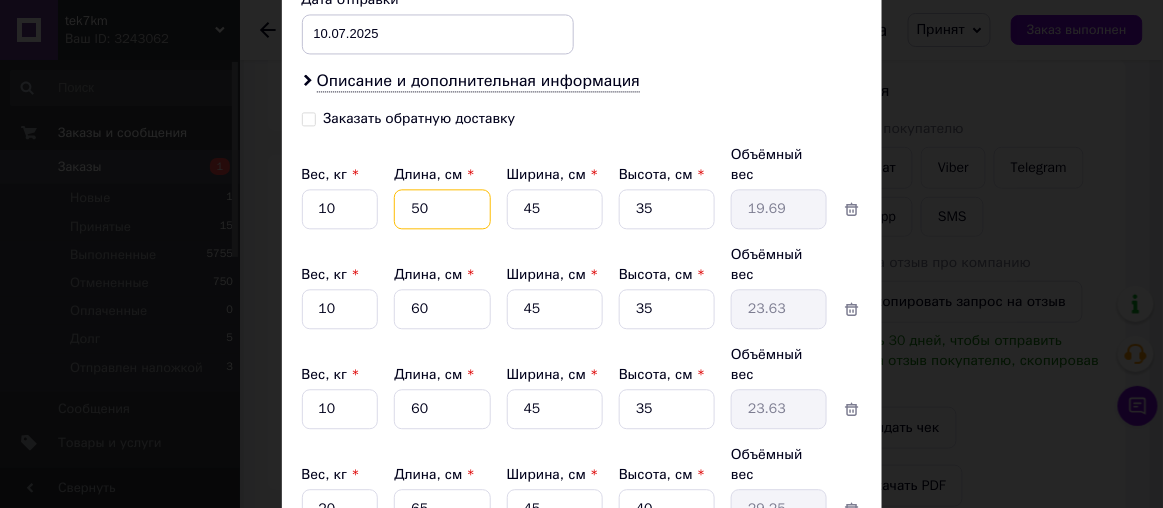 type on "50" 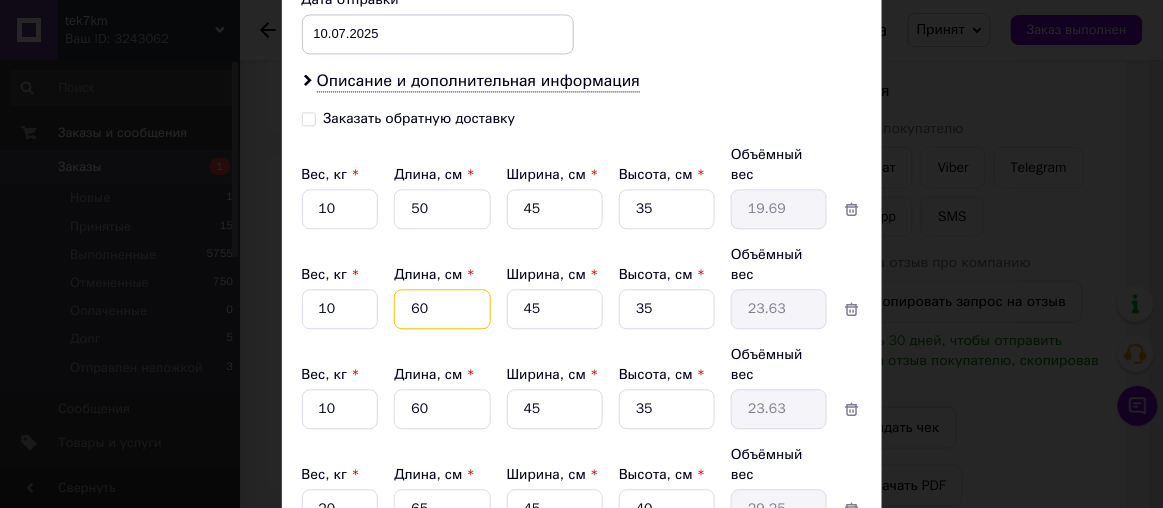 drag, startPoint x: 433, startPoint y: 233, endPoint x: 399, endPoint y: 233, distance: 34 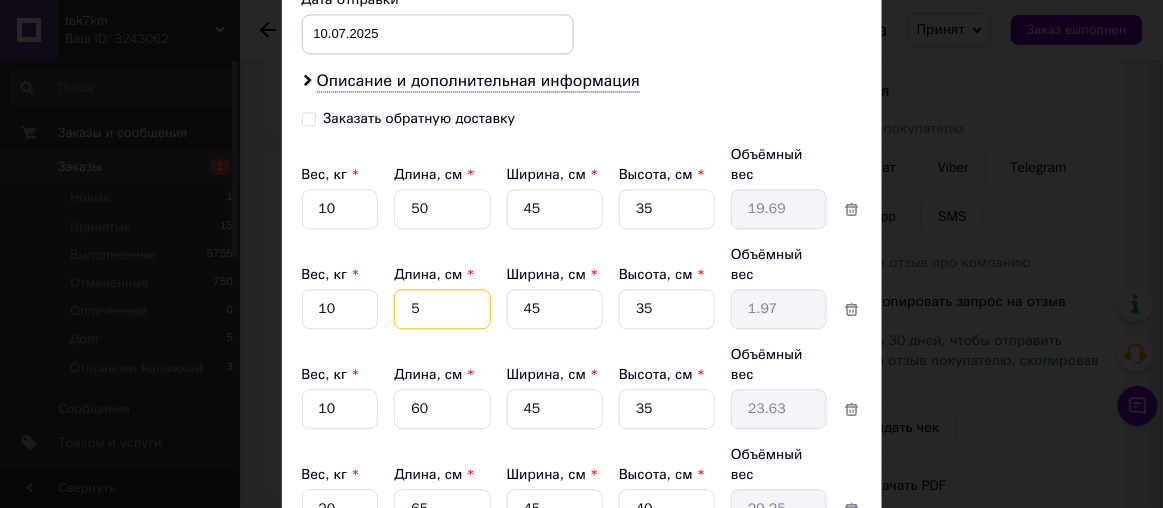 type on "50" 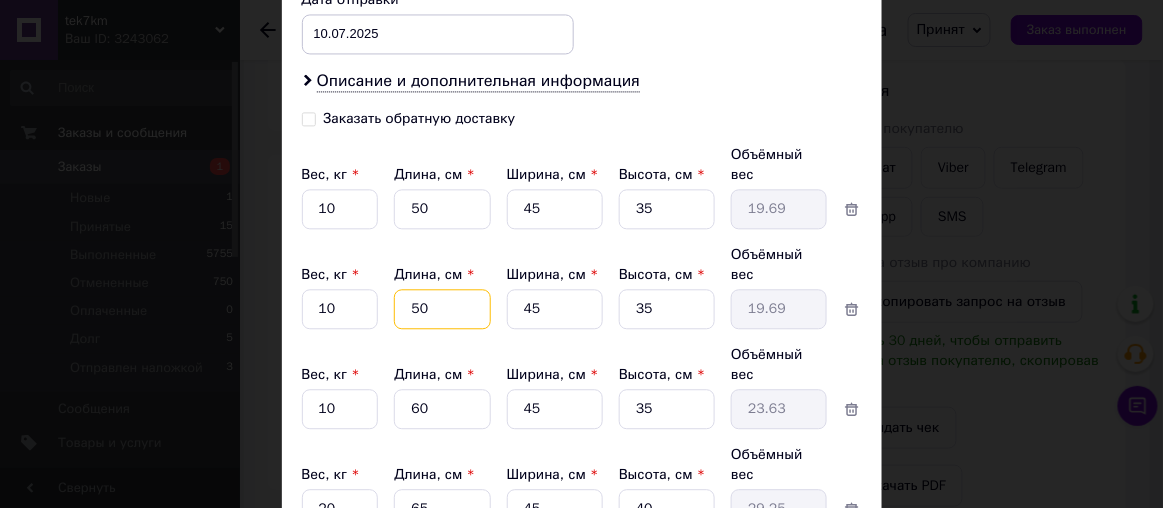 type on "50" 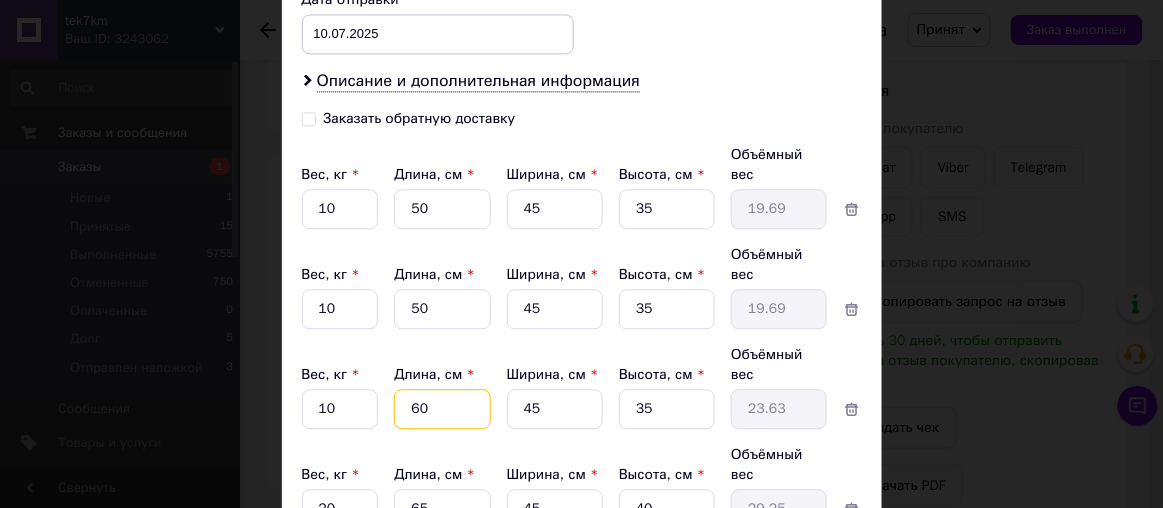drag, startPoint x: 440, startPoint y: 329, endPoint x: 387, endPoint y: 311, distance: 55.97321 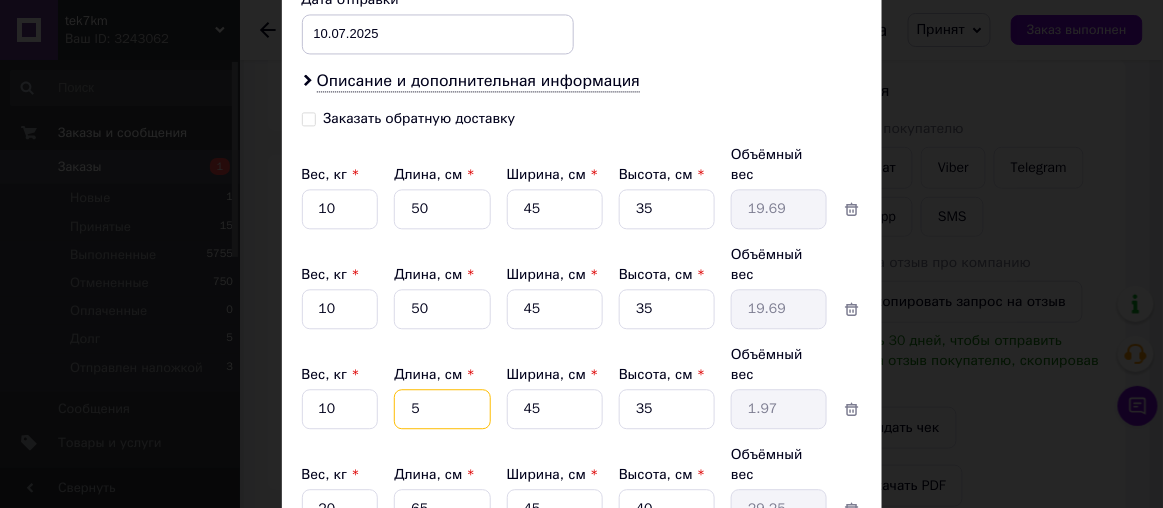 type on "50" 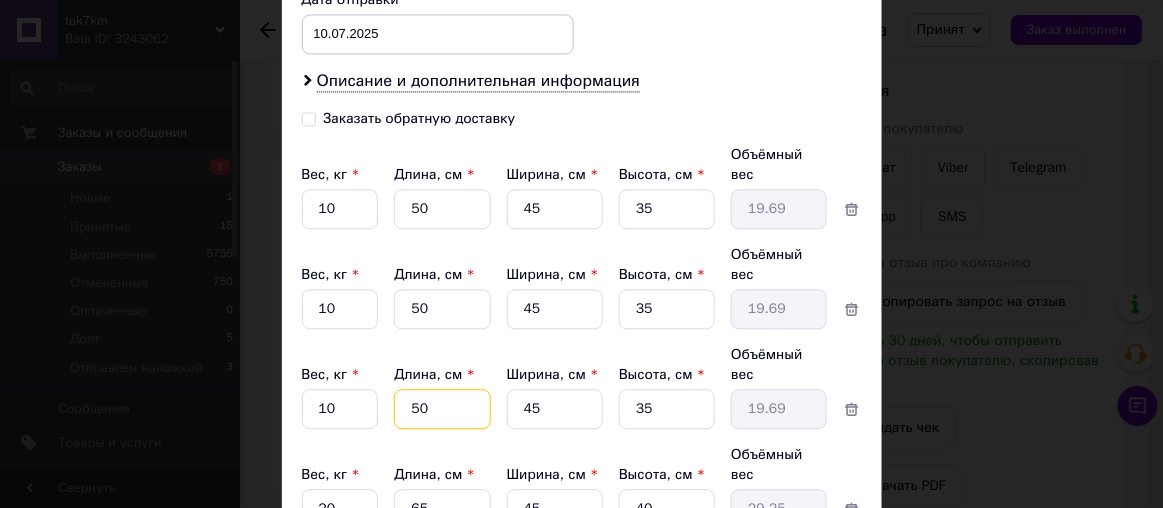 type on "50" 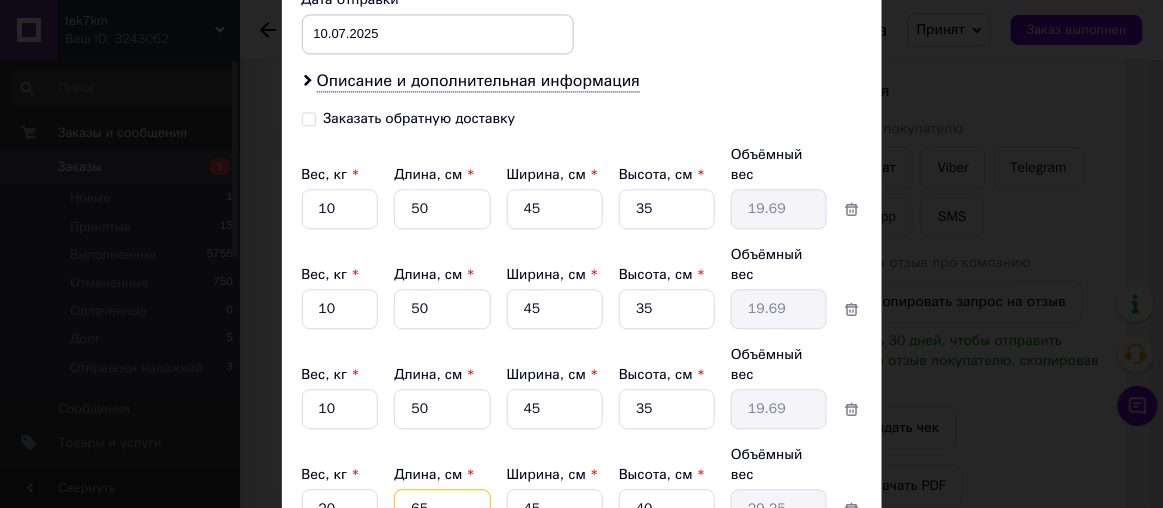 drag, startPoint x: 438, startPoint y: 398, endPoint x: 406, endPoint y: 397, distance: 32.01562 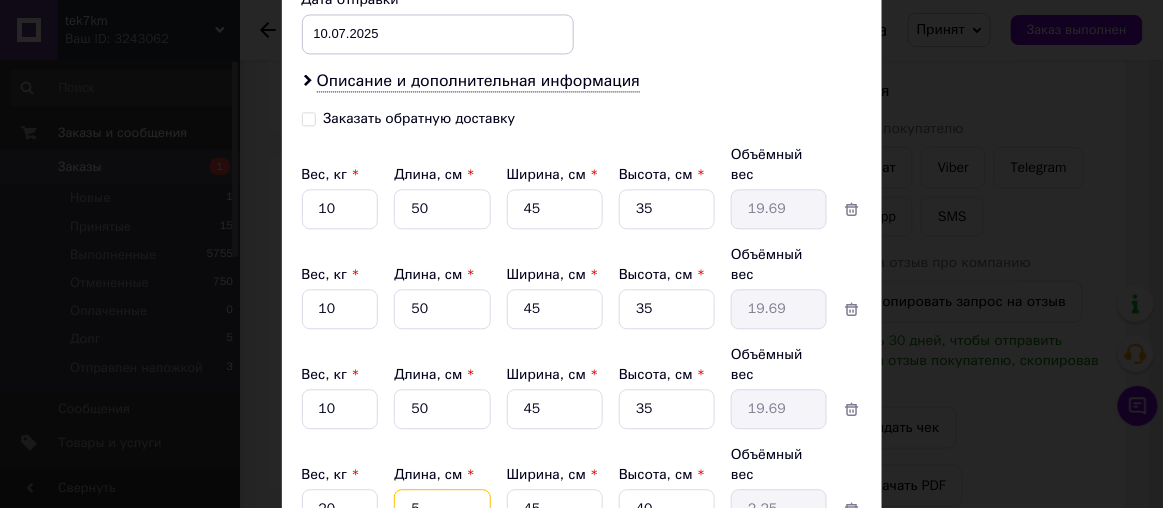 type on "50" 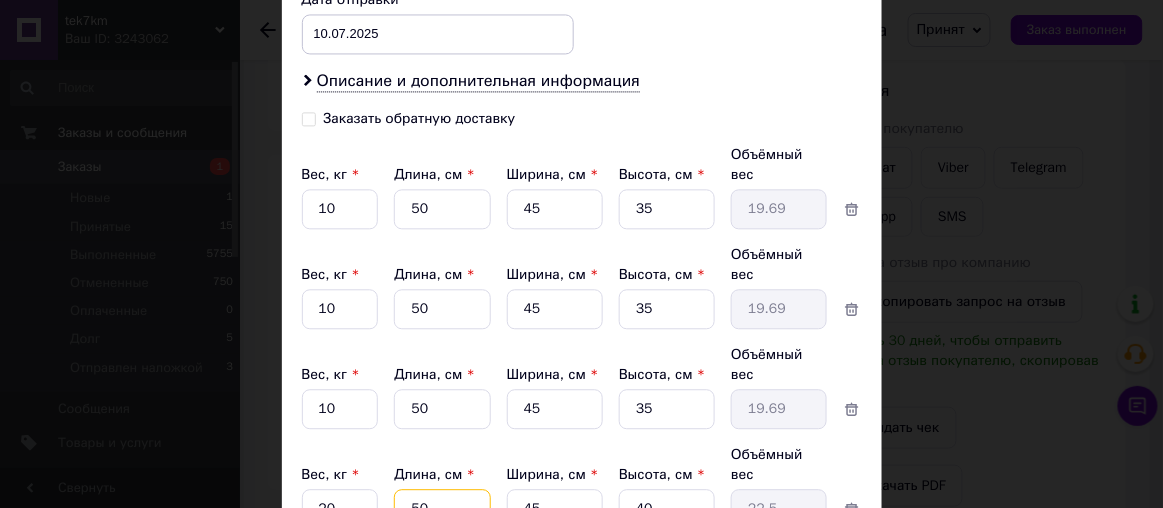 type on "50" 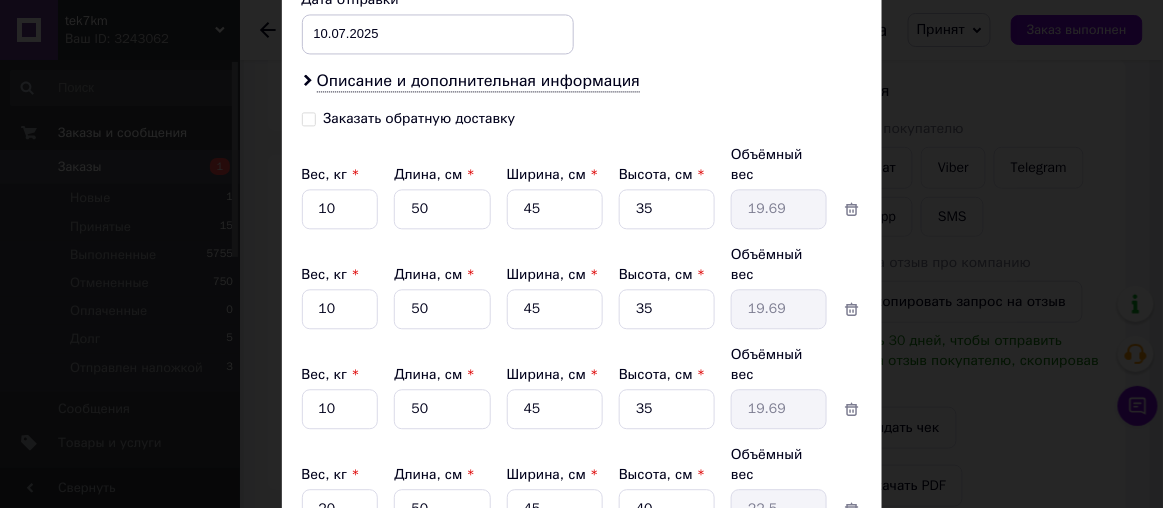 click on "Сохранить" at bounding box center (808, 605) 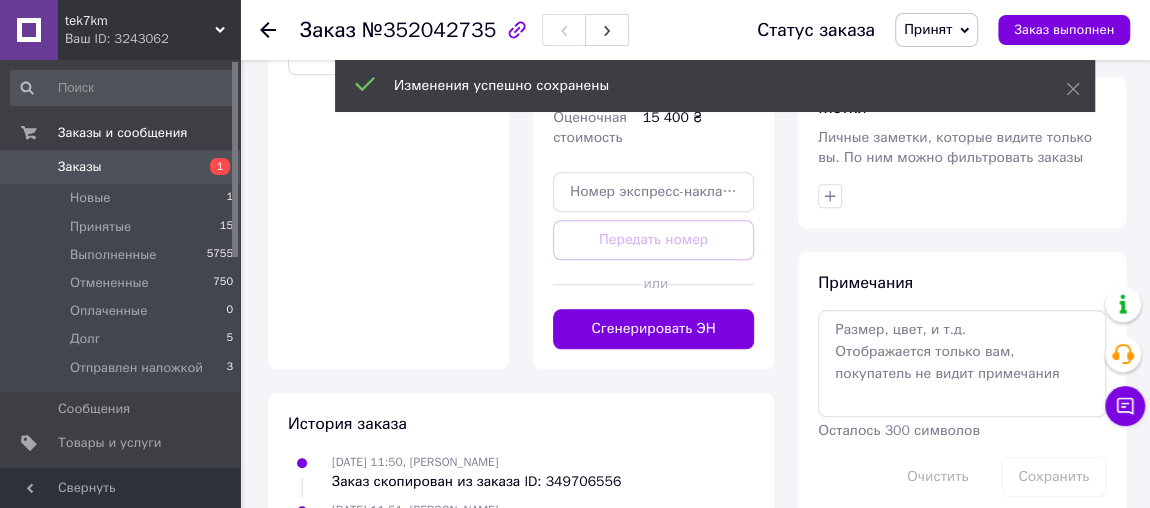 scroll, scrollTop: 818, scrollLeft: 0, axis: vertical 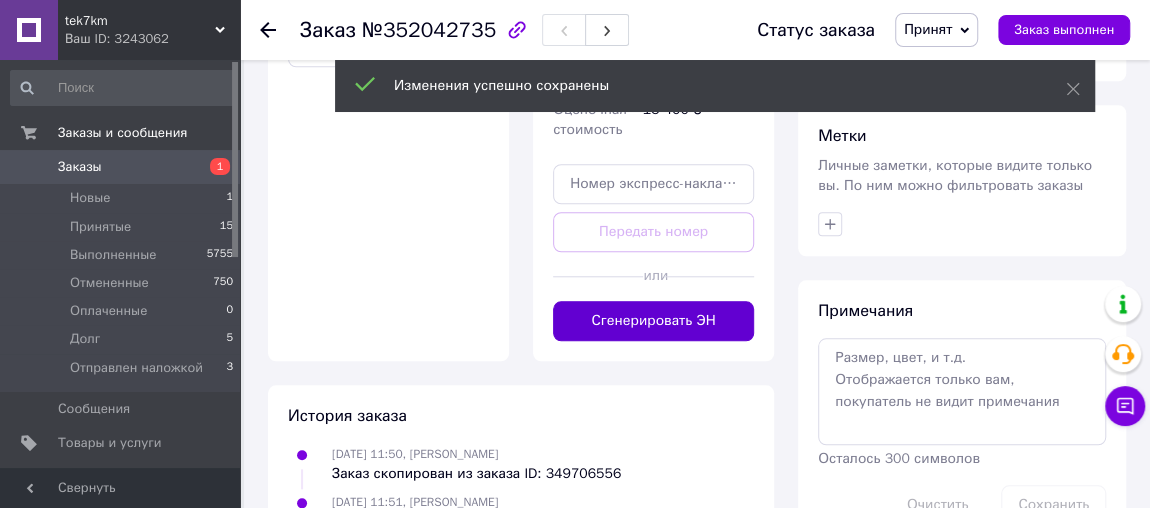 click on "Сгенерировать ЭН" at bounding box center [653, 321] 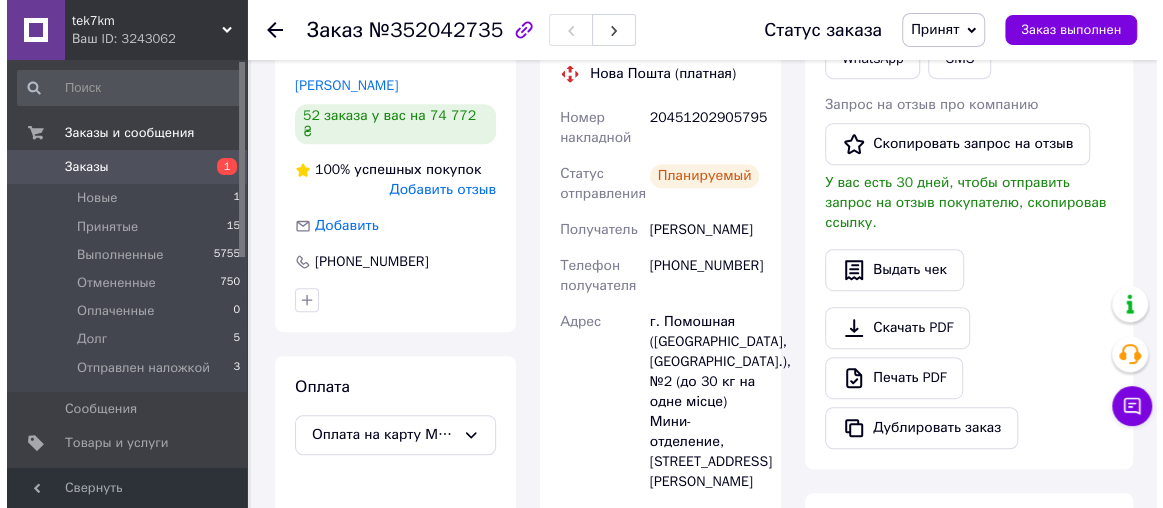 scroll, scrollTop: 363, scrollLeft: 0, axis: vertical 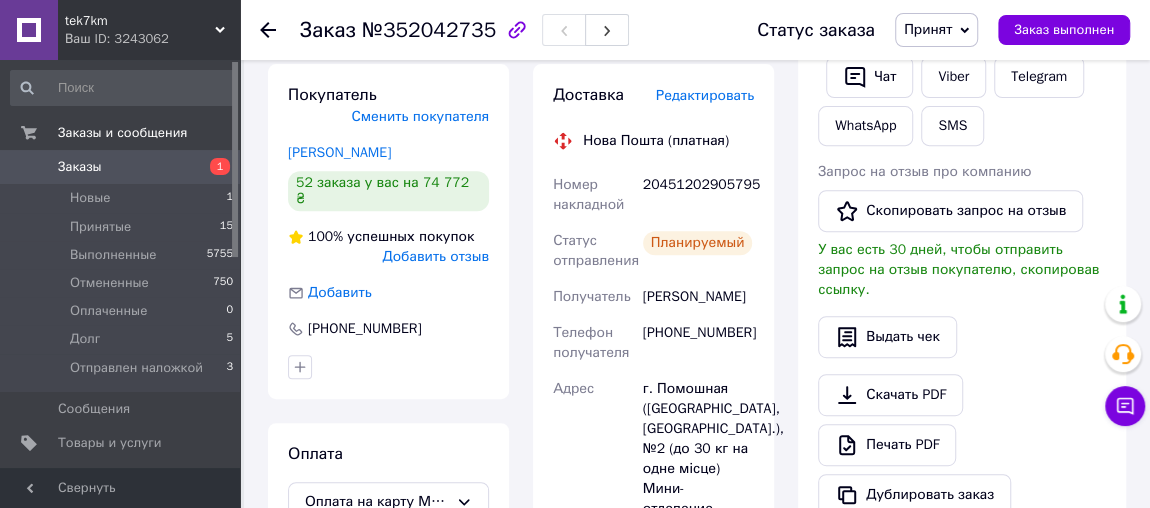 click on "Редактировать" at bounding box center [705, 95] 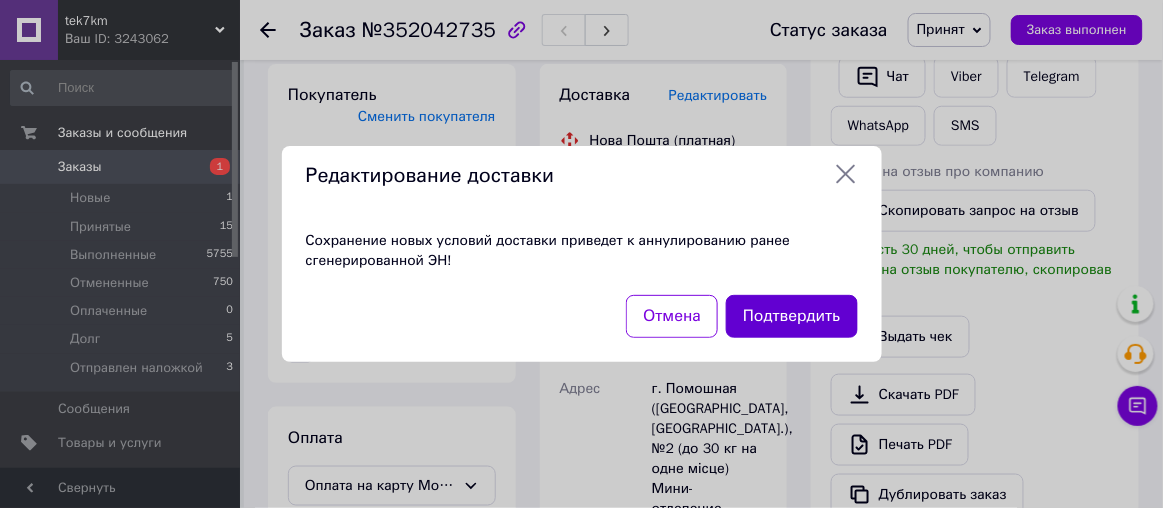 click on "Подтвердить" at bounding box center [791, 316] 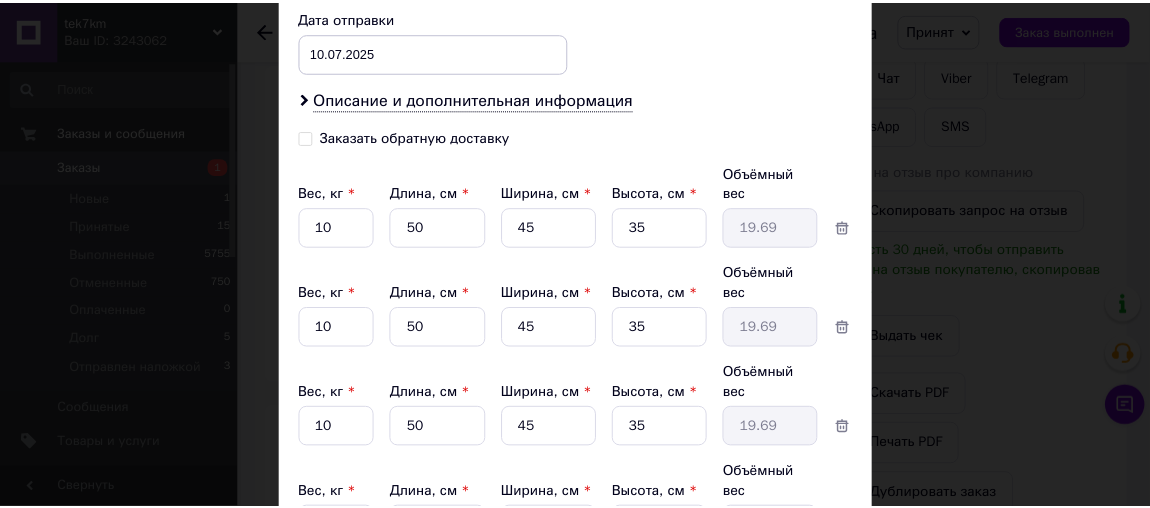 scroll, scrollTop: 999, scrollLeft: 0, axis: vertical 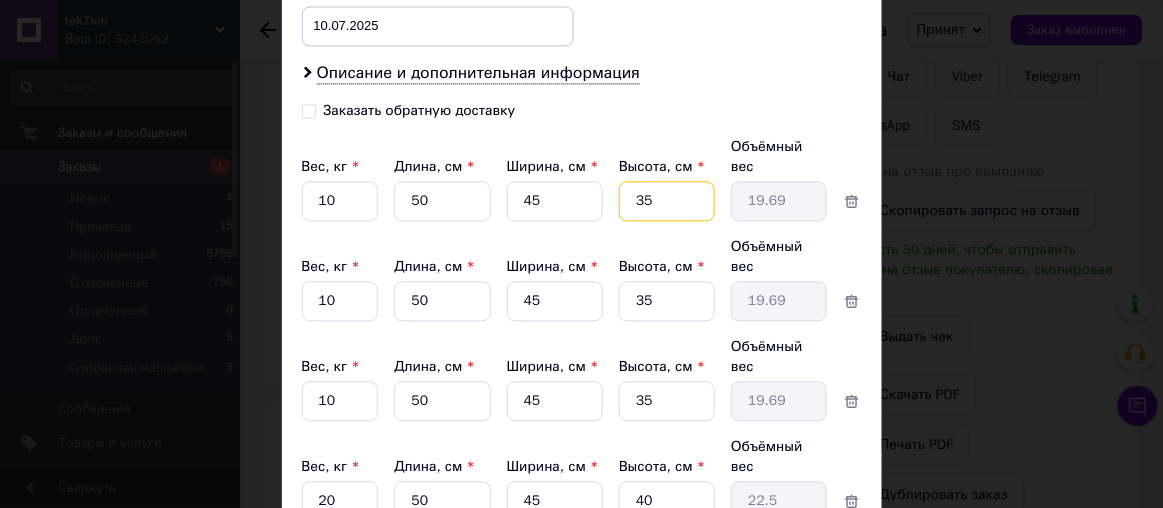 click on "35" at bounding box center [667, 201] 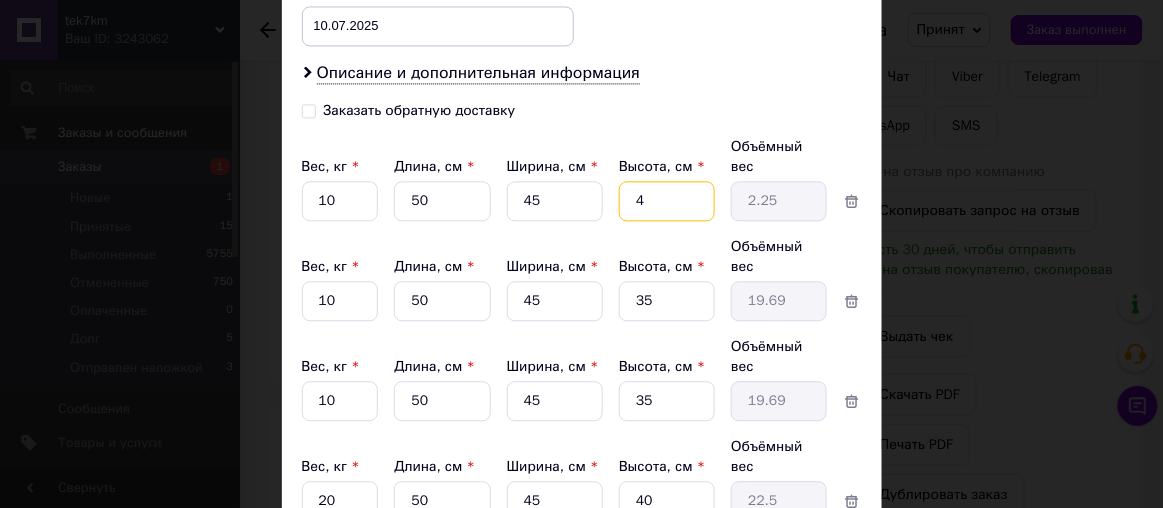 type on "45" 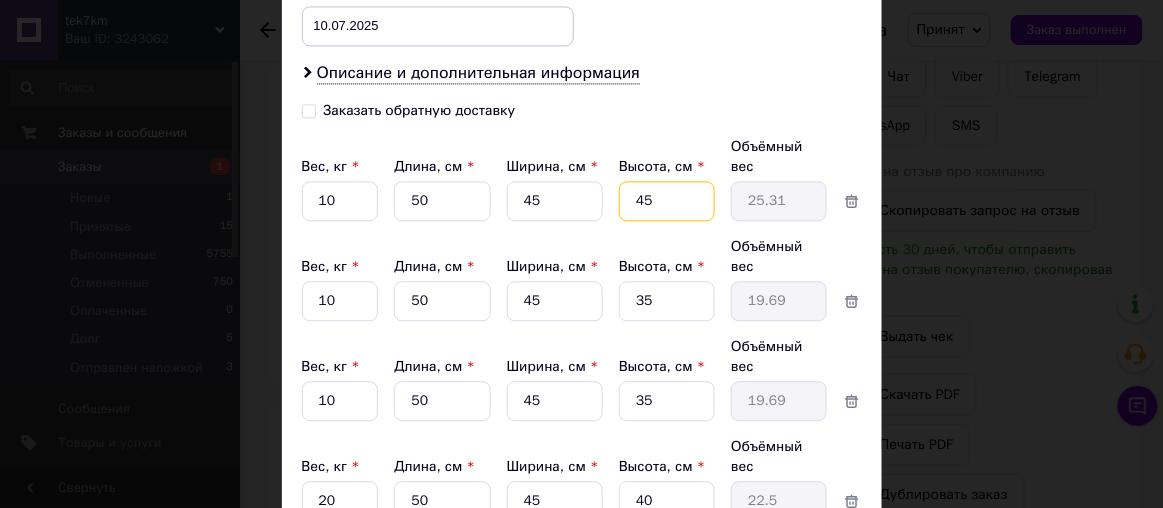 click on "45" at bounding box center [667, 201] 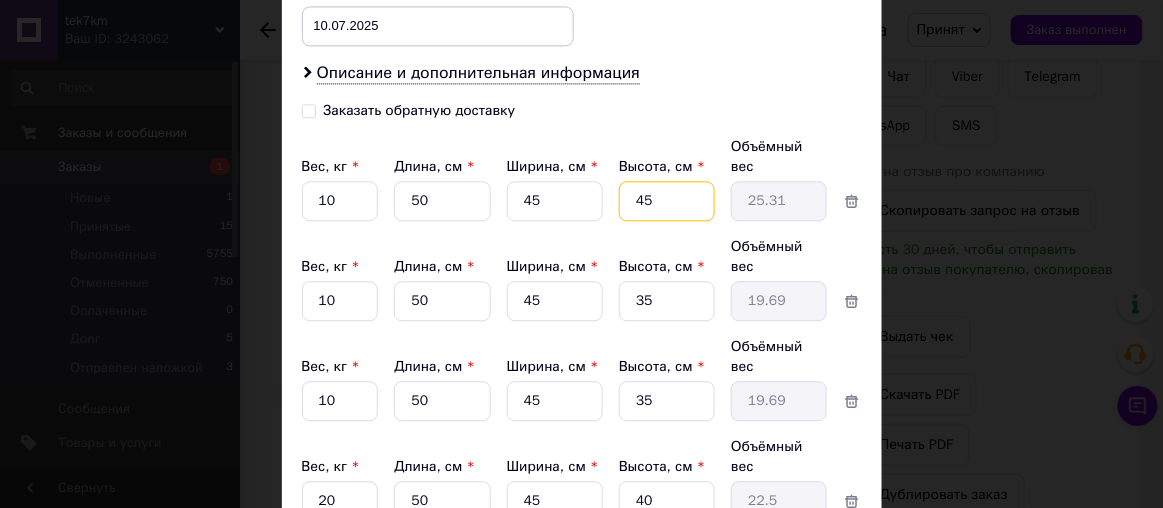 type on "40" 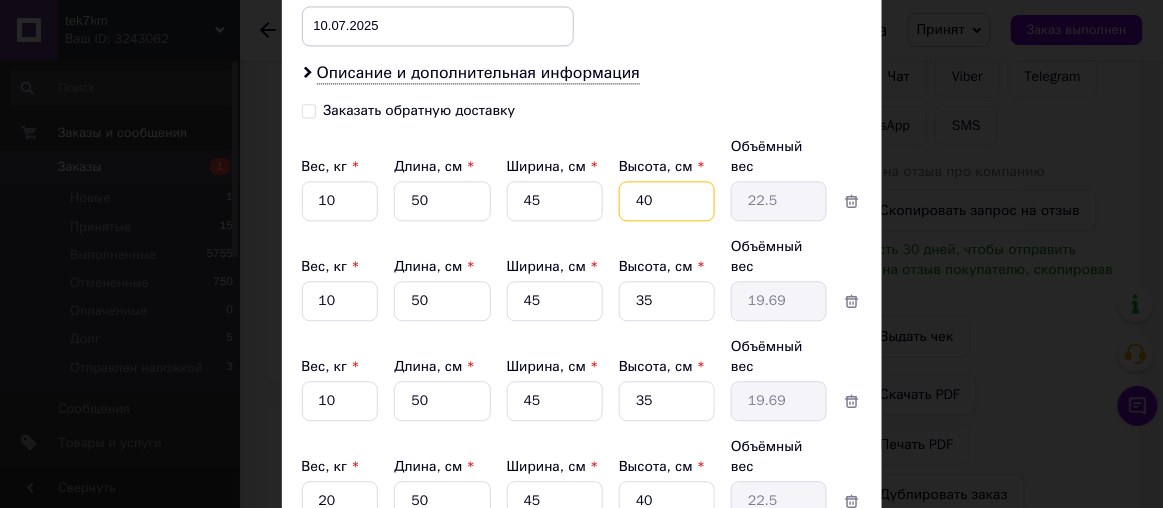 type on "40" 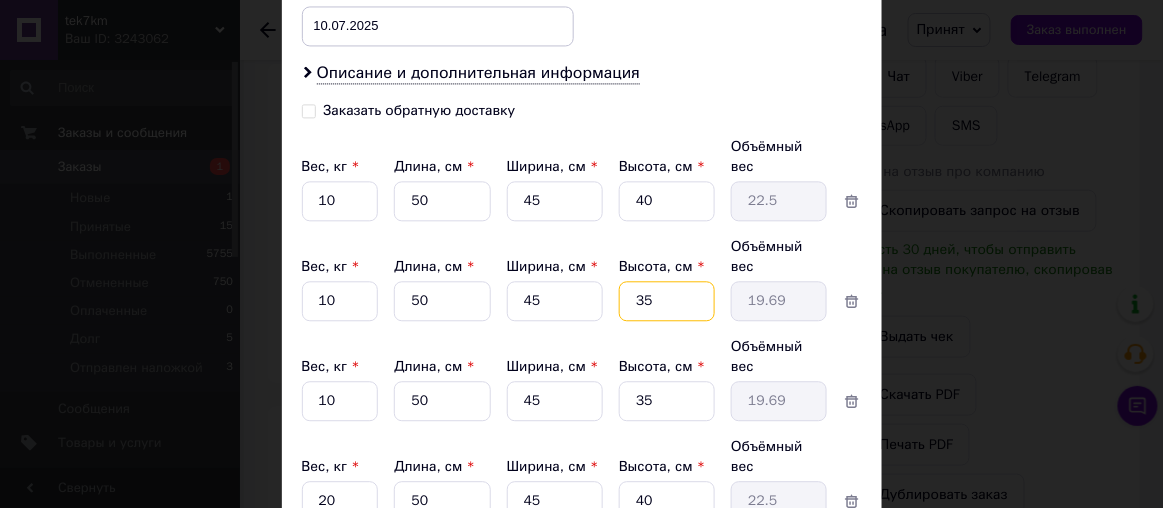 drag, startPoint x: 658, startPoint y: 225, endPoint x: 632, endPoint y: 224, distance: 26.019224 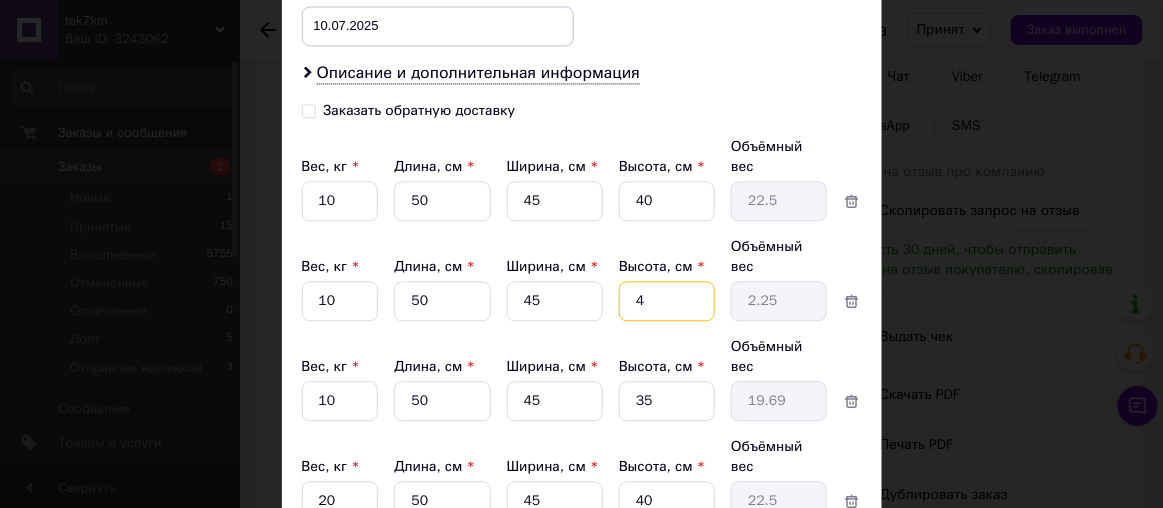 type on "40" 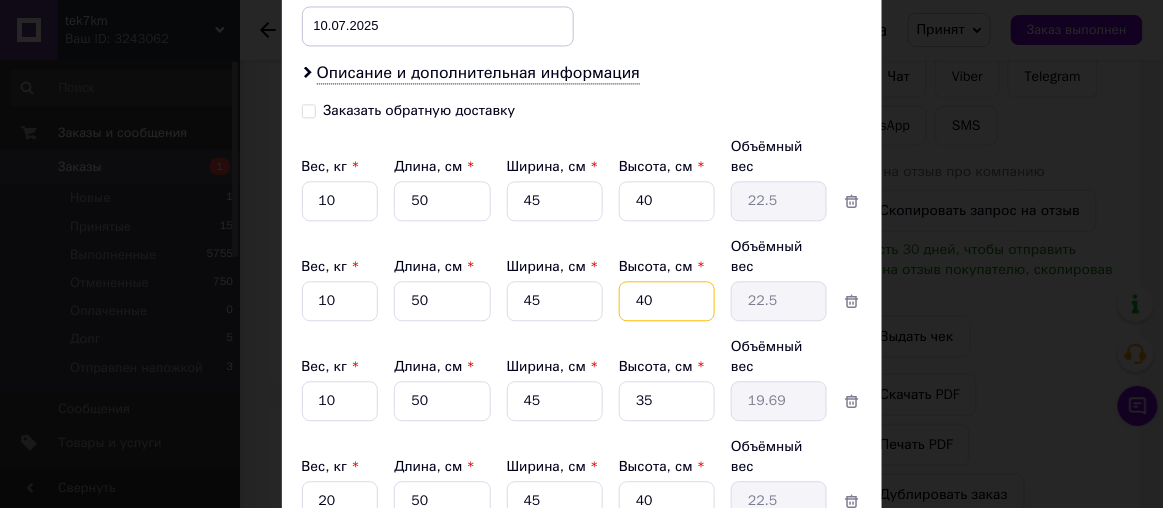 type on "40" 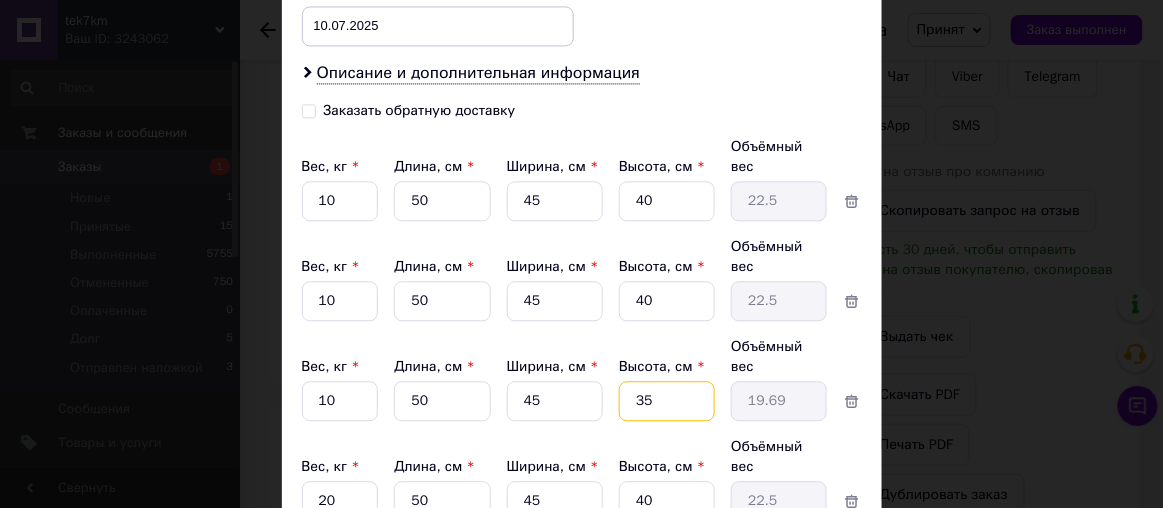 drag, startPoint x: 654, startPoint y: 306, endPoint x: 627, endPoint y: 303, distance: 27.166155 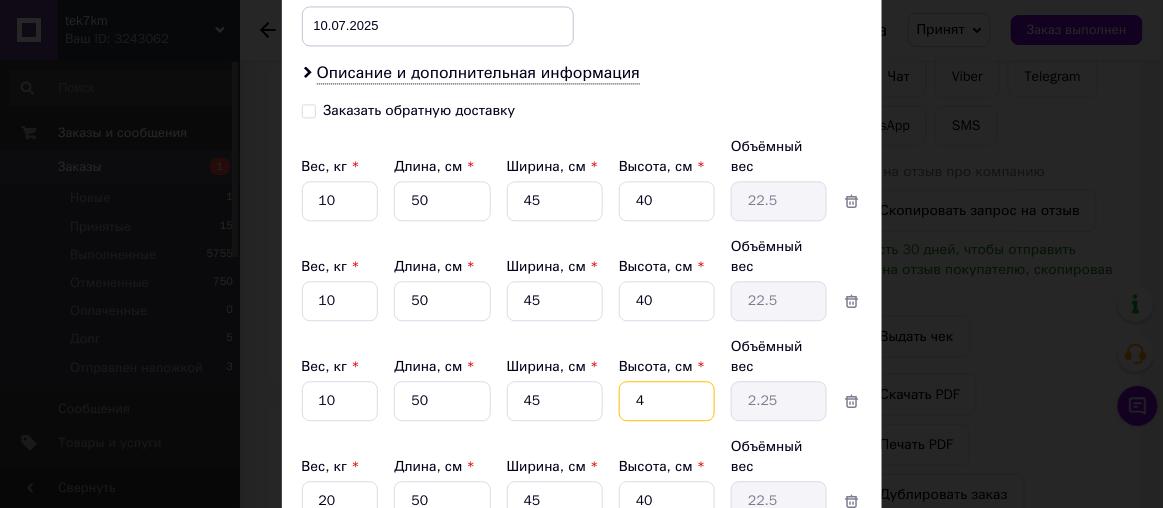 type on "40" 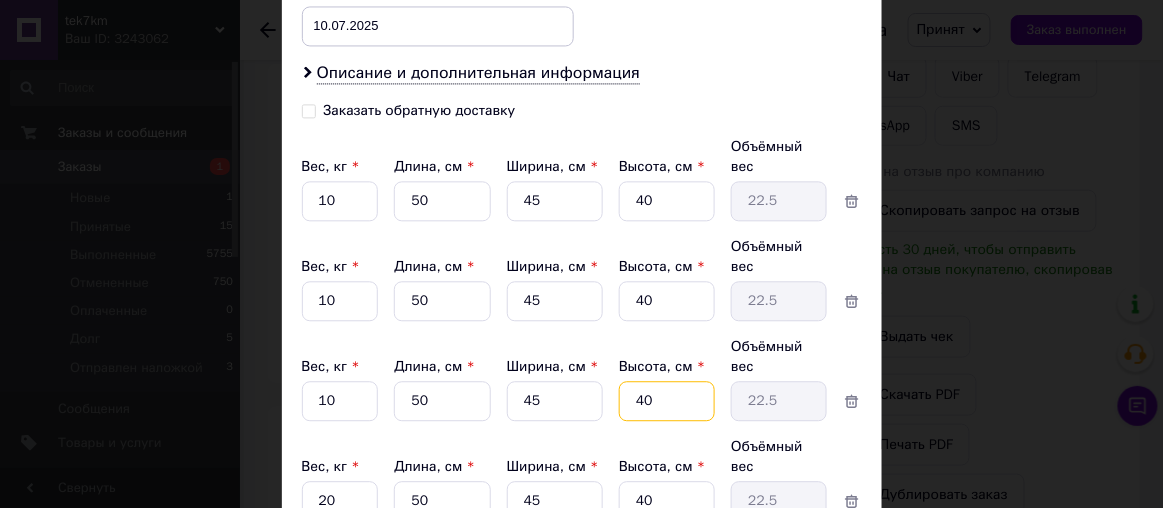 type on "40" 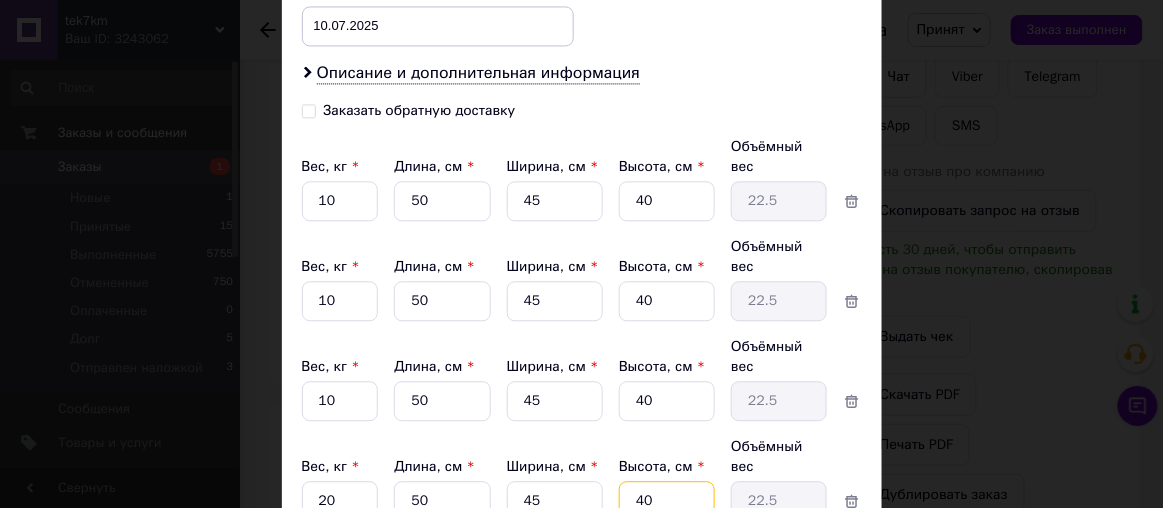 click on "40" at bounding box center [667, 201] 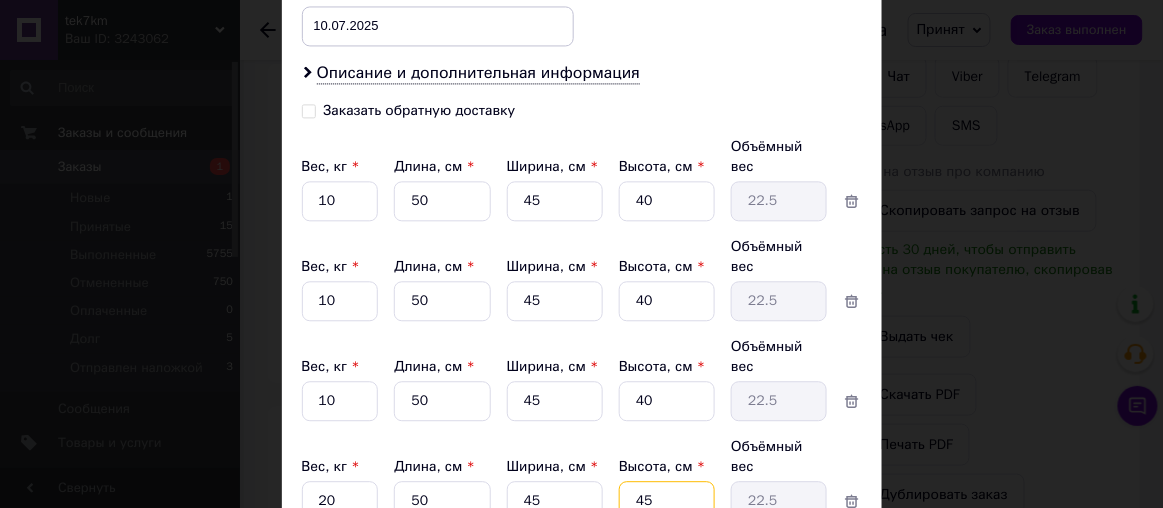 type on "25.31" 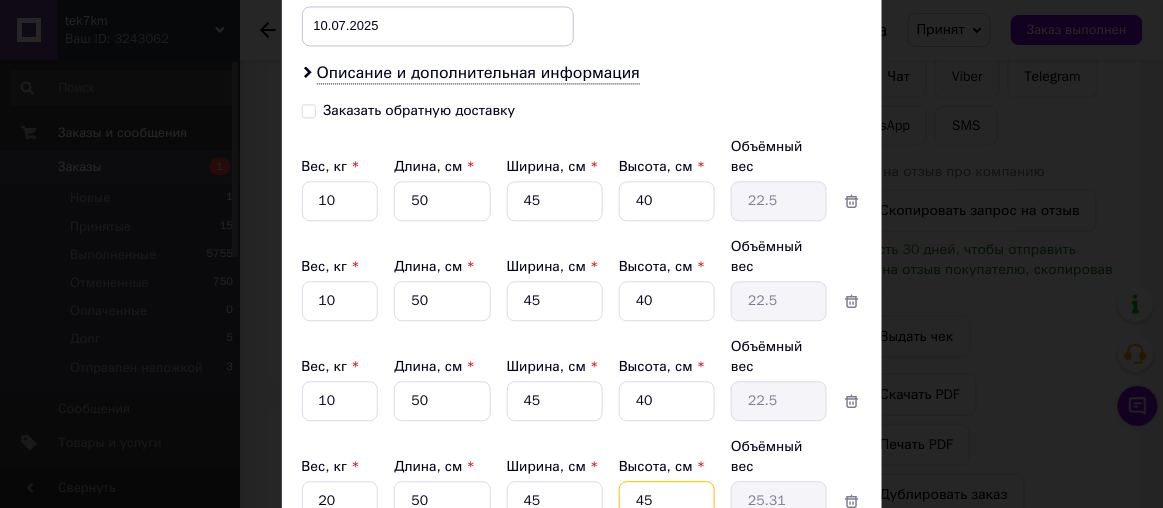 drag, startPoint x: 647, startPoint y: 385, endPoint x: 632, endPoint y: 387, distance: 15.132746 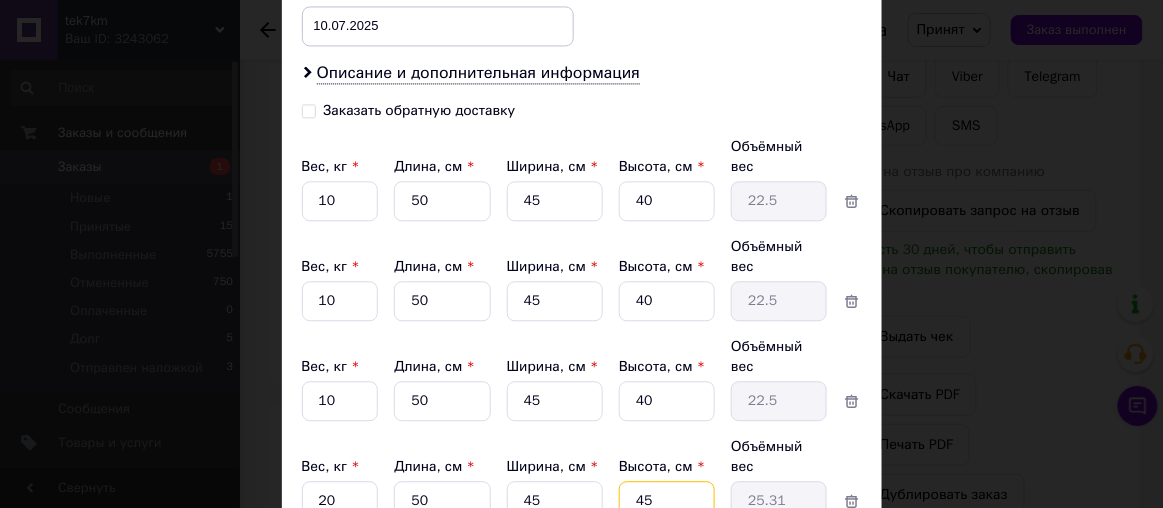 click on "45" at bounding box center (667, 201) 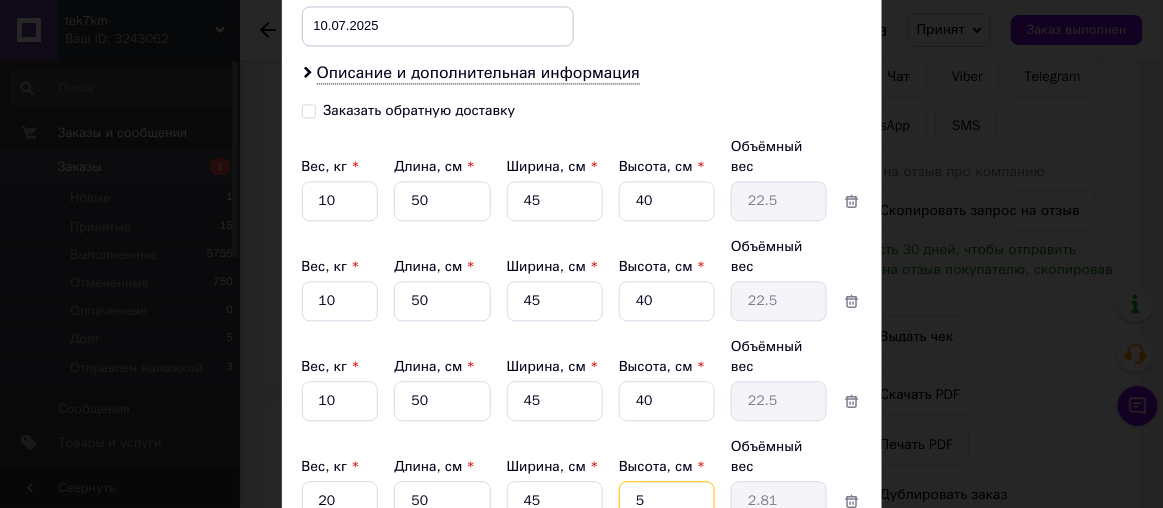 type on "50" 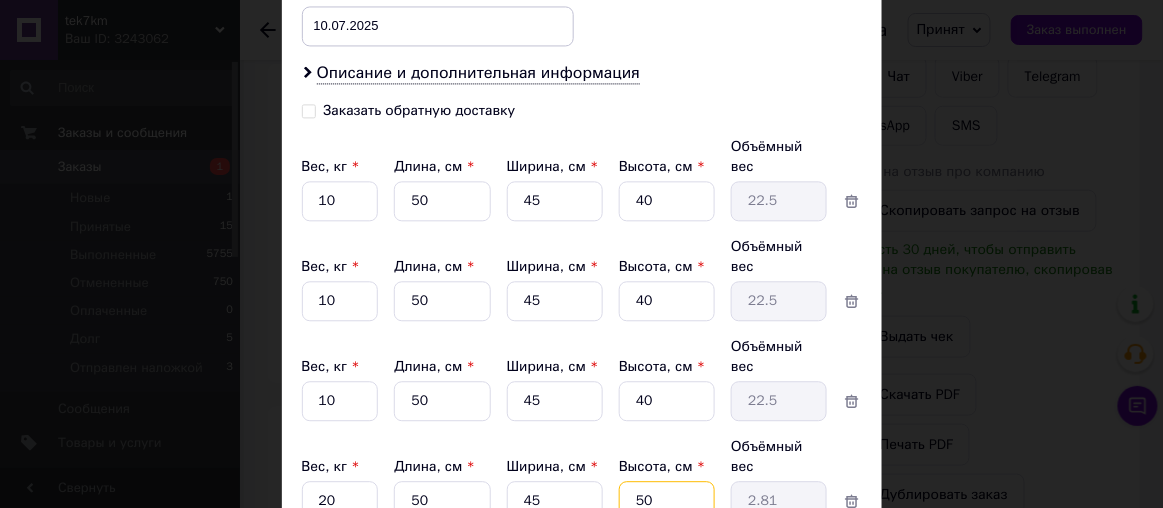 type on "28.13" 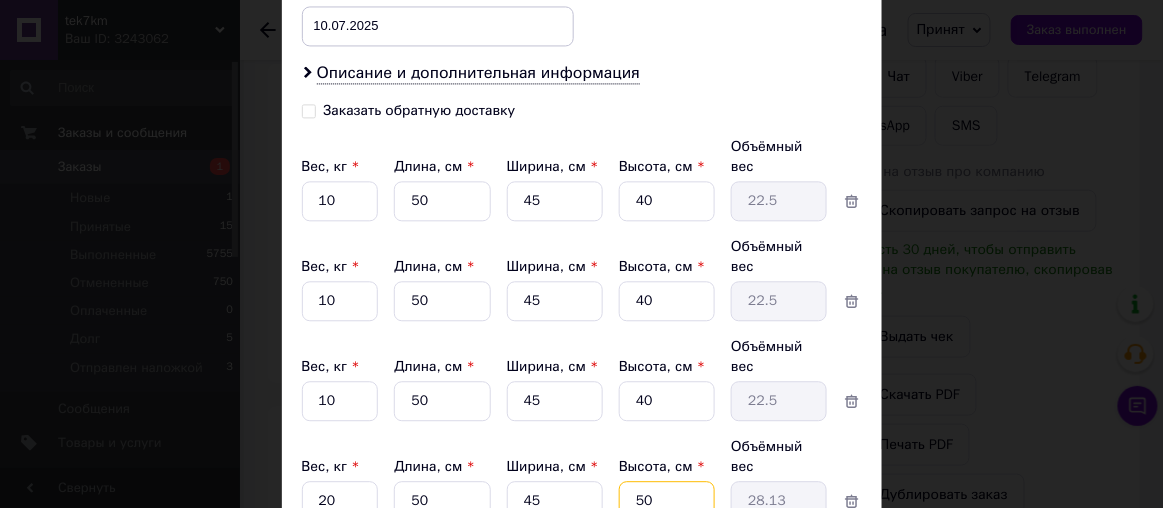 click on "50" at bounding box center [667, 201] 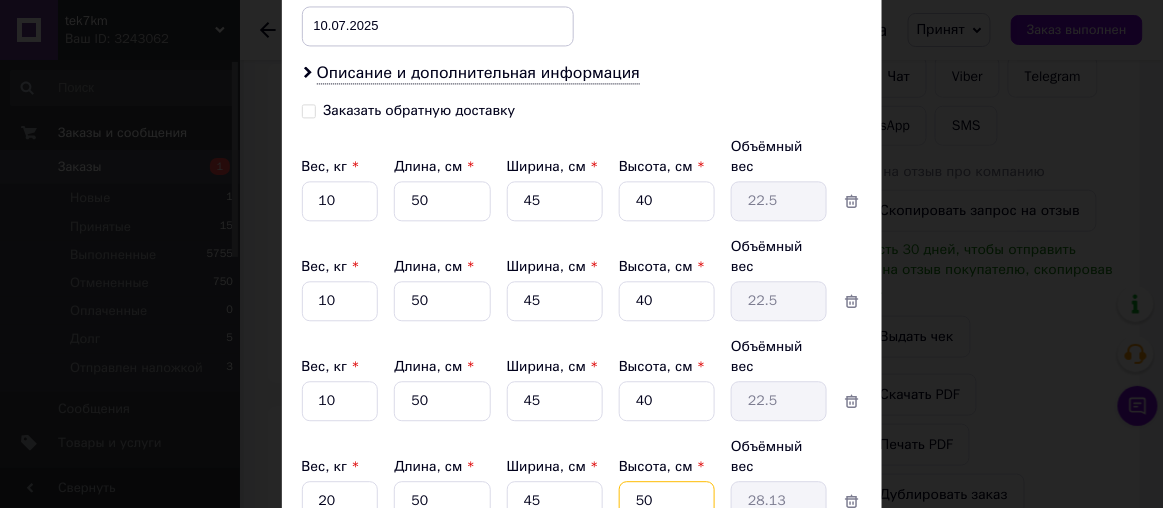 type on "52" 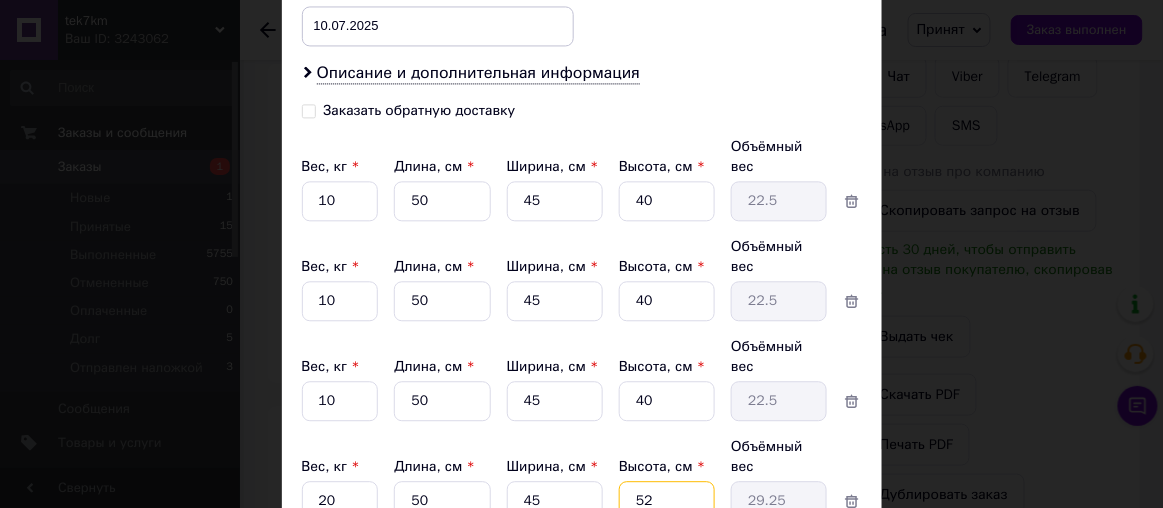 type on "52" 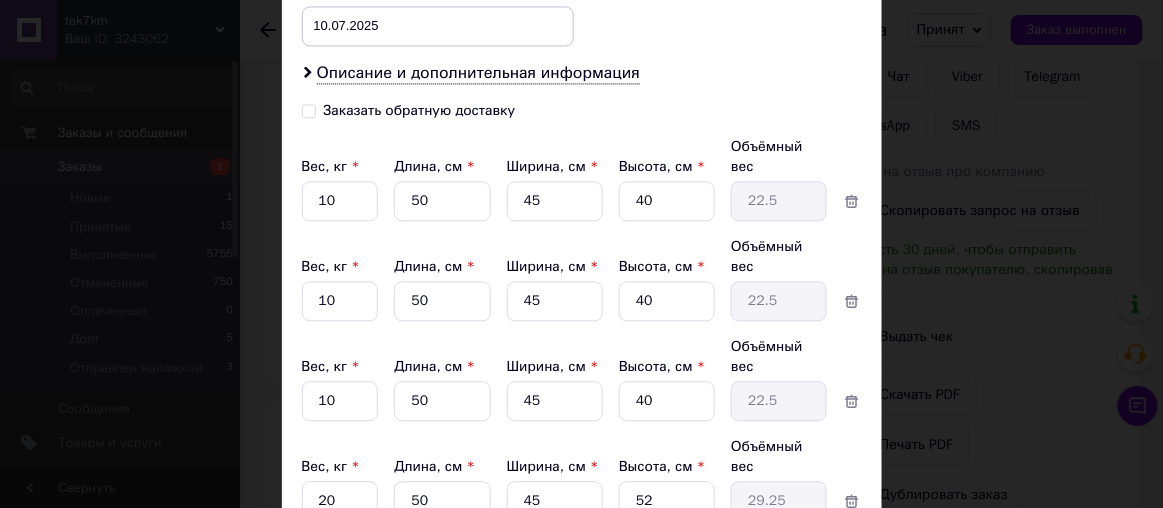 click on "Сохранить" at bounding box center [808, 597] 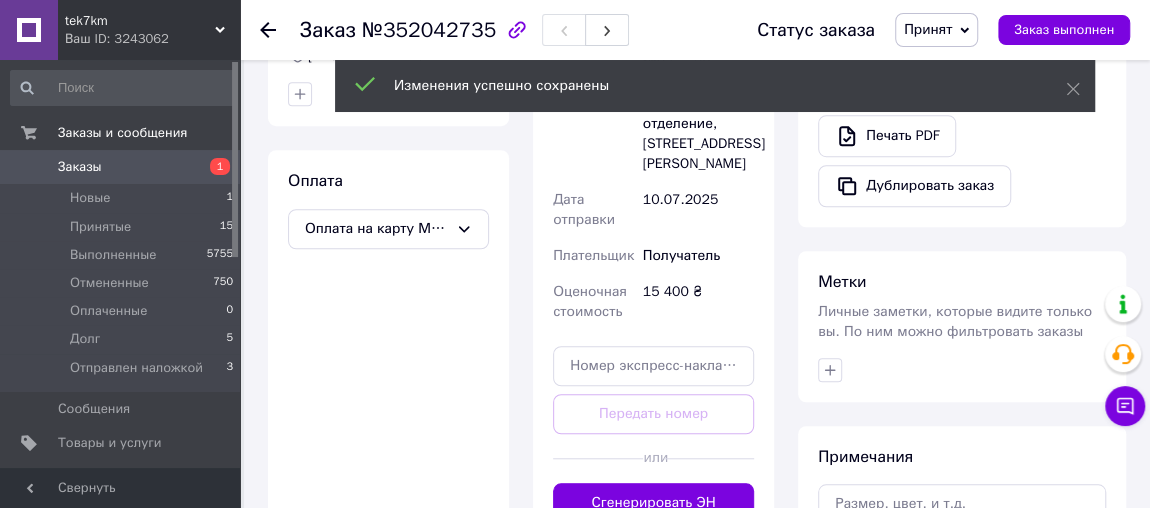 scroll, scrollTop: 818, scrollLeft: 0, axis: vertical 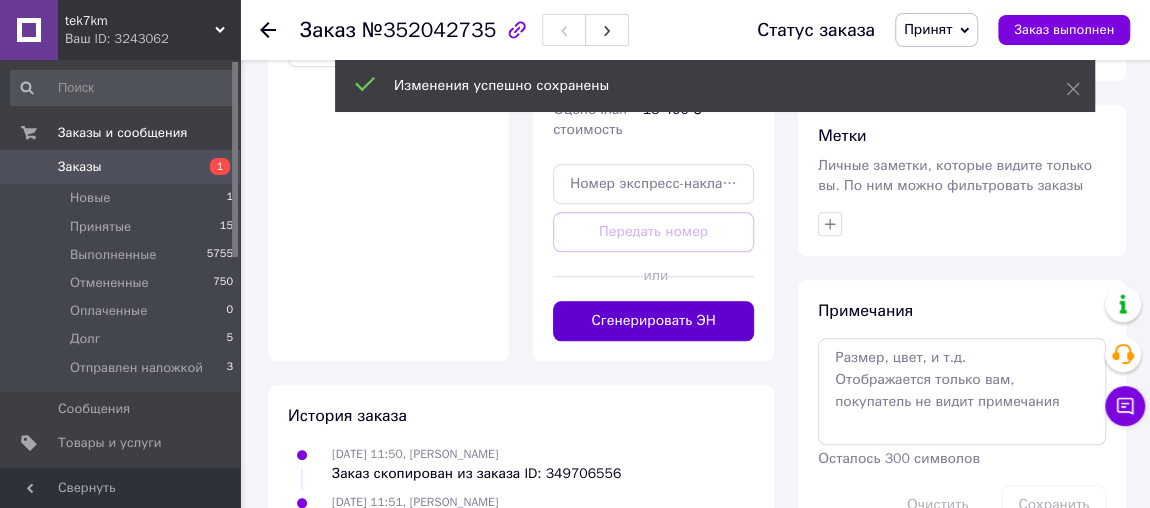 click on "Сгенерировать ЭН" at bounding box center (653, 321) 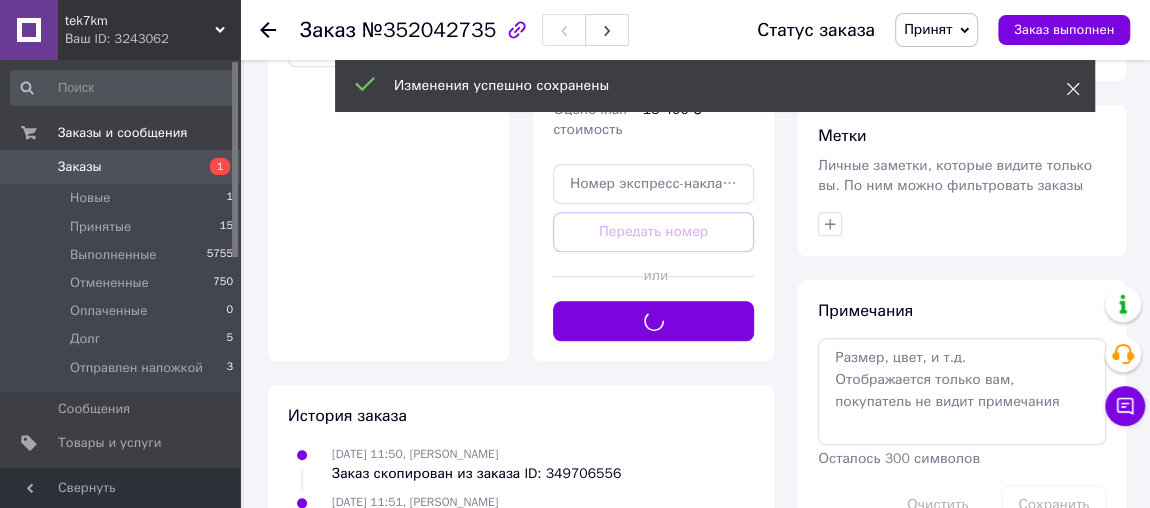 click 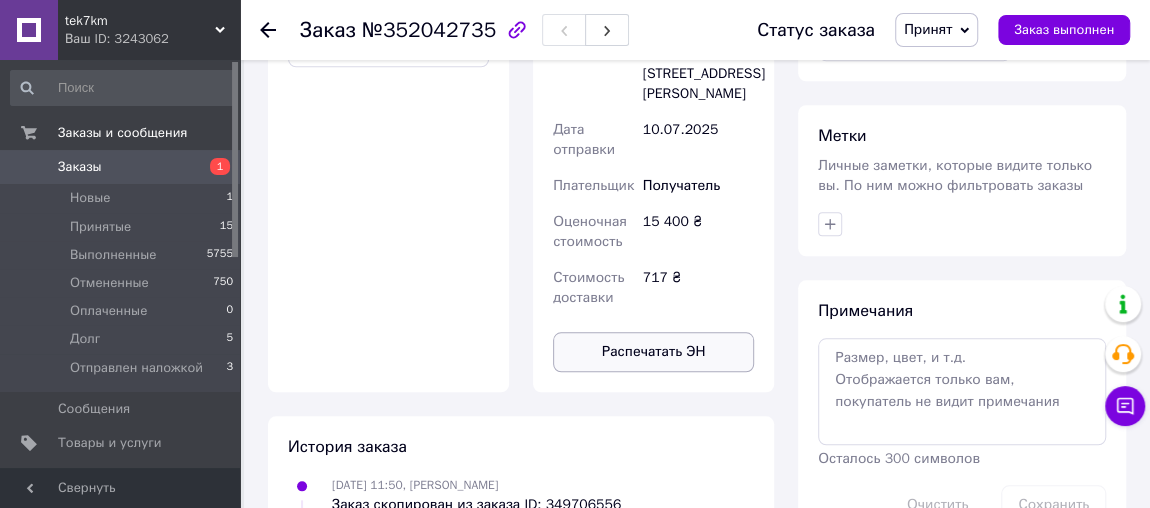 click on "Распечатать ЭН" at bounding box center (653, 352) 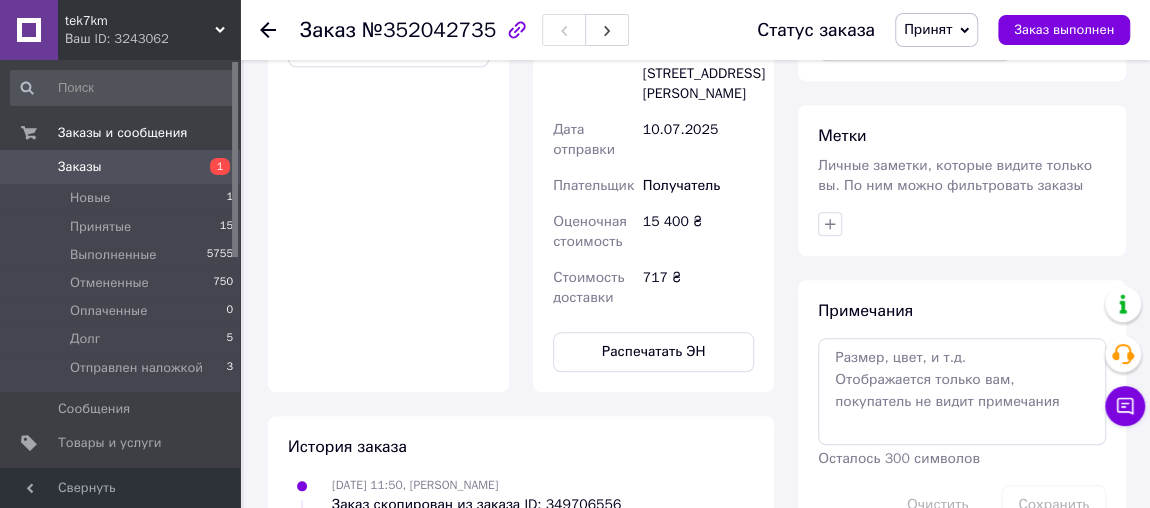 click on "Заказы" at bounding box center (80, 167) 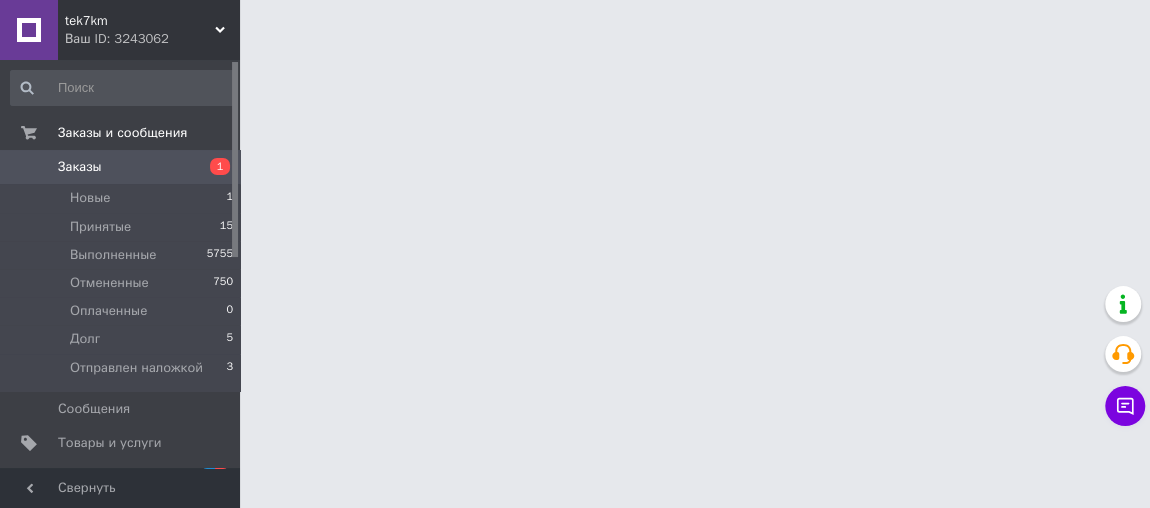 scroll, scrollTop: 0, scrollLeft: 0, axis: both 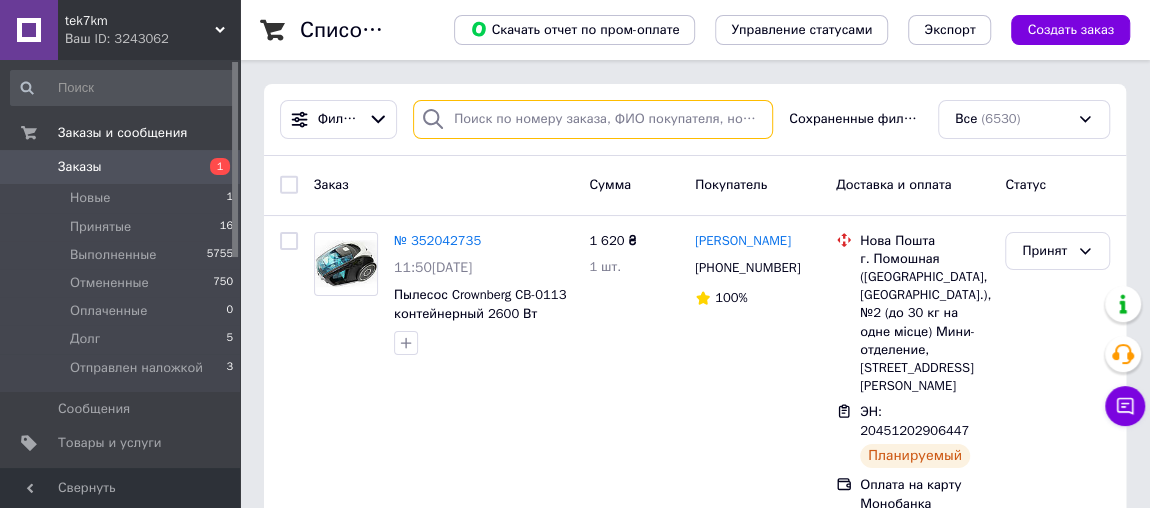 click at bounding box center [593, 119] 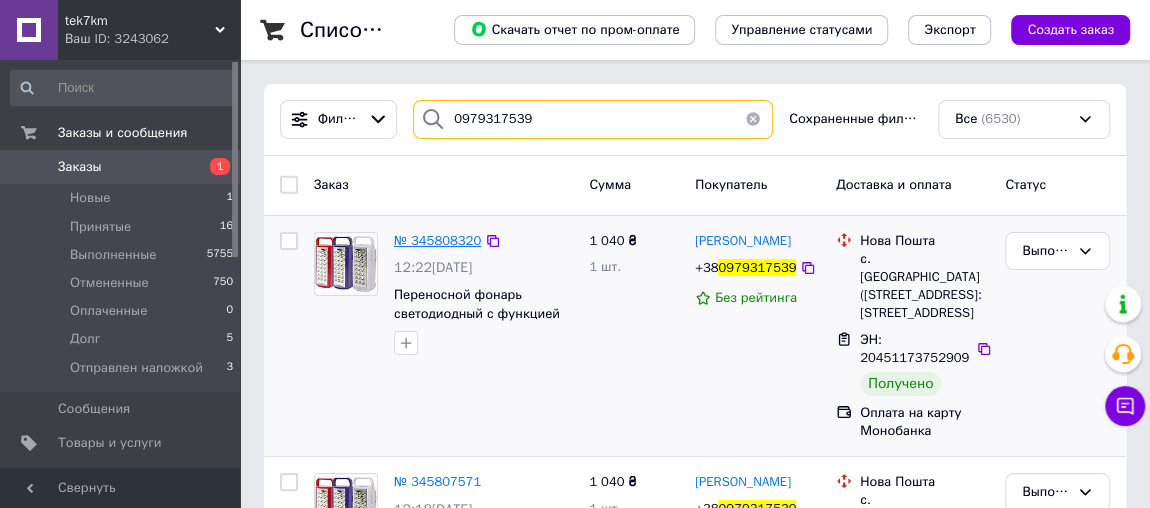 type on "0979317539" 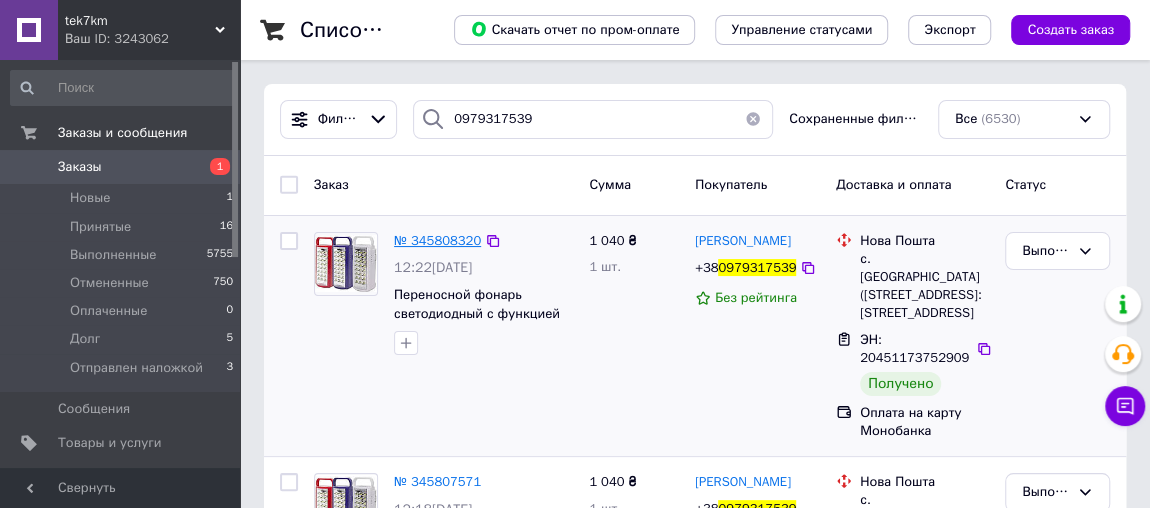 click on "№ 345808320" at bounding box center (437, 240) 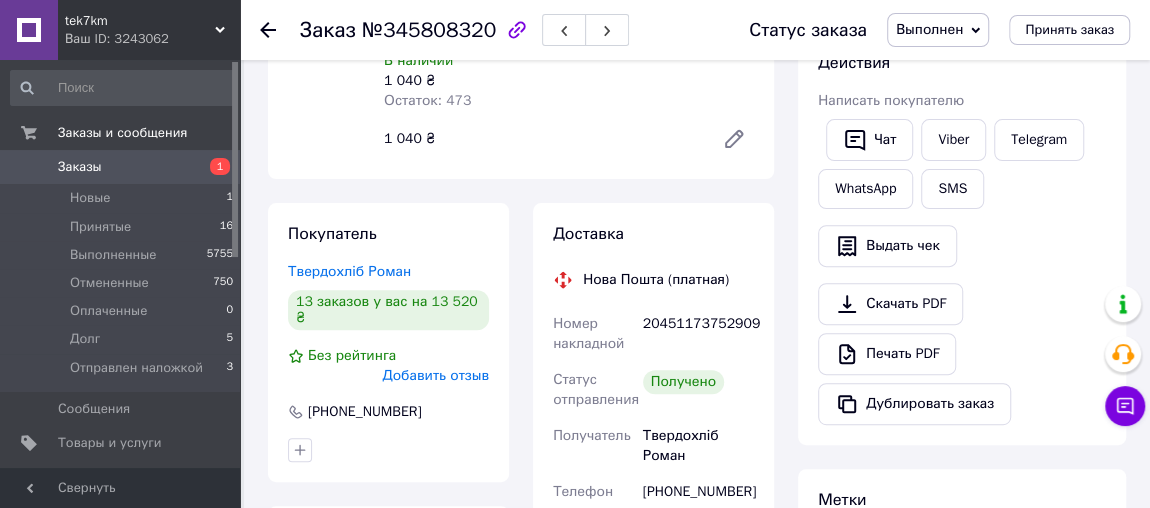 scroll, scrollTop: 272, scrollLeft: 0, axis: vertical 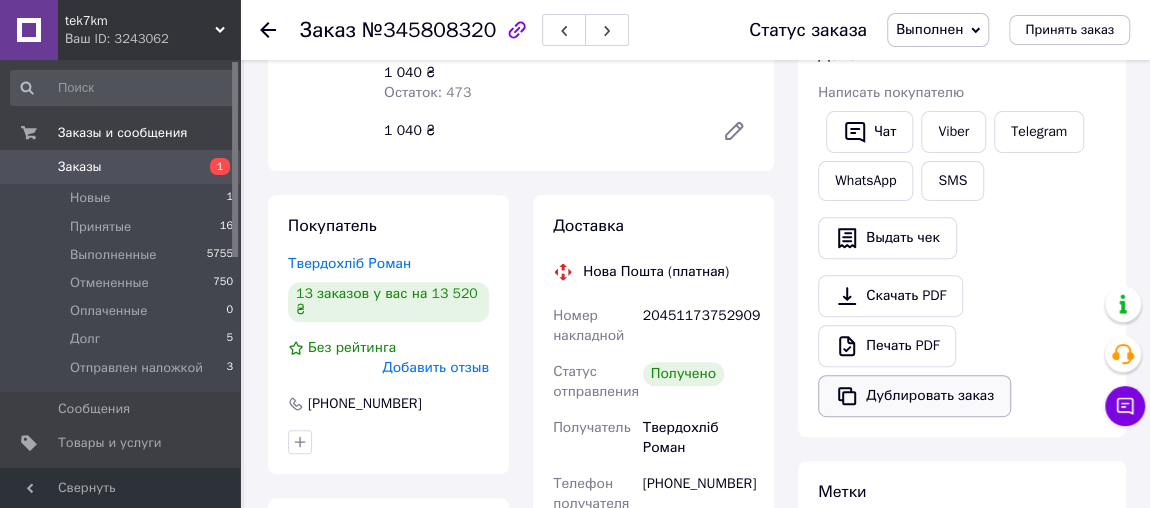 click on "Дублировать заказ" at bounding box center (914, 396) 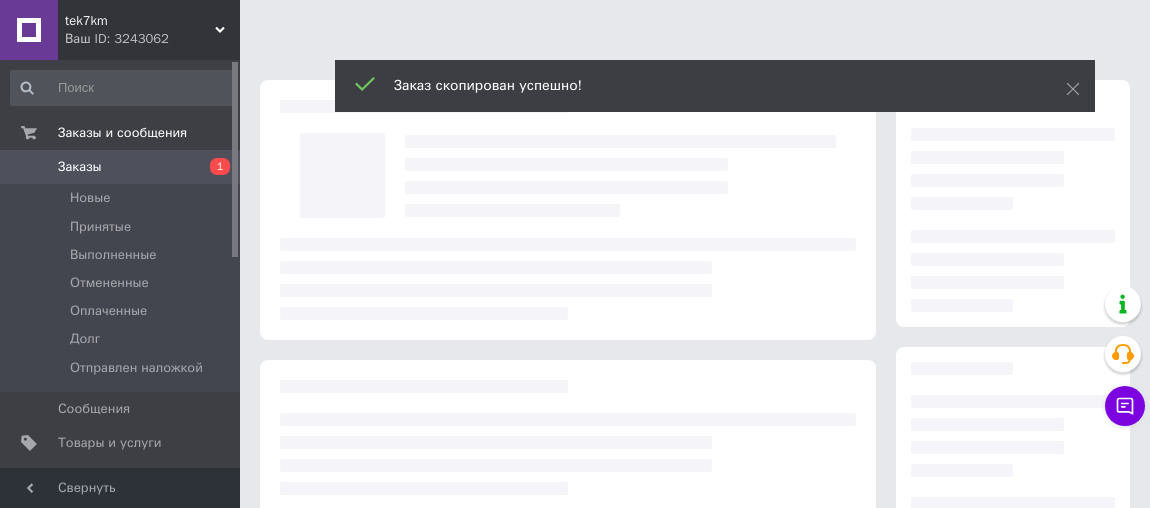 scroll, scrollTop: 0, scrollLeft: 0, axis: both 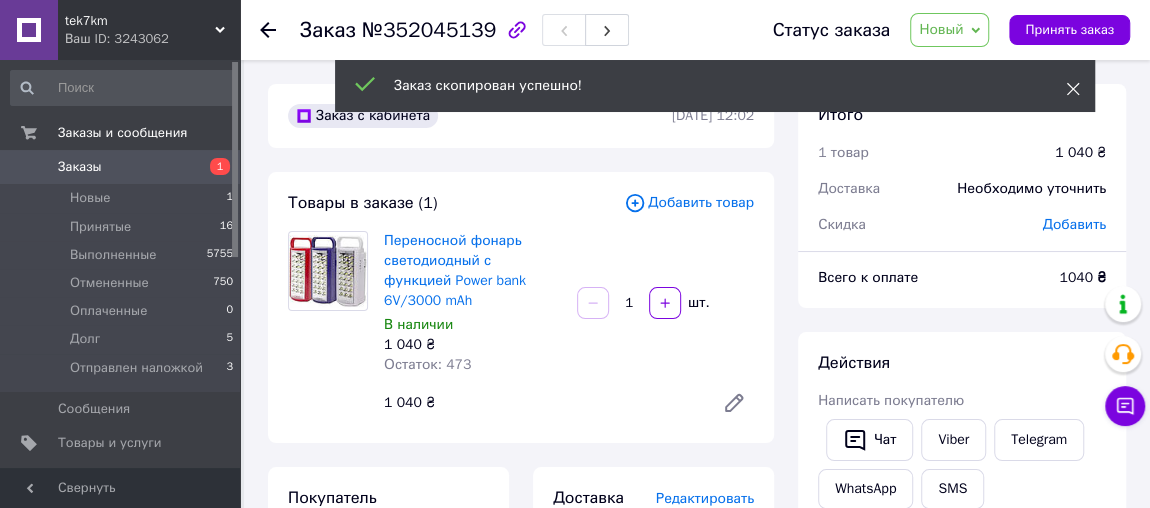 click 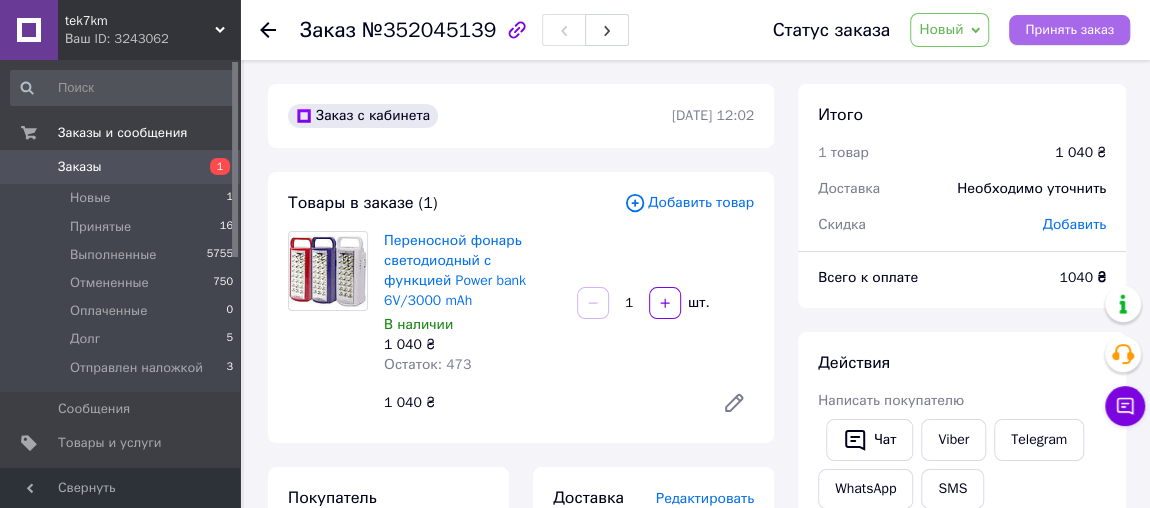 click on "Принять заказ" at bounding box center [1069, 30] 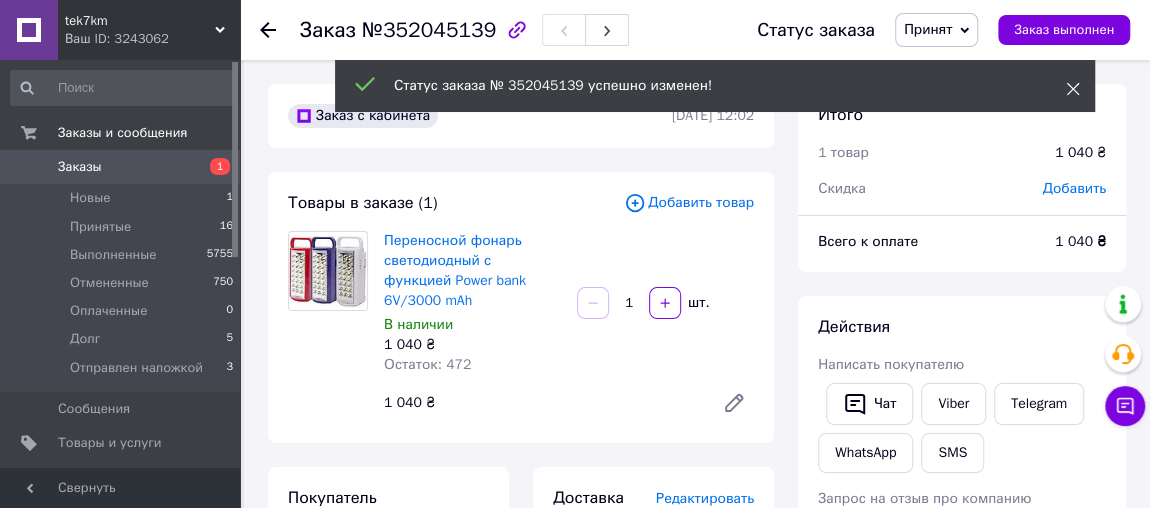 click 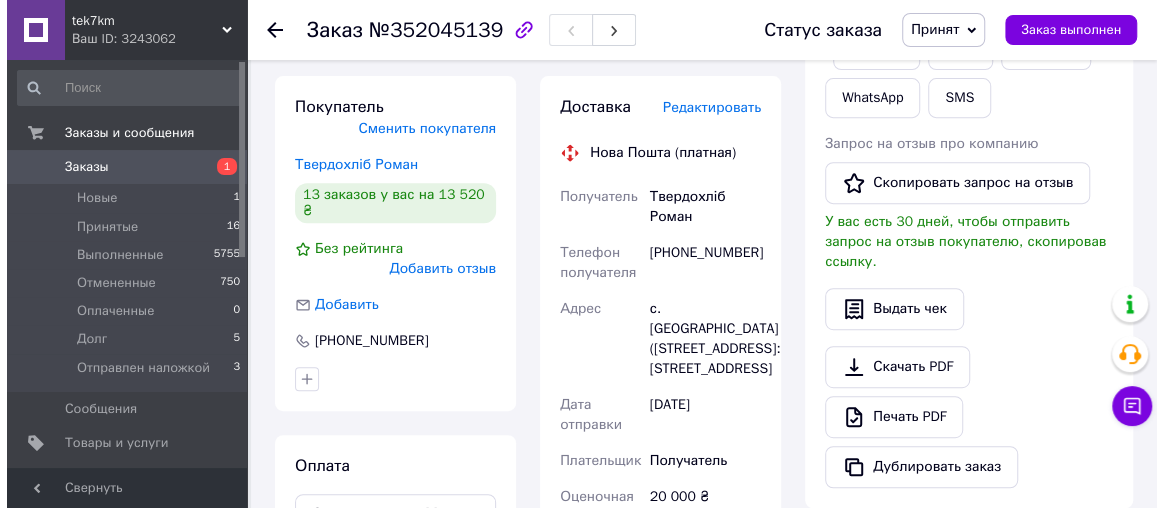 scroll, scrollTop: 363, scrollLeft: 0, axis: vertical 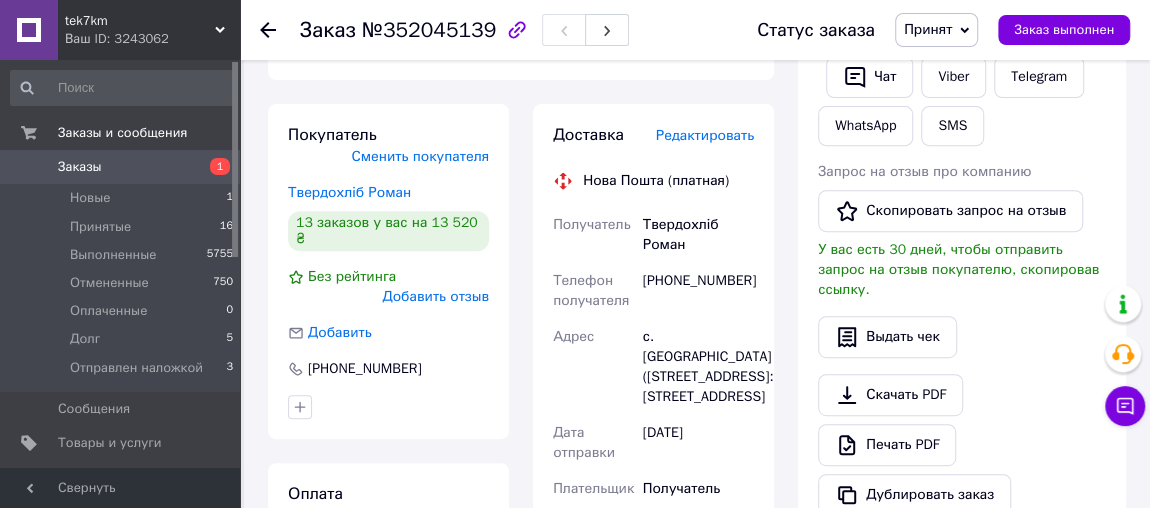 click on "Редактировать" at bounding box center [705, 135] 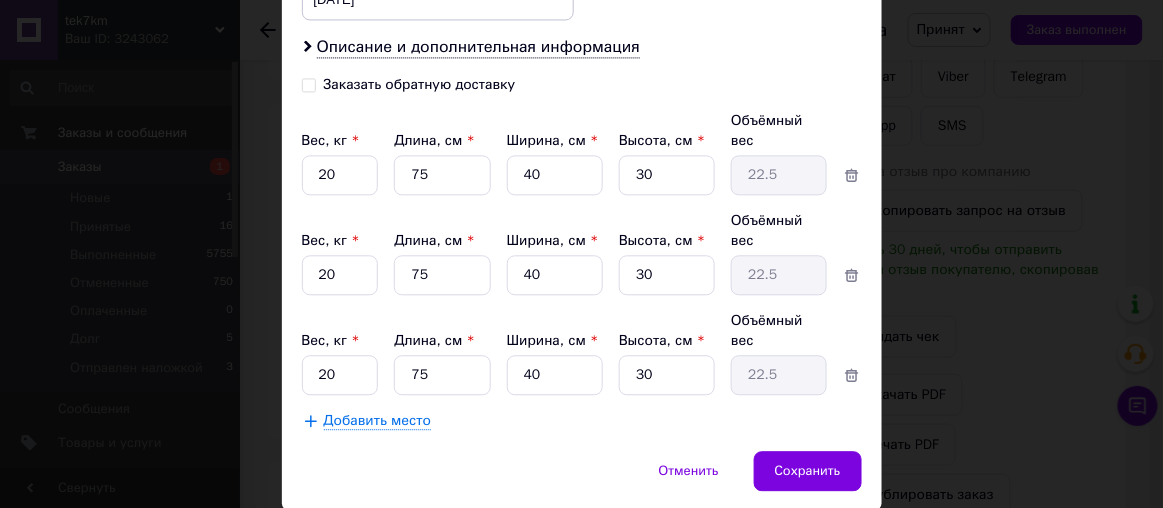 scroll, scrollTop: 912, scrollLeft: 0, axis: vertical 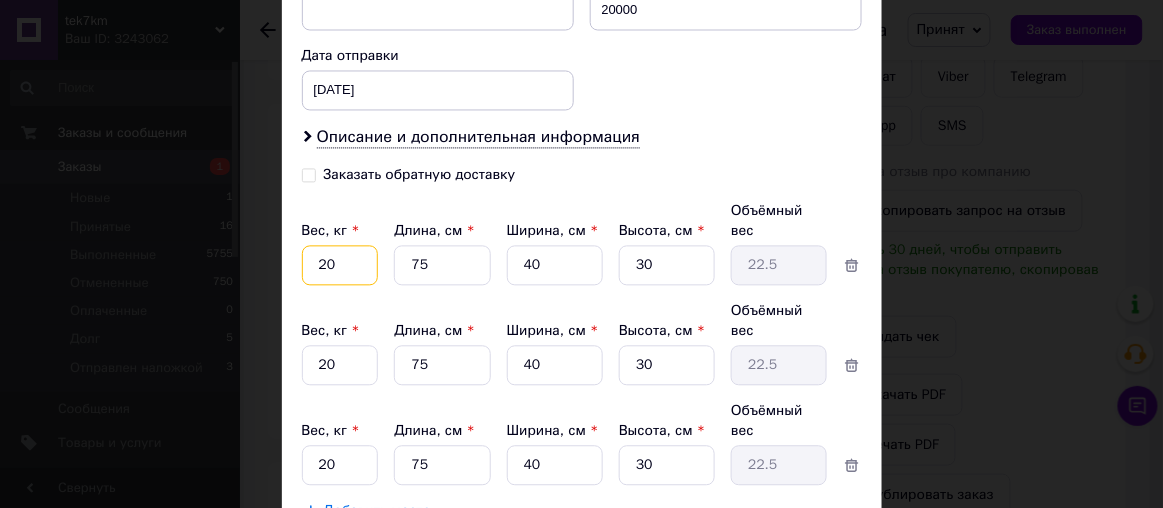 drag, startPoint x: 343, startPoint y: 232, endPoint x: 308, endPoint y: 231, distance: 35.014282 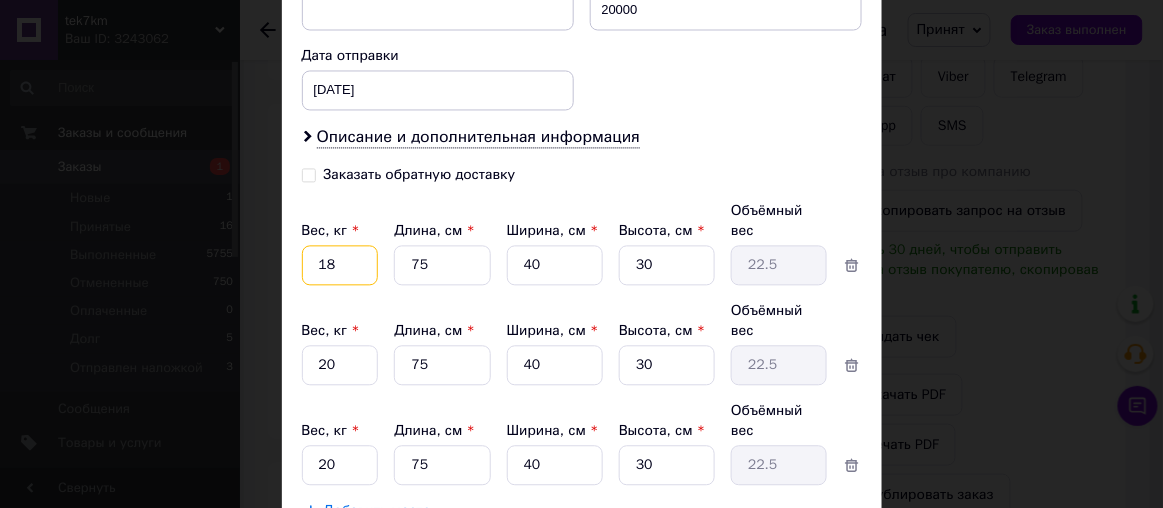 type on "18" 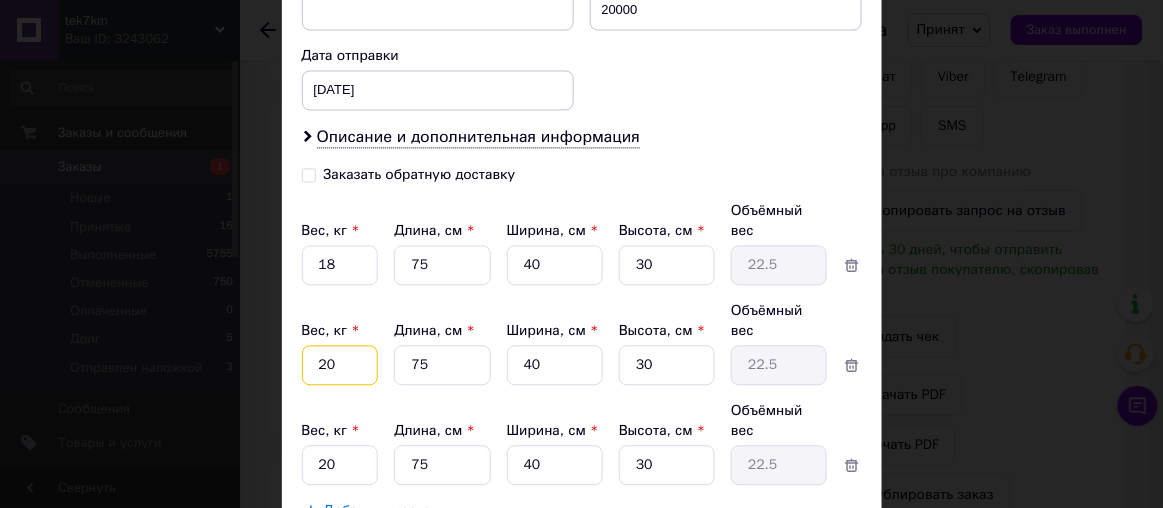drag, startPoint x: 334, startPoint y: 322, endPoint x: 312, endPoint y: 321, distance: 22.022715 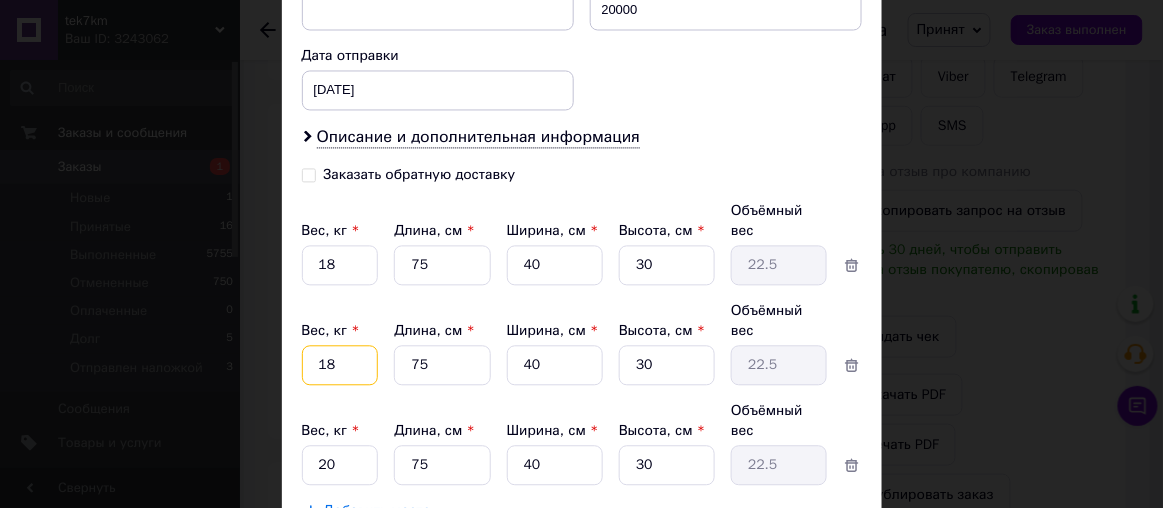 type on "18" 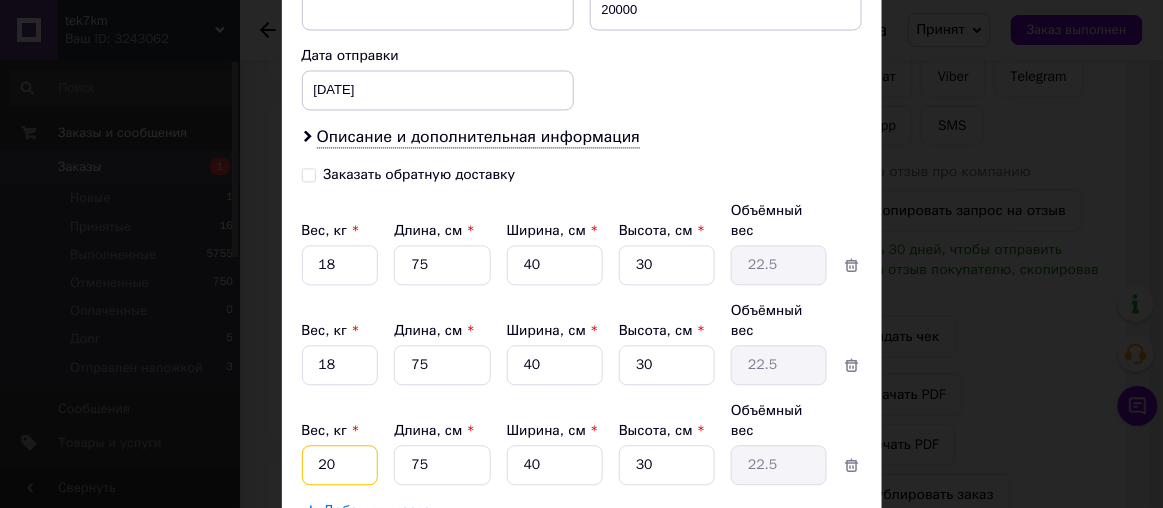 drag, startPoint x: 326, startPoint y: 397, endPoint x: 309, endPoint y: 399, distance: 17.117243 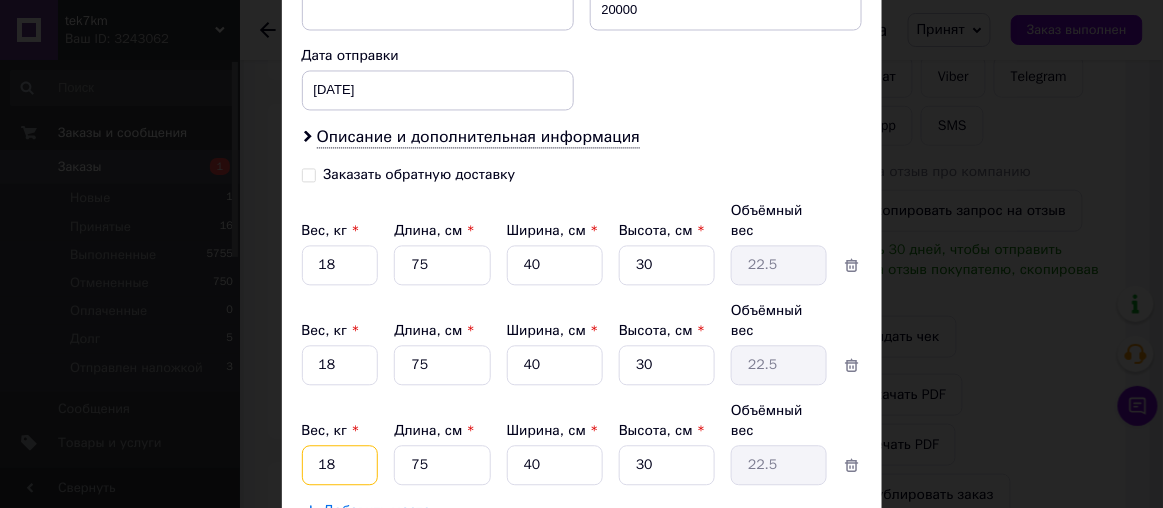 type on "18" 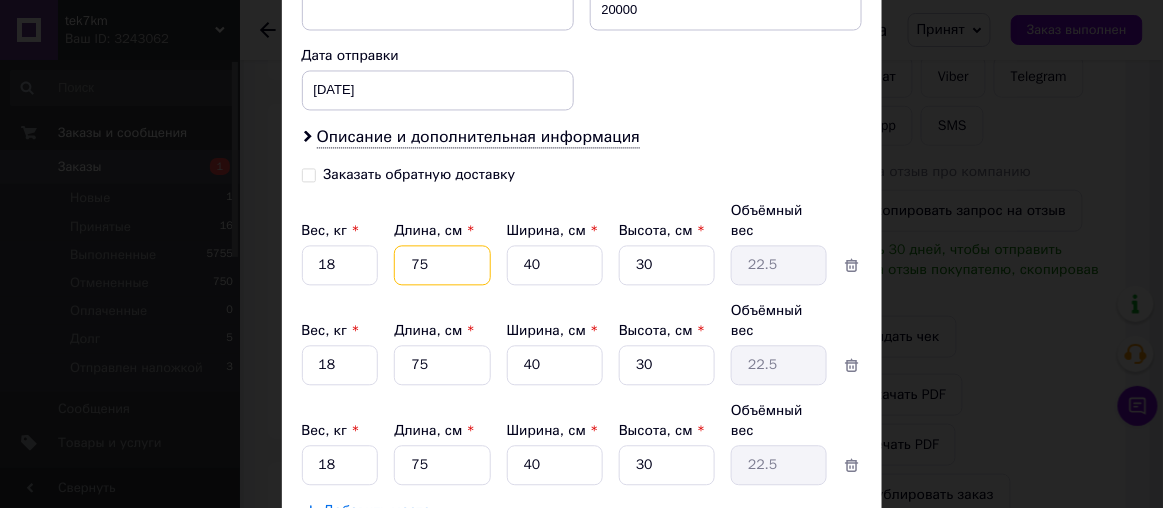 drag, startPoint x: 416, startPoint y: 229, endPoint x: 438, endPoint y: 229, distance: 22 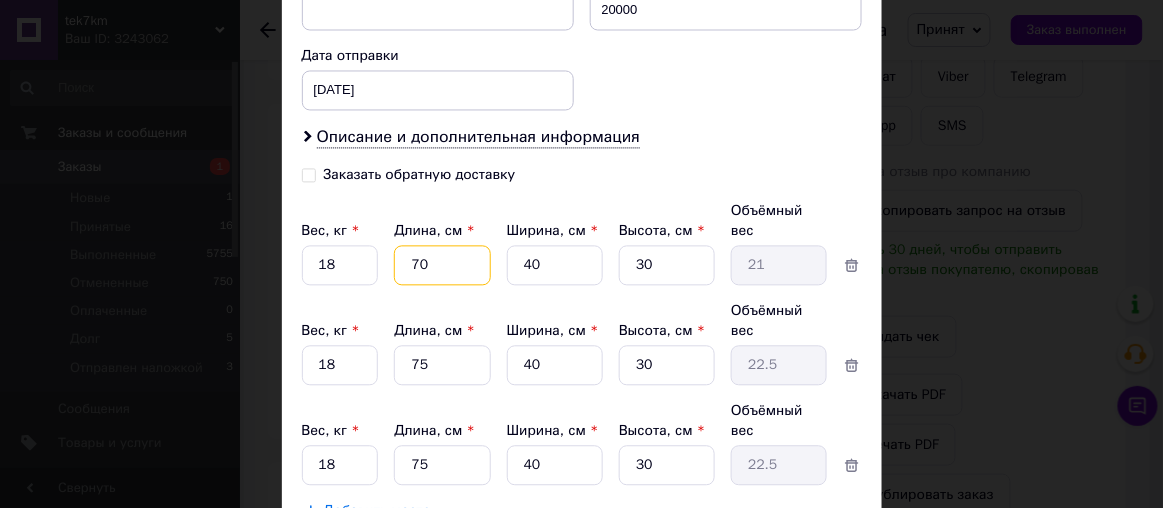 type on "70" 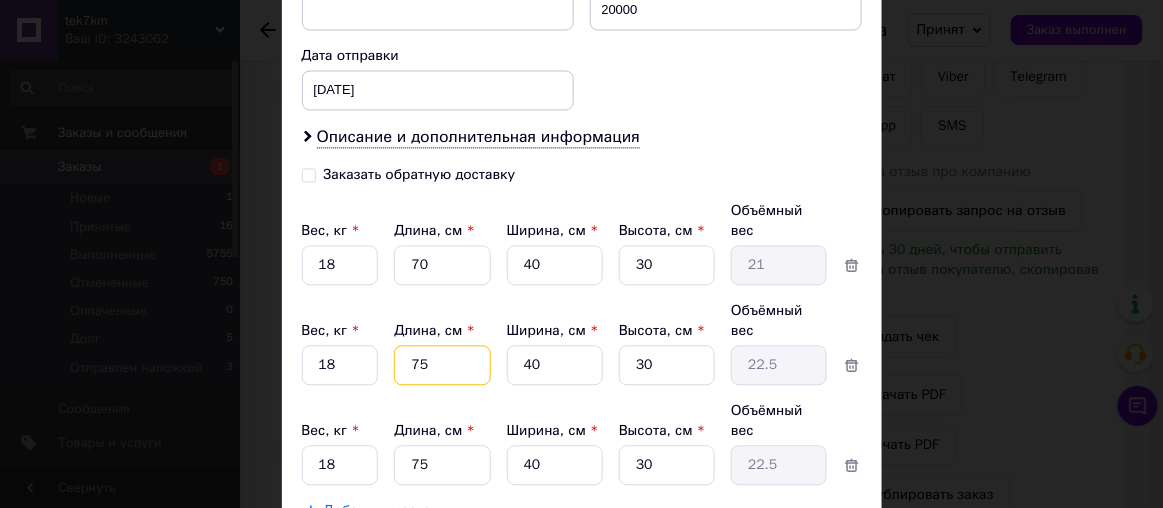 click on "75" at bounding box center (442, 266) 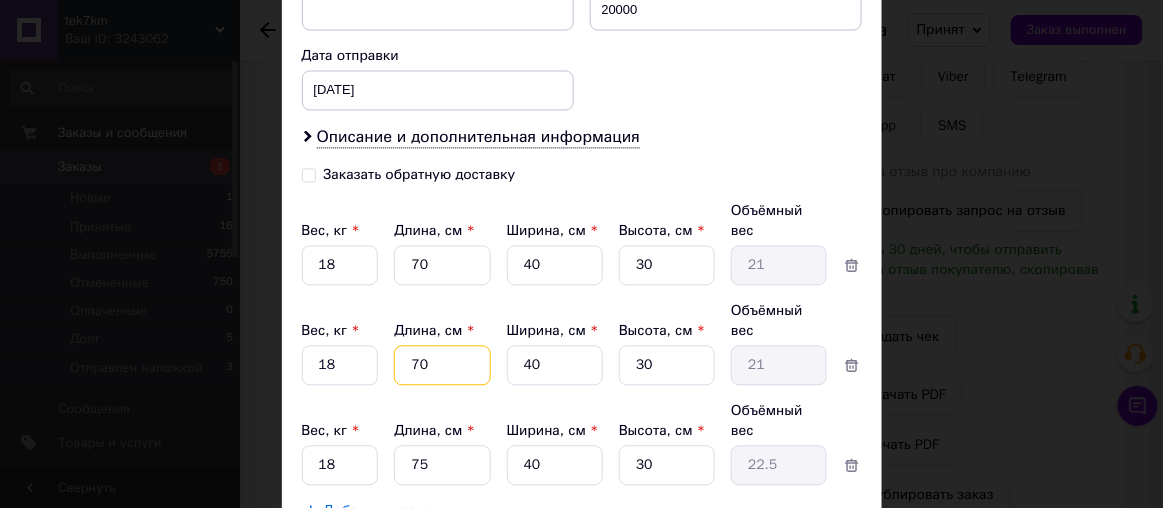 type on "70" 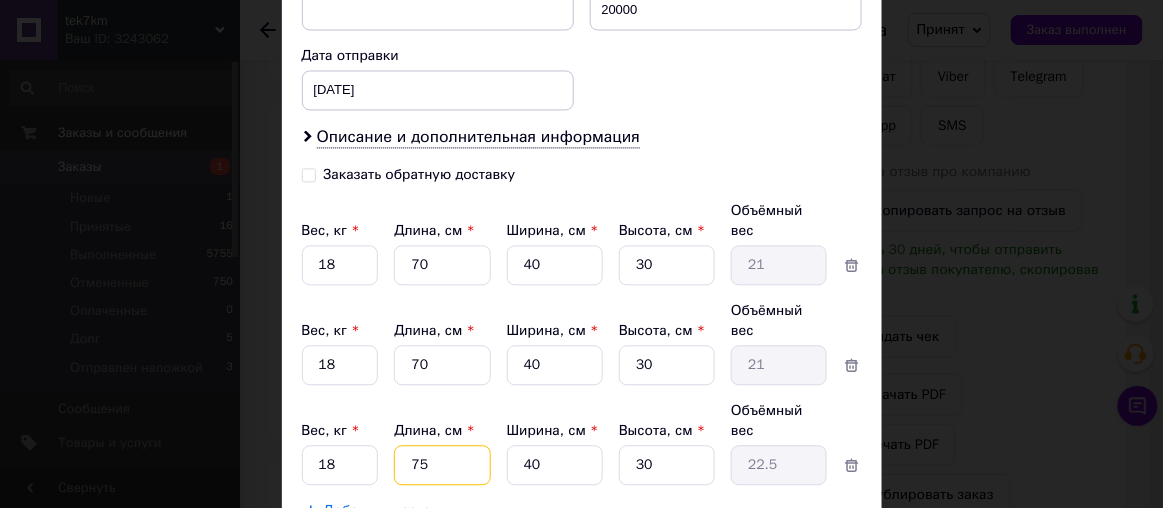 drag, startPoint x: 416, startPoint y: 395, endPoint x: 434, endPoint y: 391, distance: 18.439089 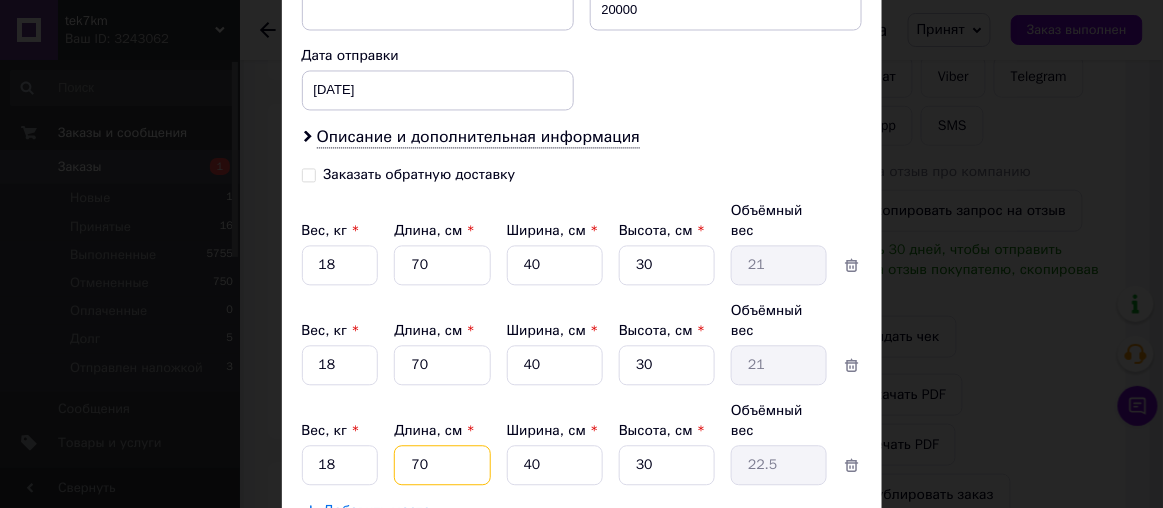 type on "21" 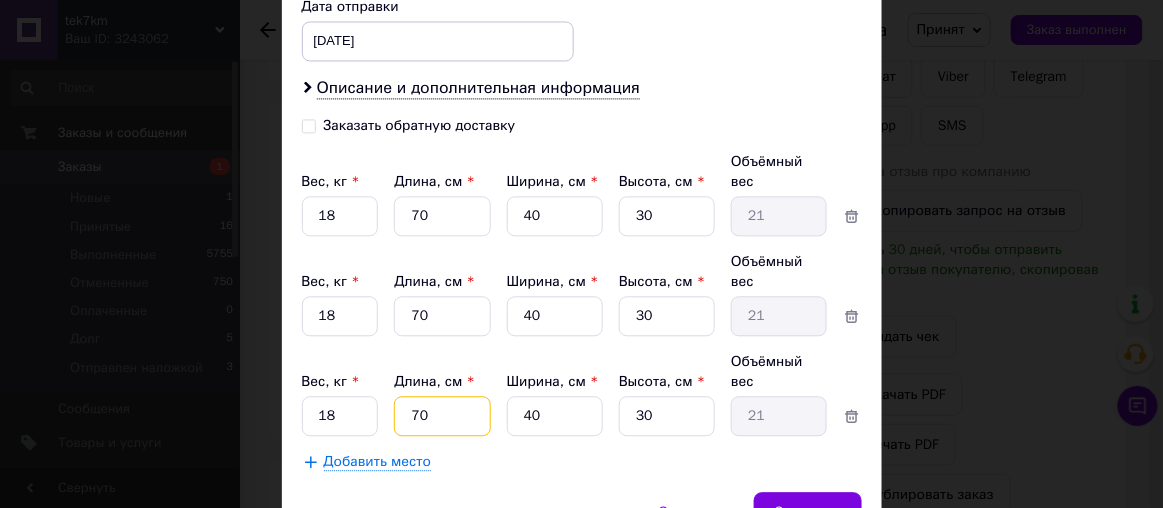 scroll, scrollTop: 1003, scrollLeft: 0, axis: vertical 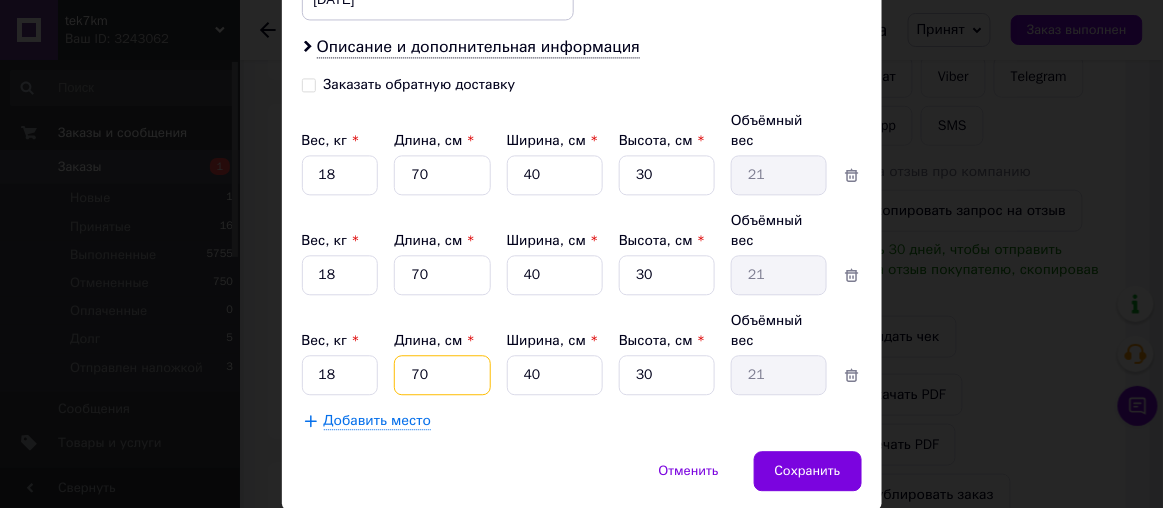 type on "70" 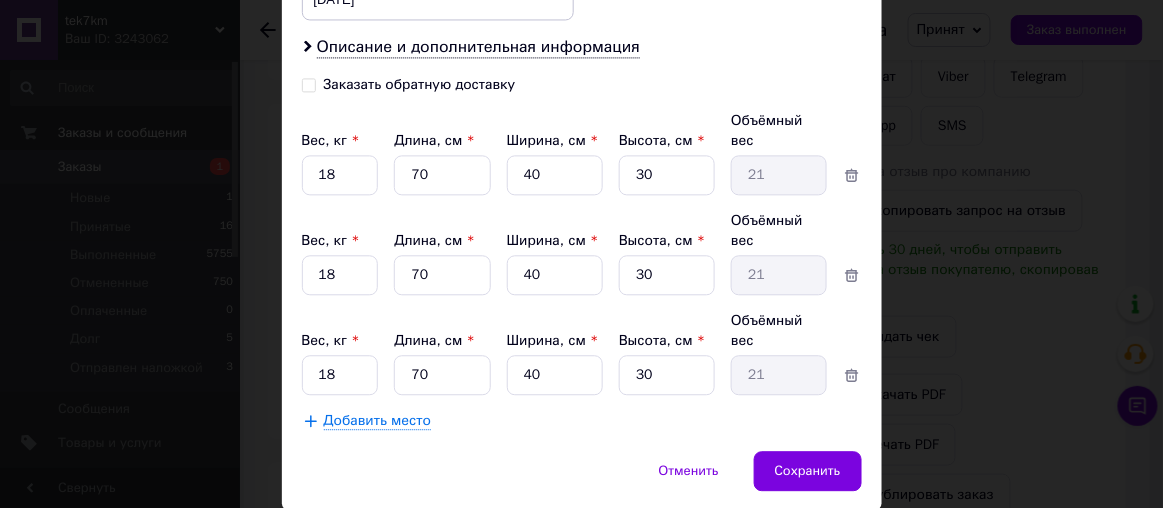 click on "Добавить место" at bounding box center [582, 421] 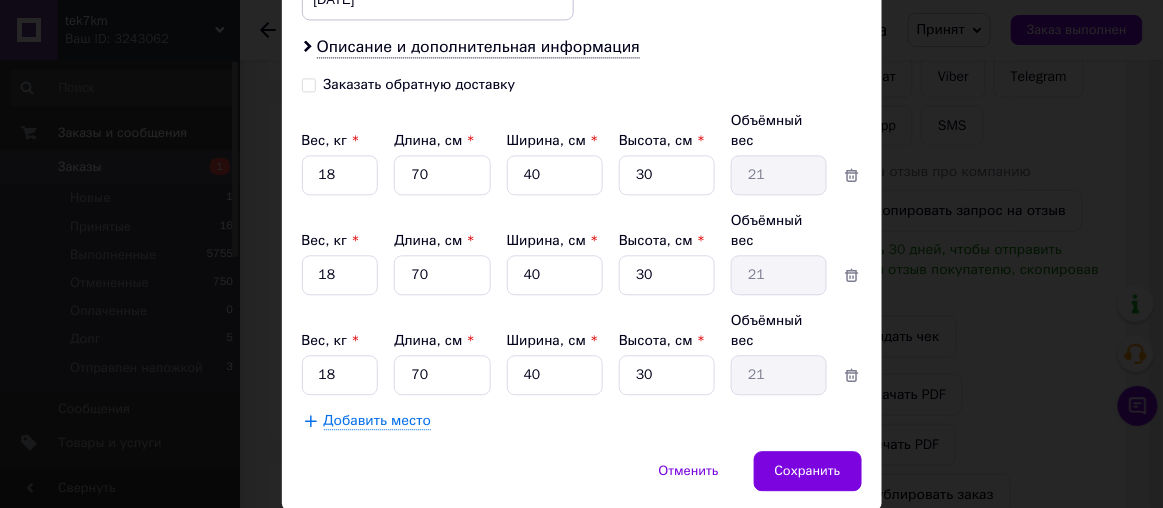 click on "Добавить место" at bounding box center [378, 421] 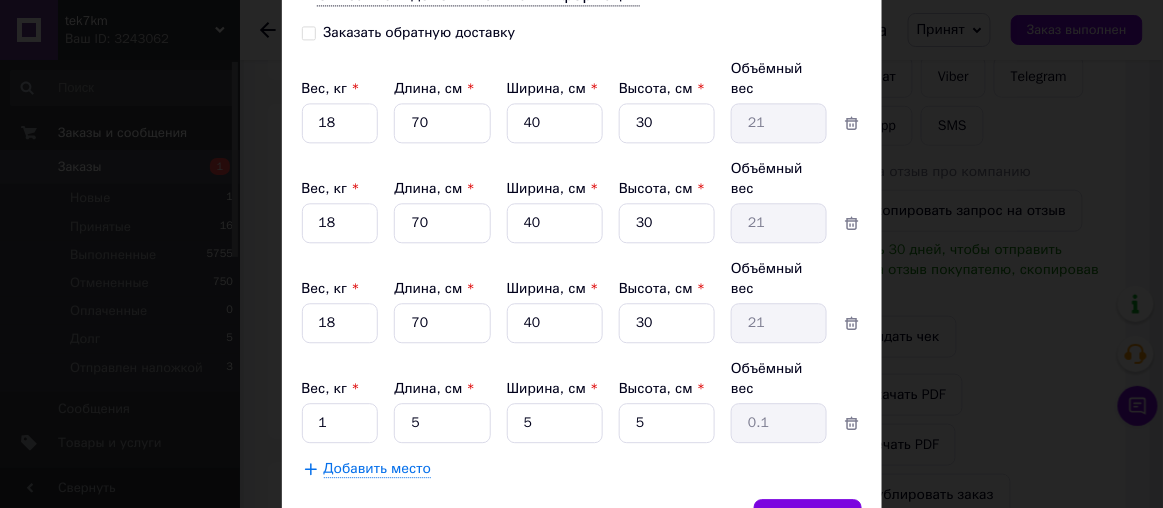 scroll, scrollTop: 1082, scrollLeft: 0, axis: vertical 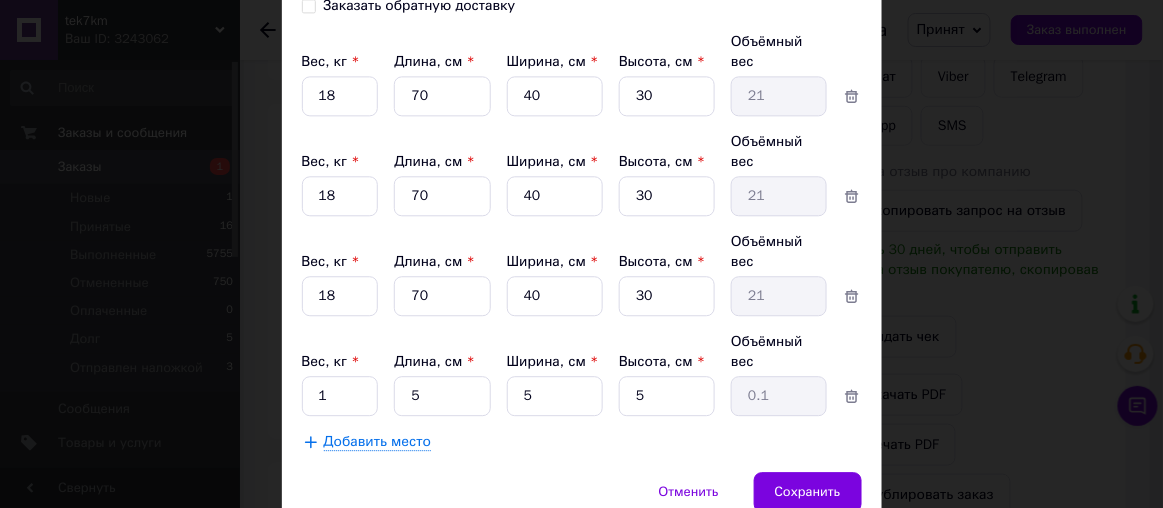 click on "Добавить место" at bounding box center [378, 442] 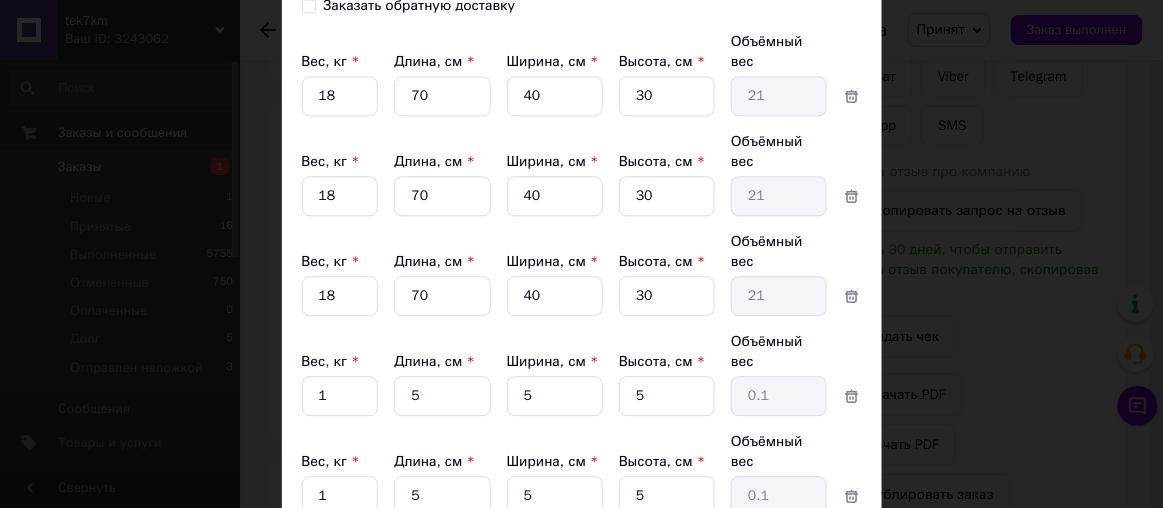 scroll, scrollTop: 1161, scrollLeft: 0, axis: vertical 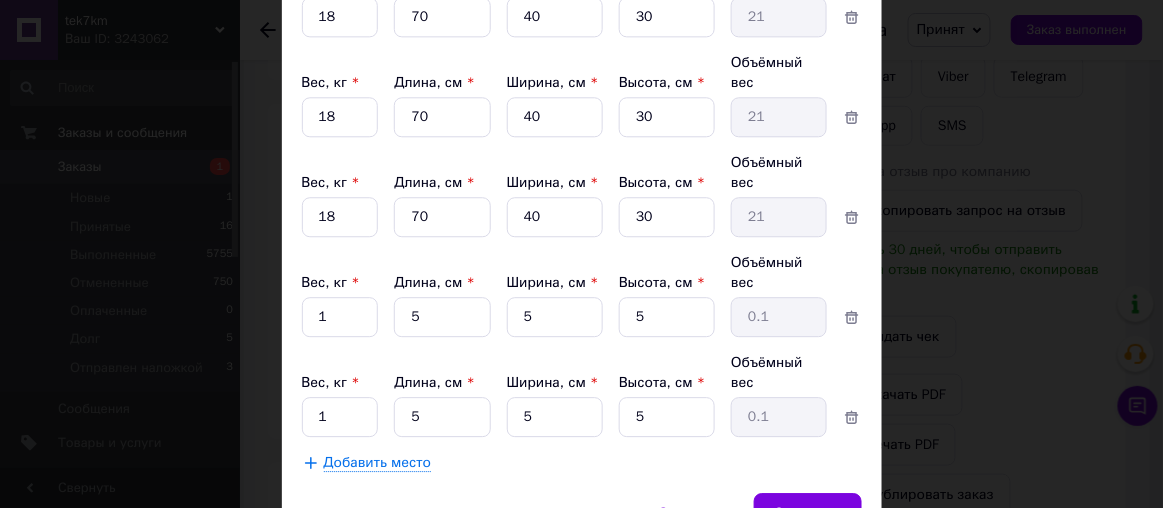 click on "Добавить место" at bounding box center [378, 463] 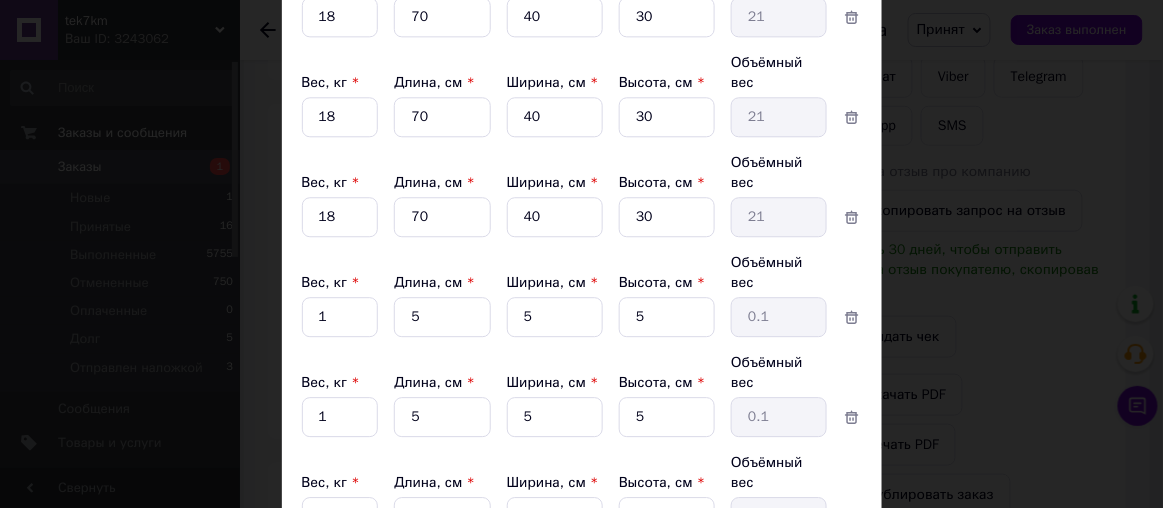 click on "Добавить место" at bounding box center [378, 563] 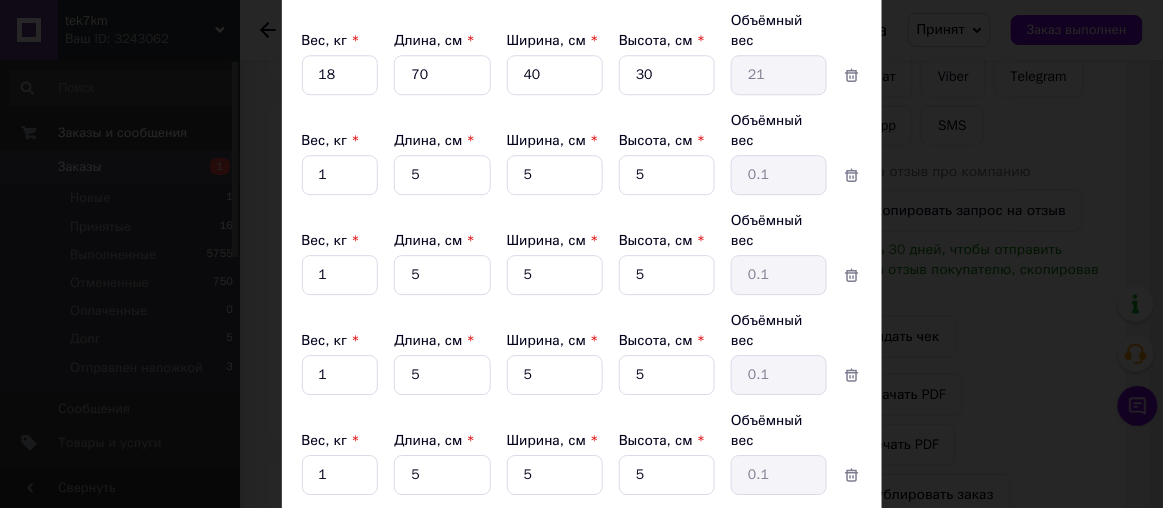 scroll, scrollTop: 1319, scrollLeft: 0, axis: vertical 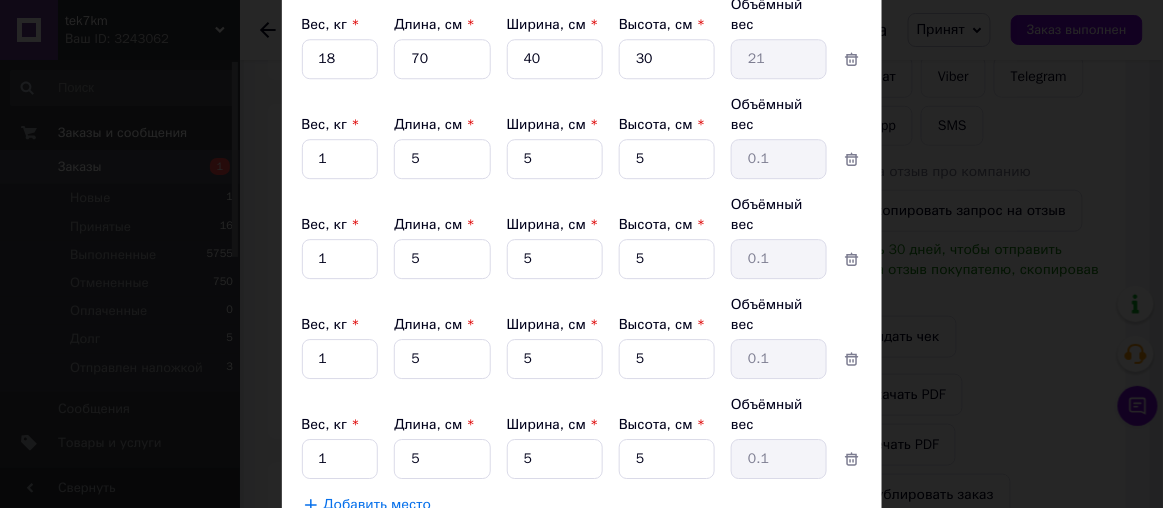 click on "Добавить место" at bounding box center [378, 505] 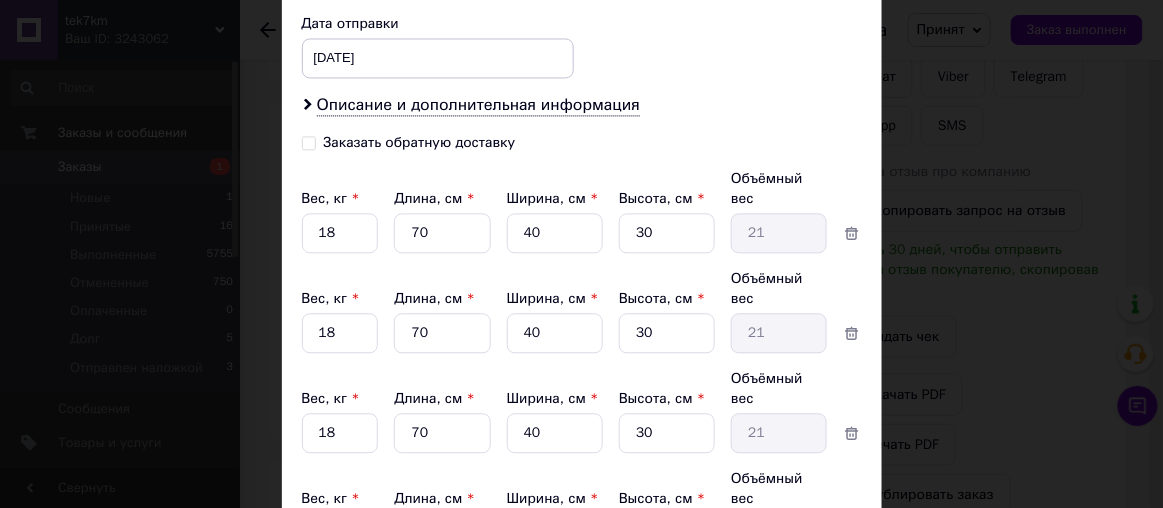 scroll, scrollTop: 944, scrollLeft: 0, axis: vertical 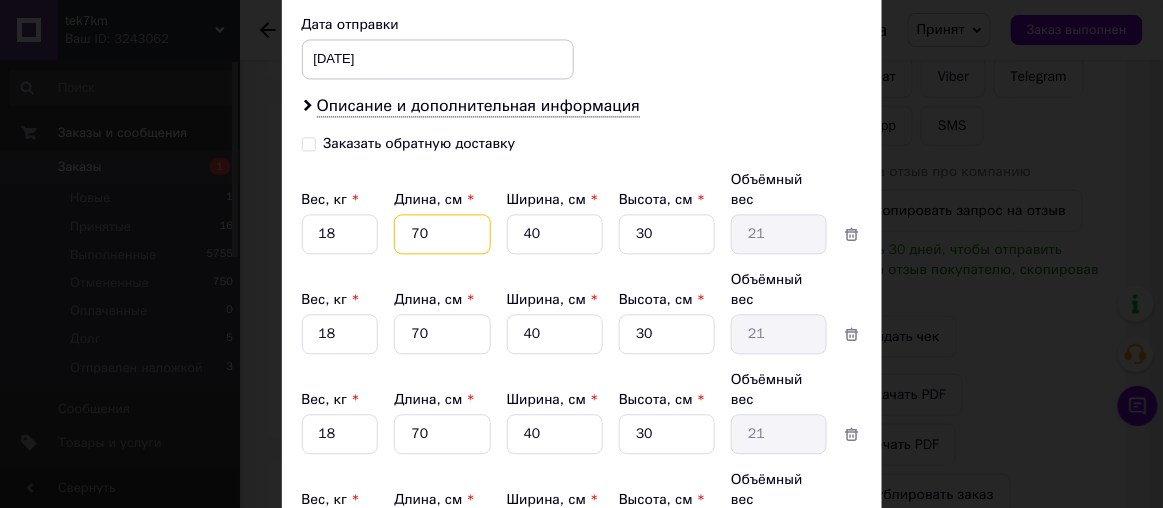 click on "70" at bounding box center (442, 234) 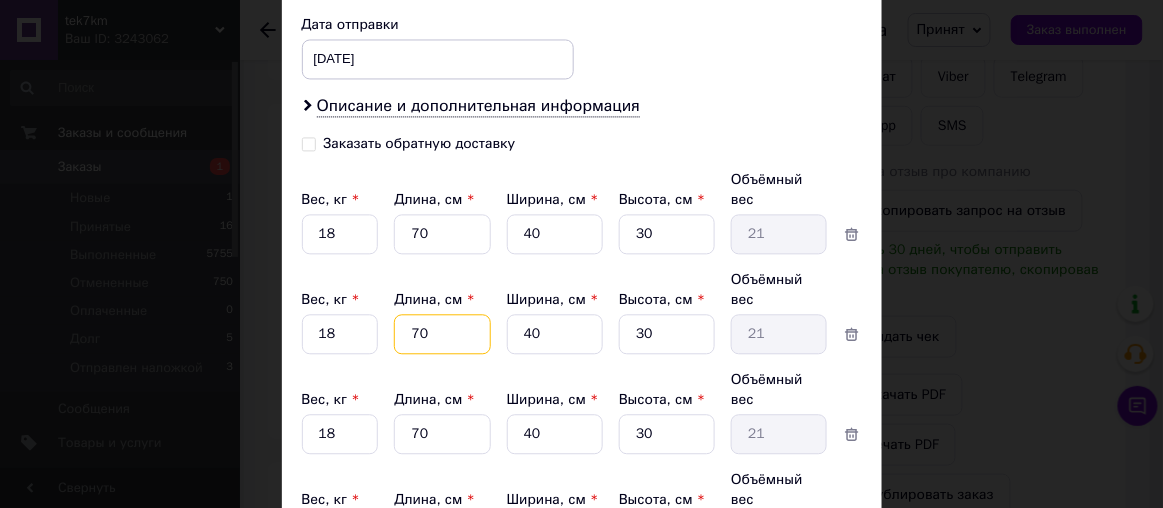 drag, startPoint x: 429, startPoint y: 275, endPoint x: 432, endPoint y: 312, distance: 37.12142 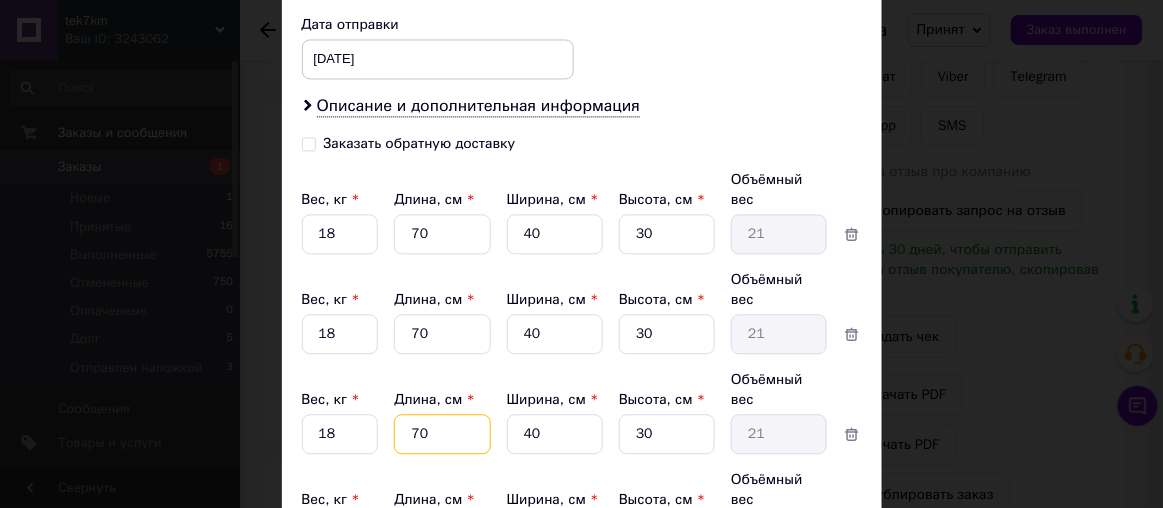 click on "70" at bounding box center [442, 234] 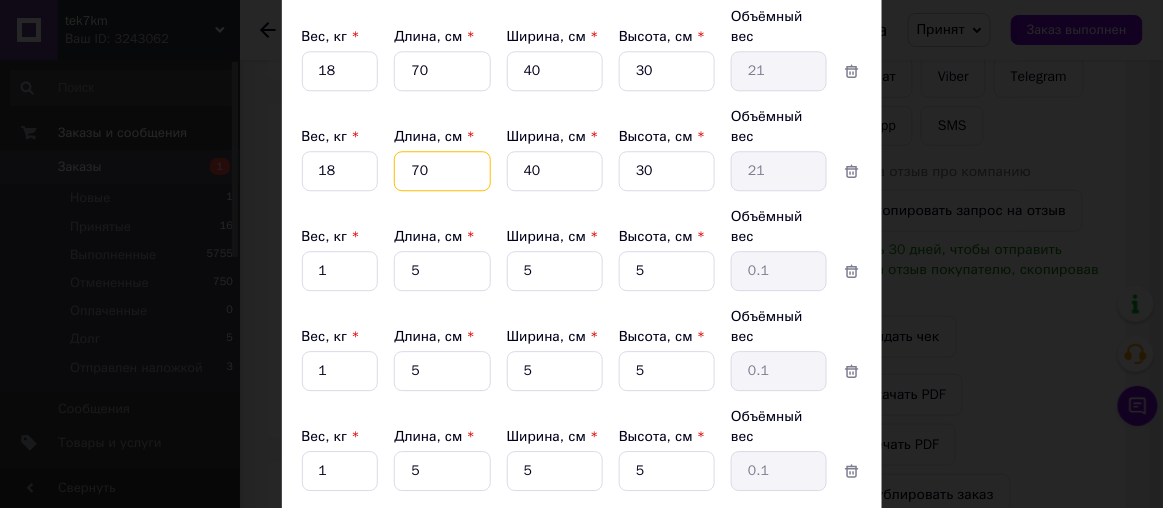 scroll, scrollTop: 1216, scrollLeft: 0, axis: vertical 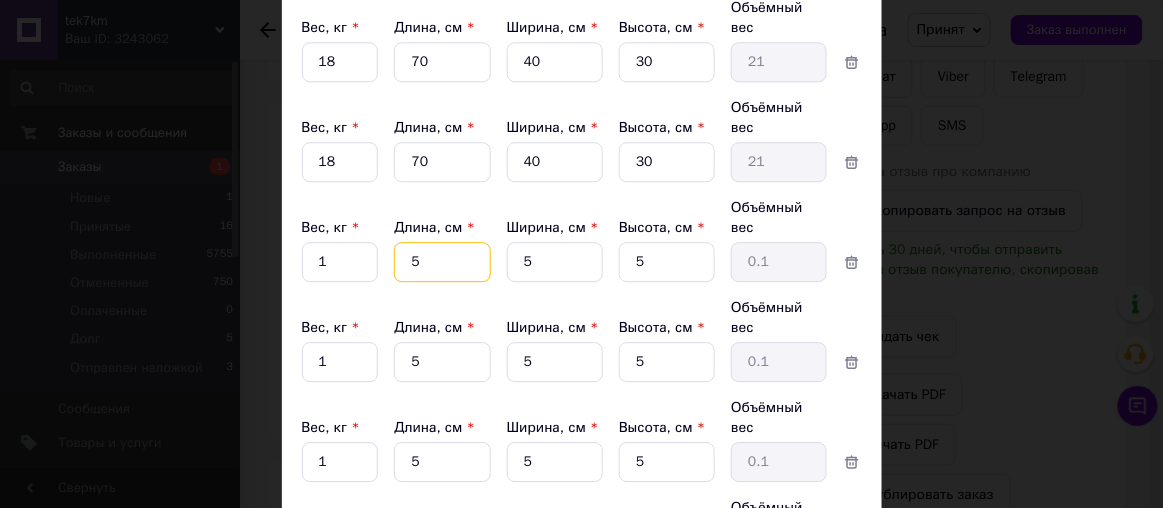 click on "5" at bounding box center (442, -38) 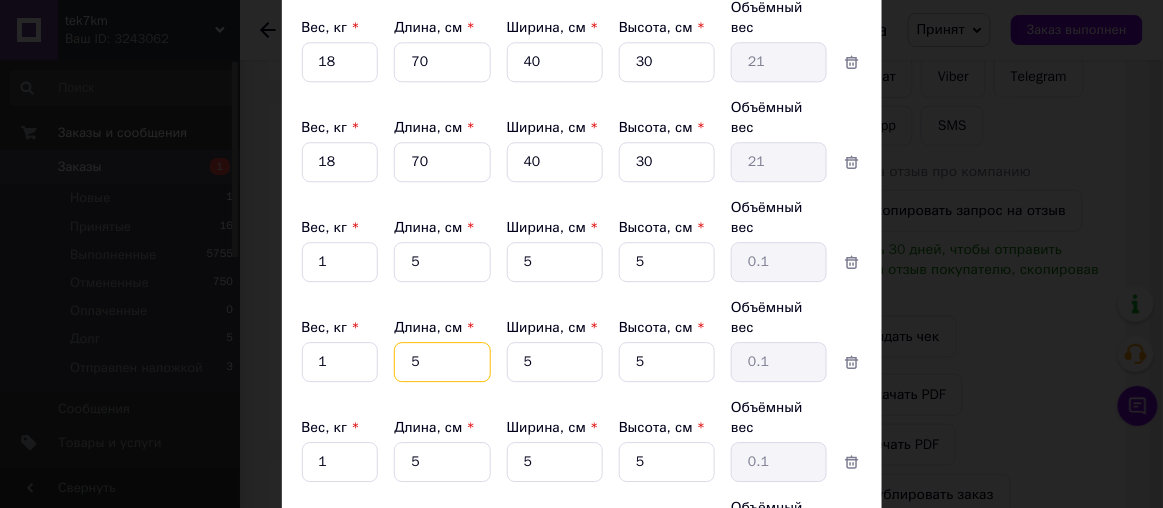 drag, startPoint x: 433, startPoint y: 236, endPoint x: 429, endPoint y: 285, distance: 49.162994 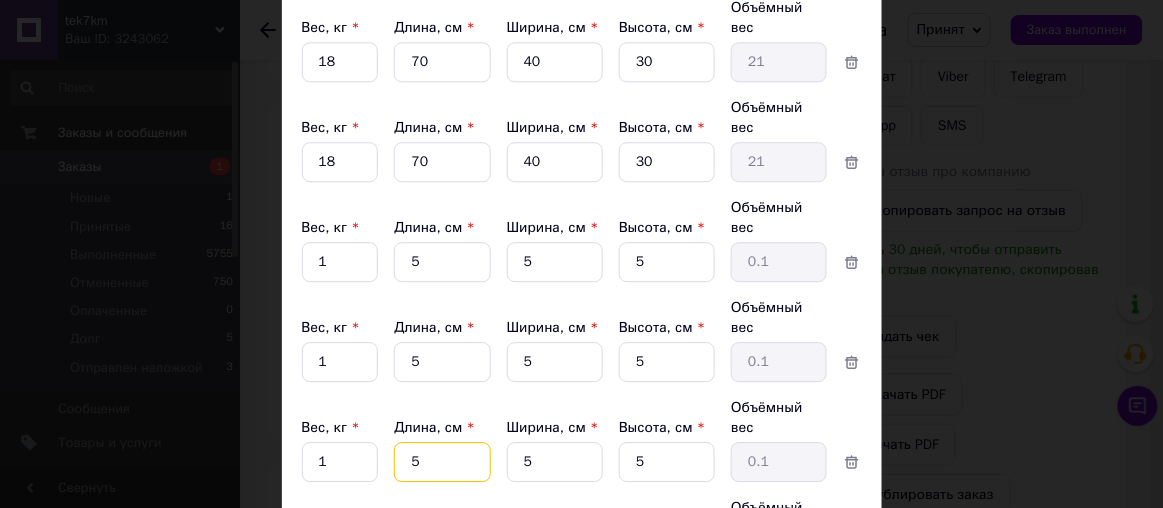 click on "5" at bounding box center (442, -38) 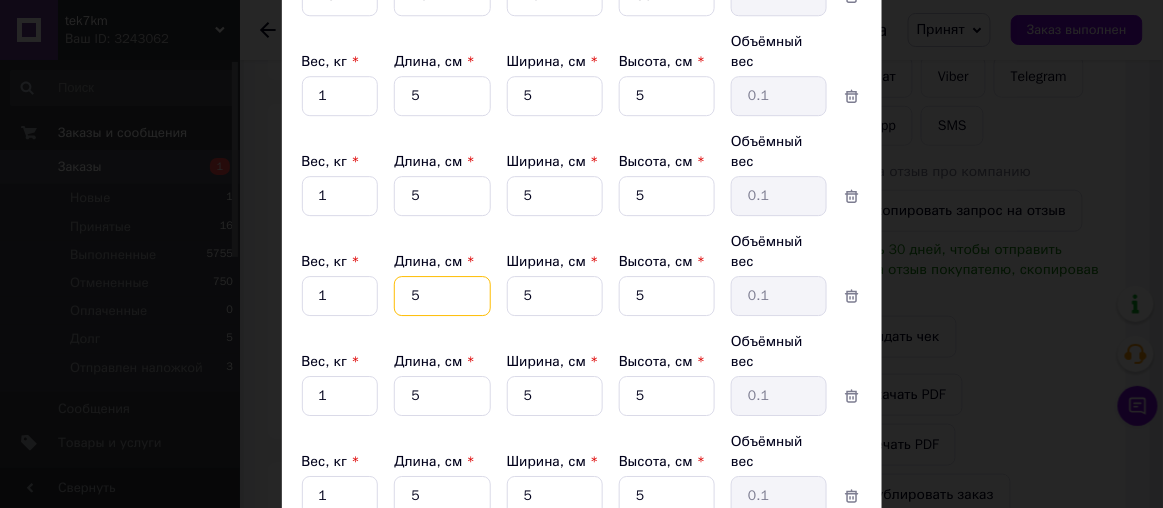 scroll, scrollTop: 1398, scrollLeft: 0, axis: vertical 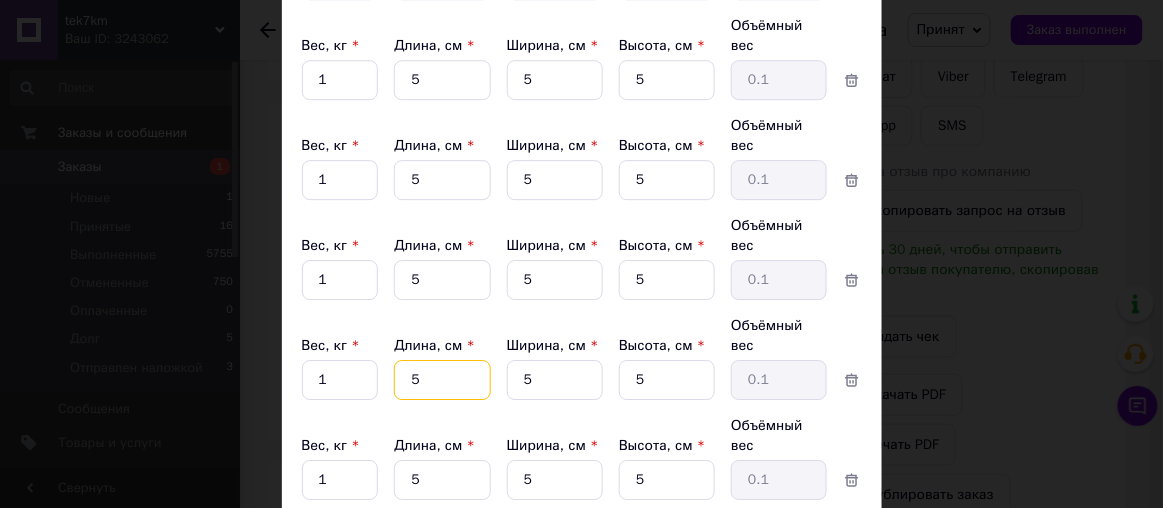 click on "5" at bounding box center (442, -220) 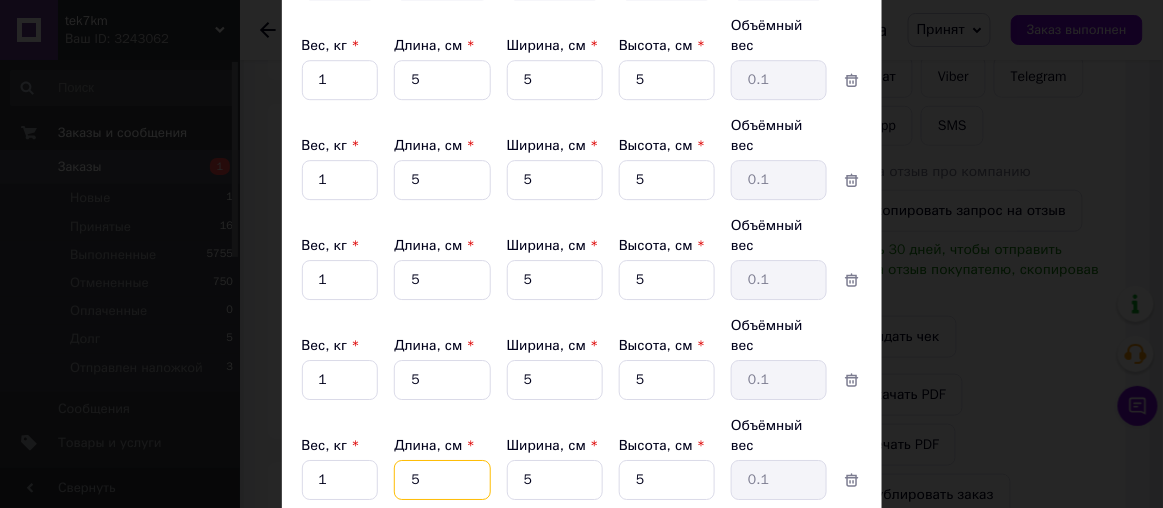 click on "5" at bounding box center (442, -220) 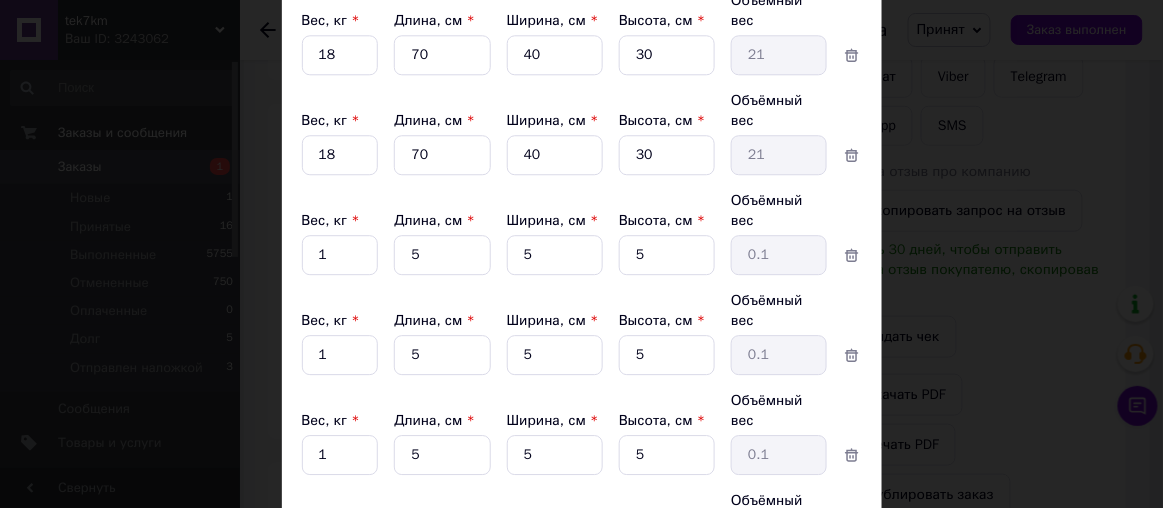 scroll, scrollTop: 1216, scrollLeft: 0, axis: vertical 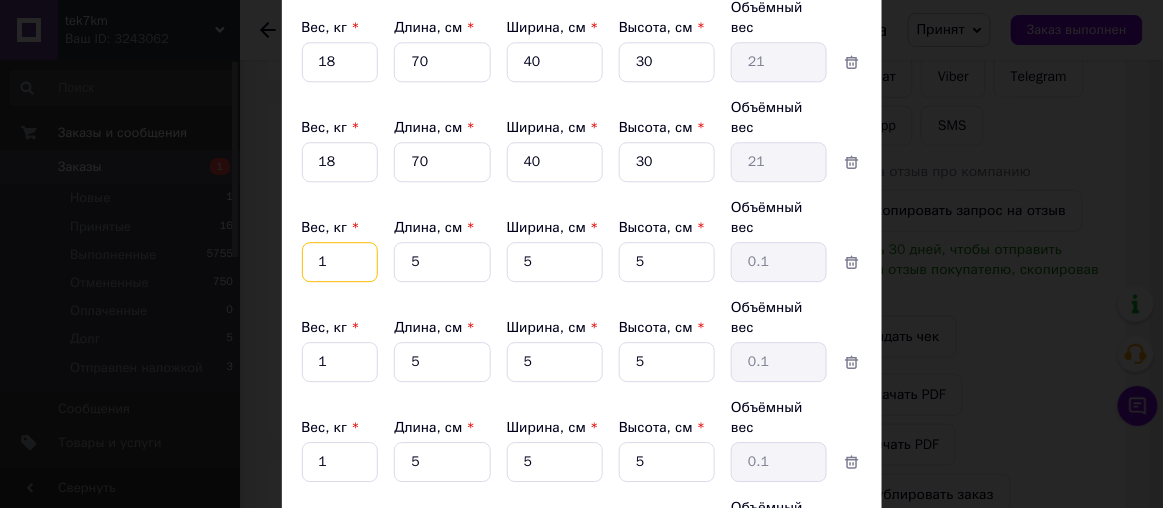 click on "1" at bounding box center [340, -38] 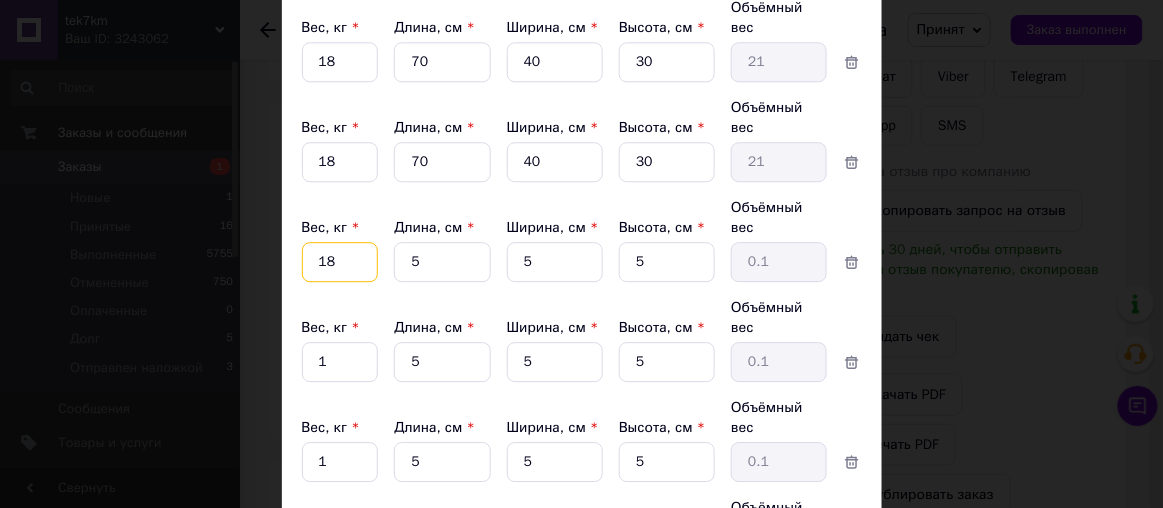 type on "18" 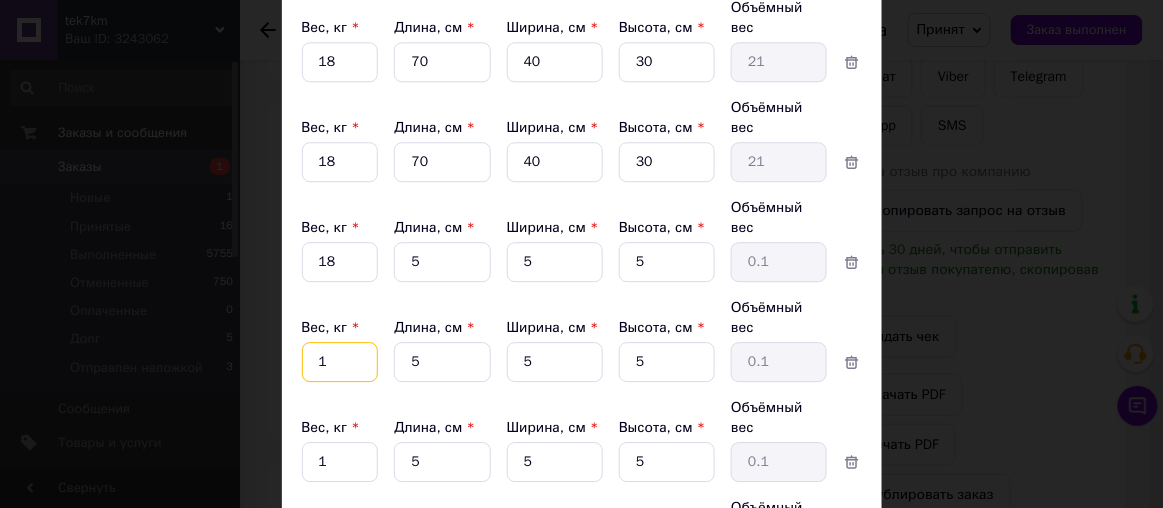 click on "1" at bounding box center [340, -38] 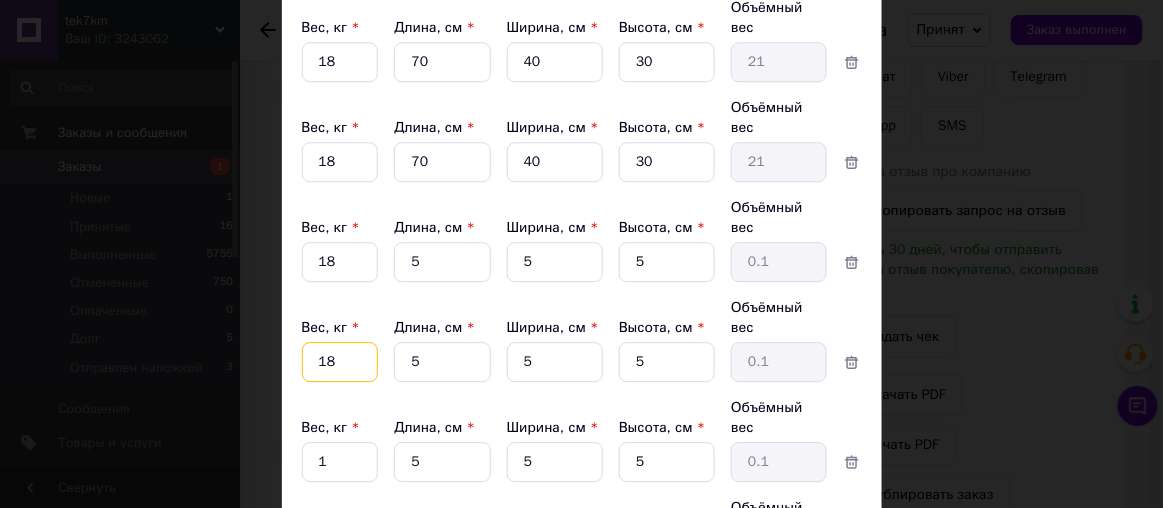 type on "18" 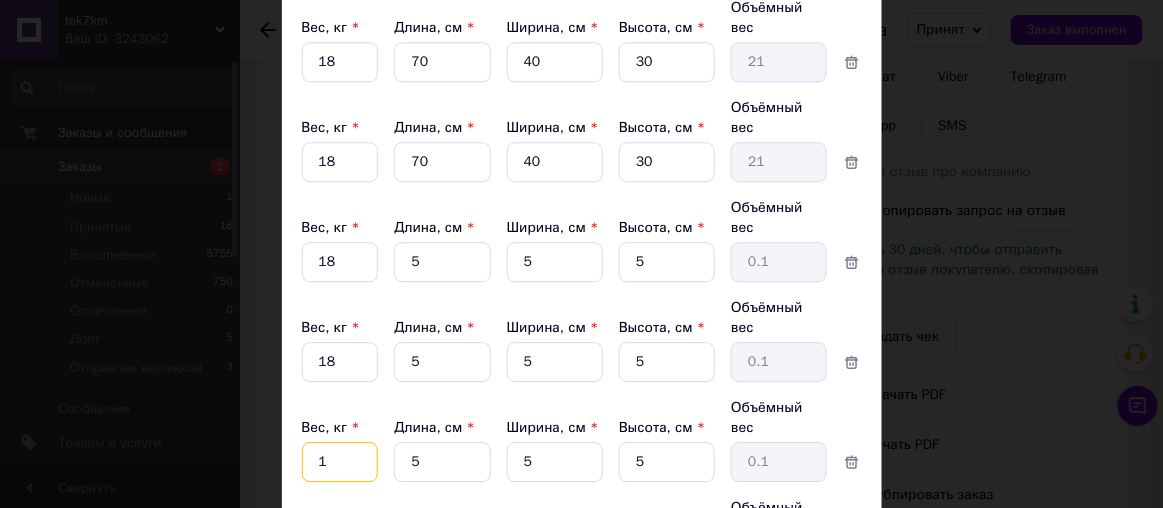 click on "1" at bounding box center [340, -38] 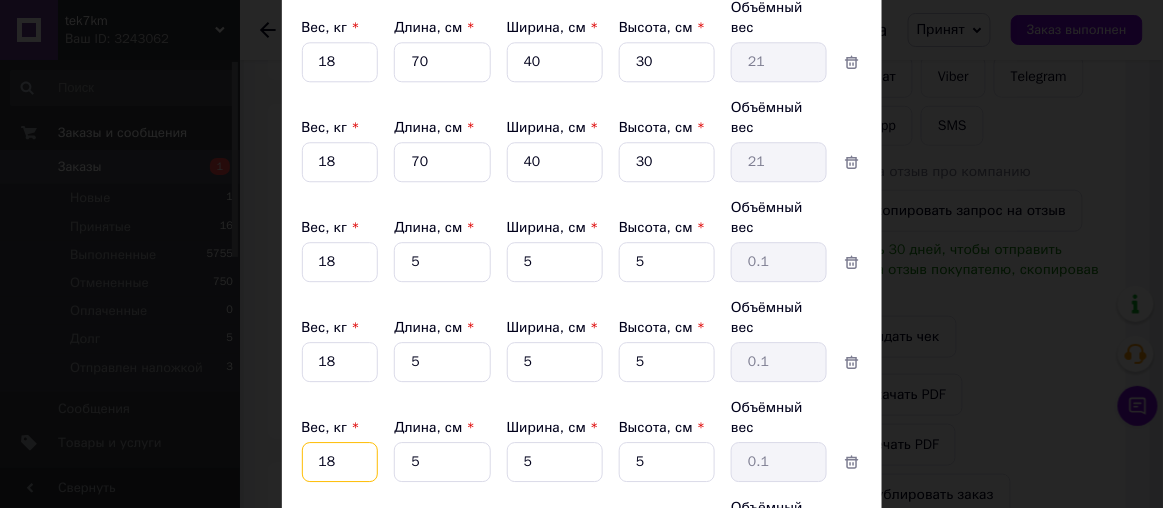 type on "18" 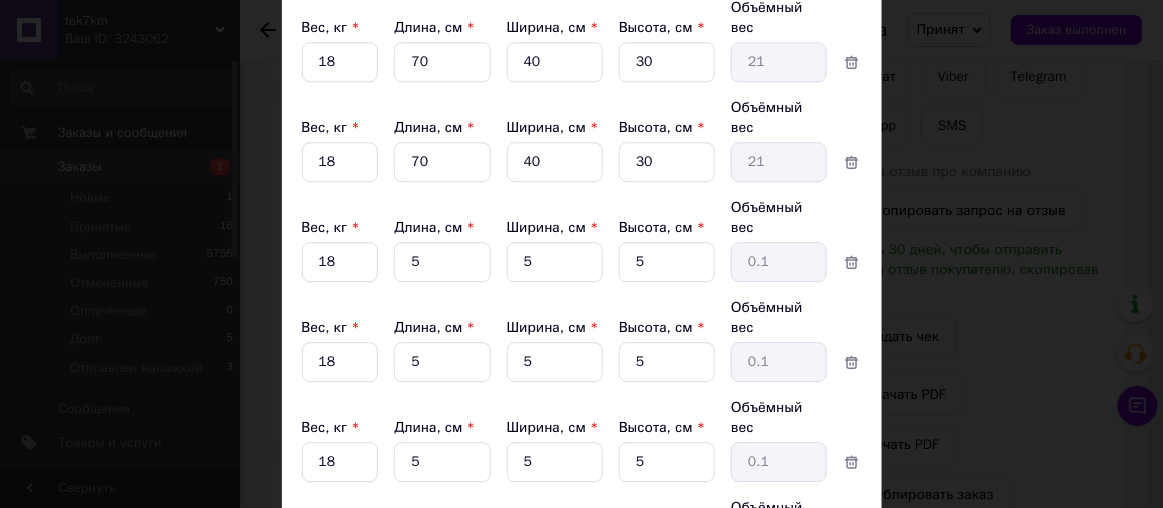 click on "1" at bounding box center [340, -38] 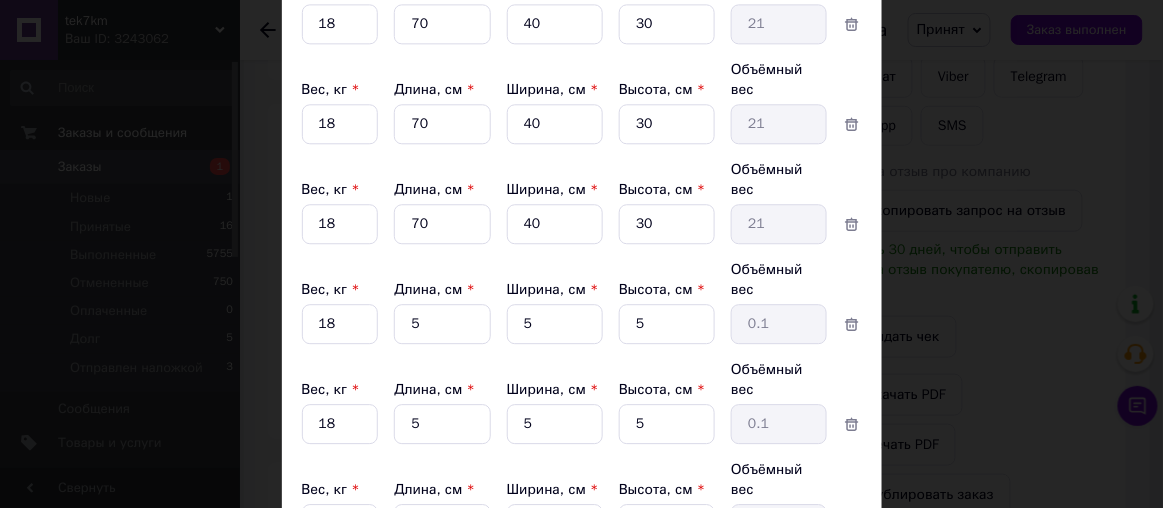 scroll, scrollTop: 1126, scrollLeft: 0, axis: vertical 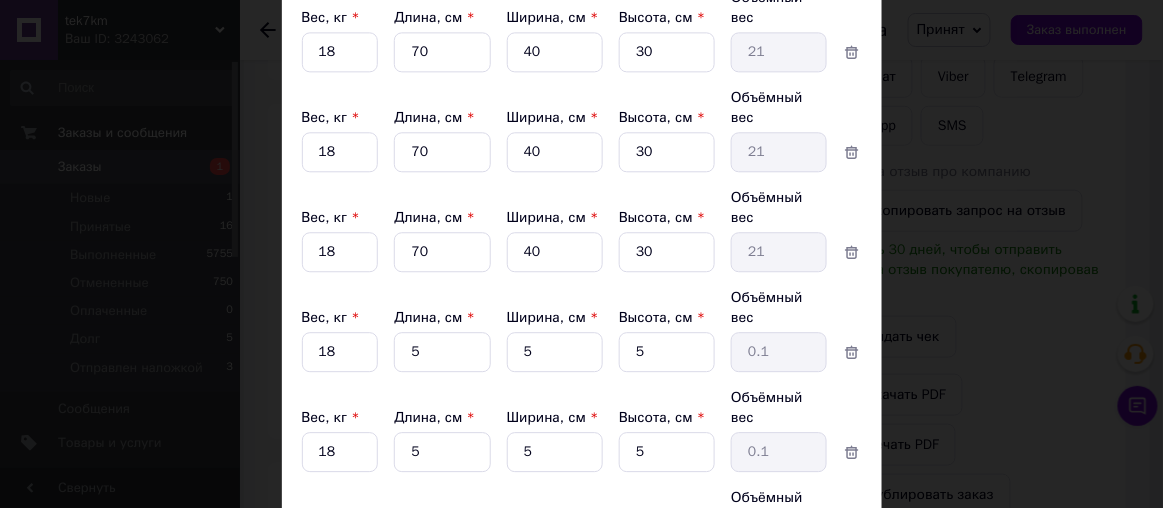 type on "18" 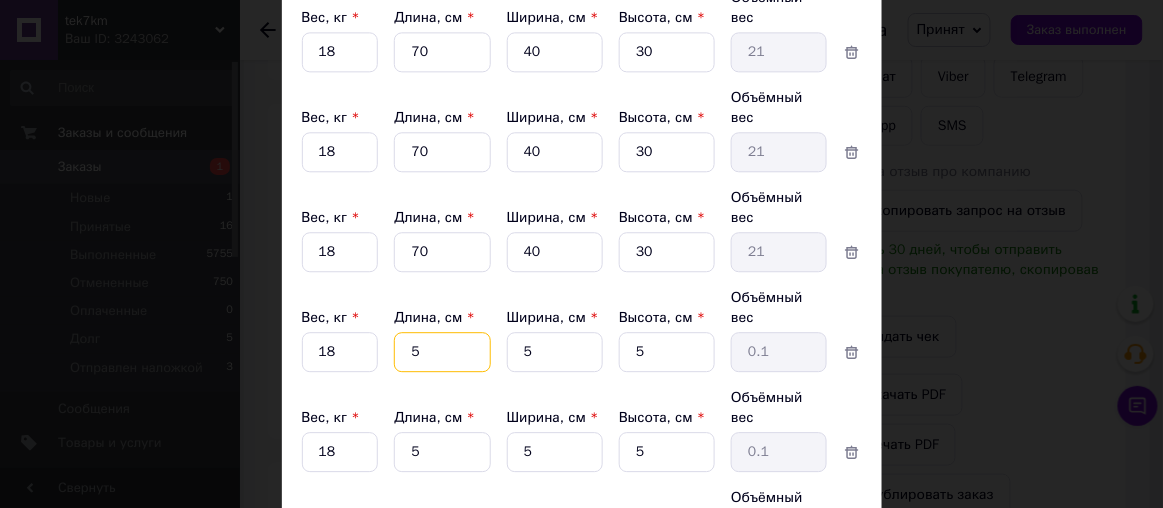 drag, startPoint x: 421, startPoint y: 268, endPoint x: 396, endPoint y: 267, distance: 25.019993 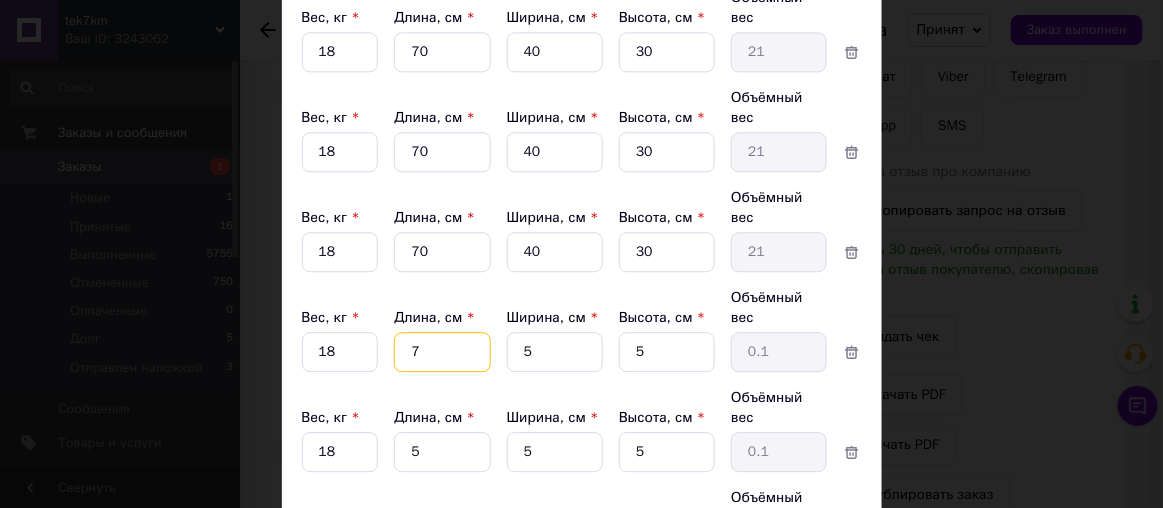type on "70" 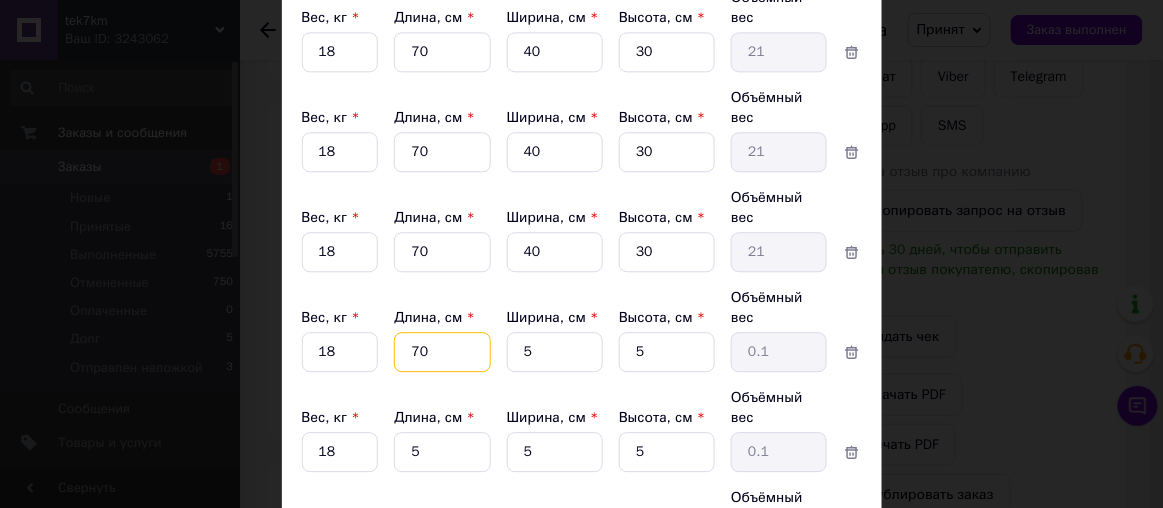 type on "0.44" 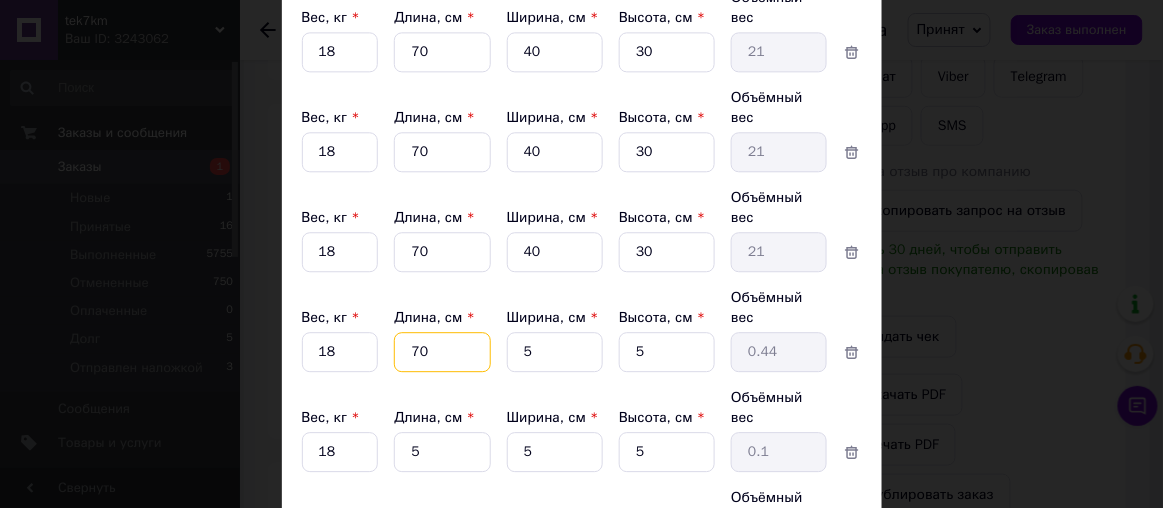 type on "70" 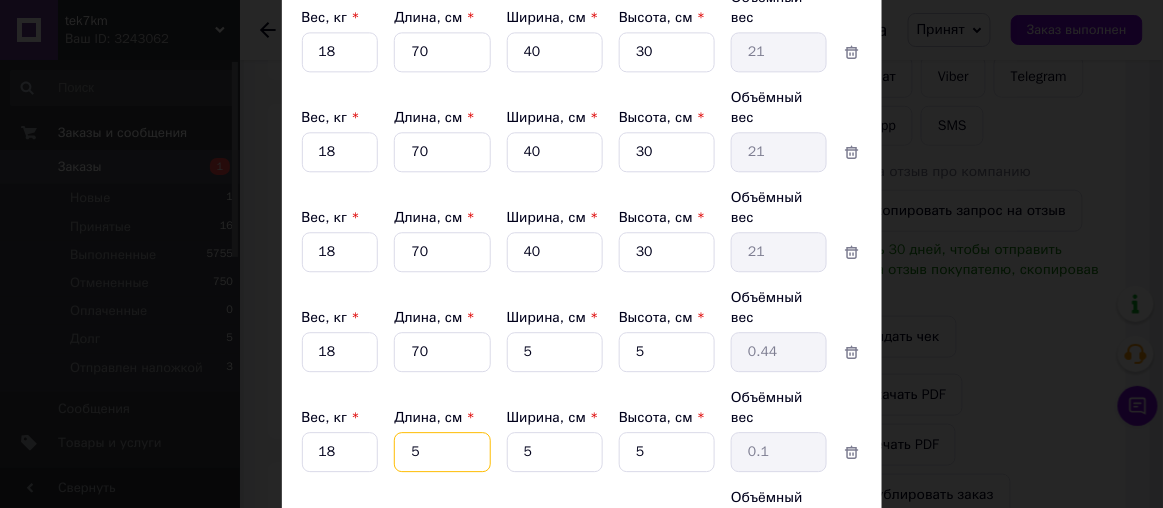 drag, startPoint x: 421, startPoint y: 349, endPoint x: 403, endPoint y: 344, distance: 18.681541 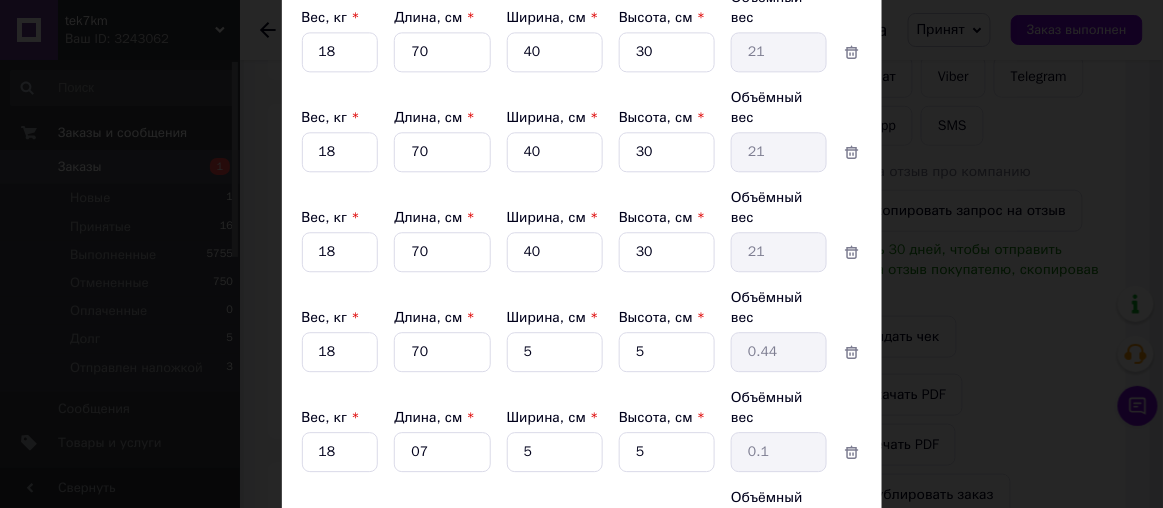 click on "5" at bounding box center [442, 52] 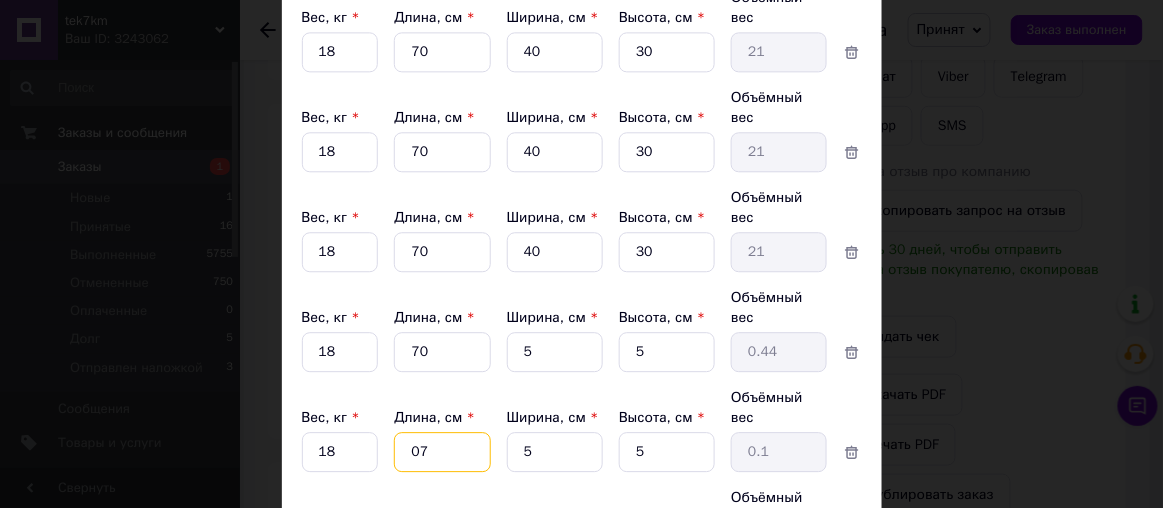 drag, startPoint x: 421, startPoint y: 340, endPoint x: 401, endPoint y: 334, distance: 20.880613 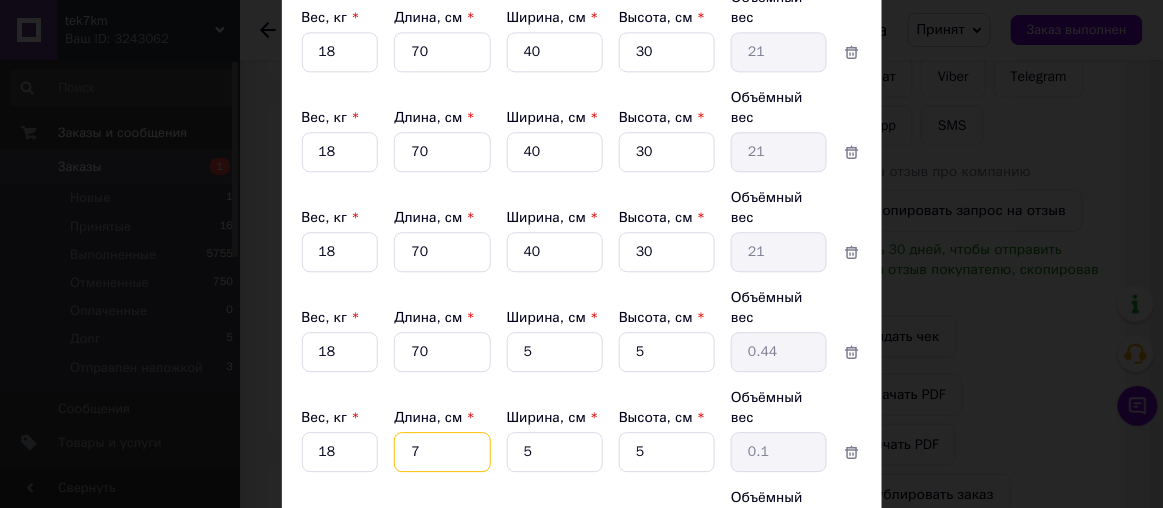 type on "70" 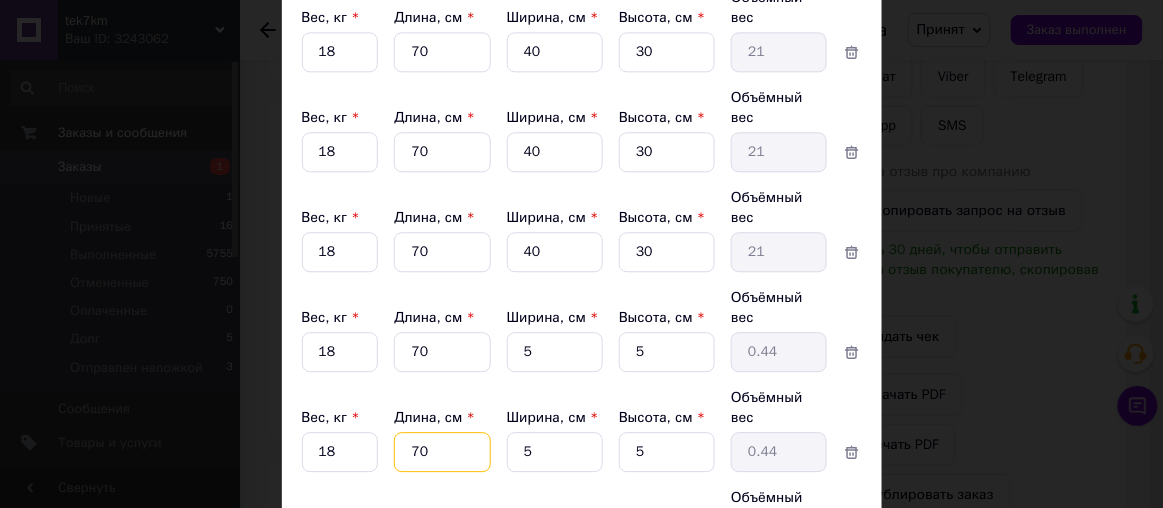 type on "70" 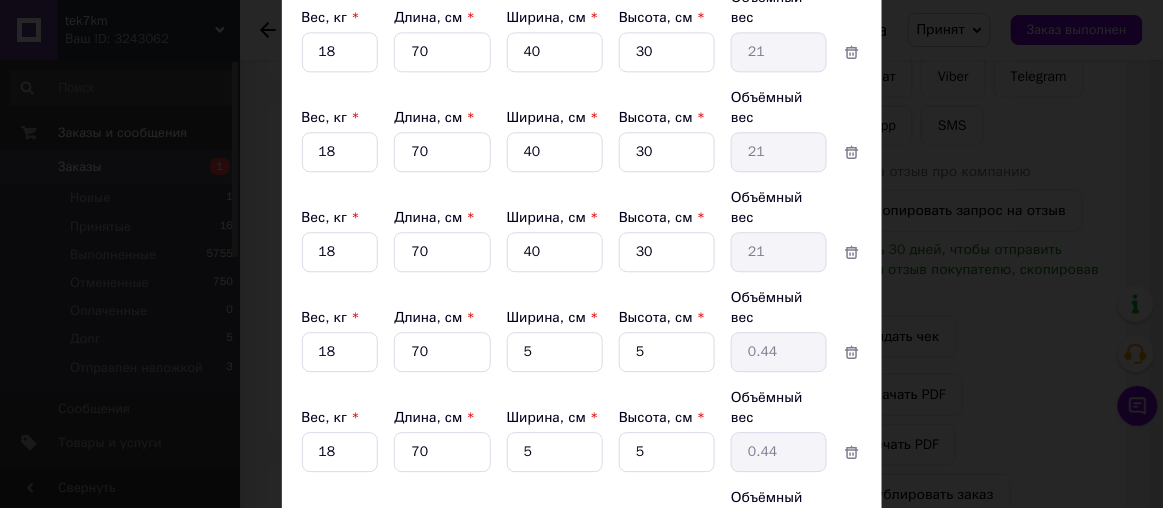 drag, startPoint x: 426, startPoint y: 415, endPoint x: 399, endPoint y: 415, distance: 27 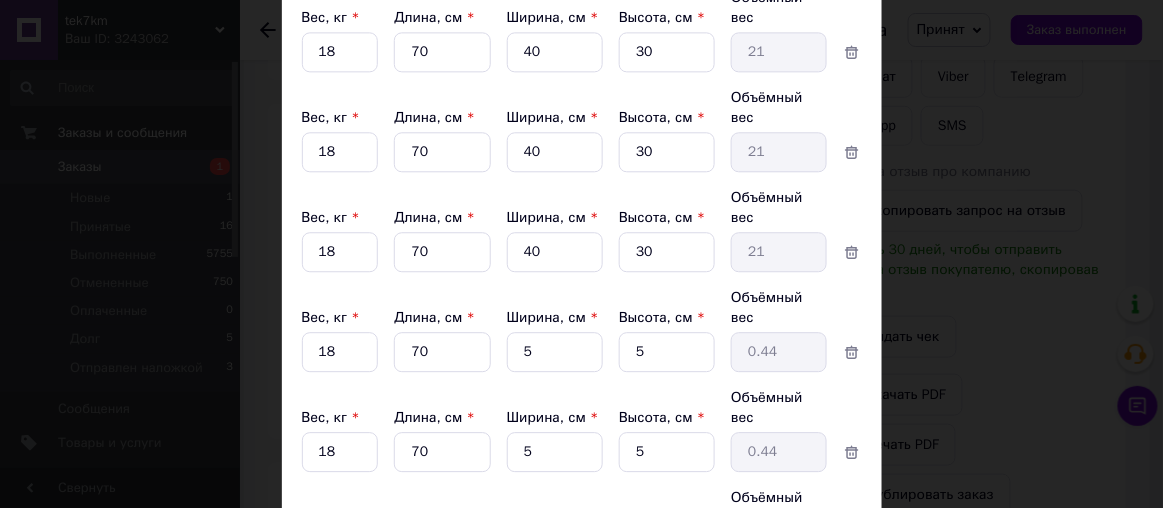 drag, startPoint x: 423, startPoint y: 408, endPoint x: 404, endPoint y: 409, distance: 19.026299 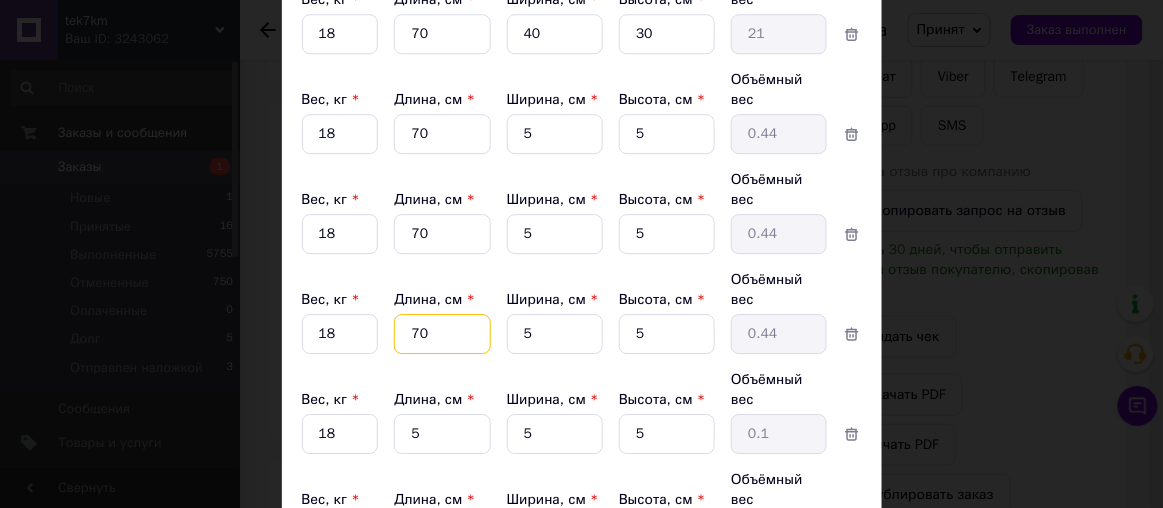 scroll, scrollTop: 1398, scrollLeft: 0, axis: vertical 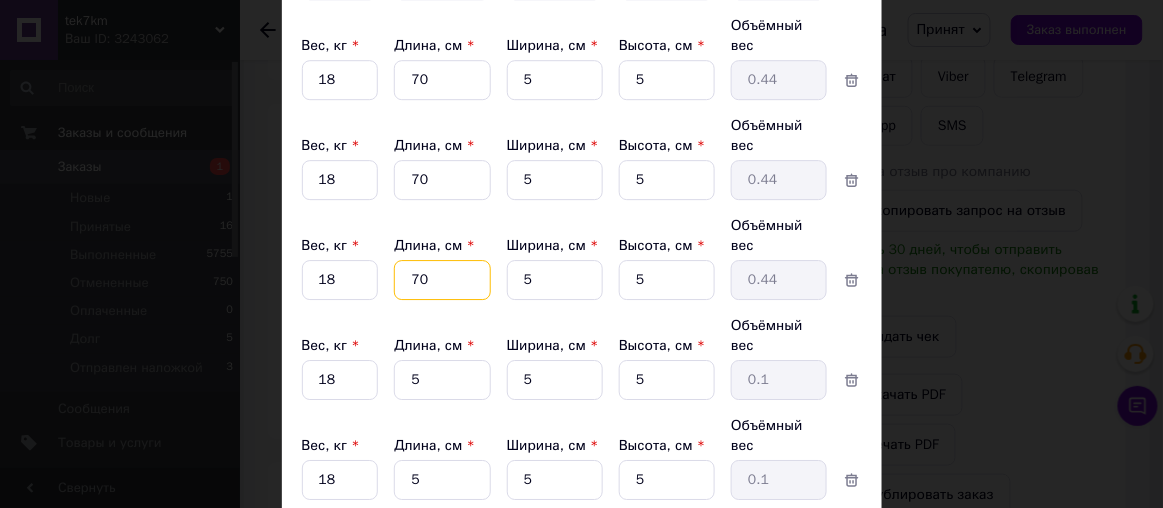 type on "70" 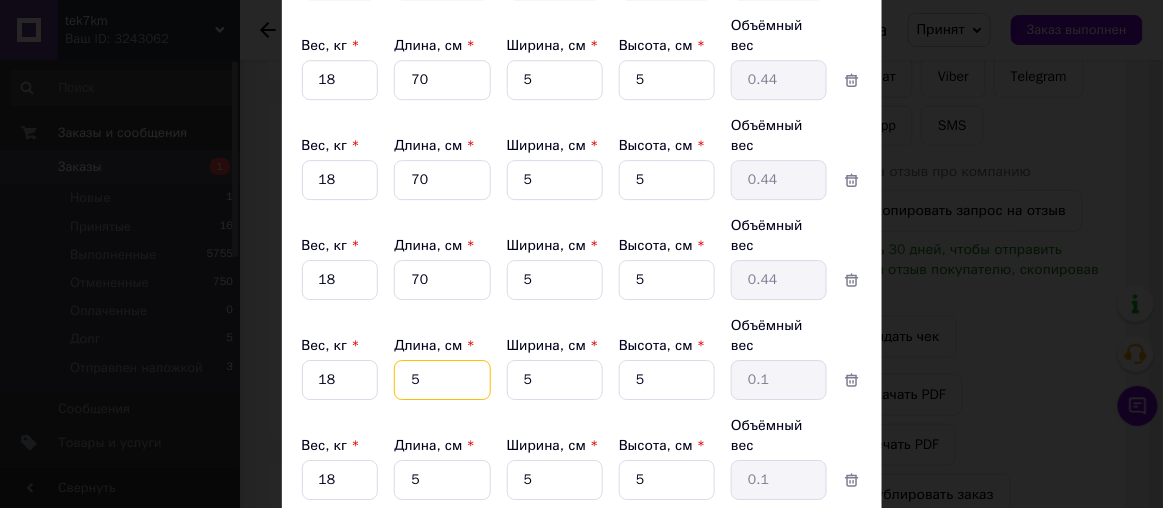 drag, startPoint x: 425, startPoint y: 206, endPoint x: 406, endPoint y: 206, distance: 19 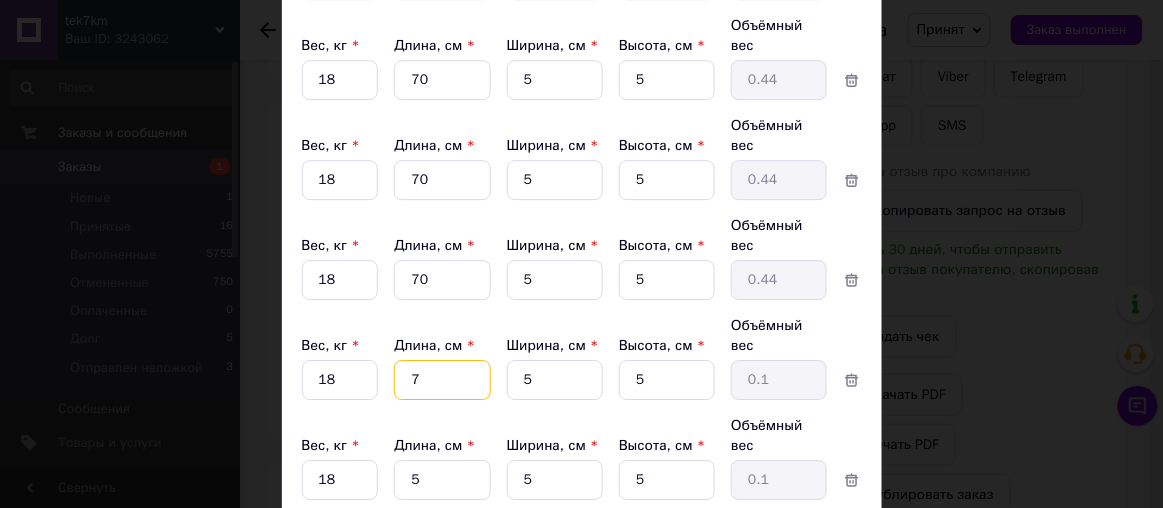 type on "70" 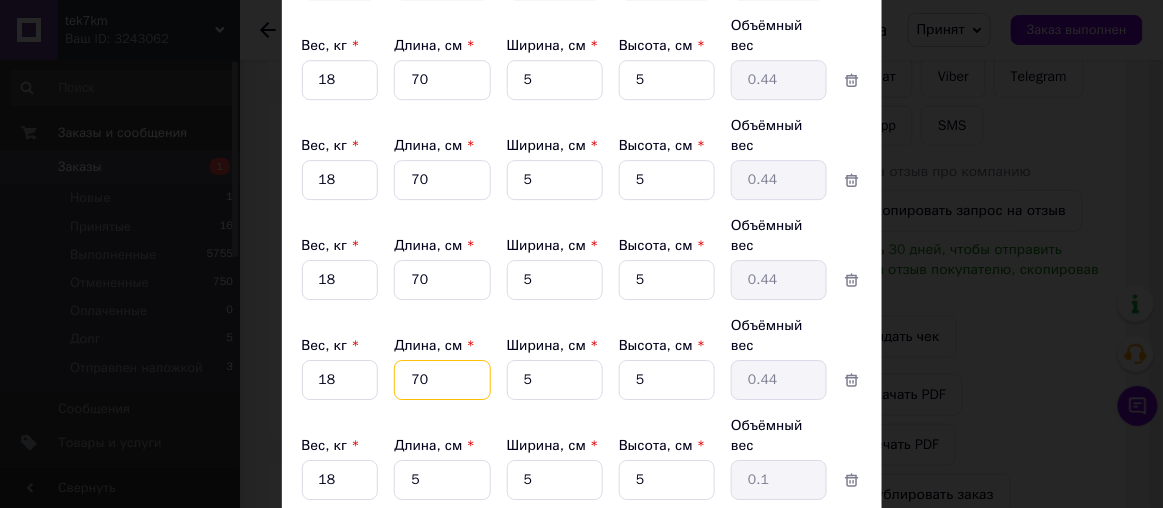 type on "70" 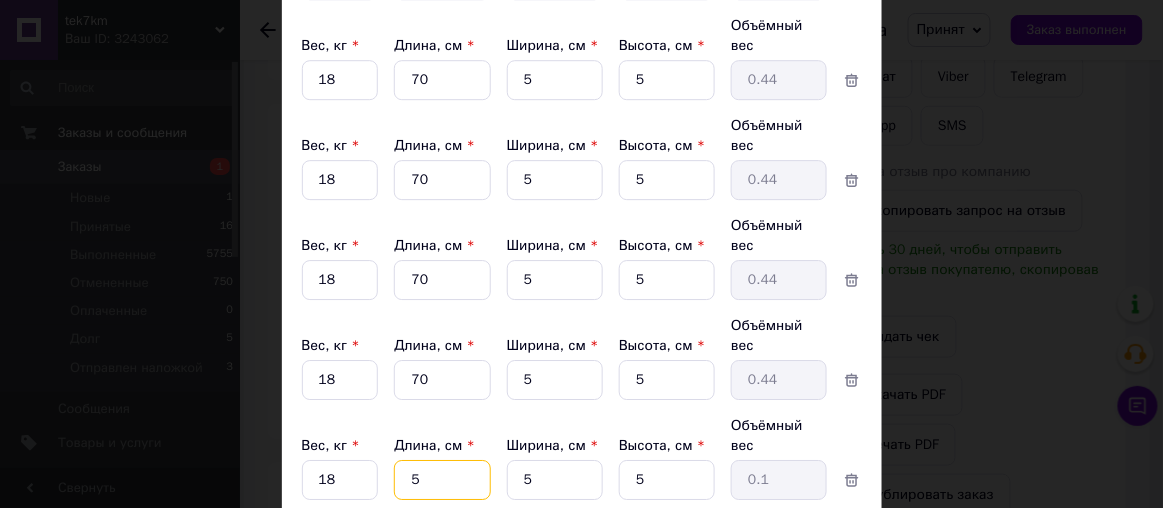 drag, startPoint x: 435, startPoint y: 306, endPoint x: 405, endPoint y: 298, distance: 31.04835 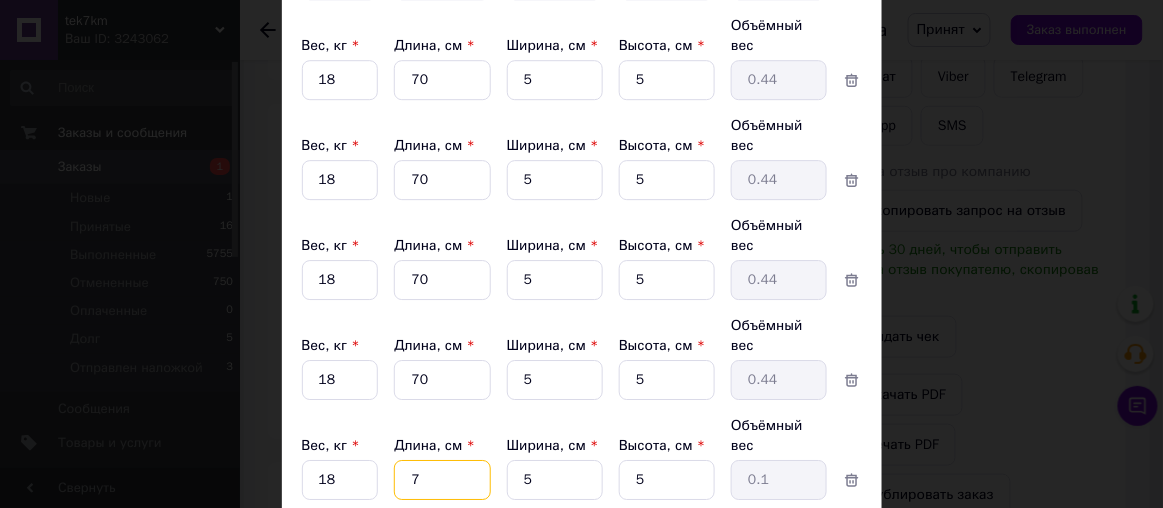 type on "70" 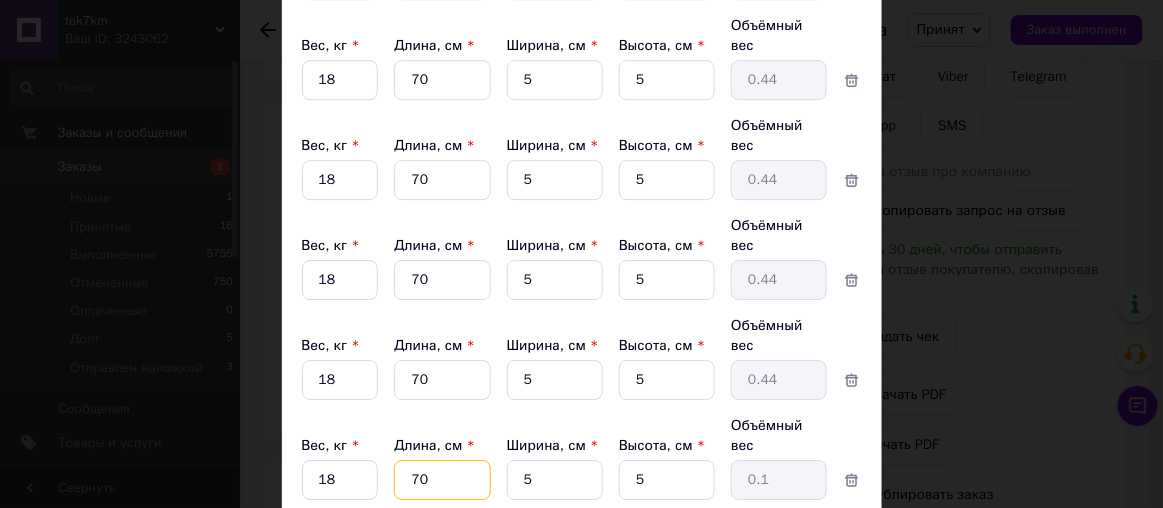 type on "0.44" 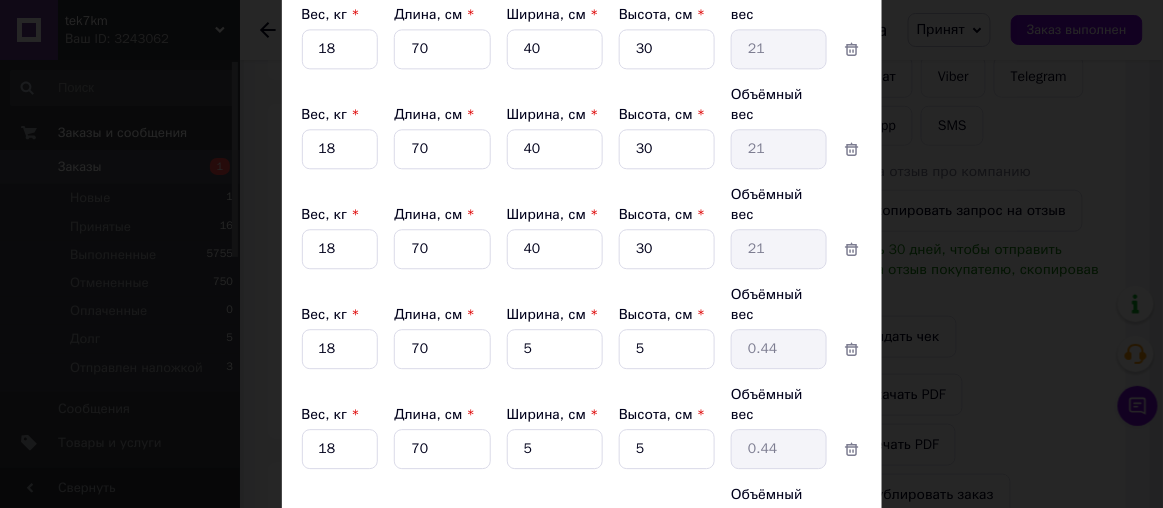 scroll, scrollTop: 1126, scrollLeft: 0, axis: vertical 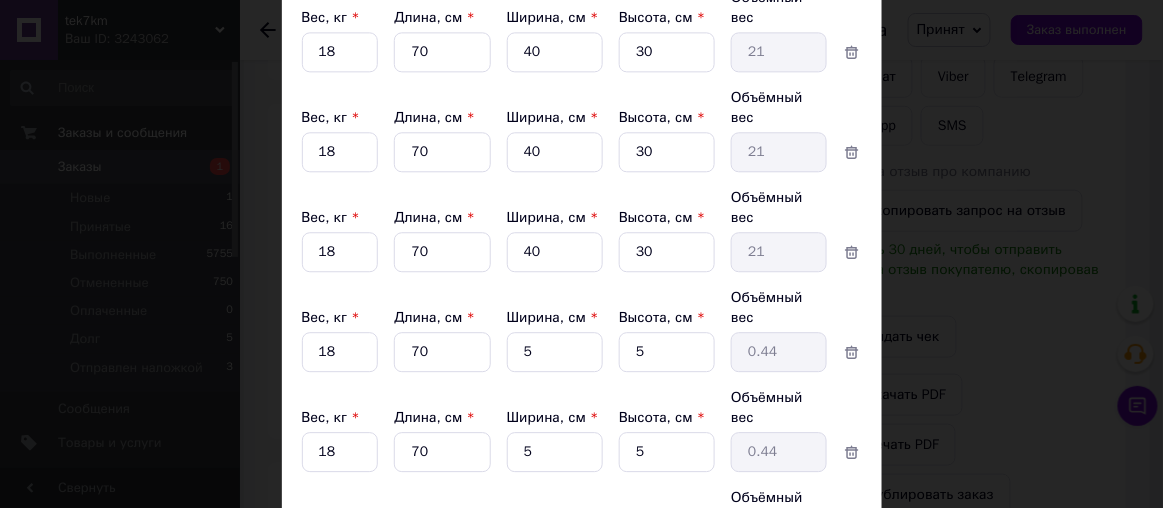 type on "70" 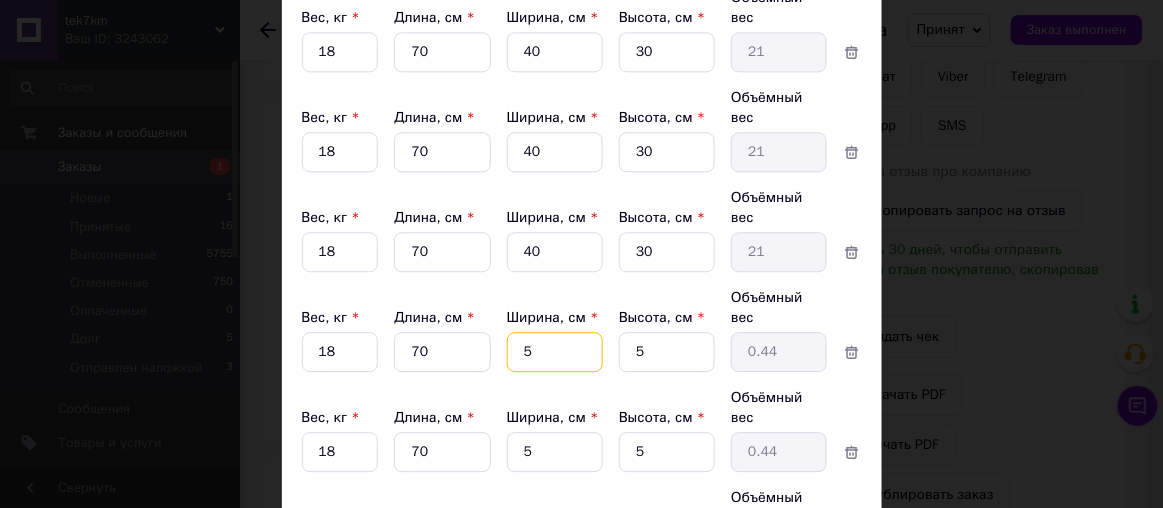 drag, startPoint x: 531, startPoint y: 263, endPoint x: 544, endPoint y: 257, distance: 14.3178215 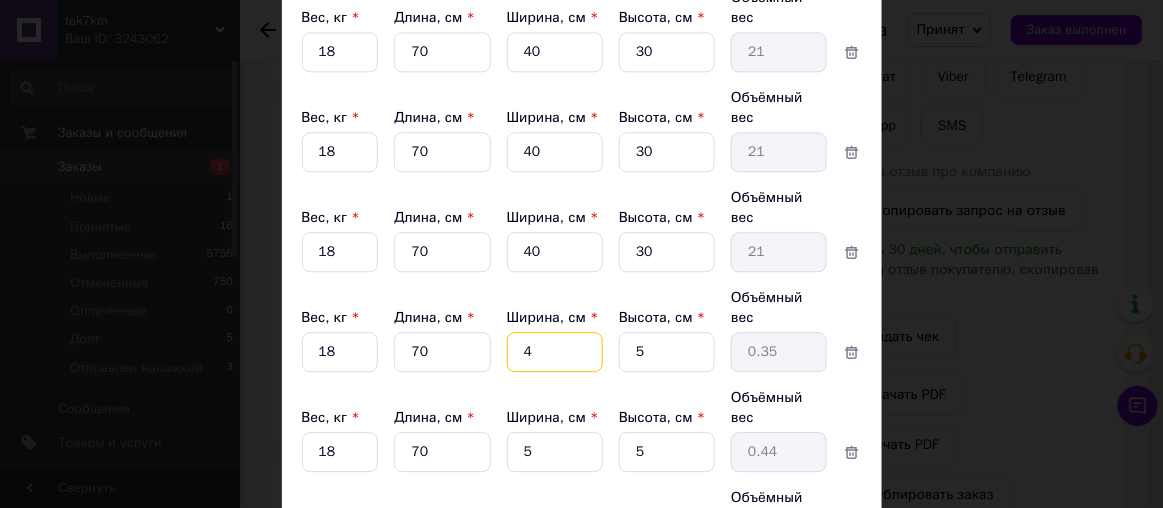 type on "40" 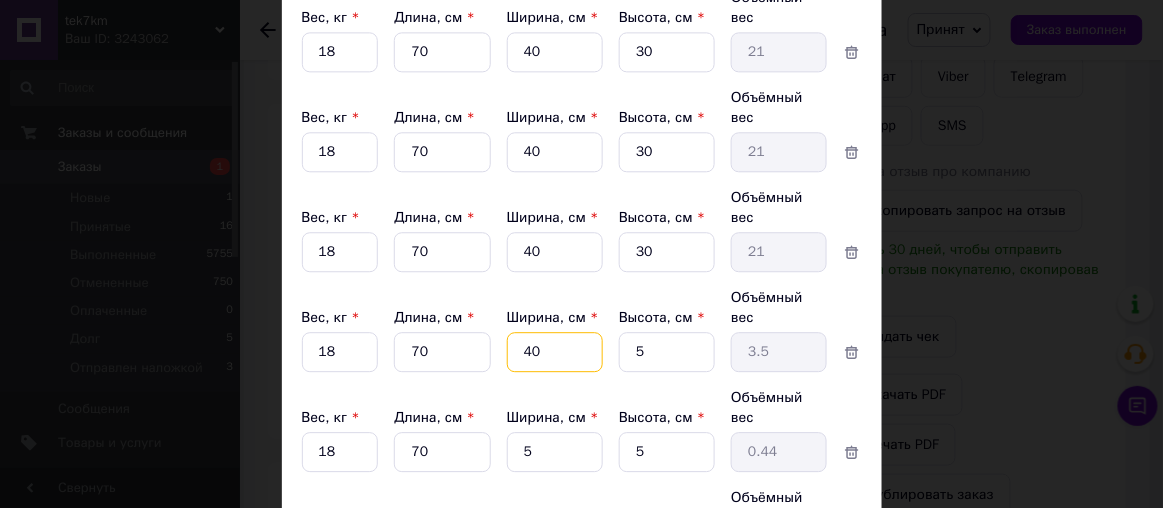 type on "40" 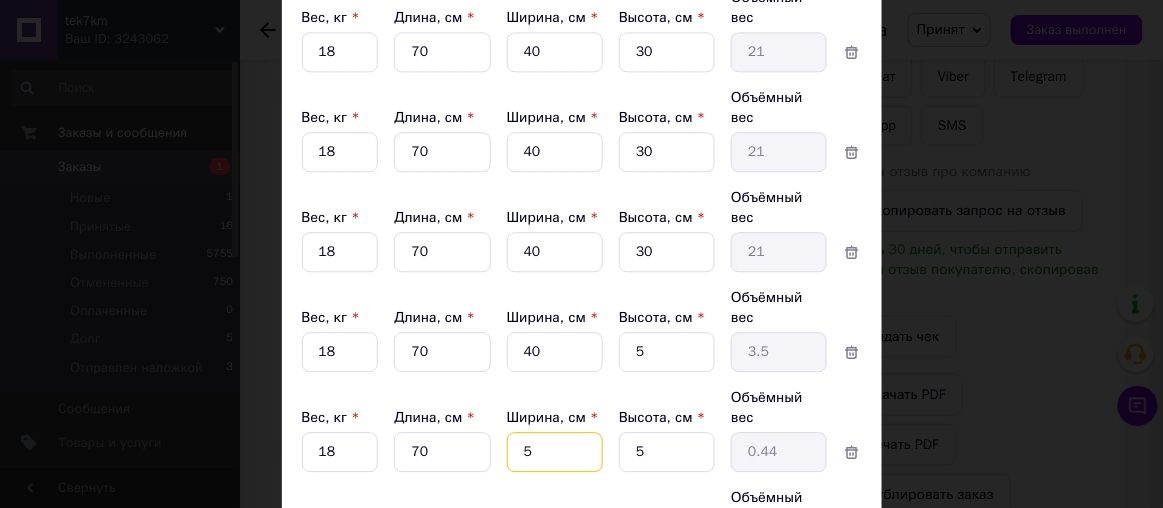 drag, startPoint x: 527, startPoint y: 341, endPoint x: 515, endPoint y: 337, distance: 12.649111 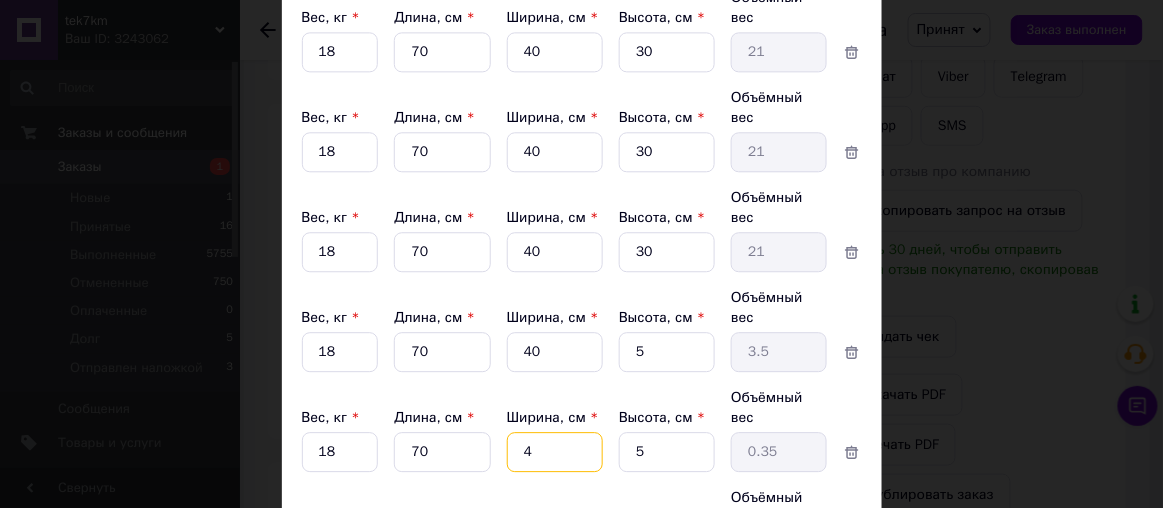 type on "40" 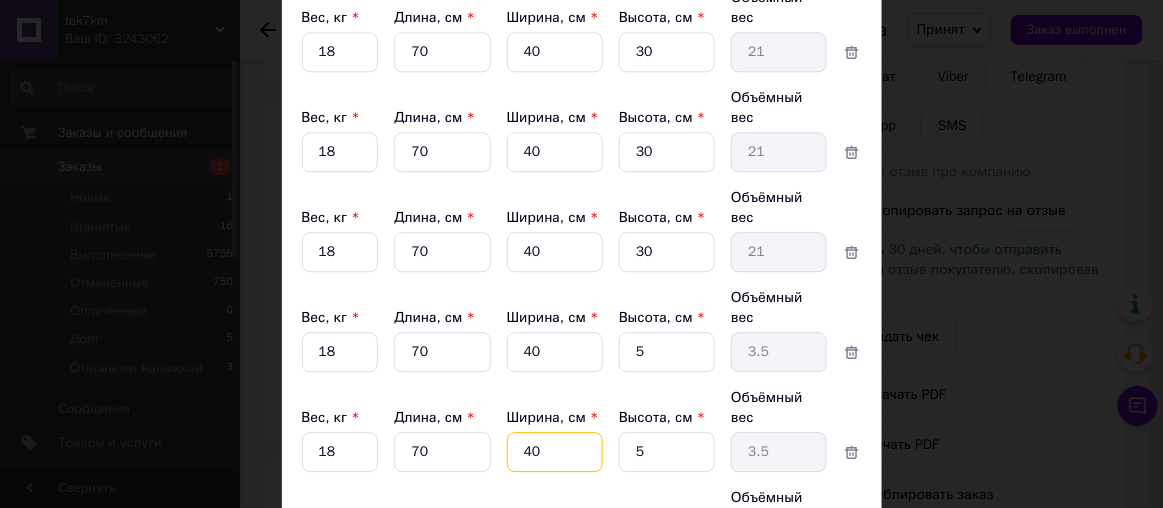 type on "40" 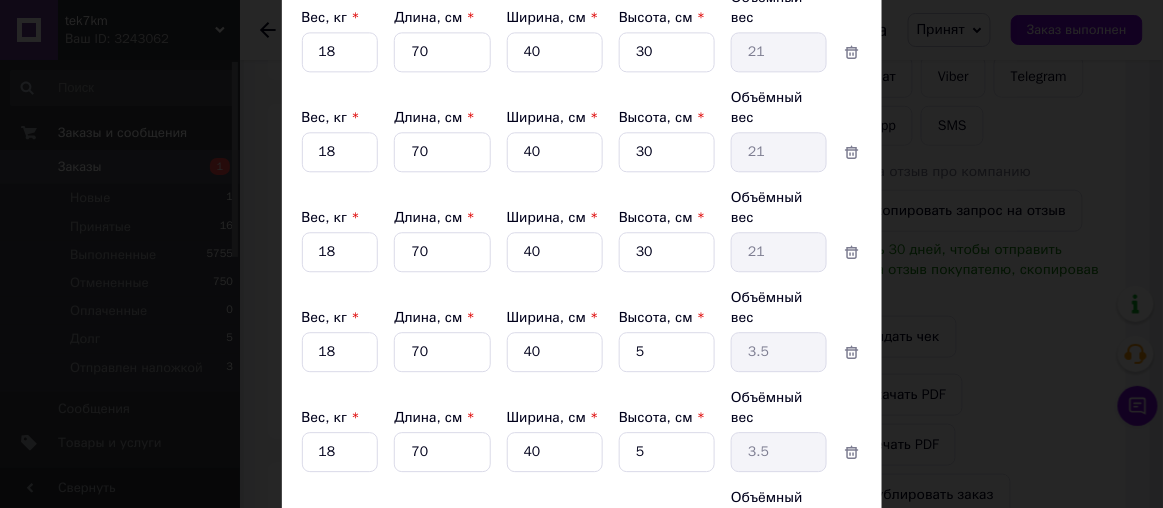 click on "5" at bounding box center [555, 52] 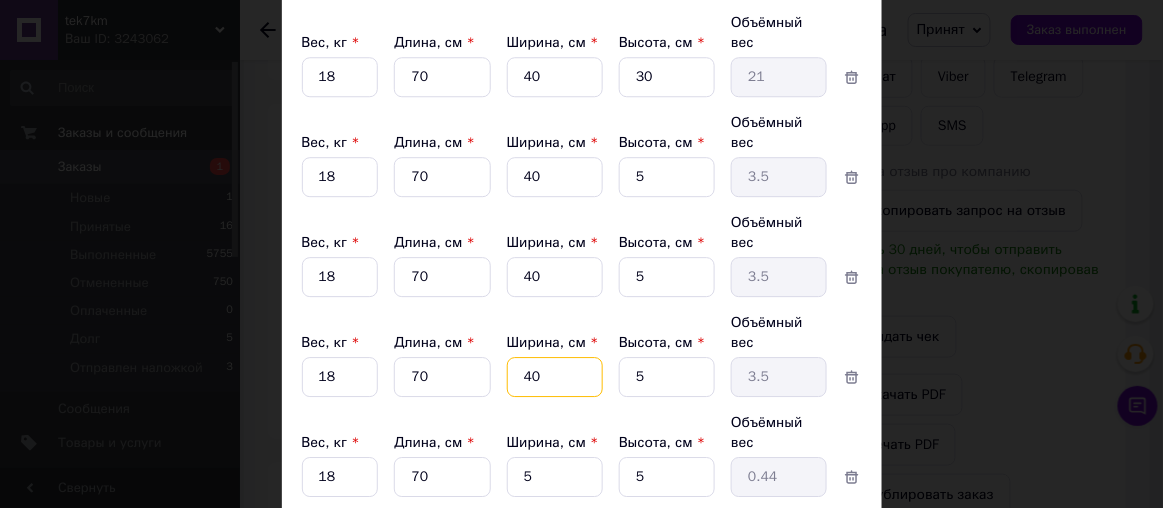 scroll, scrollTop: 1307, scrollLeft: 0, axis: vertical 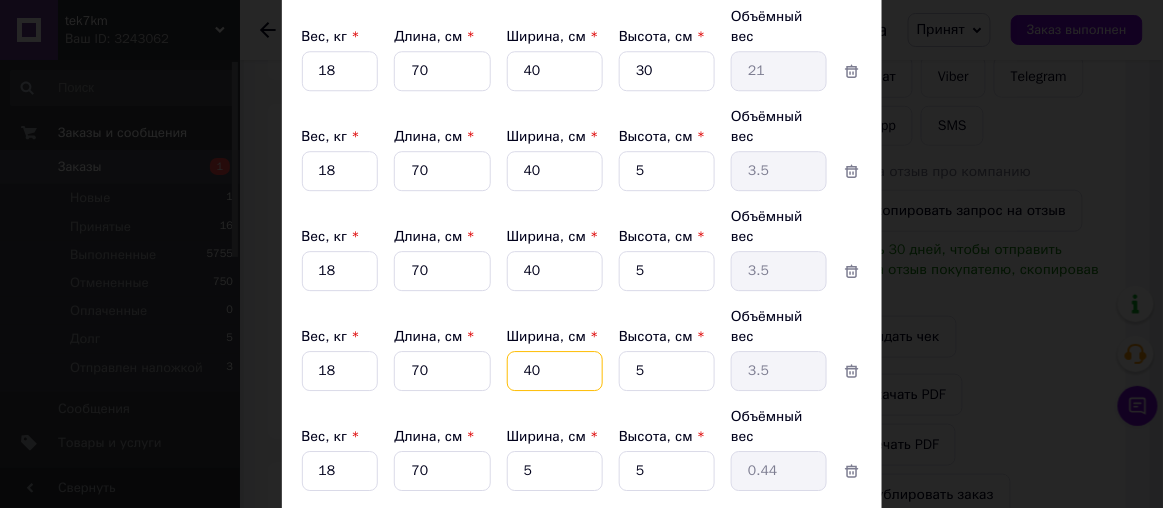 type on "40" 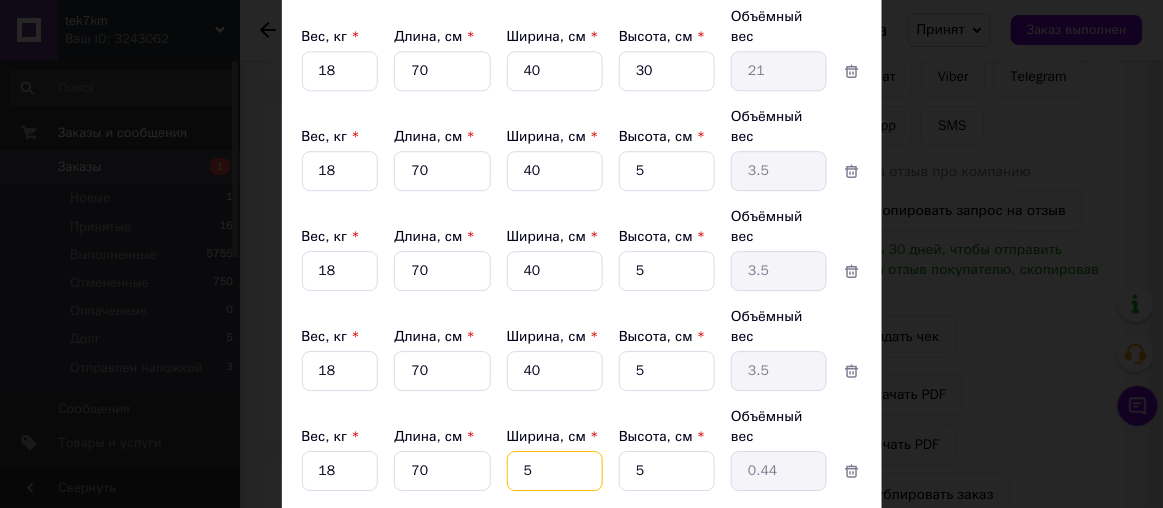 drag, startPoint x: 533, startPoint y: 311, endPoint x: 510, endPoint y: 299, distance: 25.942244 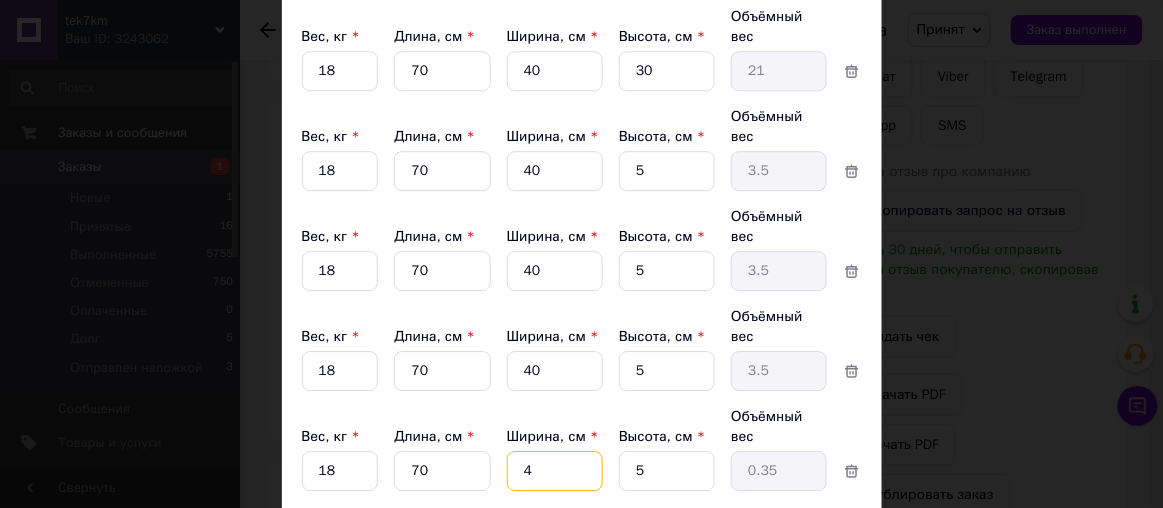 type on "40" 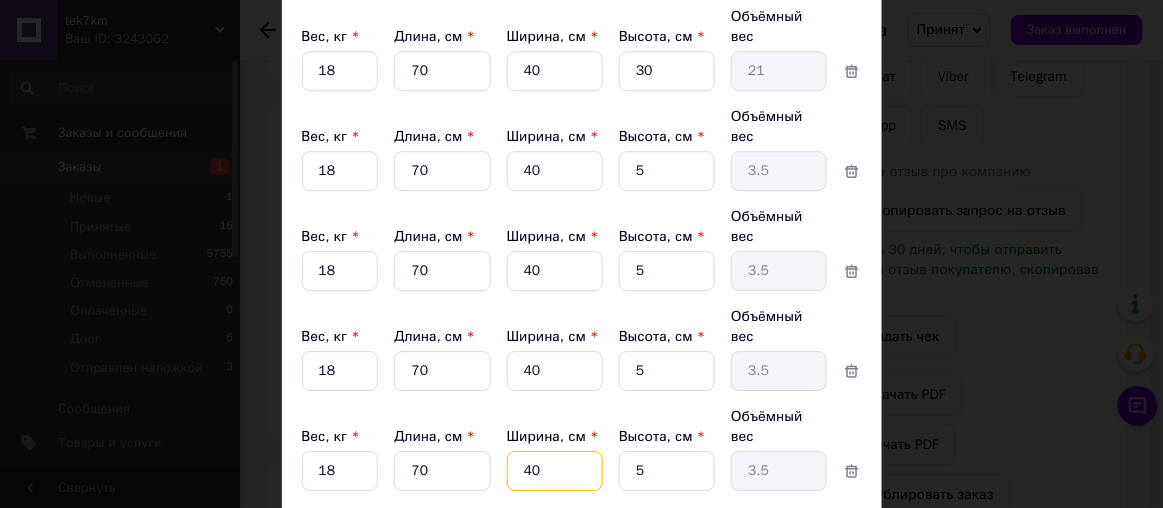 type on "40" 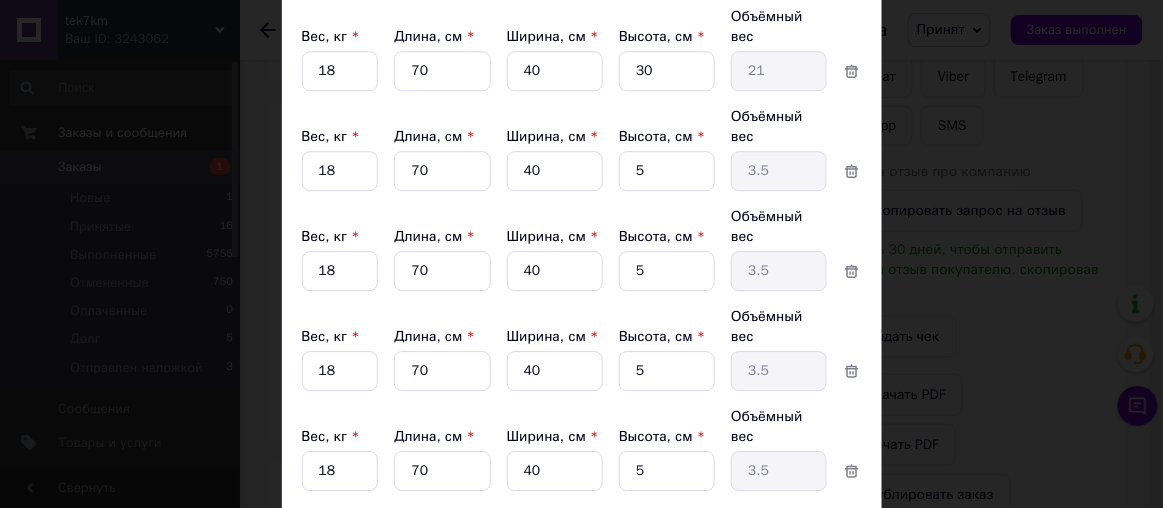 drag, startPoint x: 532, startPoint y: 400, endPoint x: 516, endPoint y: 393, distance: 17.464249 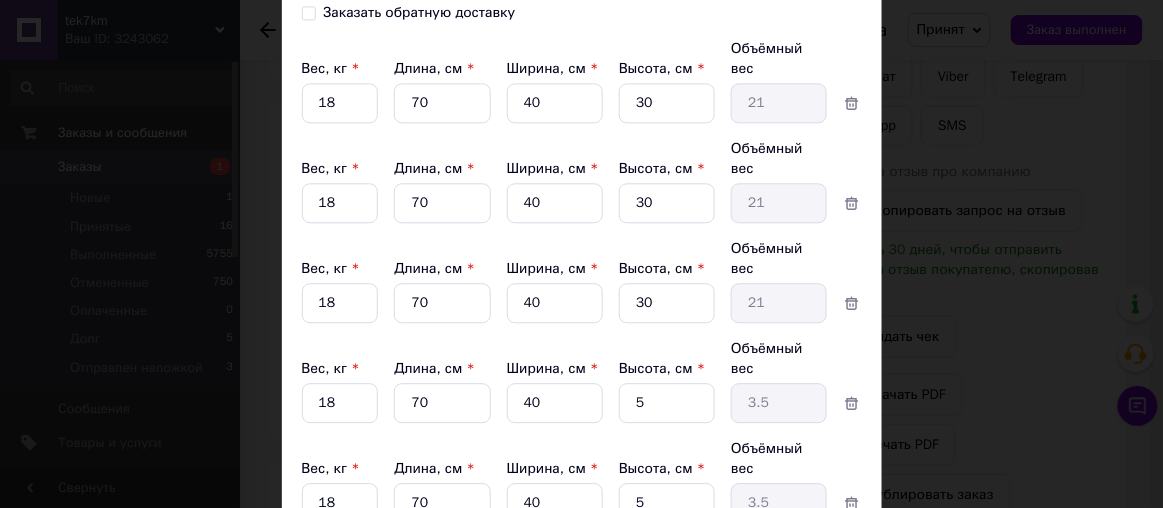 scroll, scrollTop: 1035, scrollLeft: 0, axis: vertical 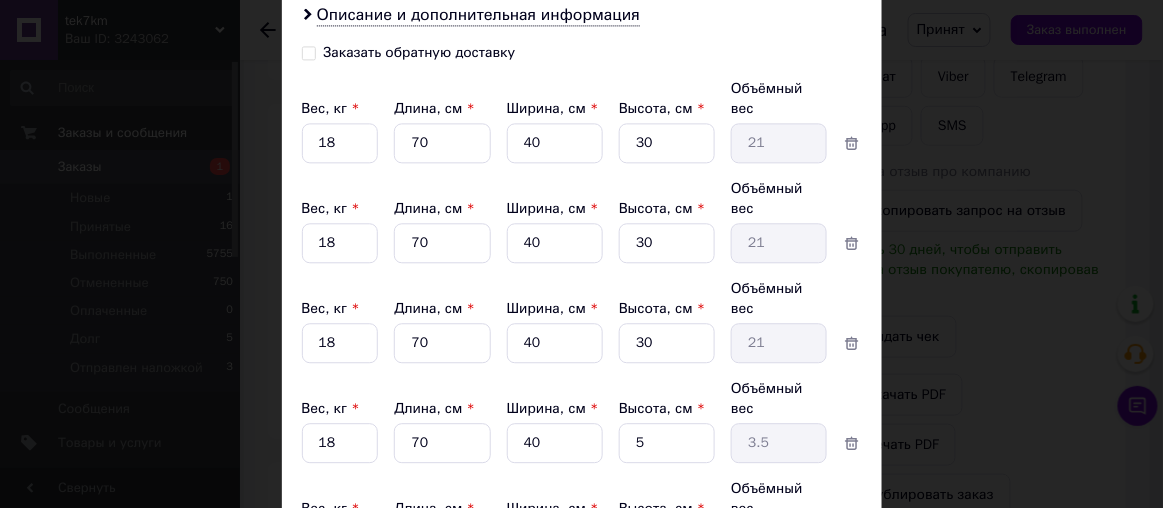 type on "40" 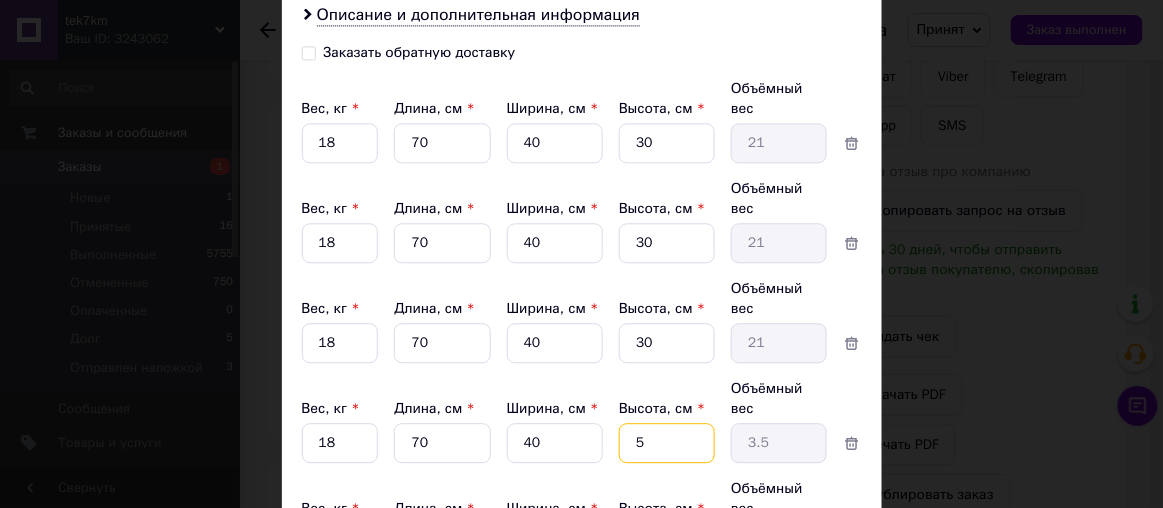 drag, startPoint x: 643, startPoint y: 346, endPoint x: 627, endPoint y: 337, distance: 18.35756 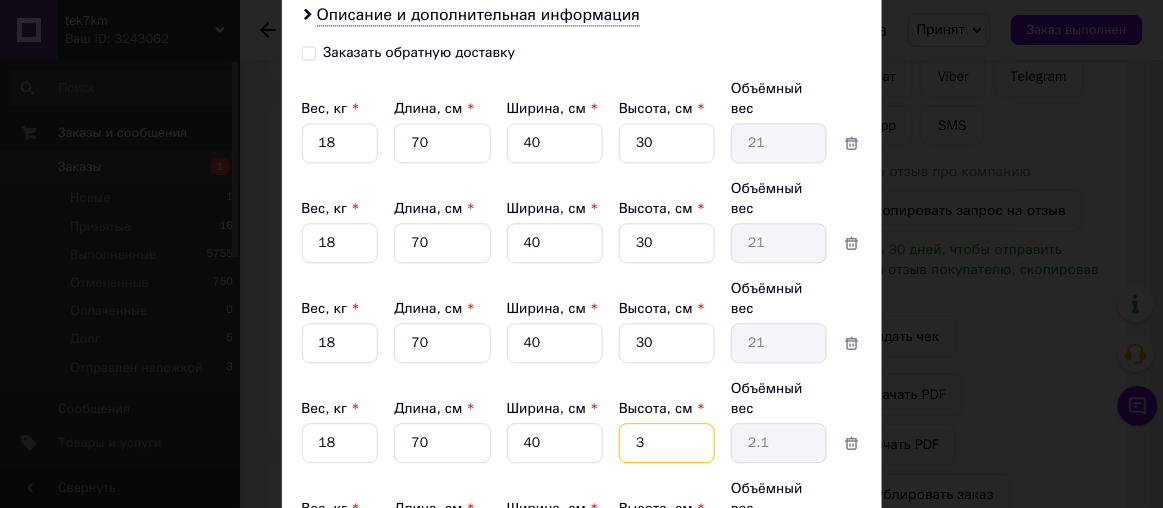 type on "30" 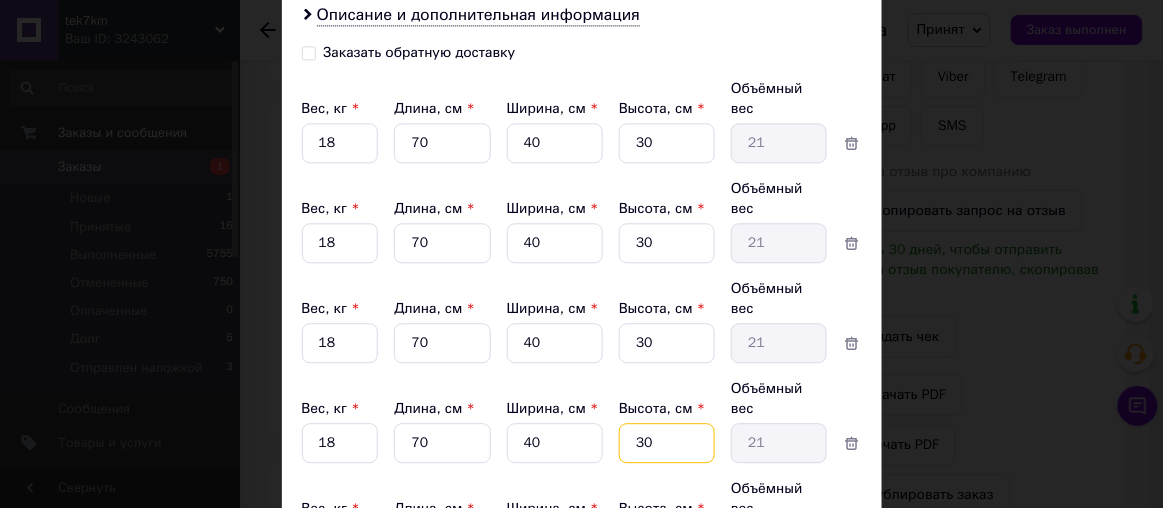 type on "30" 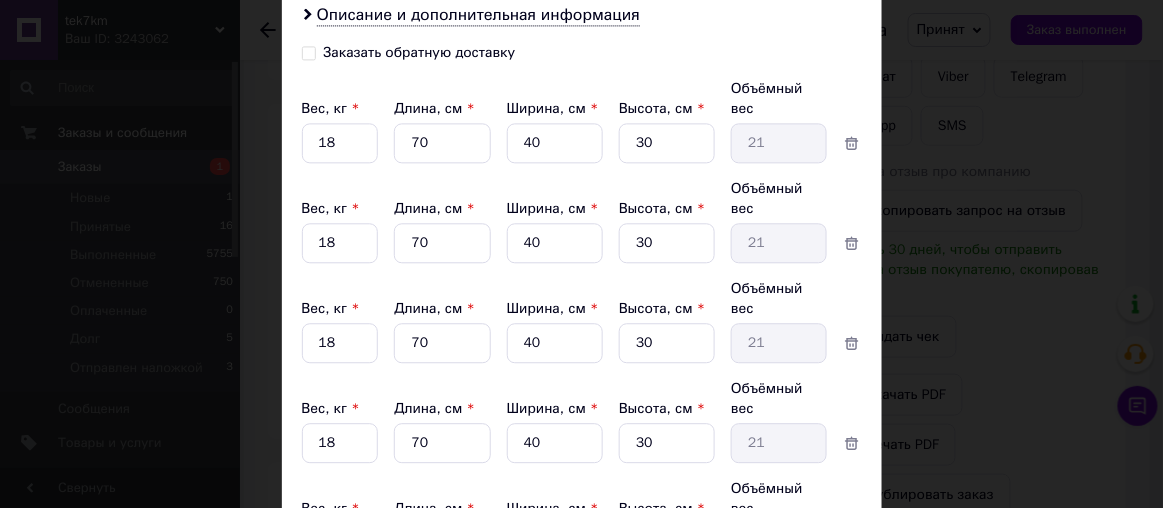 drag, startPoint x: 635, startPoint y: 424, endPoint x: 624, endPoint y: 422, distance: 11.18034 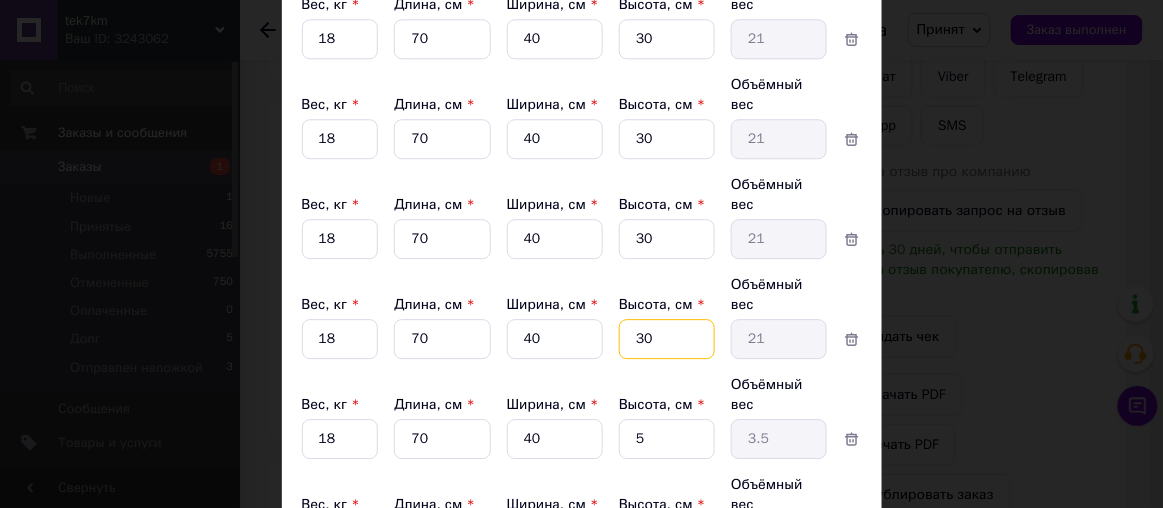 scroll, scrollTop: 1307, scrollLeft: 0, axis: vertical 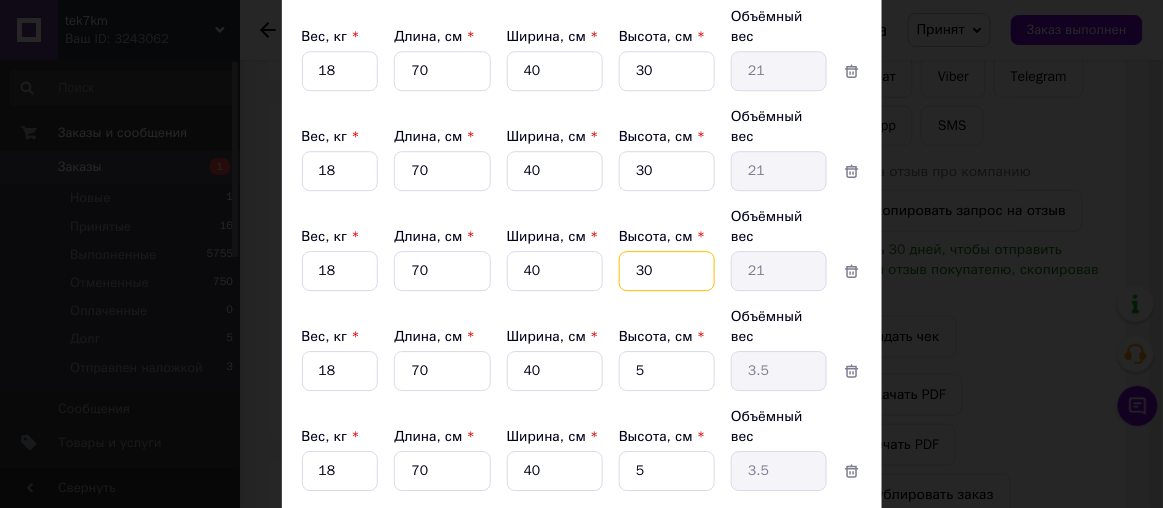 type on "30" 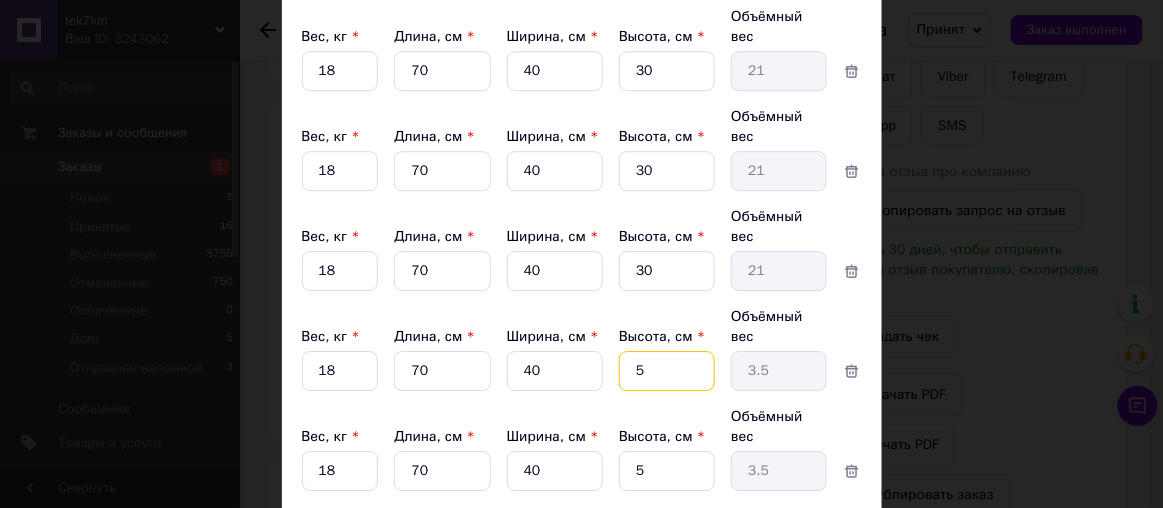 drag, startPoint x: 649, startPoint y: 234, endPoint x: 622, endPoint y: 225, distance: 28.460499 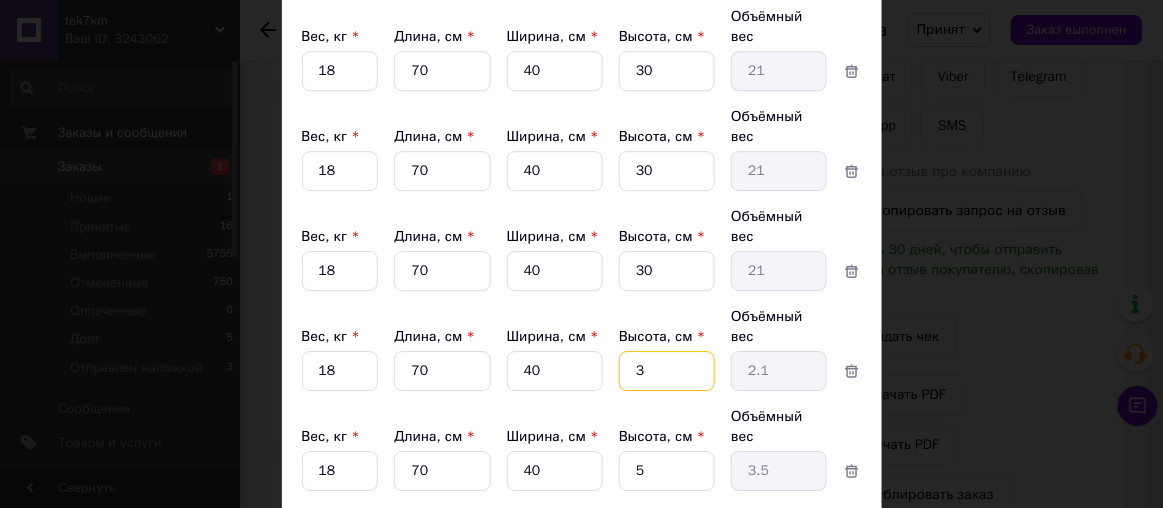 type on "30" 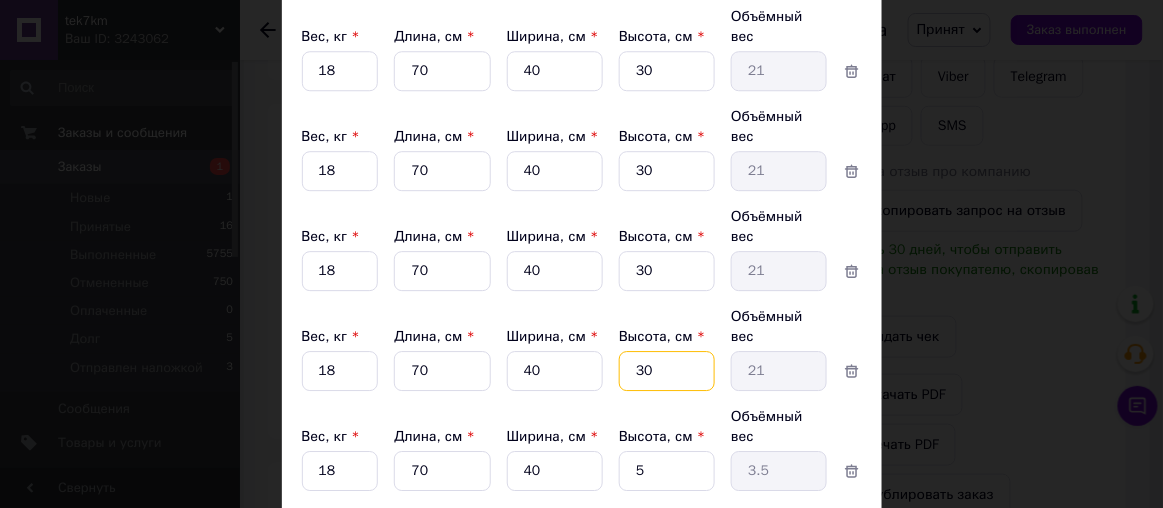 type on "30" 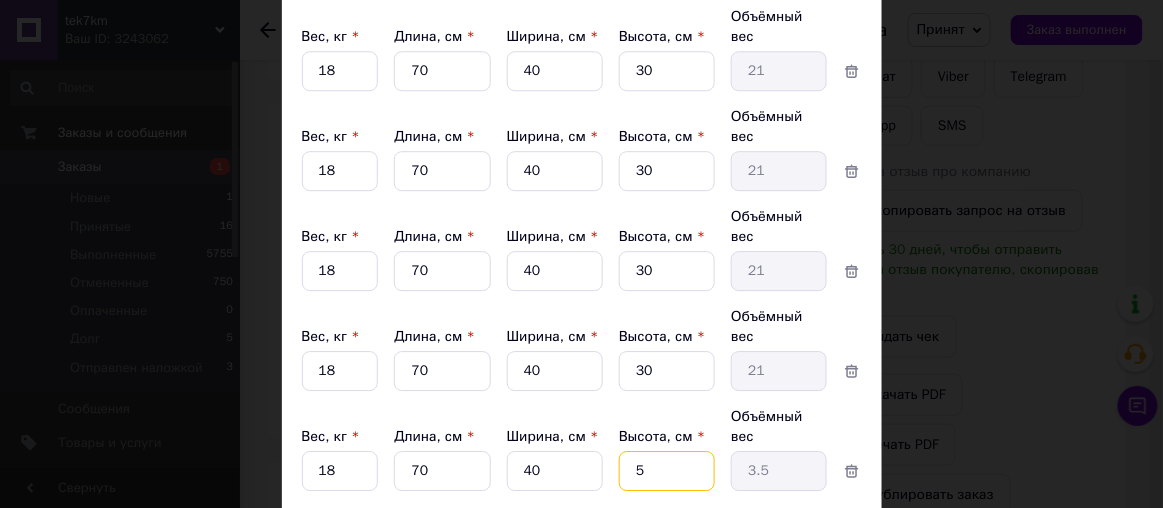 drag, startPoint x: 643, startPoint y: 323, endPoint x: 623, endPoint y: 311, distance: 23.323807 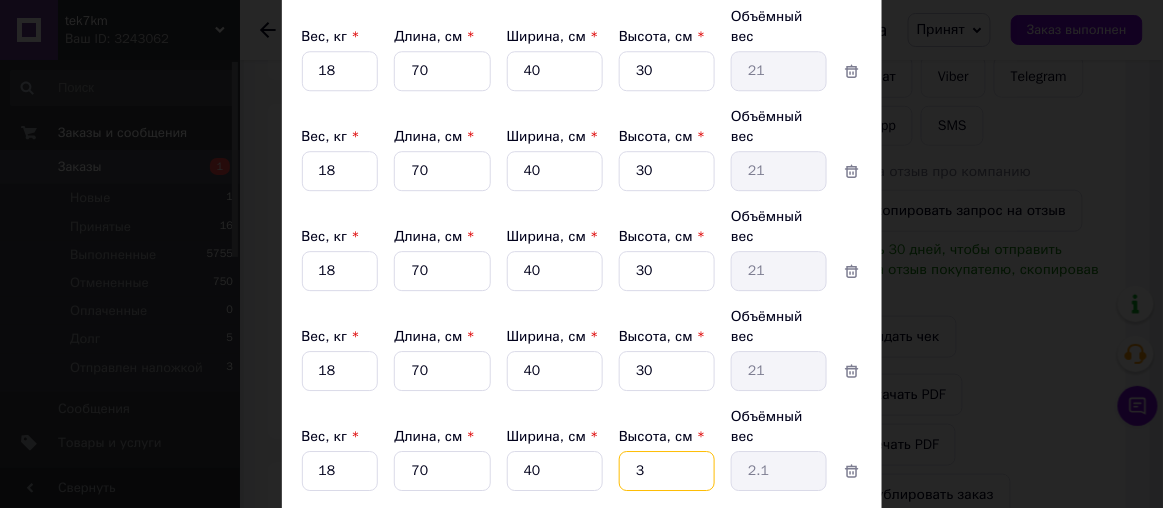 type on "30" 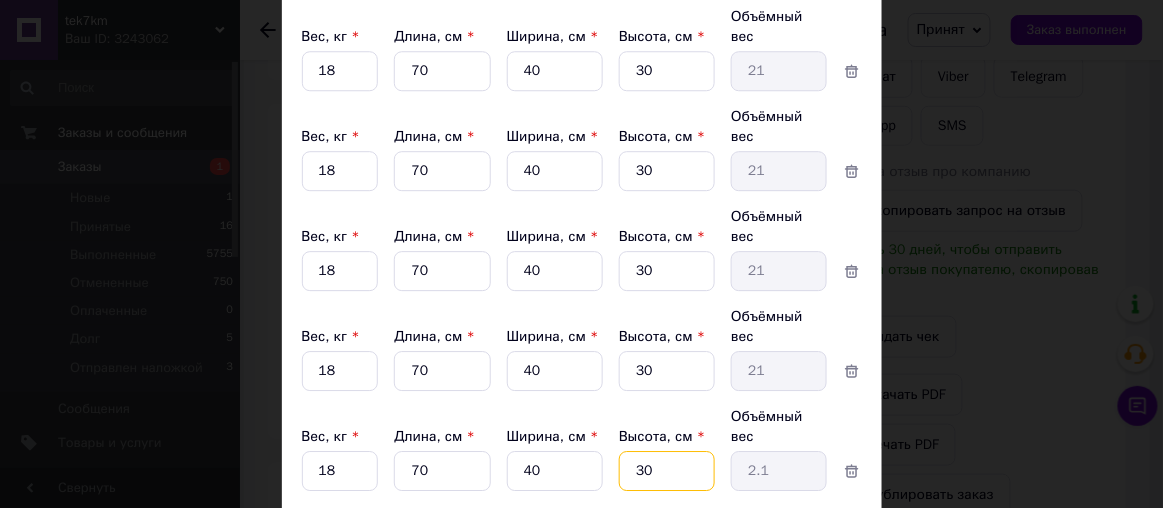 type on "21" 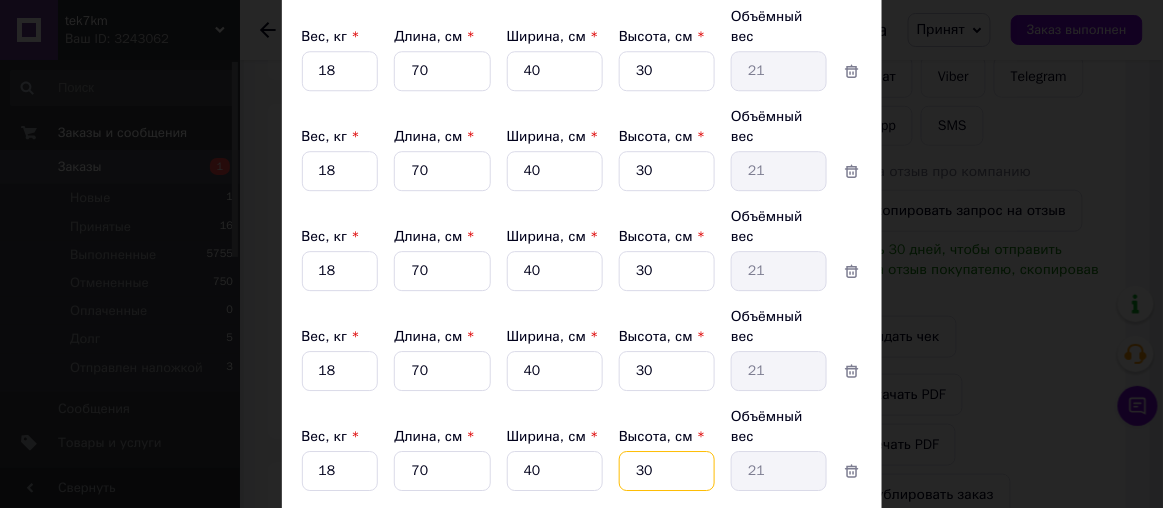 type on "30" 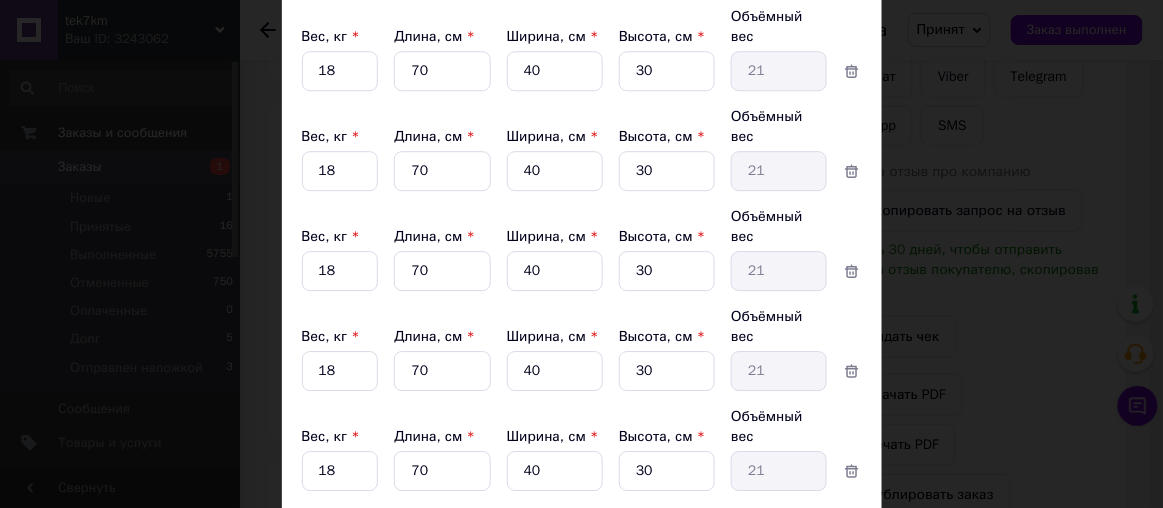 drag, startPoint x: 658, startPoint y: 393, endPoint x: 625, endPoint y: 392, distance: 33.01515 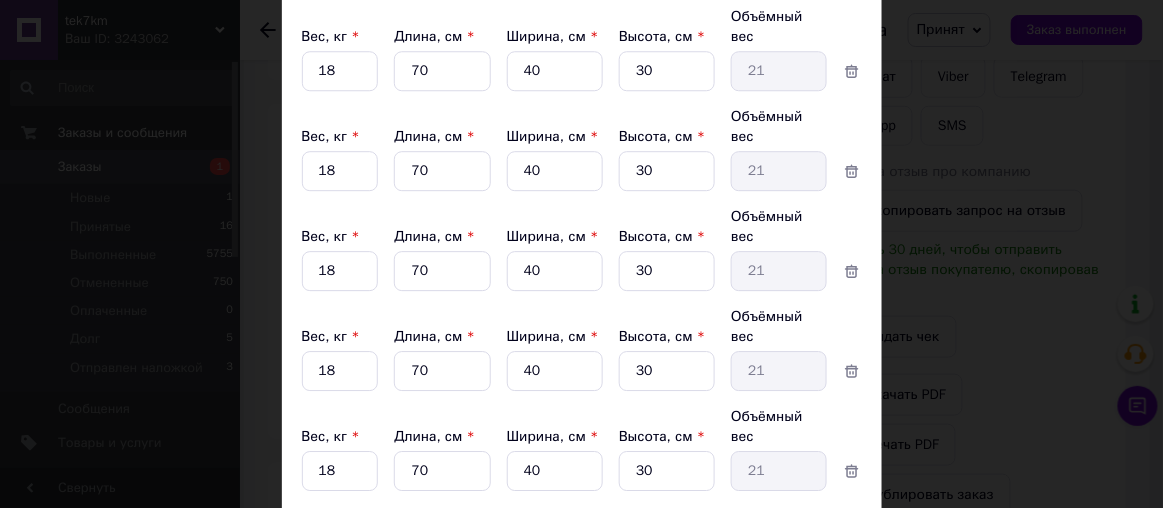 type on "30" 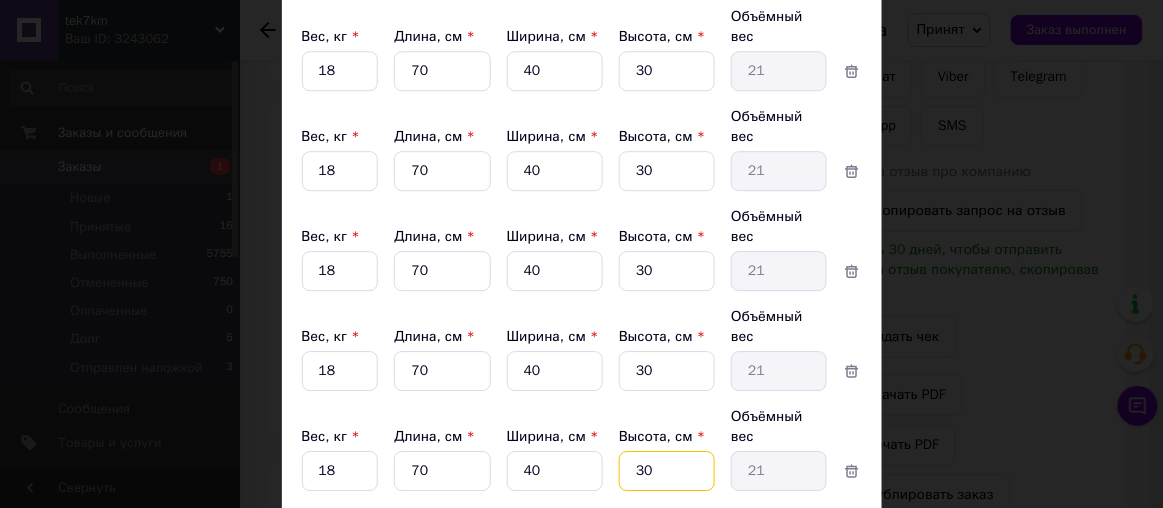 click on "30" at bounding box center [667, -129] 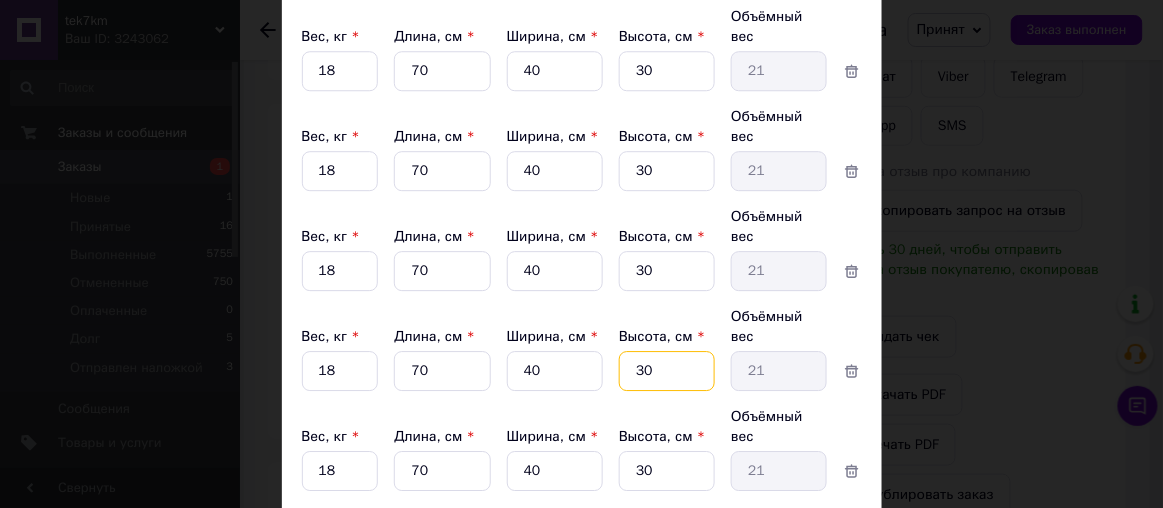 click on "30" at bounding box center [667, -129] 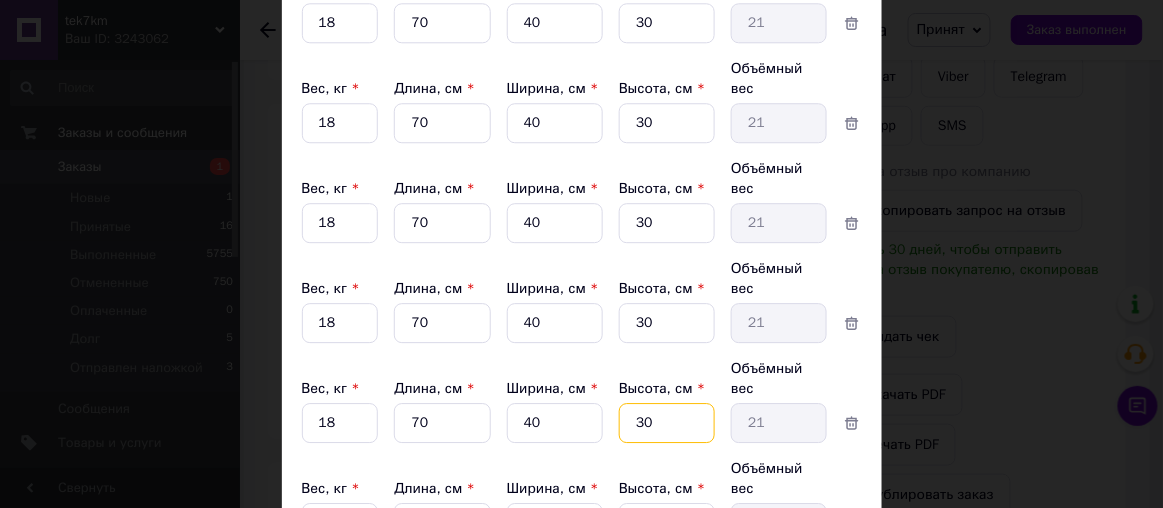 scroll, scrollTop: 1216, scrollLeft: 0, axis: vertical 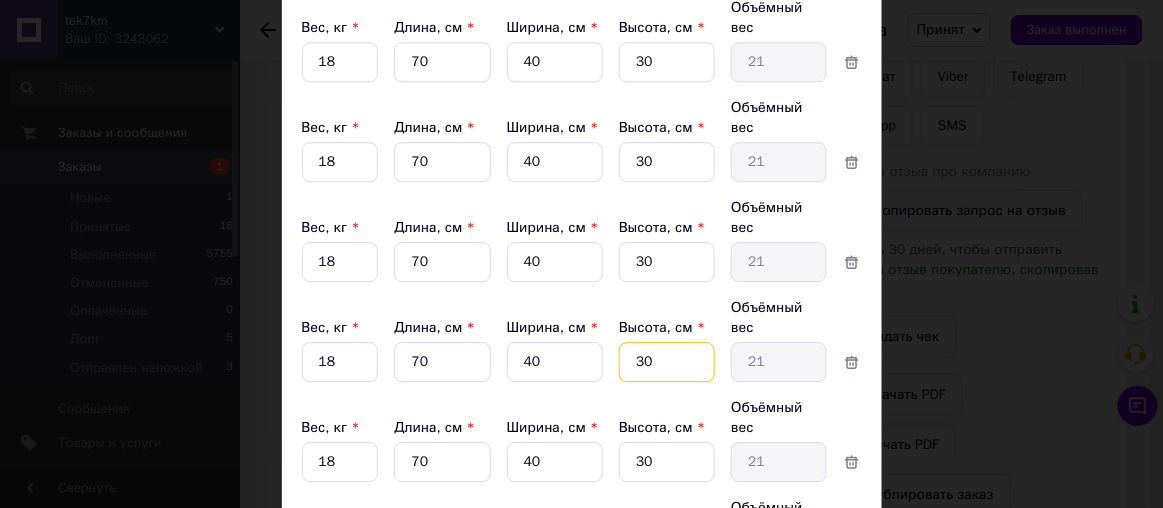 click on "30" at bounding box center [667, -38] 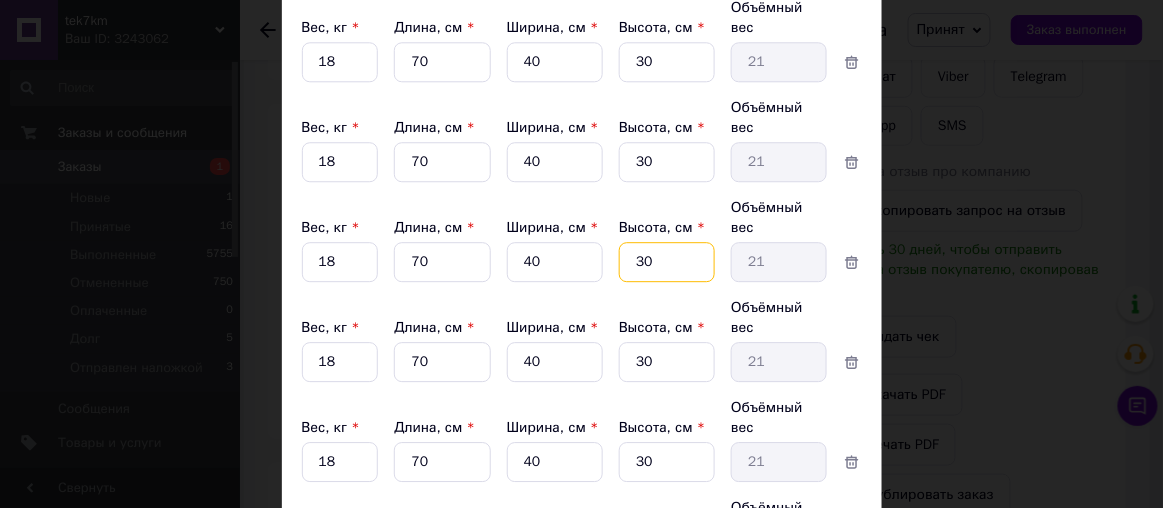 click on "30" at bounding box center [667, -38] 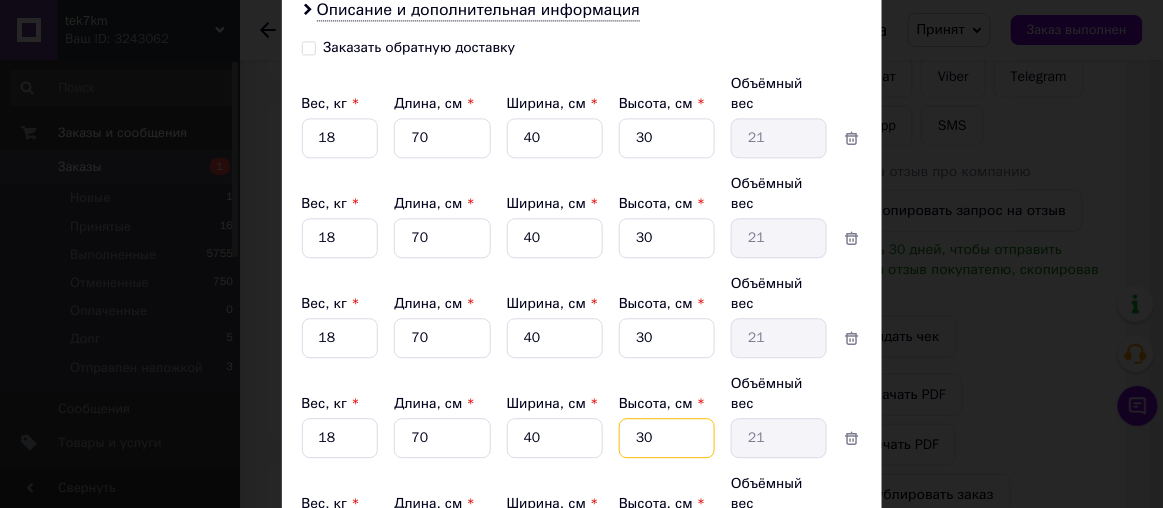 scroll, scrollTop: 1035, scrollLeft: 0, axis: vertical 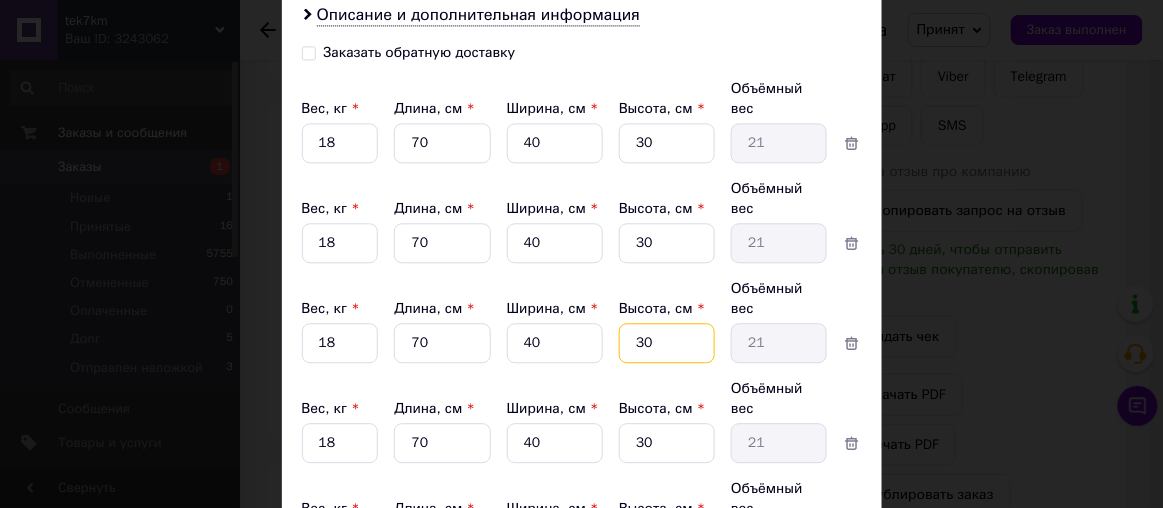 click on "30" at bounding box center [667, 143] 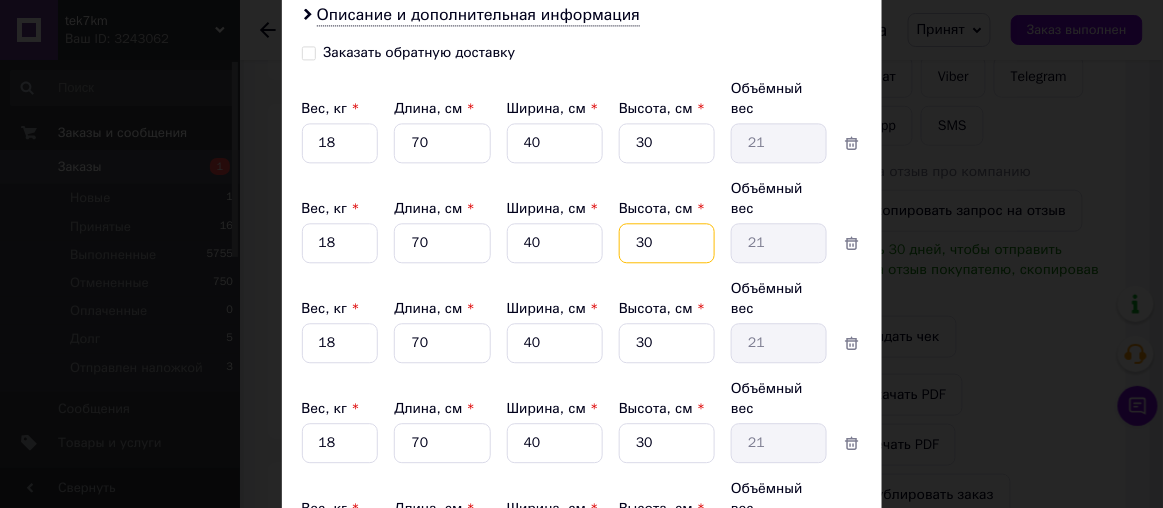 click on "30" at bounding box center [667, 143] 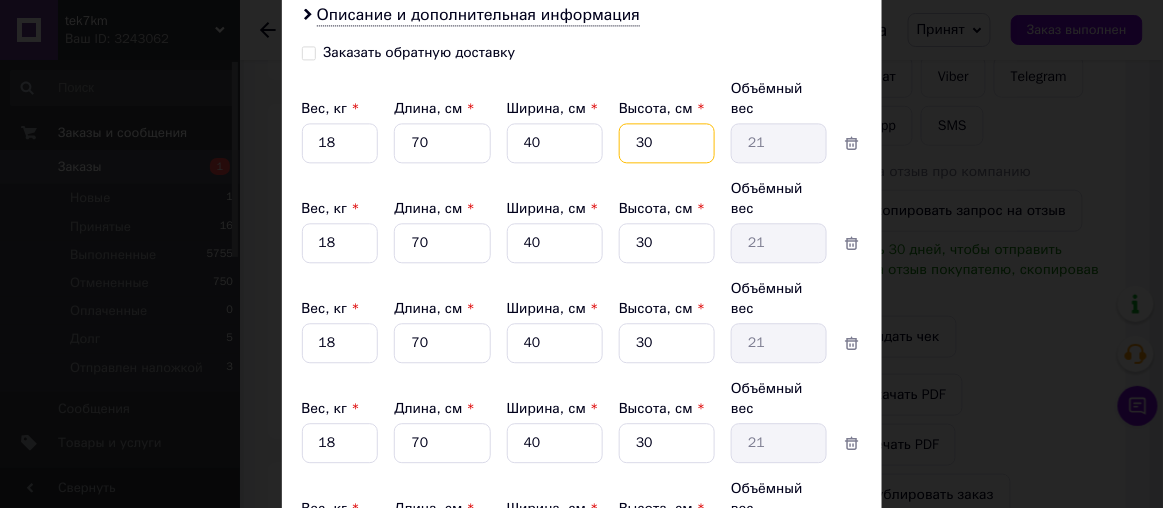 click on "30" at bounding box center (667, 143) 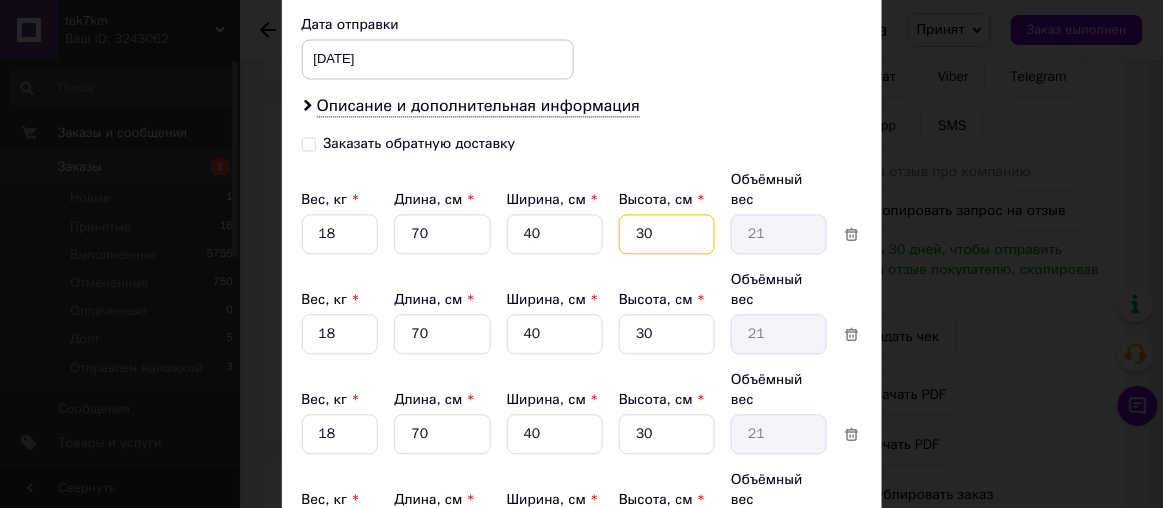 scroll, scrollTop: 762, scrollLeft: 0, axis: vertical 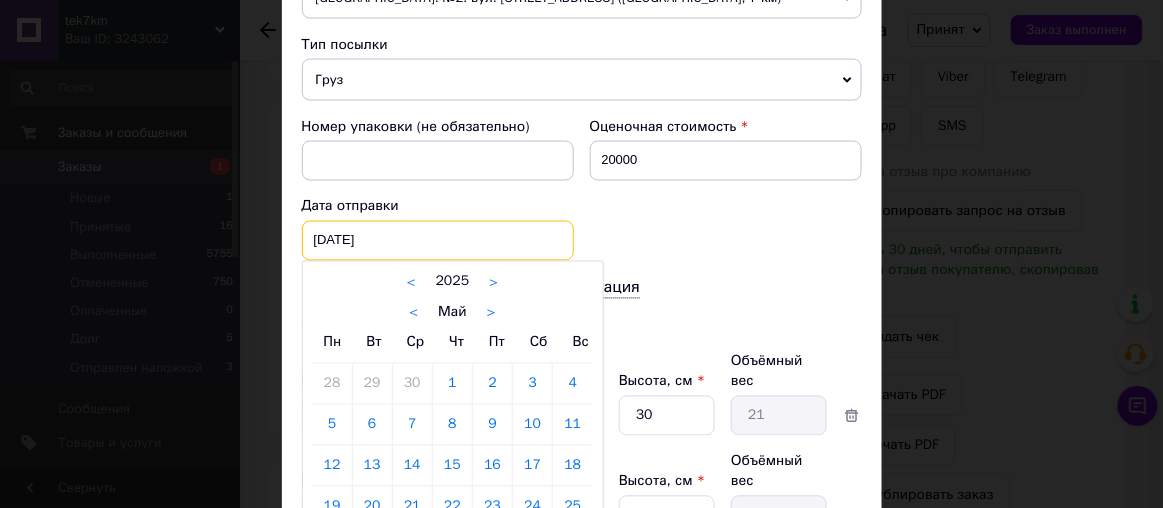 click on "28.05.2025 < 2025 > < Май > Пн Вт Ср Чт Пт Сб Вс 28 29 30 1 2 3 4 5 6 7 8 9 10 11 12 13 14 15 16 17 18 19 20 21 22 23 24 25 26 27 28 29 30 31 1 2 3 4 5 6 7 8" at bounding box center (438, 241) 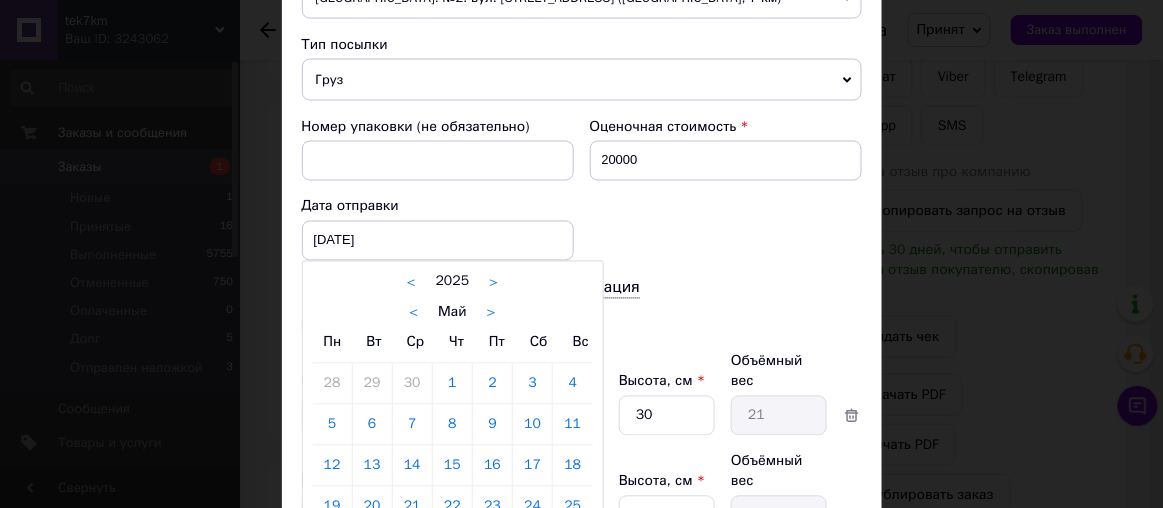 click on ">" at bounding box center [491, 313] 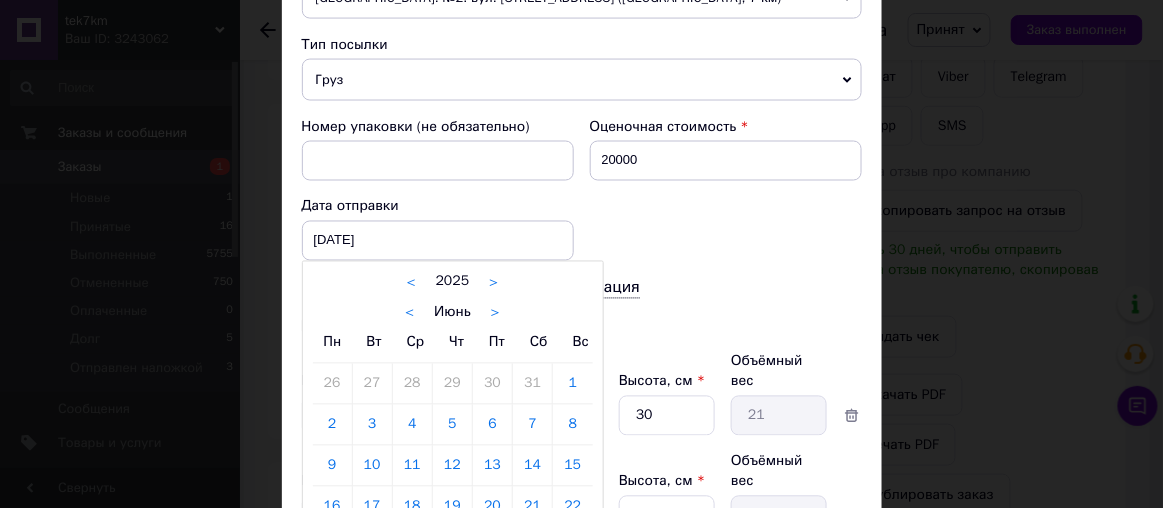 click on ">" at bounding box center (495, 313) 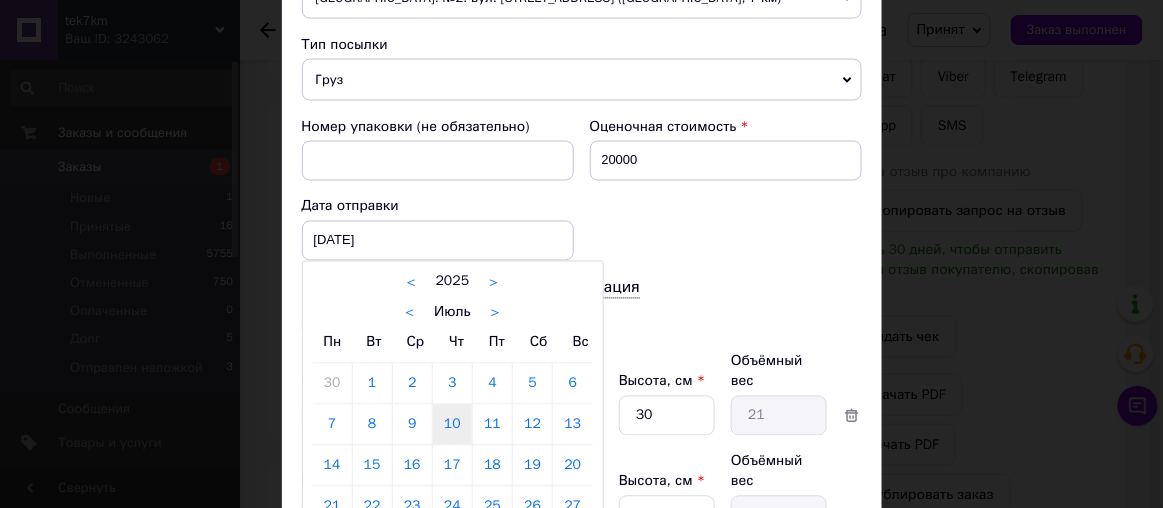 click on "10" at bounding box center [452, 425] 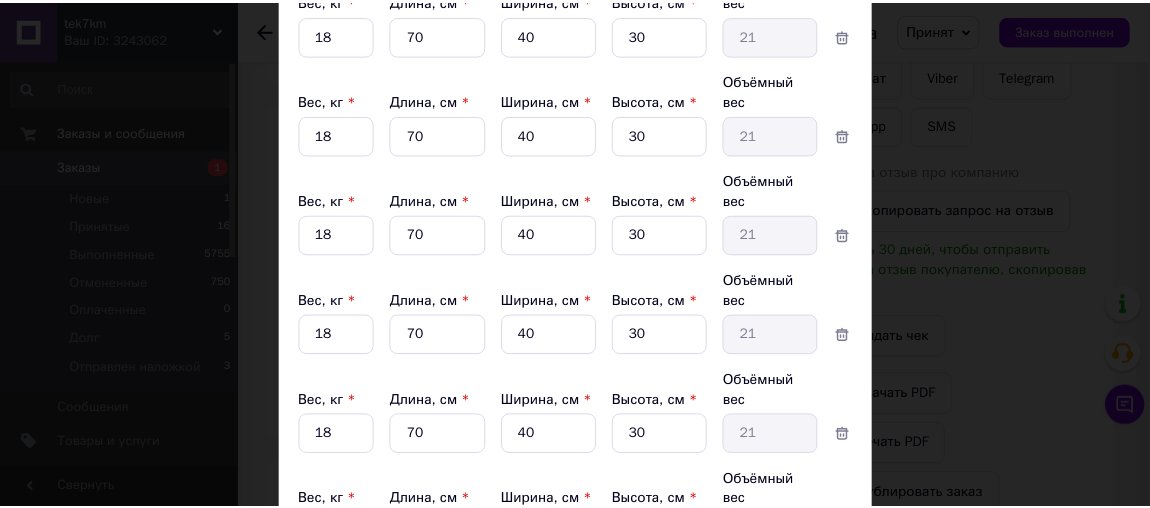 scroll, scrollTop: 1398, scrollLeft: 0, axis: vertical 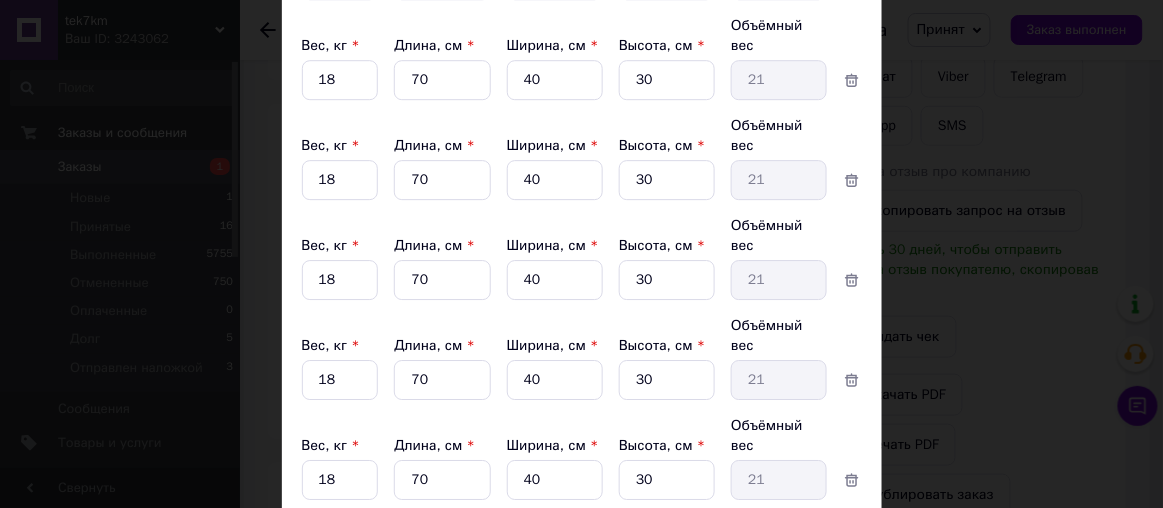 click on "Сохранить" at bounding box center (808, 576) 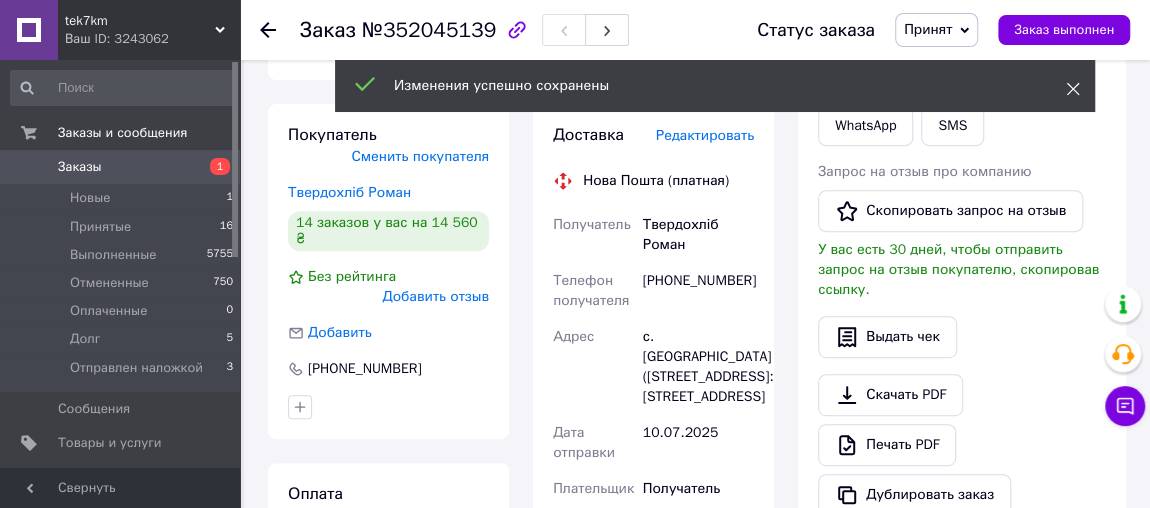 click 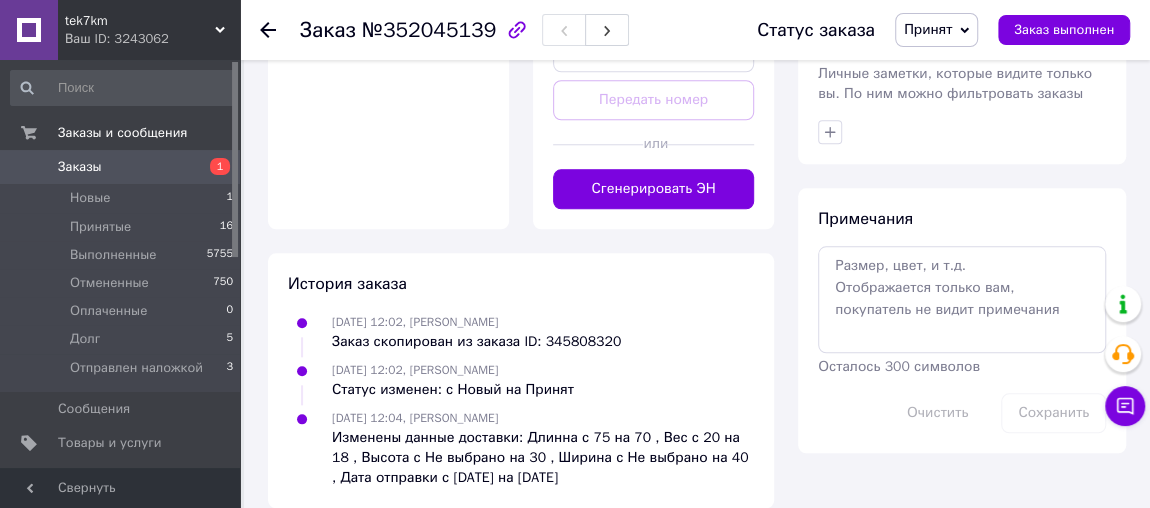scroll, scrollTop: 819, scrollLeft: 0, axis: vertical 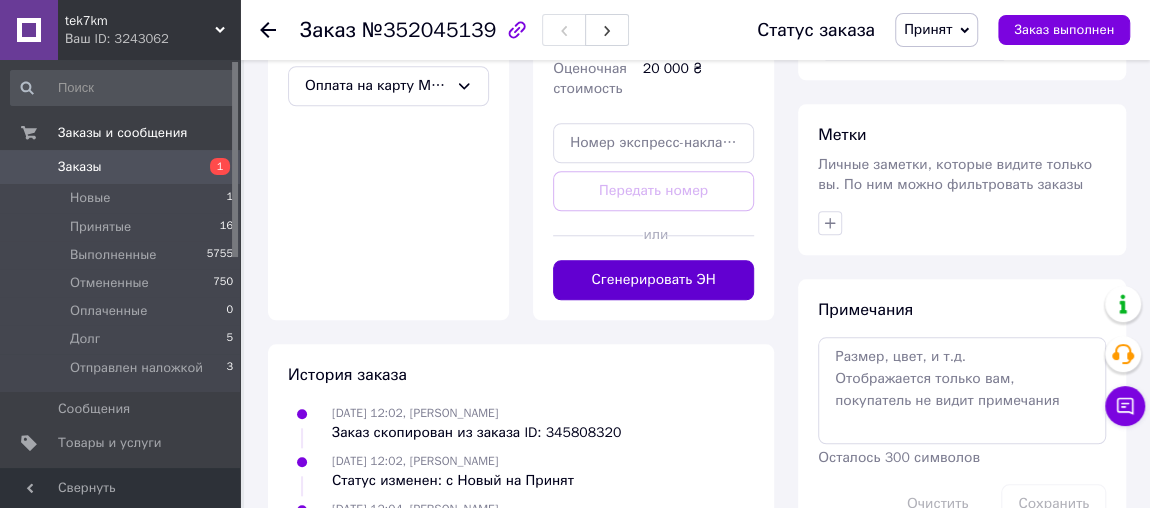 click on "Сгенерировать ЭН" at bounding box center [653, 280] 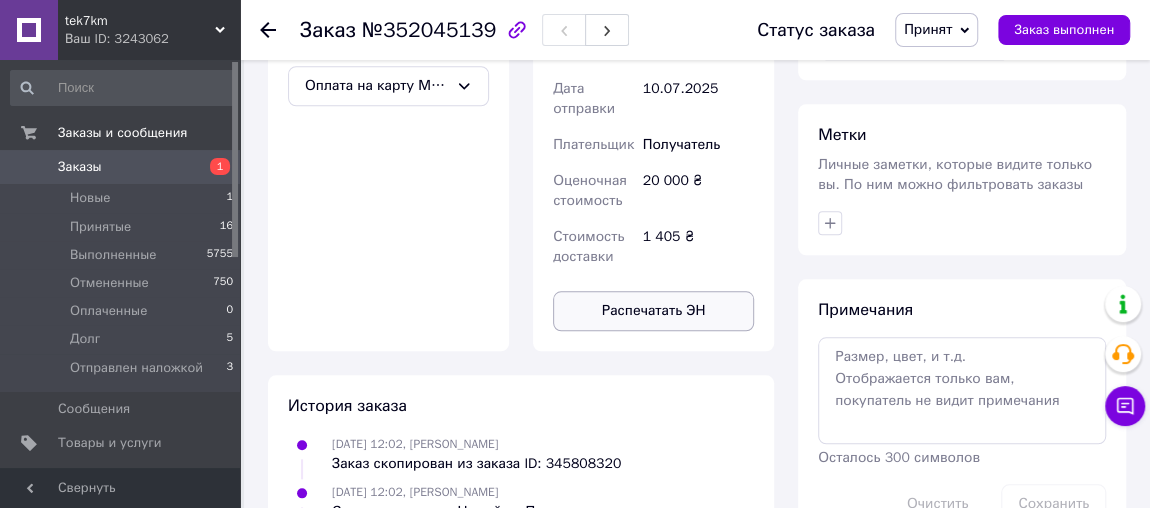 click on "Распечатать ЭН" at bounding box center (653, 311) 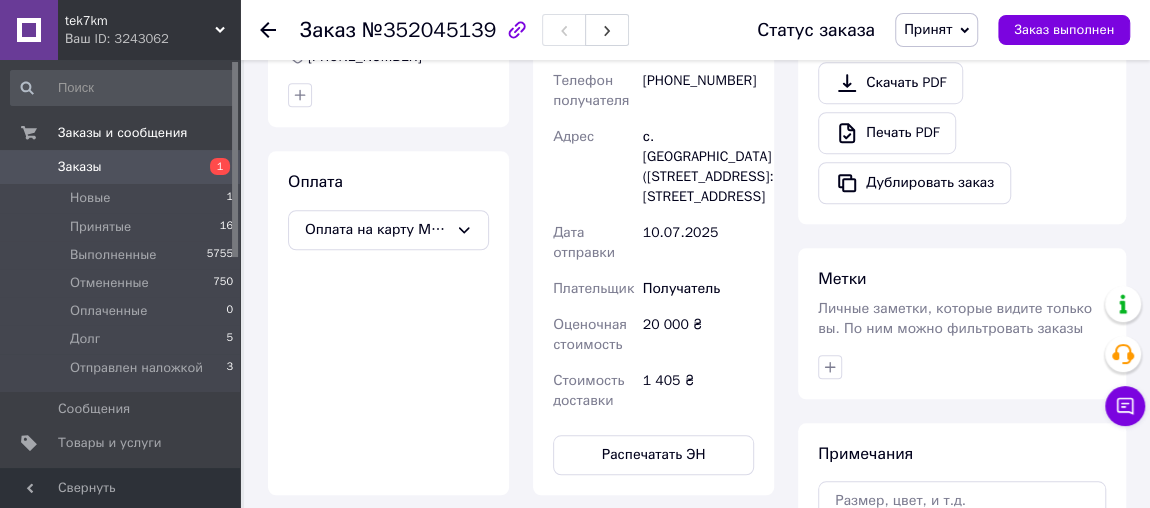 scroll, scrollTop: 638, scrollLeft: 0, axis: vertical 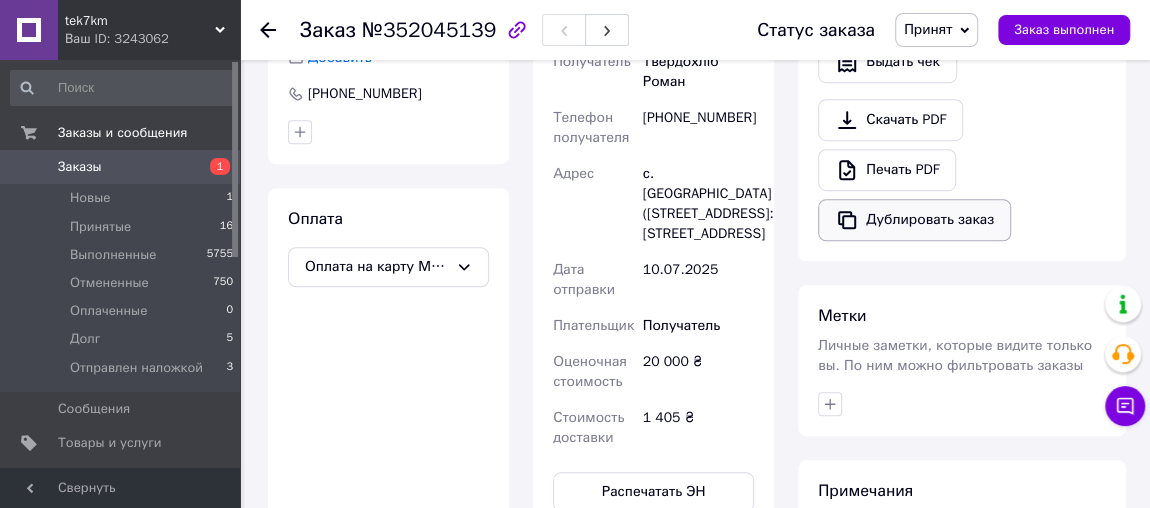 click on "Дублировать заказ" at bounding box center (914, 220) 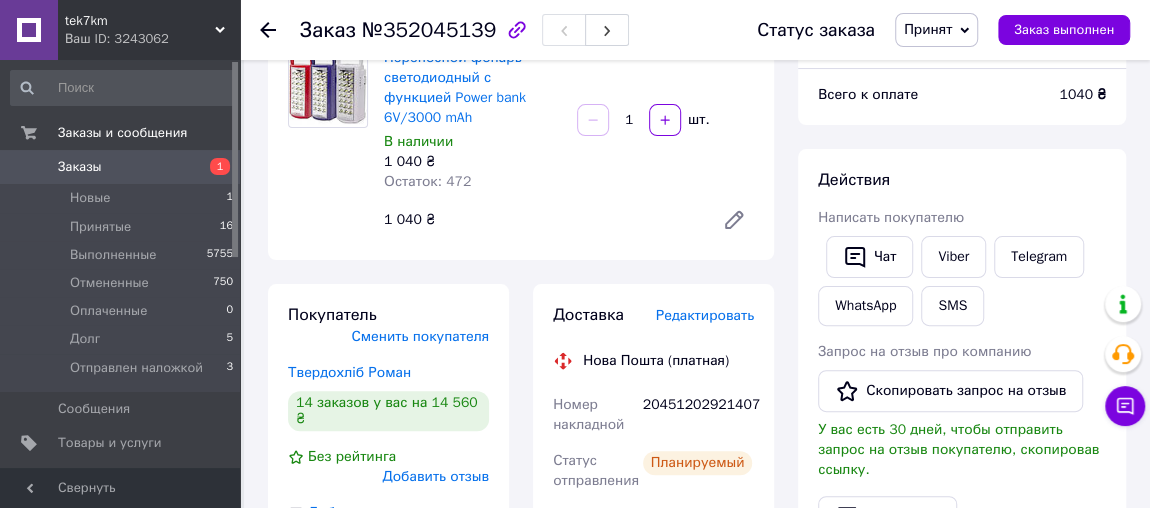 scroll, scrollTop: 547, scrollLeft: 0, axis: vertical 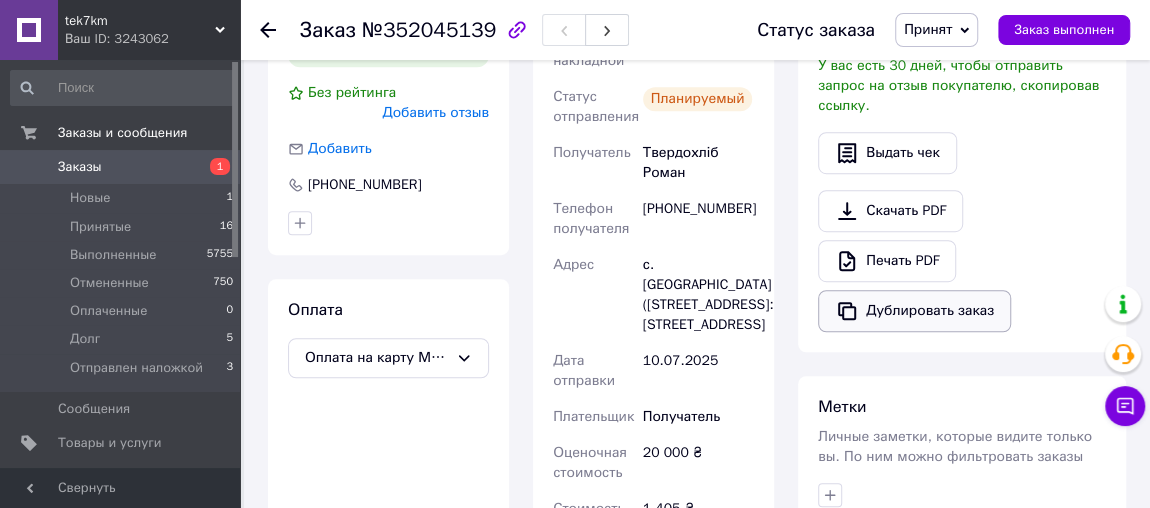 click on "Дублировать заказ" at bounding box center (914, 311) 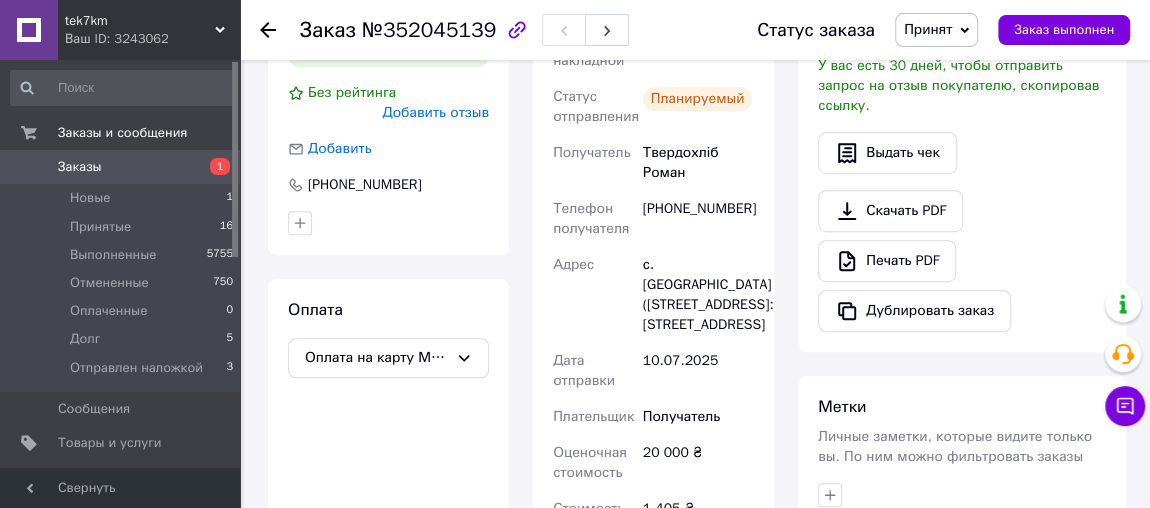 click on "Заказы" at bounding box center [80, 167] 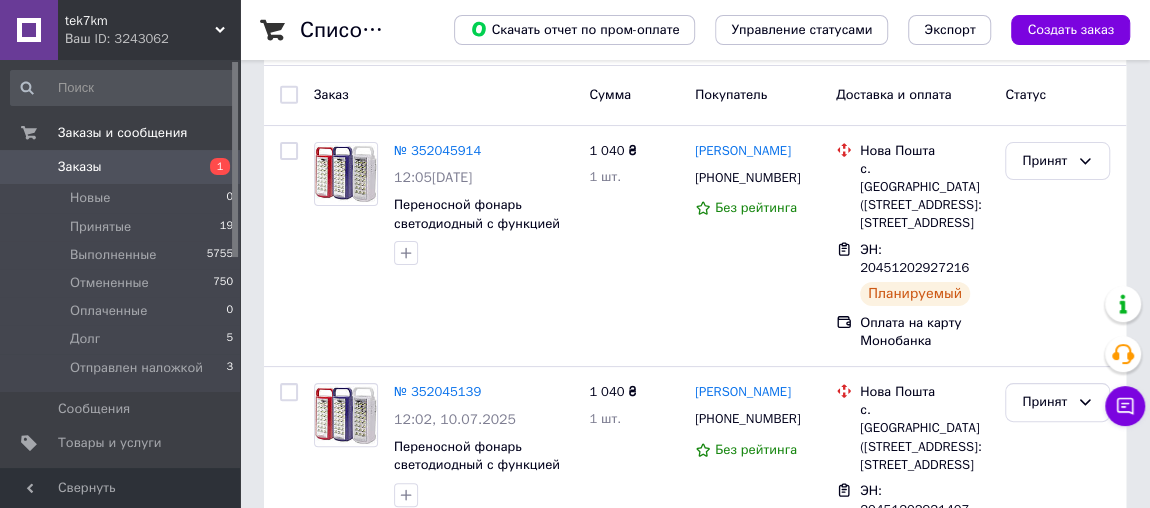 scroll, scrollTop: 181, scrollLeft: 0, axis: vertical 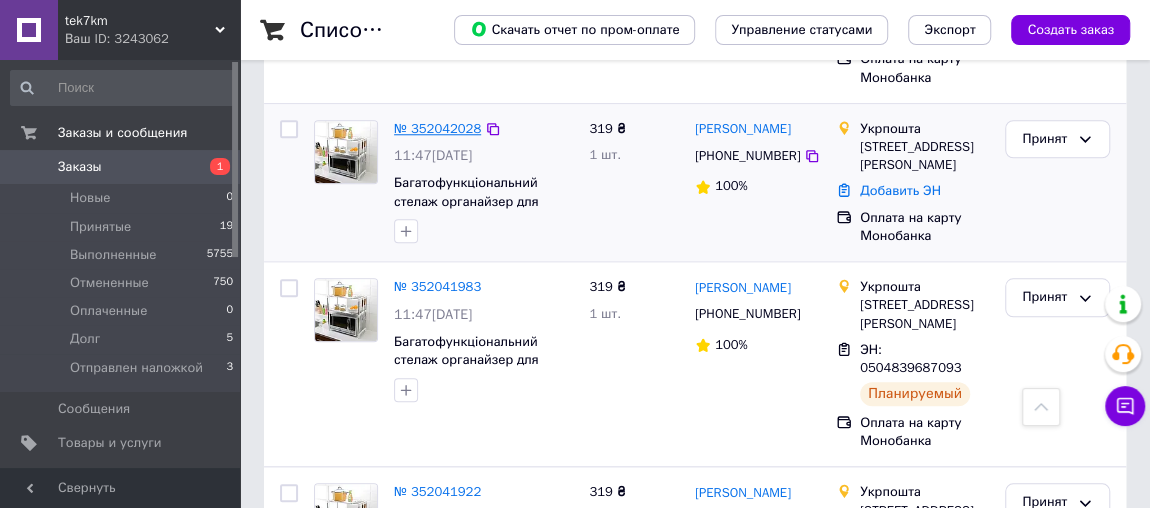 click on "№ 352042028" at bounding box center (437, 128) 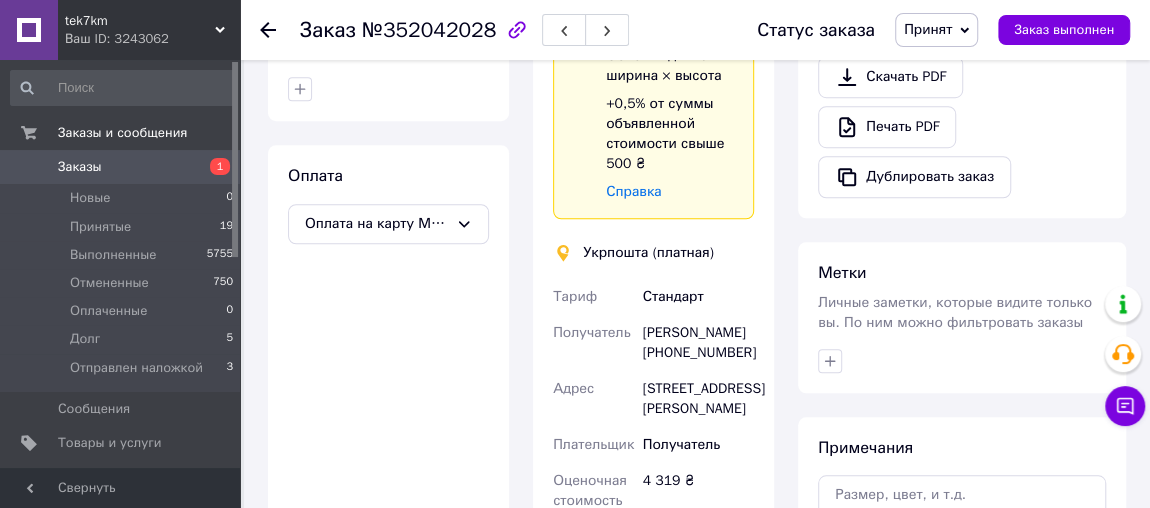 scroll, scrollTop: 727, scrollLeft: 0, axis: vertical 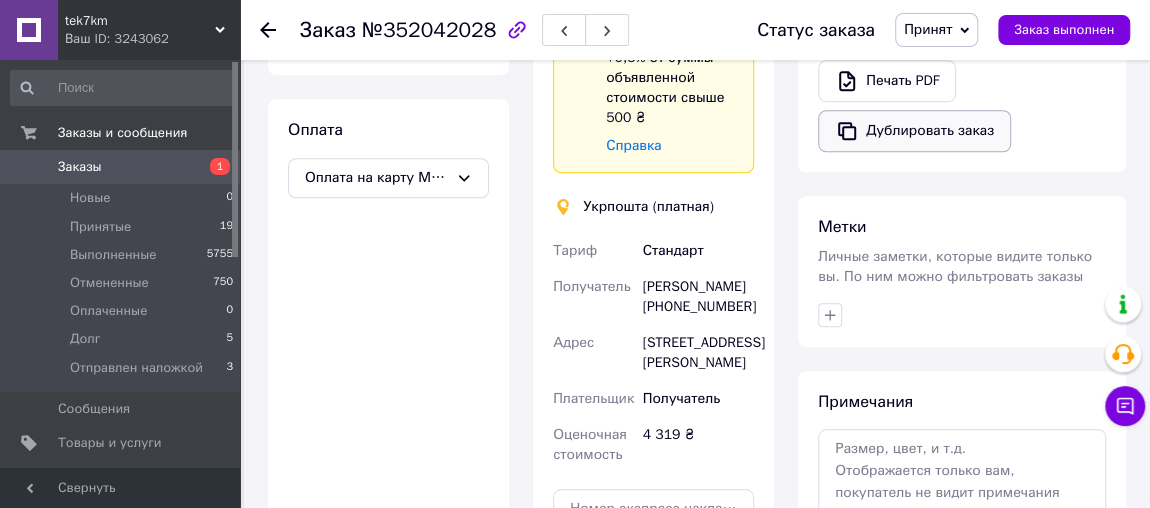 click on "Дублировать заказ" at bounding box center [914, 131] 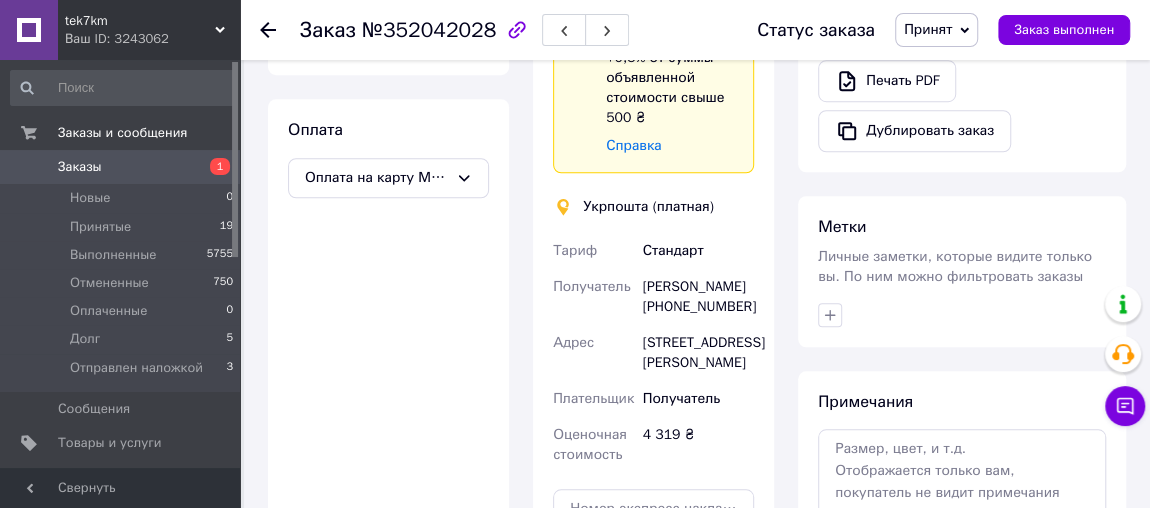click on "Заказы" at bounding box center [80, 167] 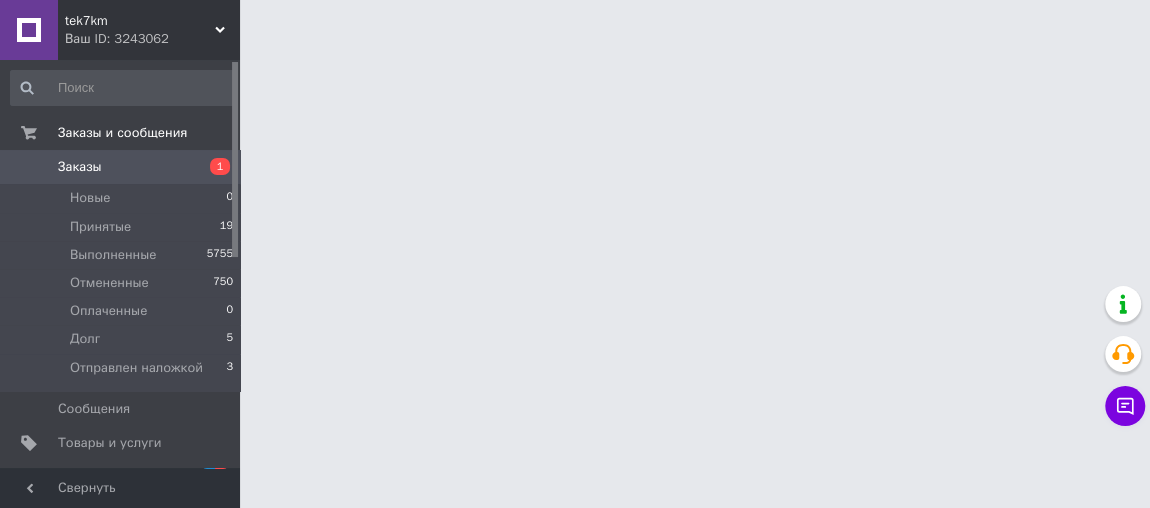 scroll, scrollTop: 0, scrollLeft: 0, axis: both 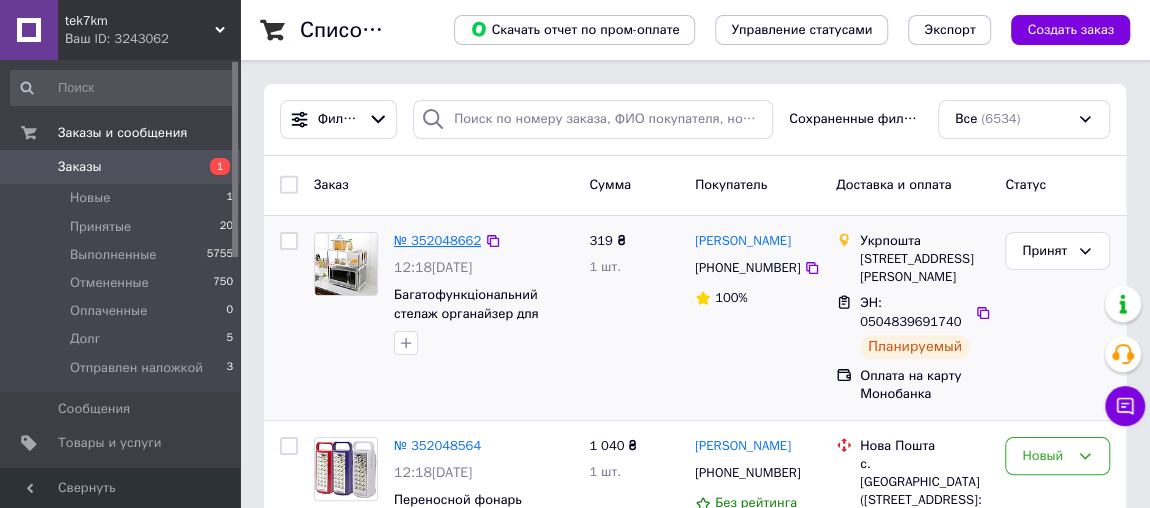 click on "№ 352048662" at bounding box center (437, 240) 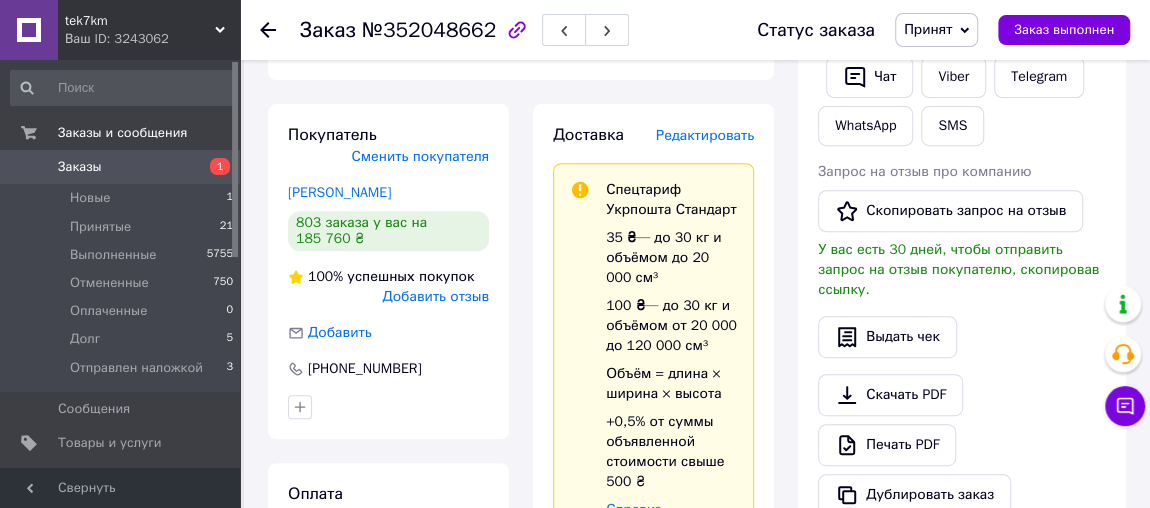 scroll, scrollTop: 363, scrollLeft: 0, axis: vertical 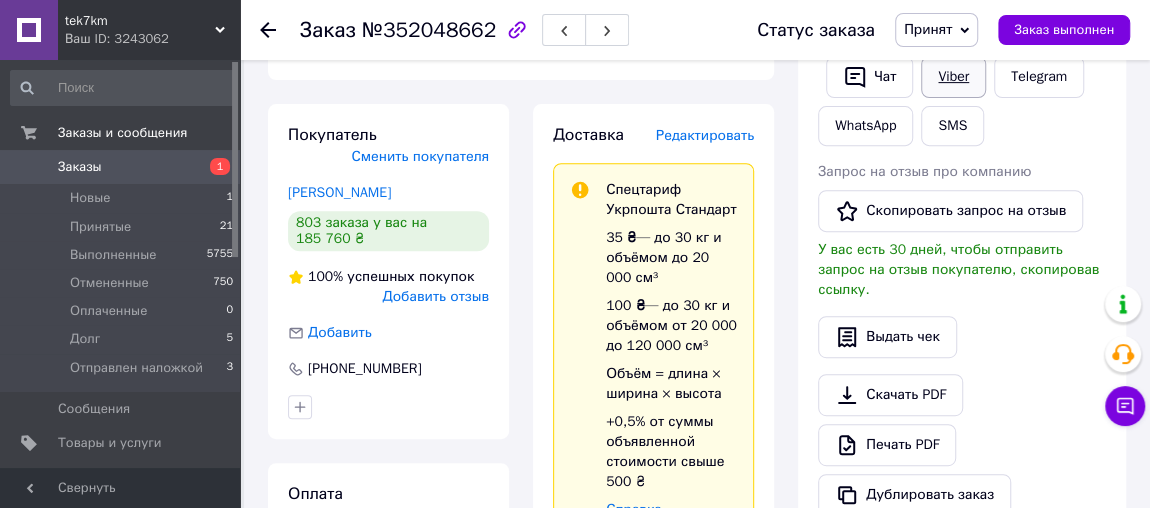click on "Viber" at bounding box center (953, 77) 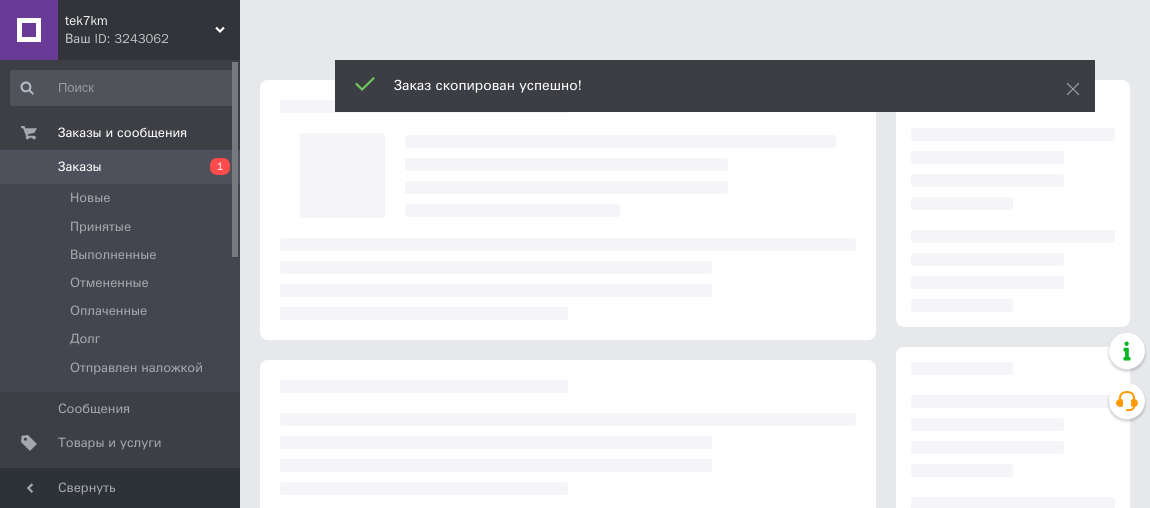 scroll, scrollTop: 0, scrollLeft: 0, axis: both 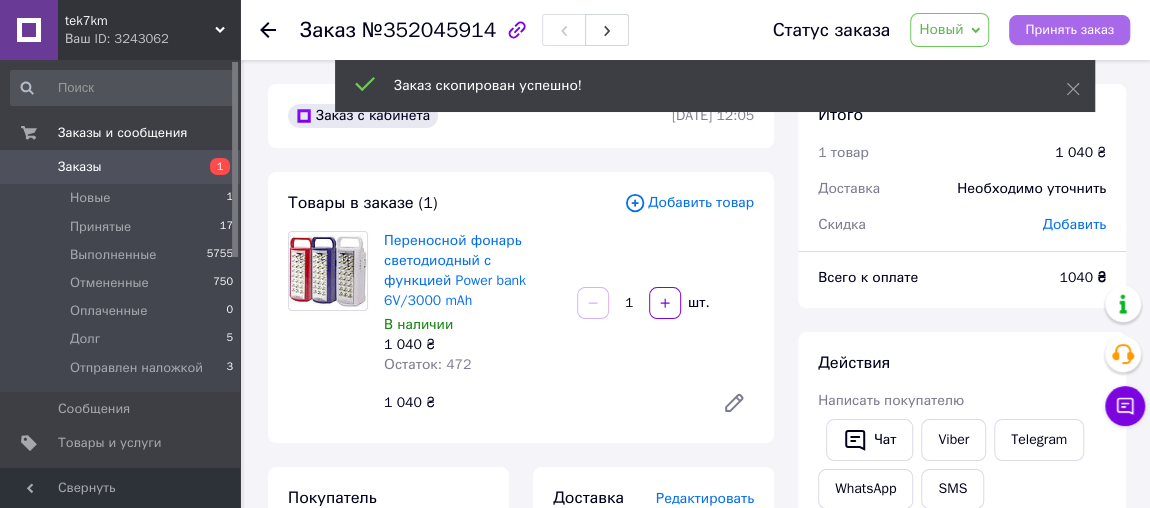 click on "Принять заказ" at bounding box center (1069, 30) 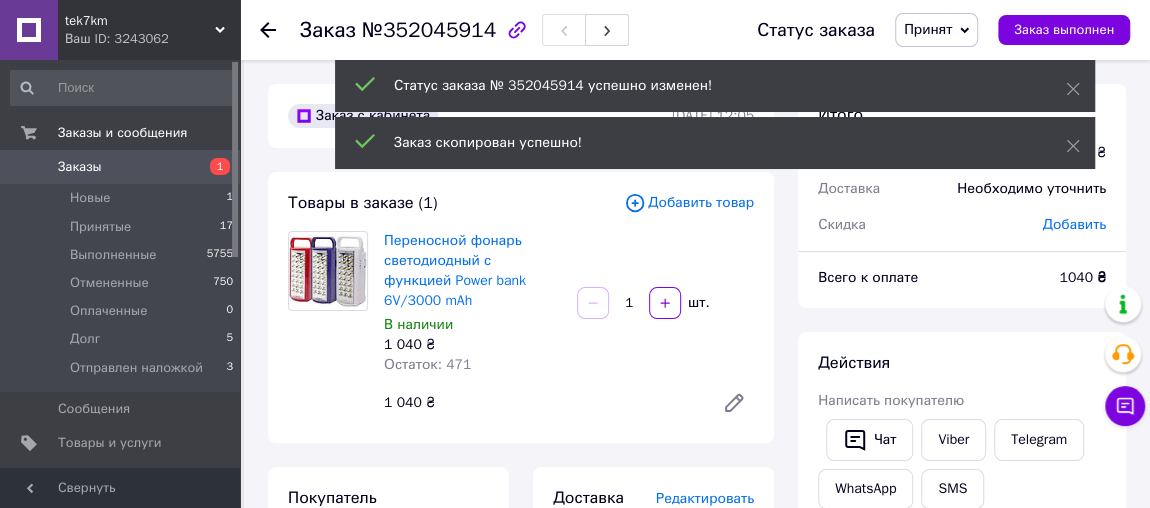 drag, startPoint x: 1067, startPoint y: 143, endPoint x: 1069, endPoint y: 131, distance: 12.165525 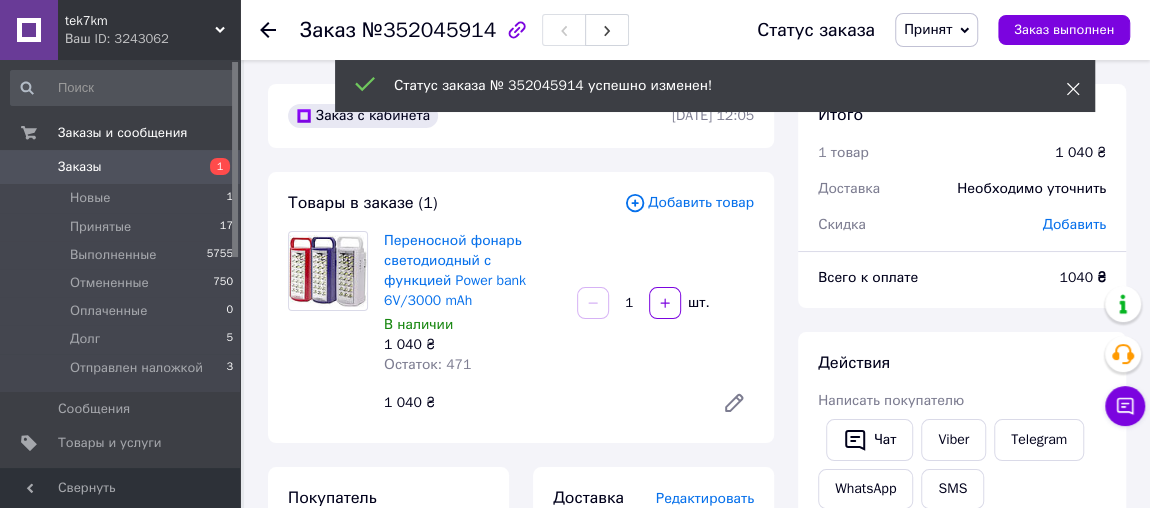 click 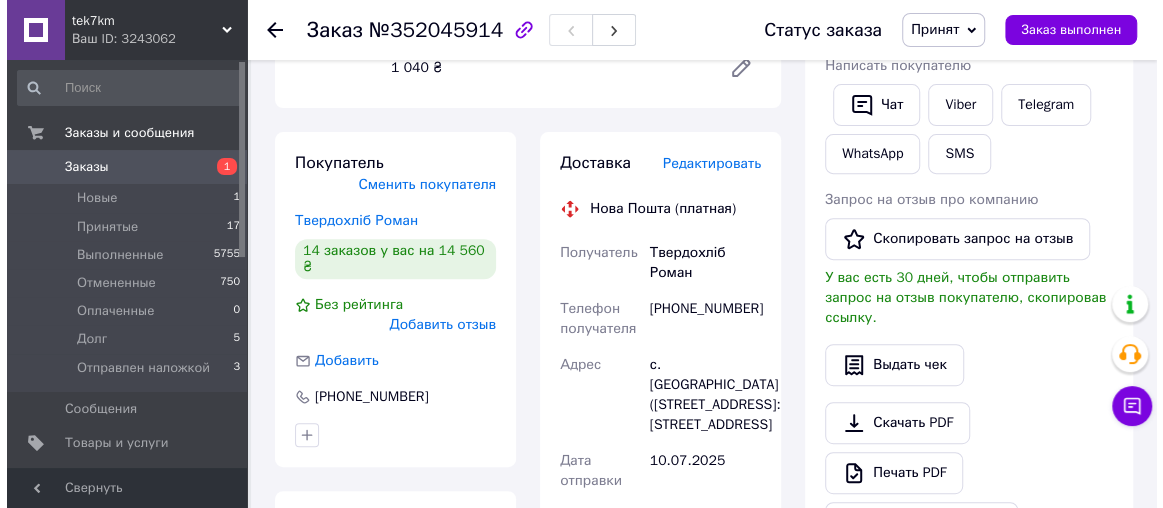 scroll, scrollTop: 363, scrollLeft: 0, axis: vertical 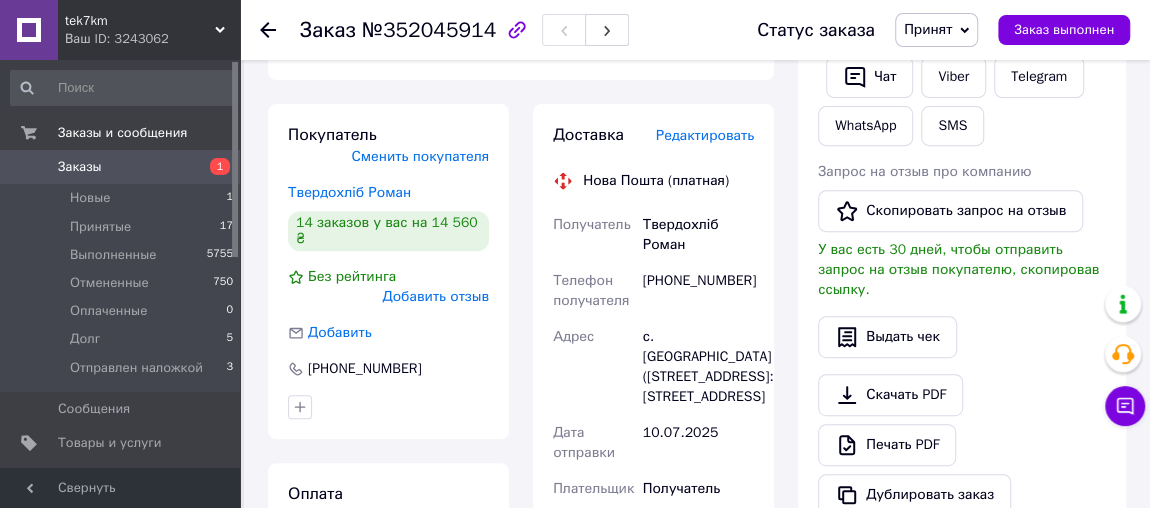 click on "Редактировать" at bounding box center (705, 135) 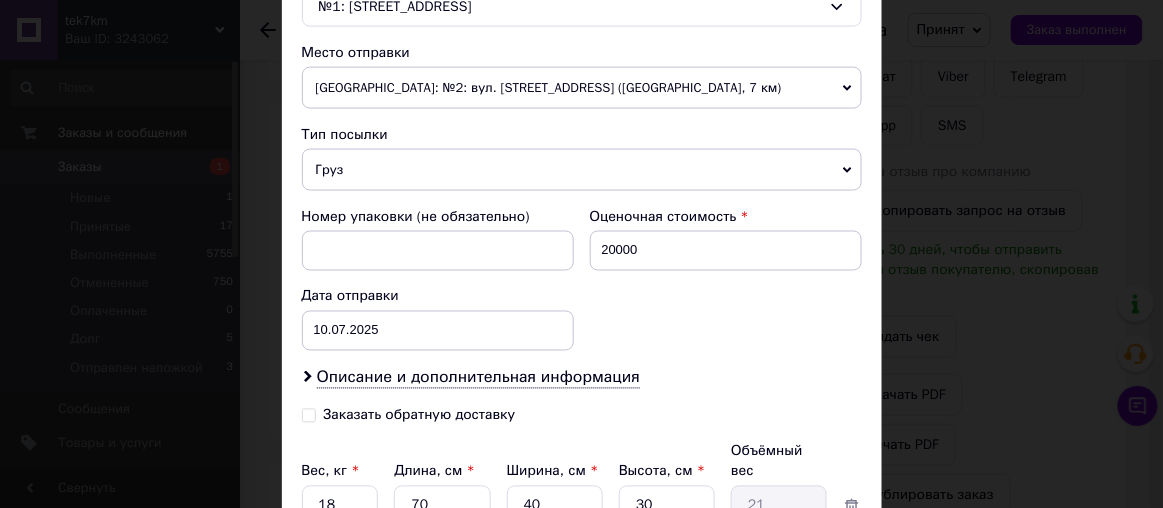 scroll, scrollTop: 727, scrollLeft: 0, axis: vertical 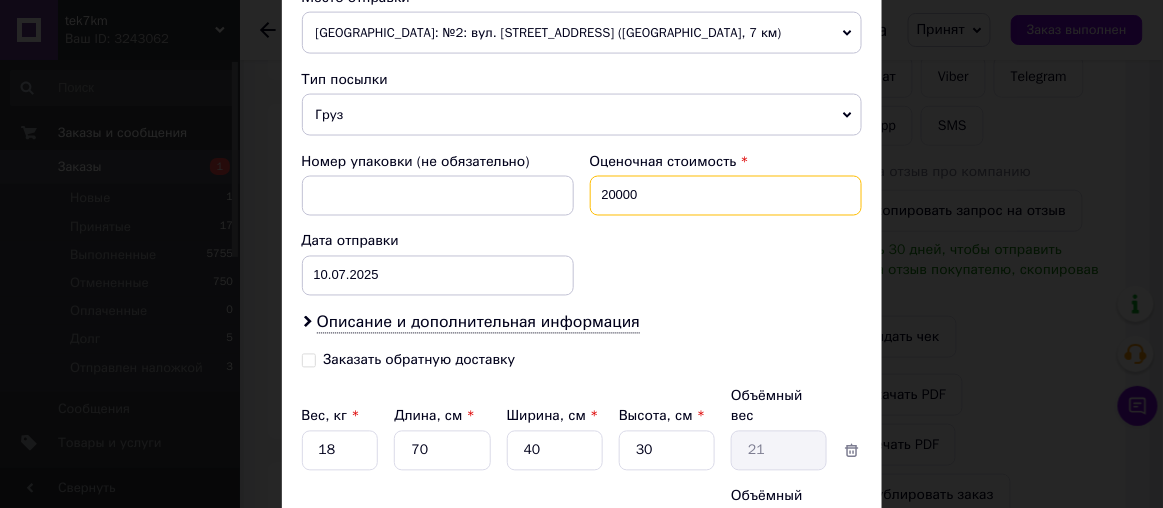 drag, startPoint x: 610, startPoint y: 186, endPoint x: 599, endPoint y: 183, distance: 11.401754 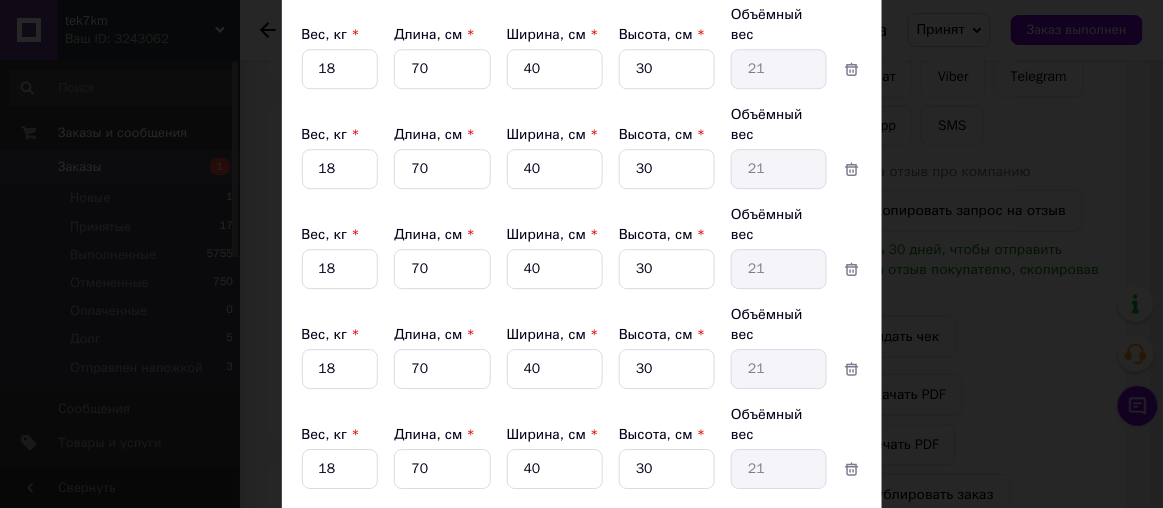 scroll, scrollTop: 1398, scrollLeft: 0, axis: vertical 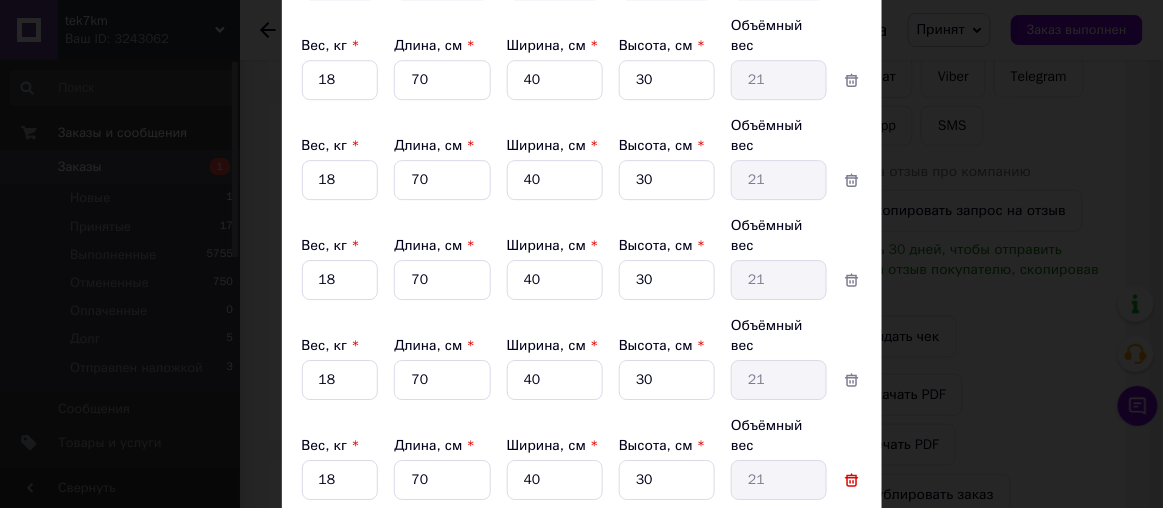 type on "17000" 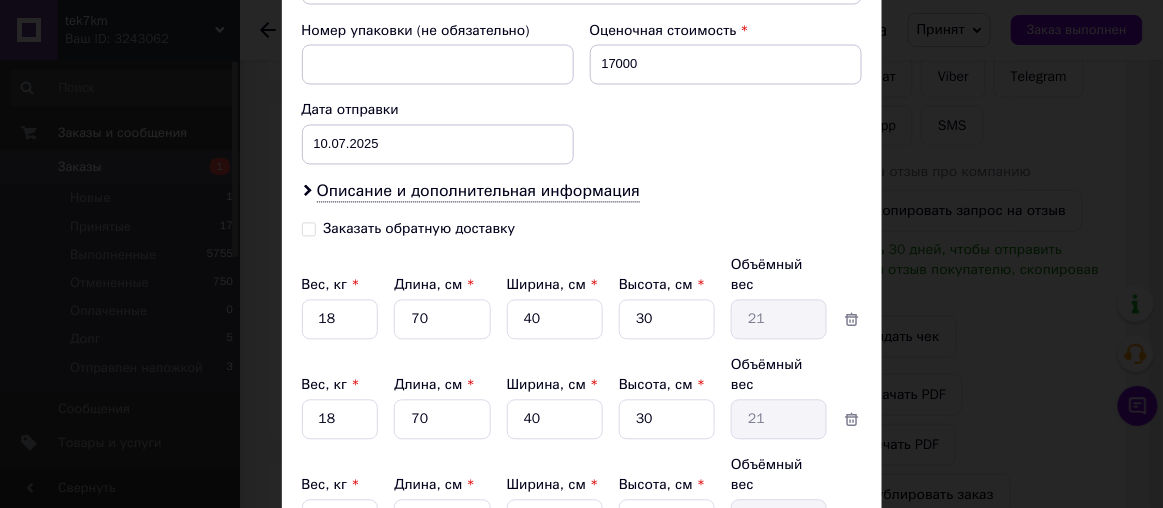 scroll, scrollTop: 956, scrollLeft: 0, axis: vertical 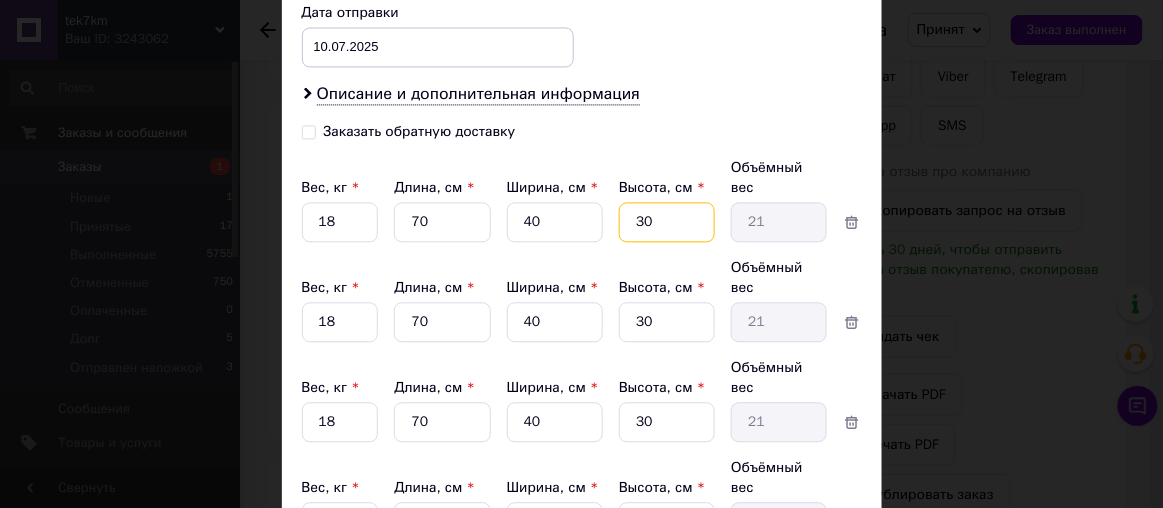 click on "30" at bounding box center (667, 222) 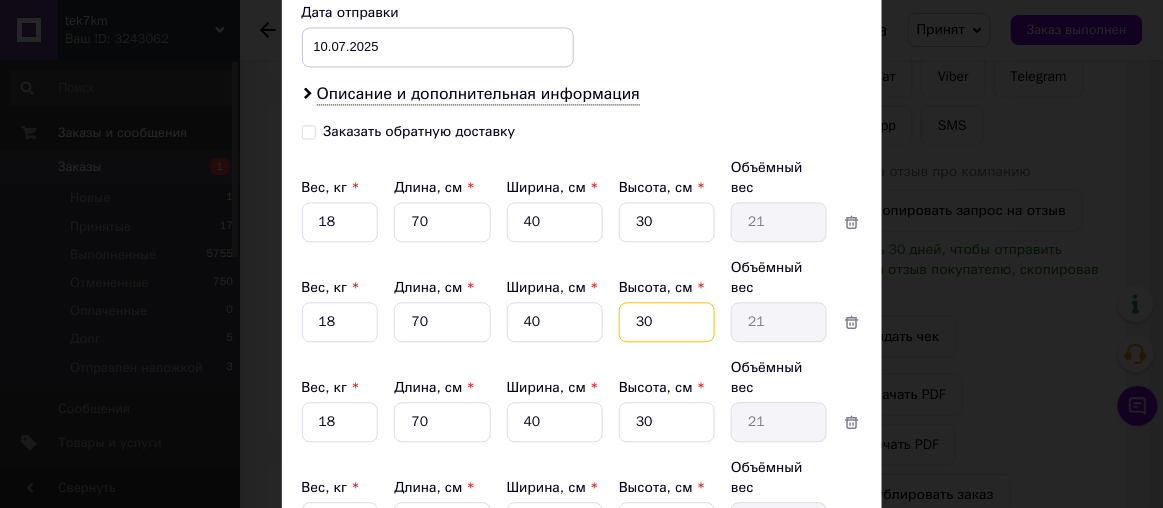 click on "30" at bounding box center [667, 222] 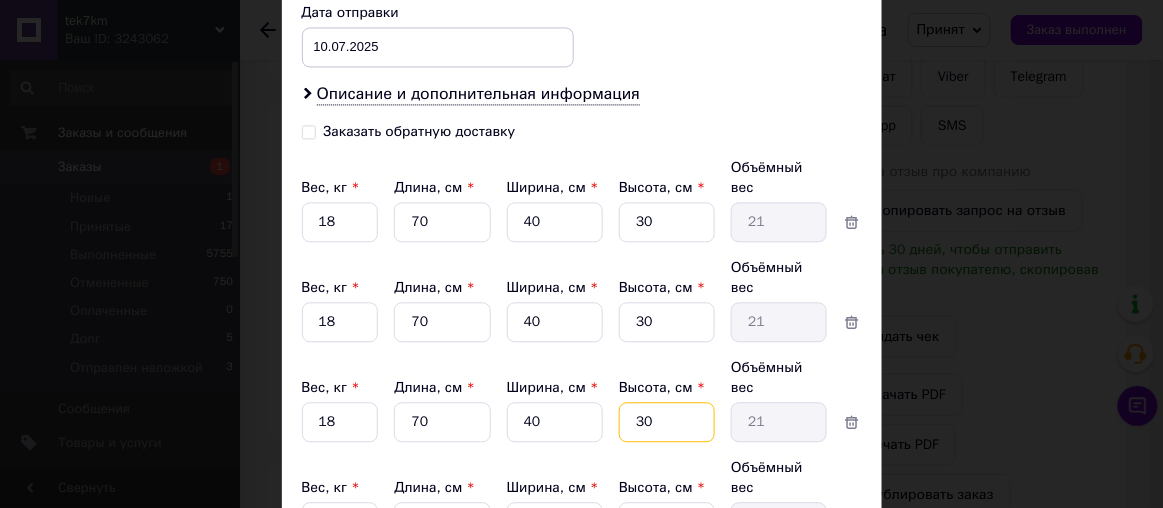 click on "30" at bounding box center (667, 222) 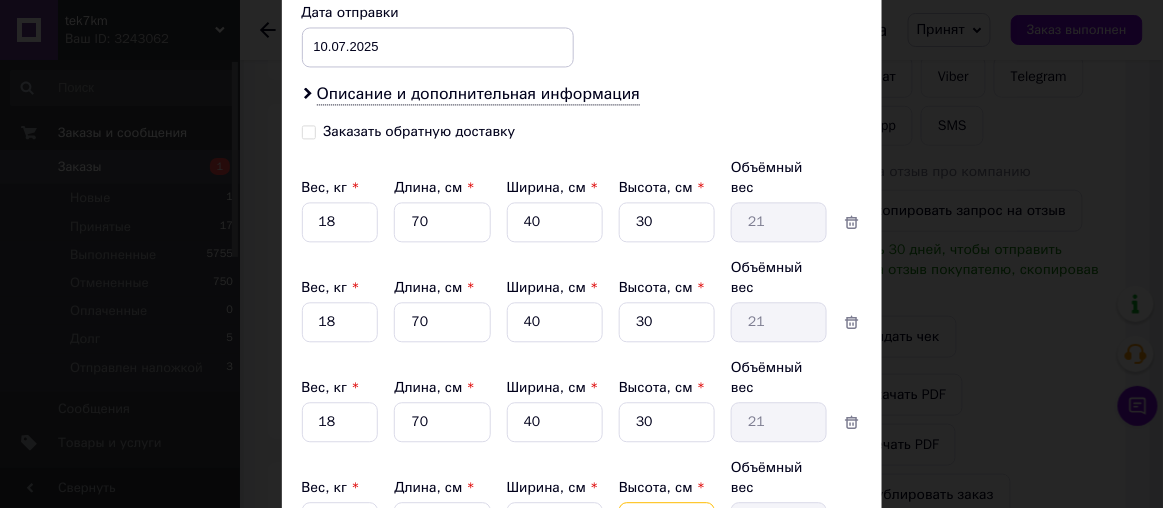 click on "30" at bounding box center [667, 222] 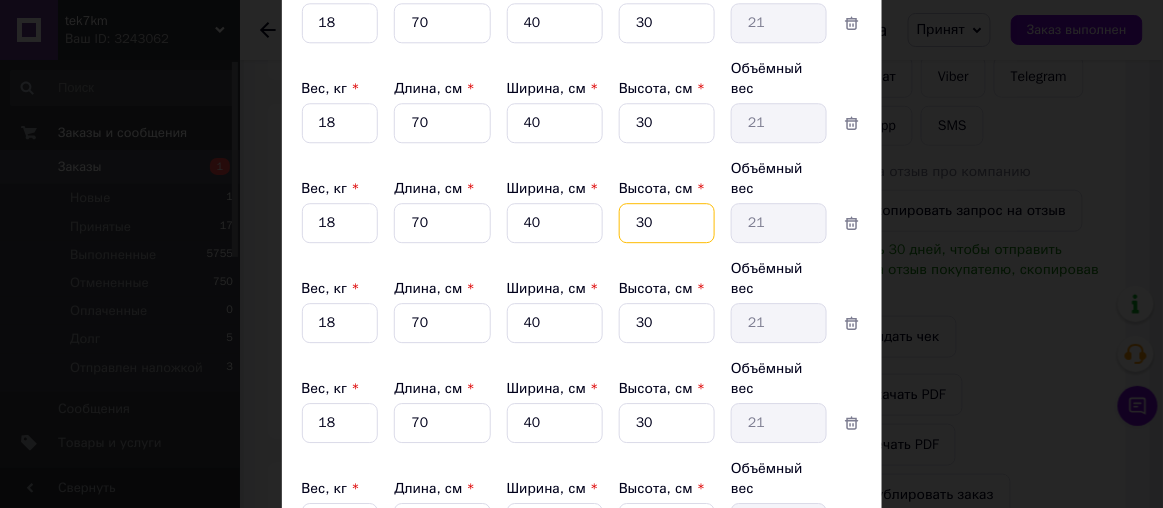 scroll, scrollTop: 1319, scrollLeft: 0, axis: vertical 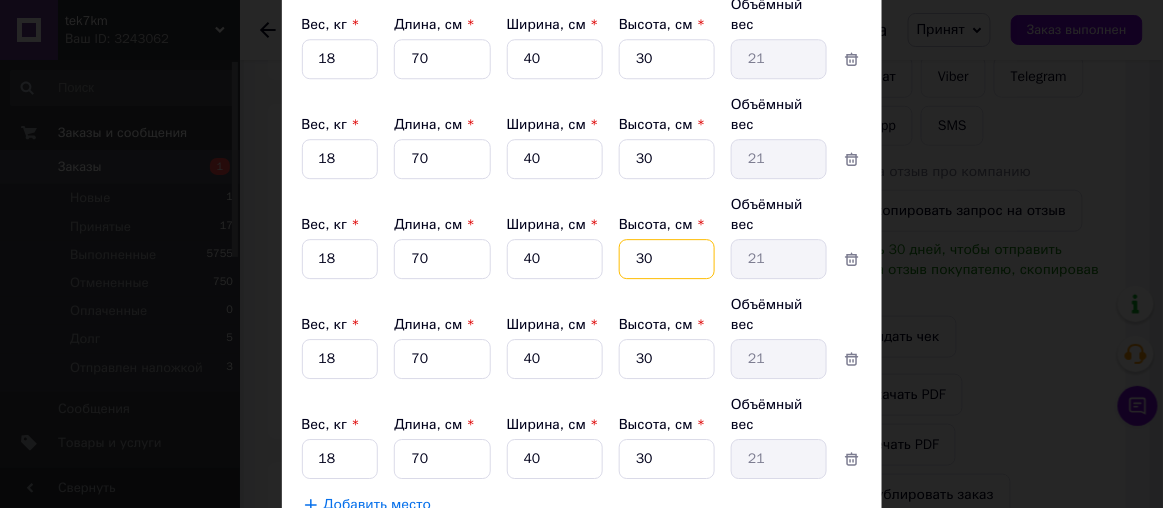 click on "30" at bounding box center [667, -141] 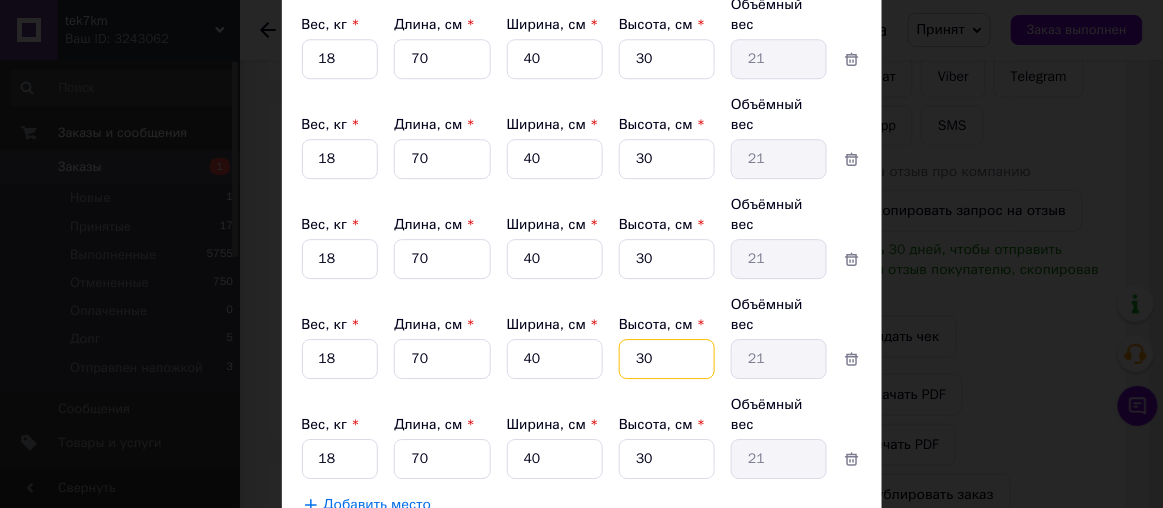 click on "30" at bounding box center (667, -141) 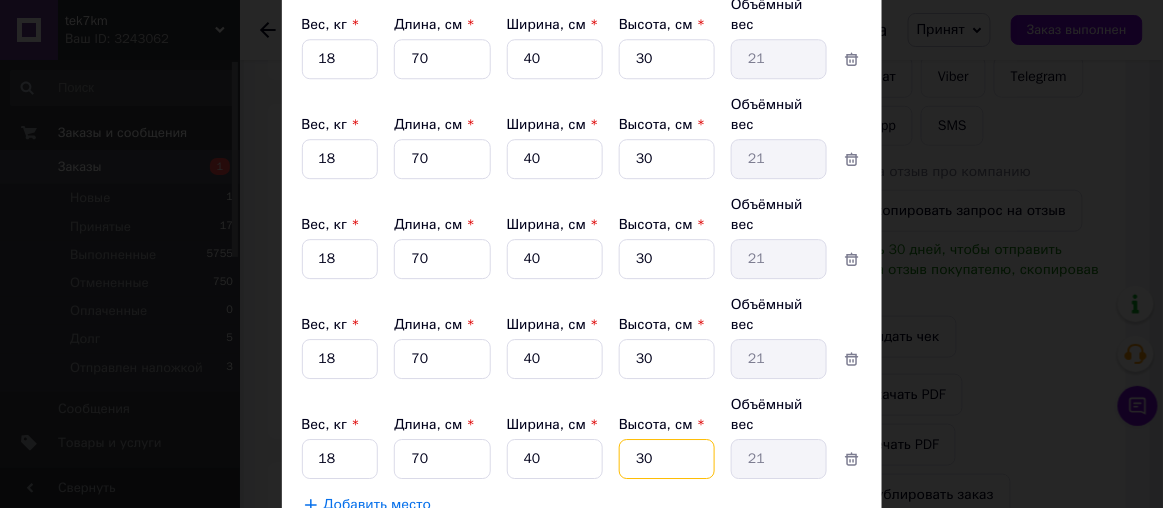 click on "30" at bounding box center [667, -141] 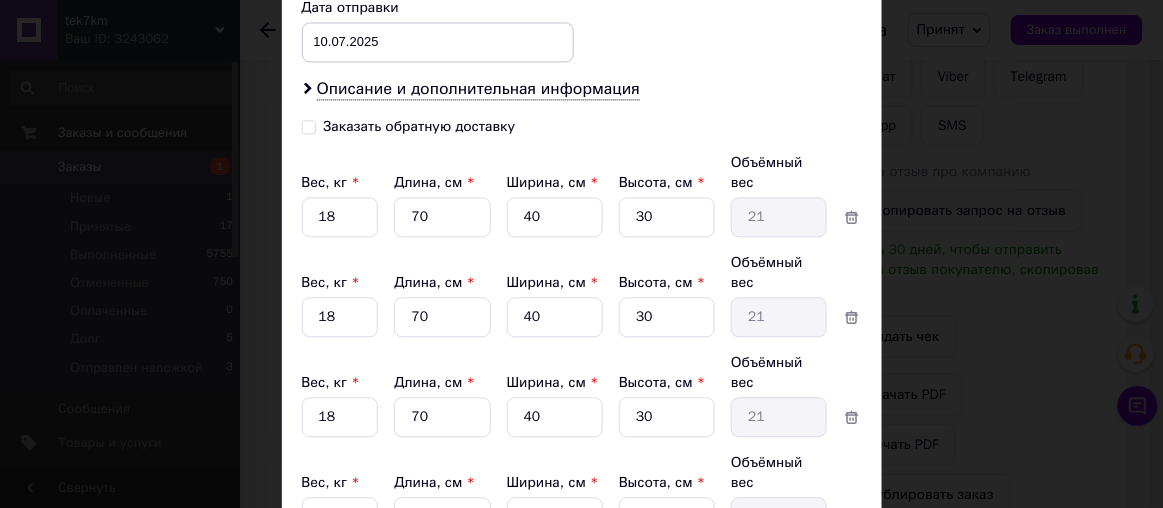 scroll, scrollTop: 956, scrollLeft: 0, axis: vertical 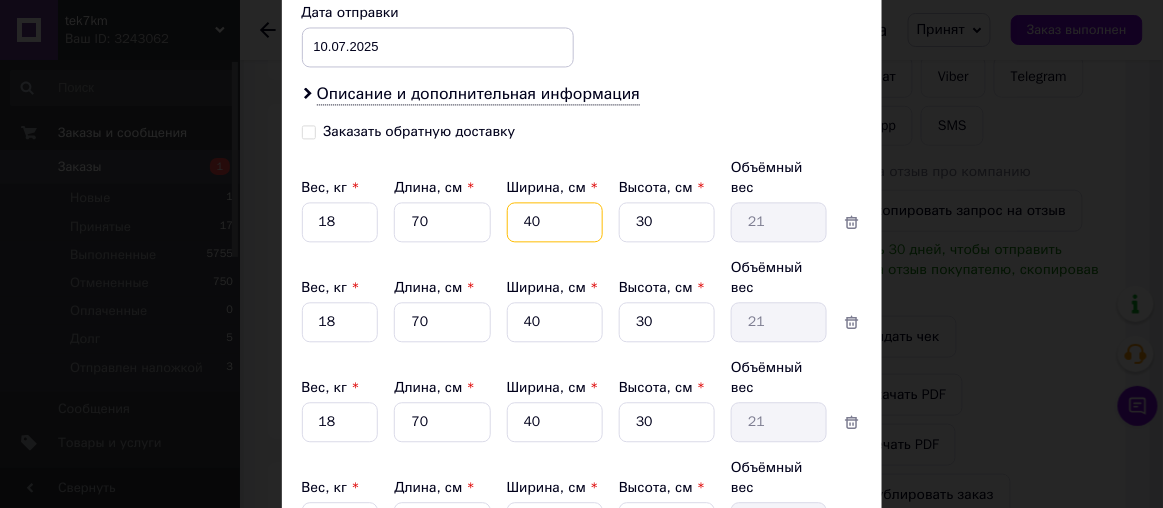 click on "40" at bounding box center [555, 222] 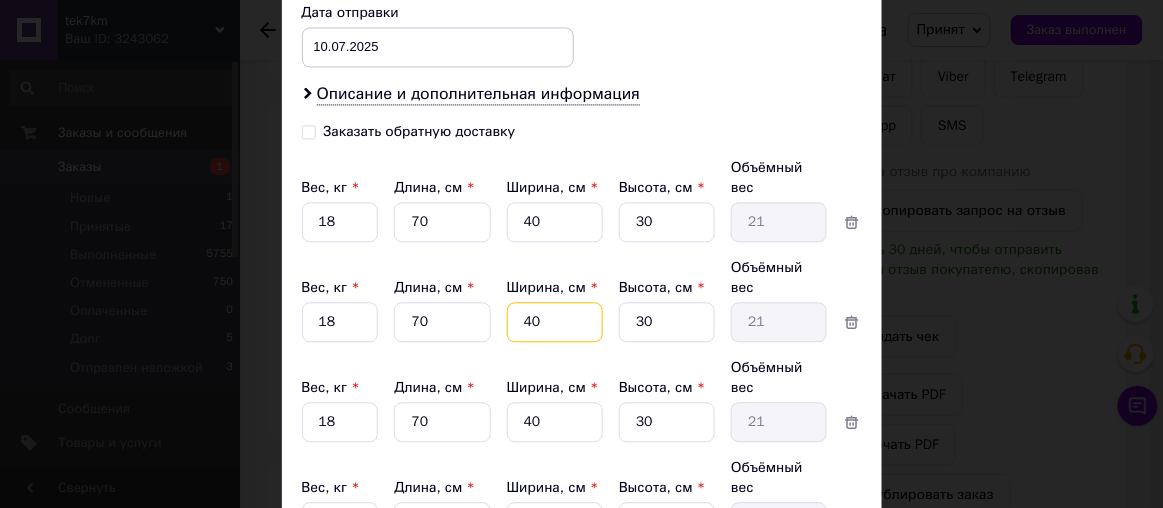 drag, startPoint x: 558, startPoint y: 271, endPoint x: 554, endPoint y: 308, distance: 37.215588 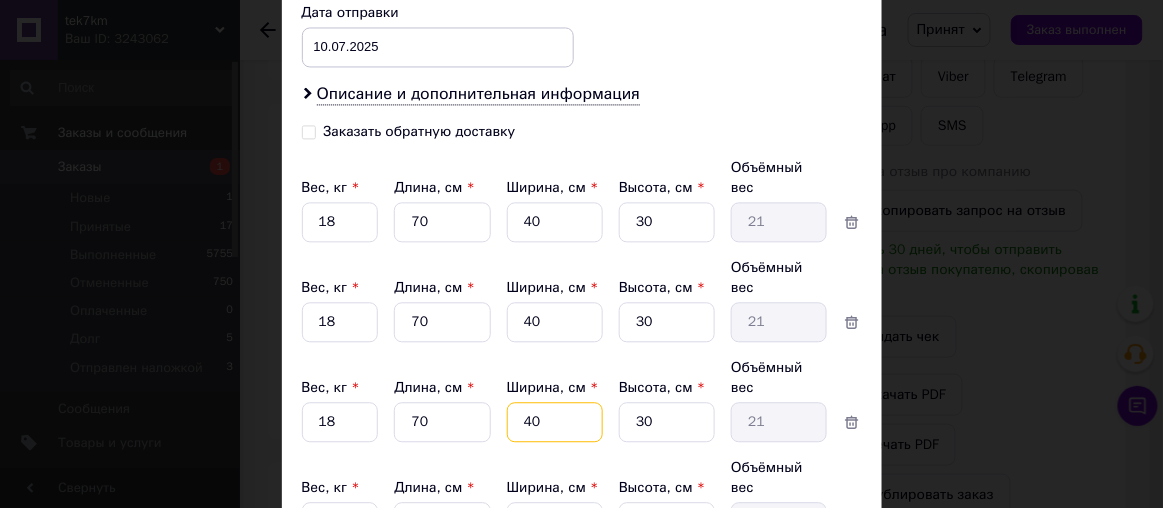 click on "40" at bounding box center [555, 222] 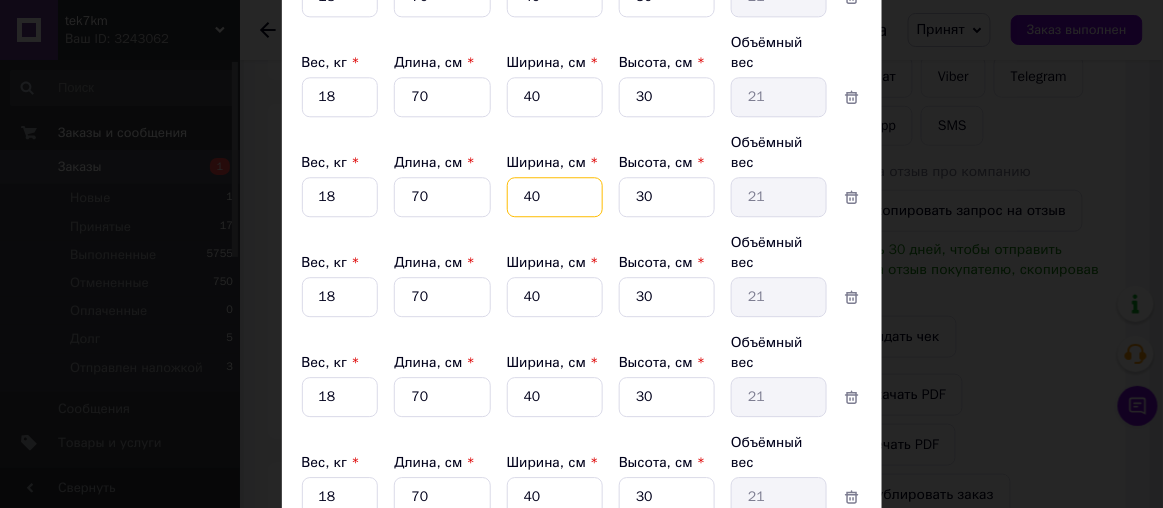 scroll, scrollTop: 1229, scrollLeft: 0, axis: vertical 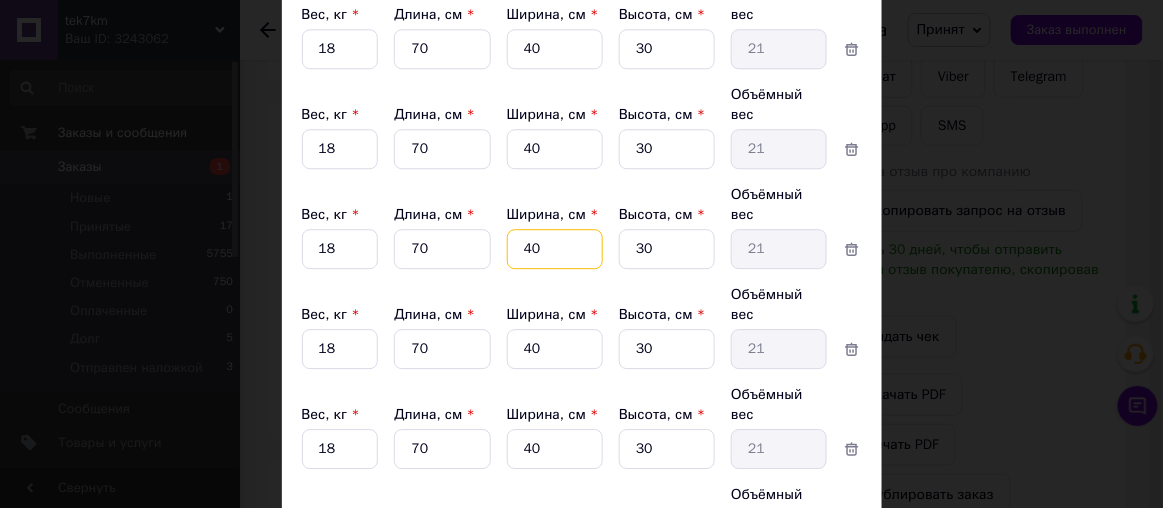 click on "40" at bounding box center (555, -51) 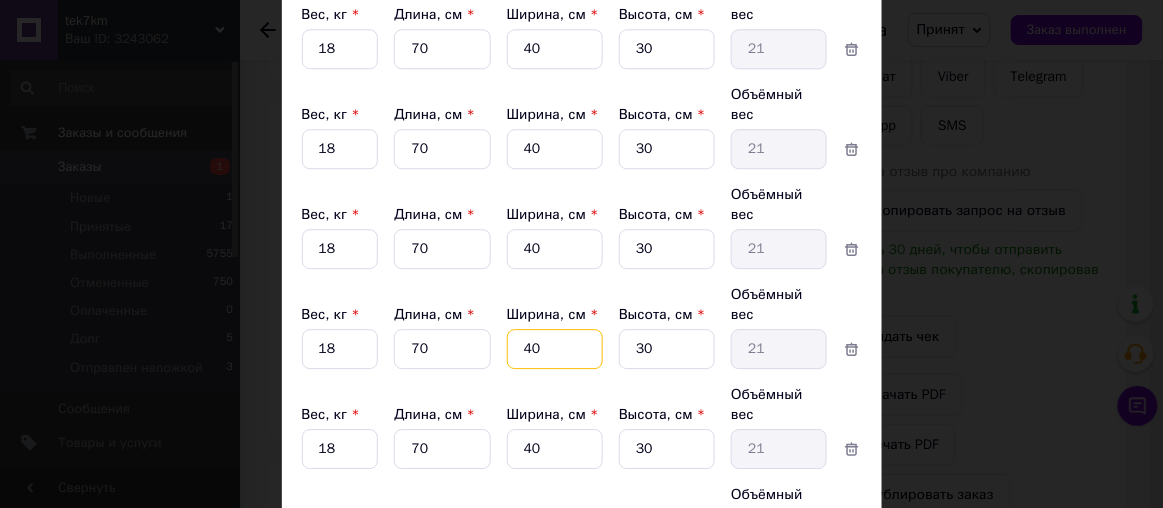 click on "40" at bounding box center [555, -51] 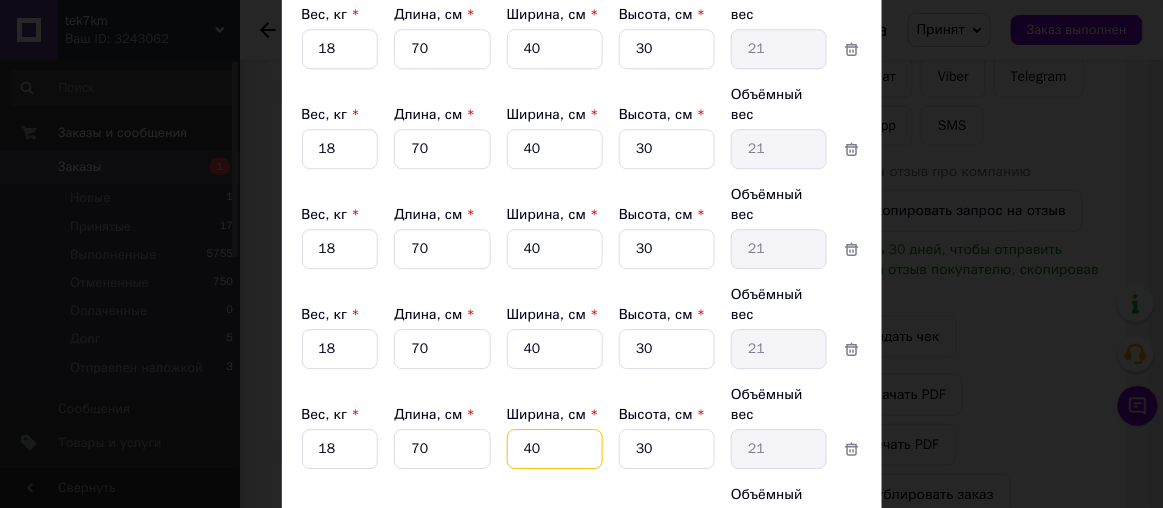 click on "40" at bounding box center (555, -51) 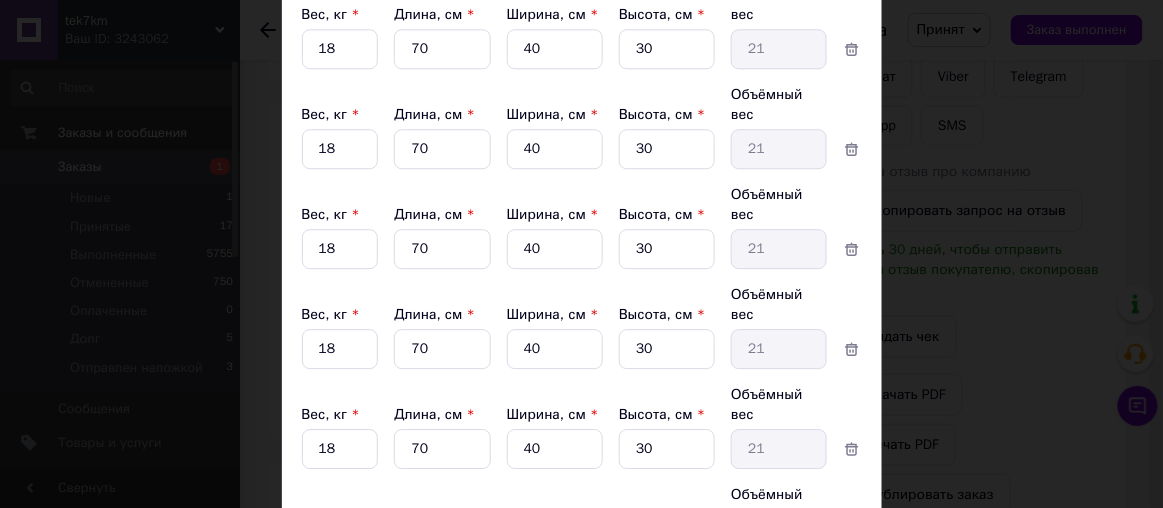click on "40" at bounding box center [555, -51] 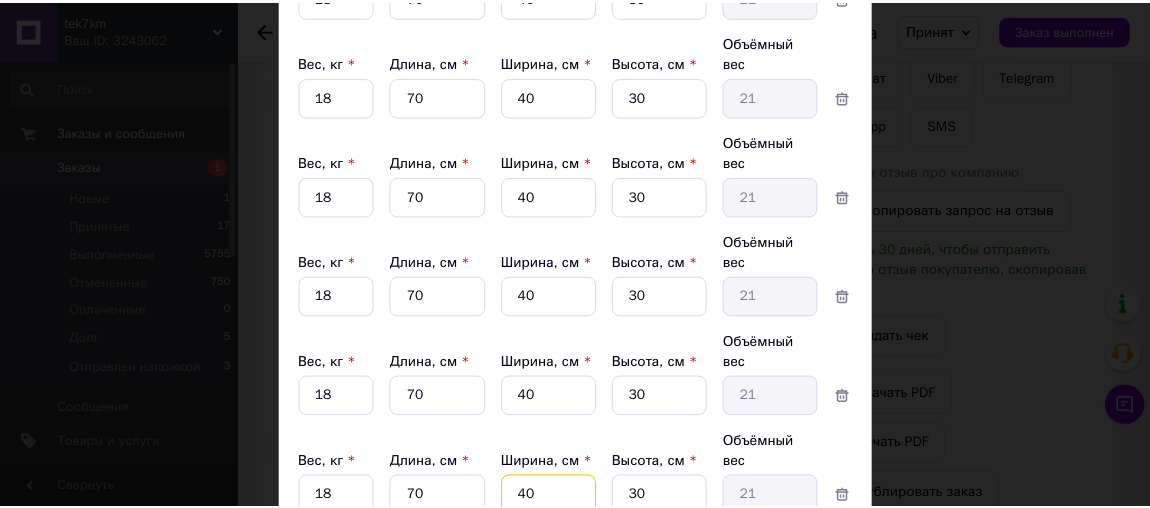 scroll, scrollTop: 1319, scrollLeft: 0, axis: vertical 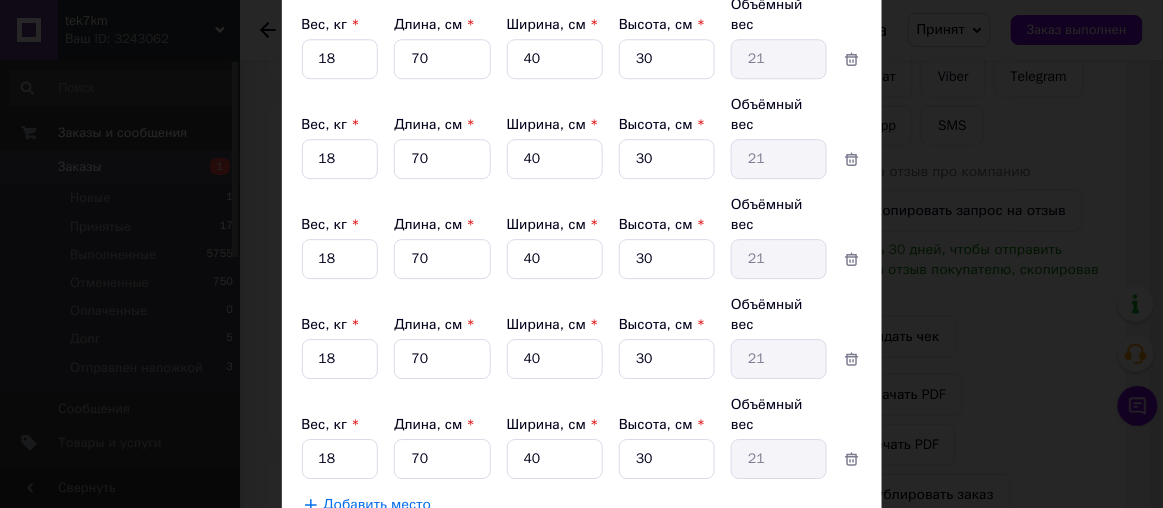 click on "Сохранить" at bounding box center [808, 555] 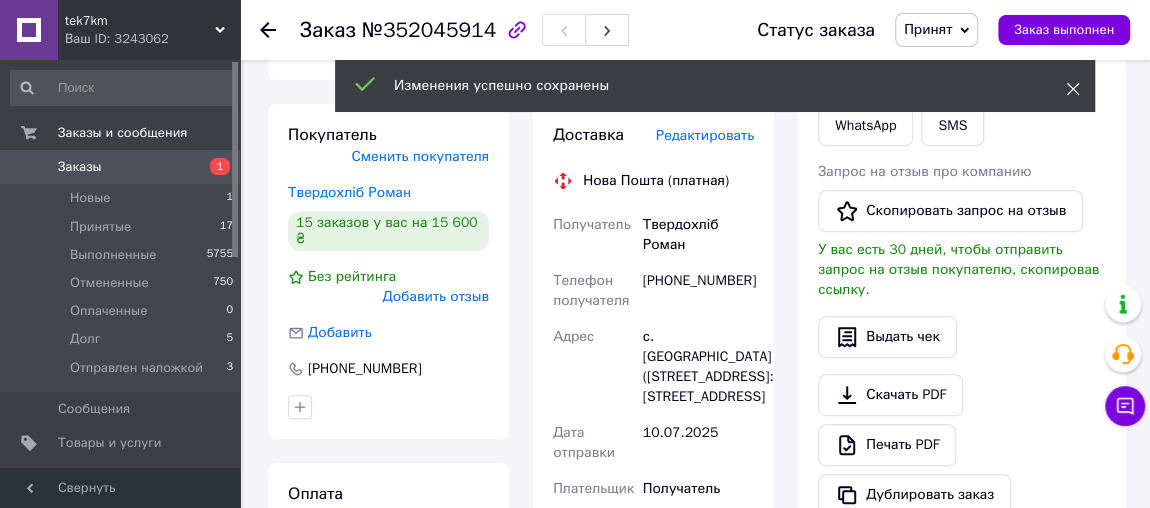 click 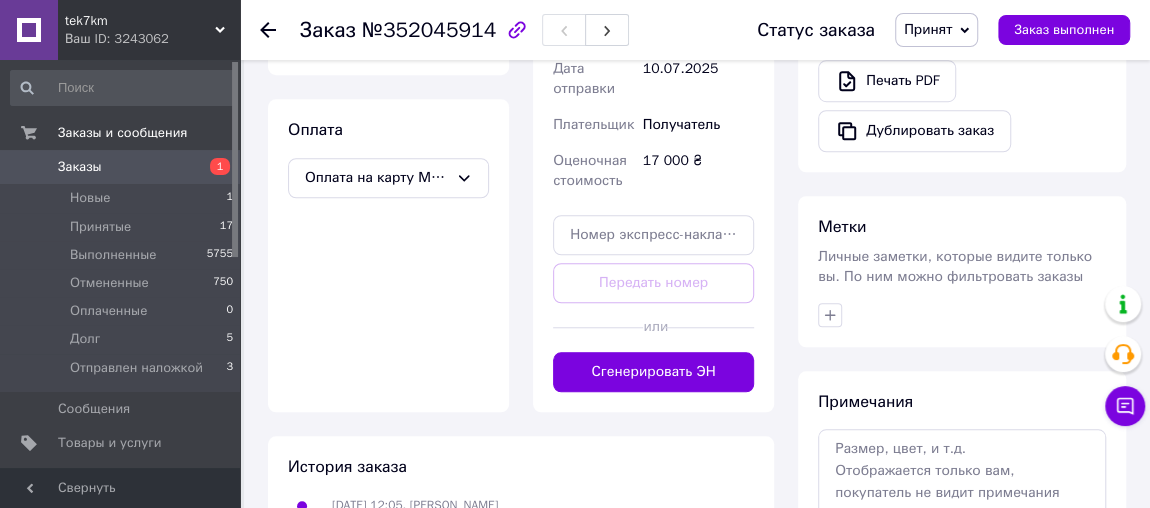 scroll, scrollTop: 818, scrollLeft: 0, axis: vertical 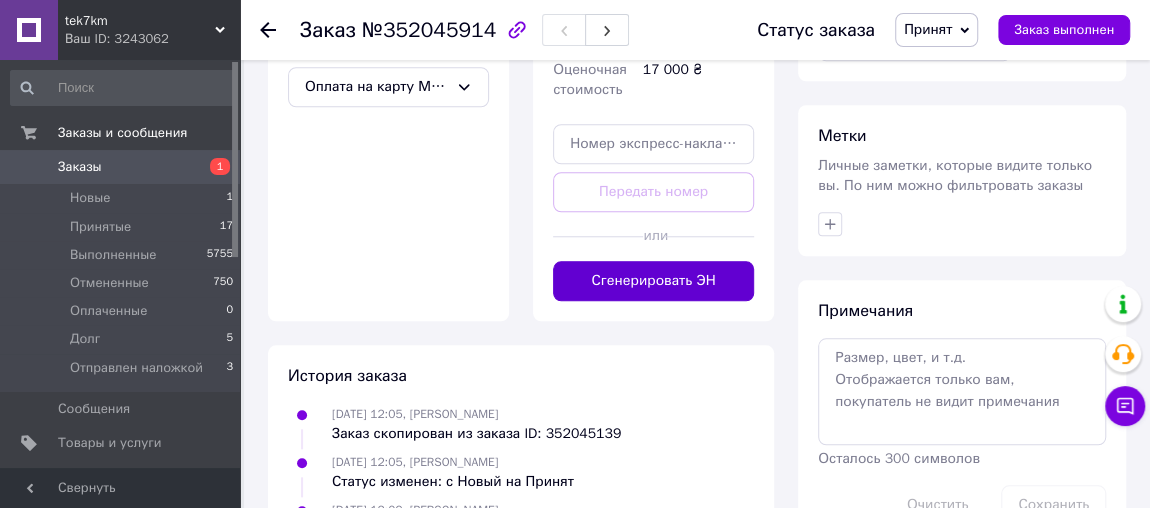 click on "Сгенерировать ЭН" at bounding box center (653, 281) 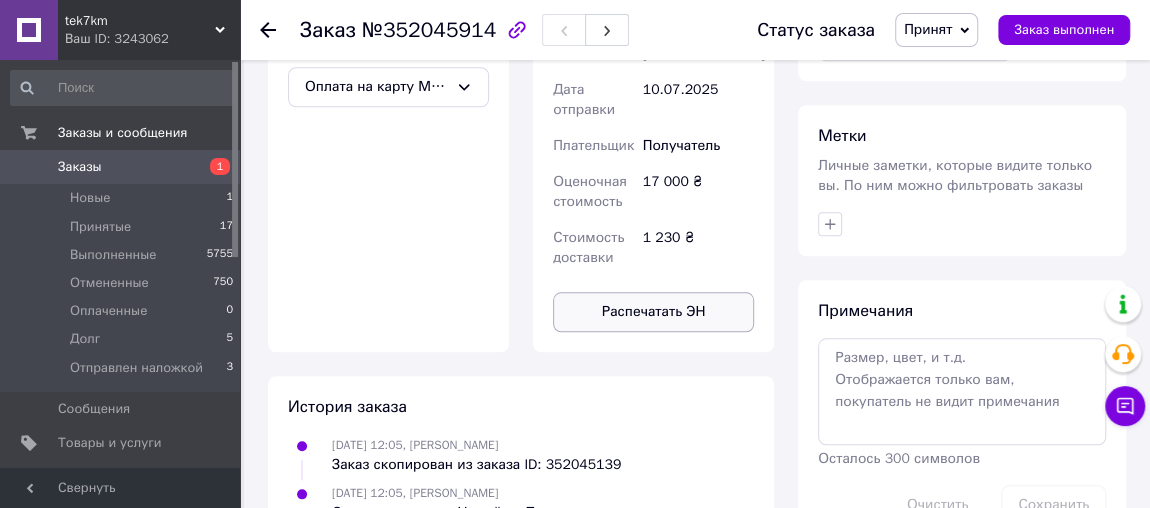 click on "Распечатать ЭН" at bounding box center [653, 312] 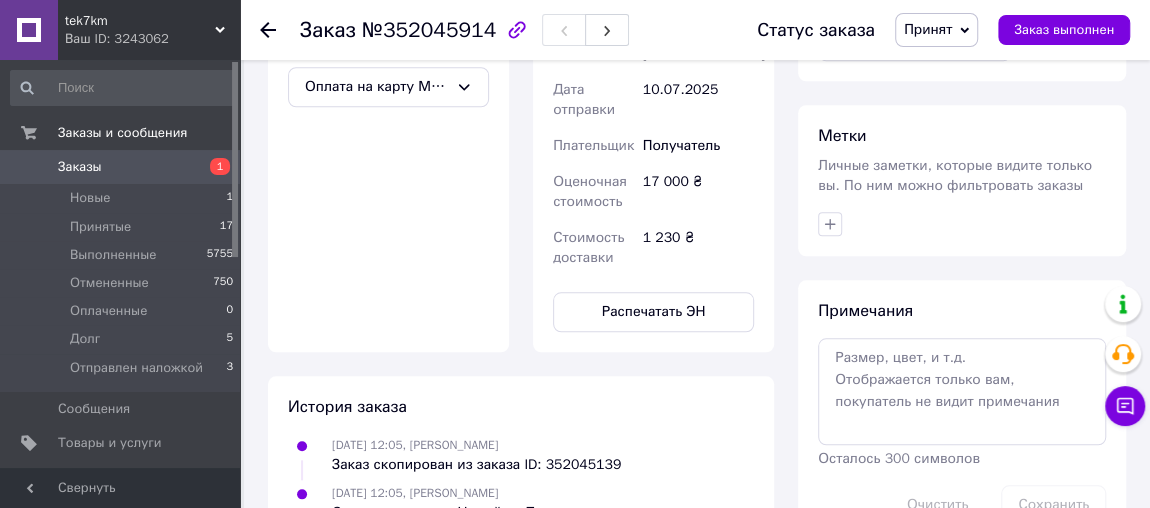 click on "Заказы" at bounding box center [80, 167] 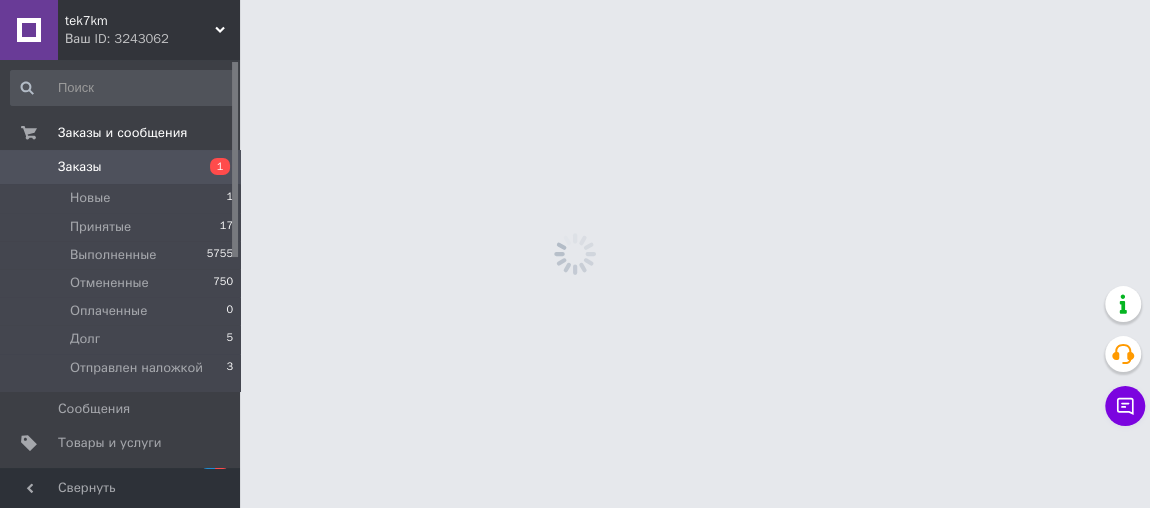 scroll, scrollTop: 0, scrollLeft: 0, axis: both 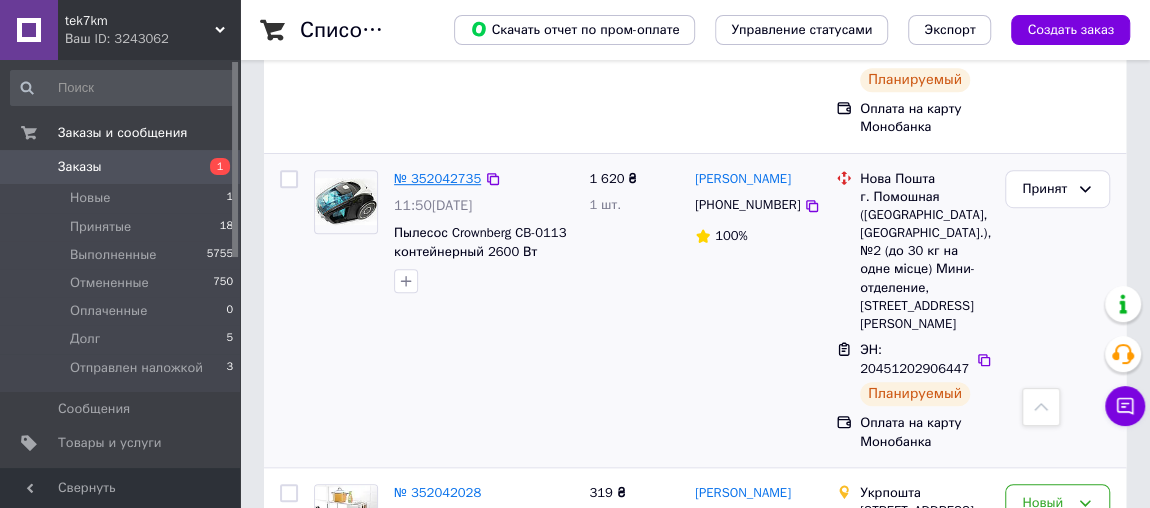 click on "№ 352042735" at bounding box center [437, 178] 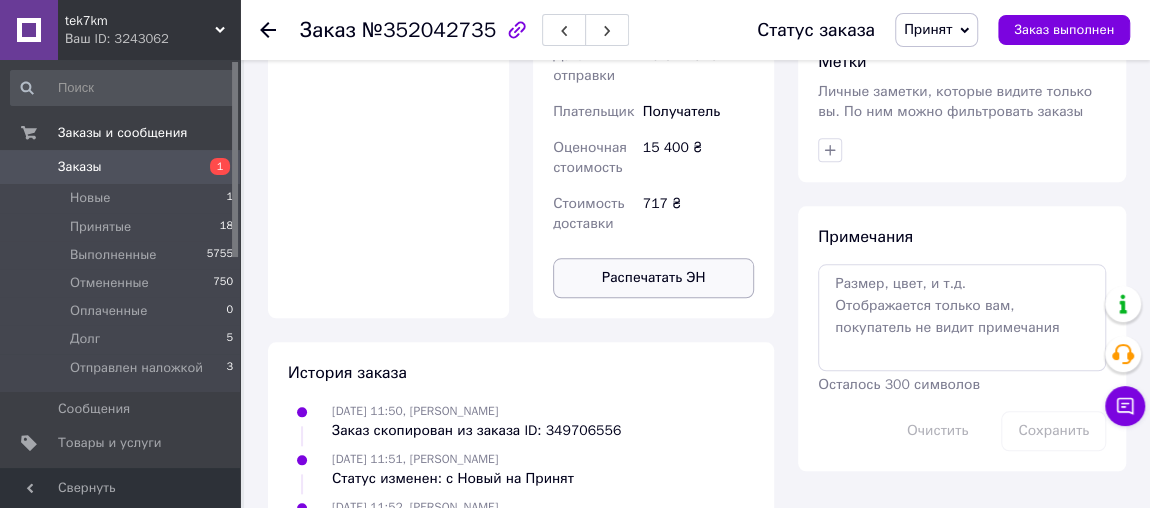 scroll, scrollTop: 909, scrollLeft: 0, axis: vertical 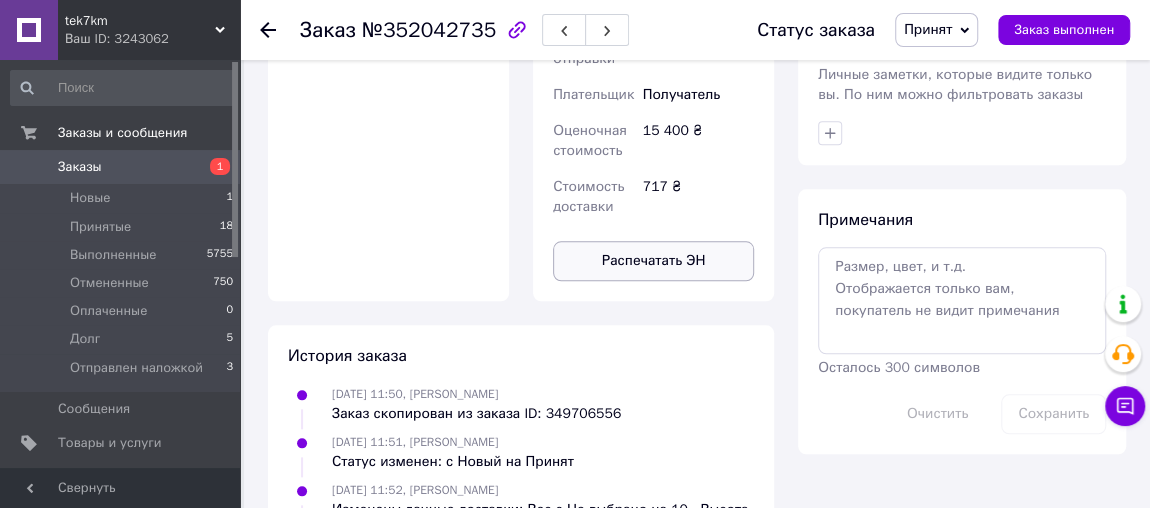 click on "Распечатать ЭН" at bounding box center [653, 261] 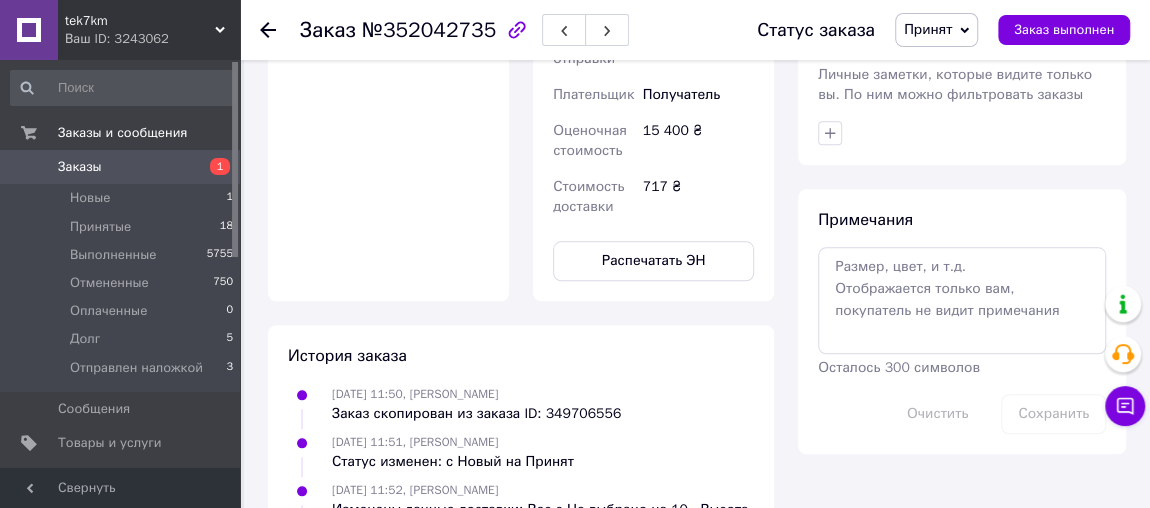 click 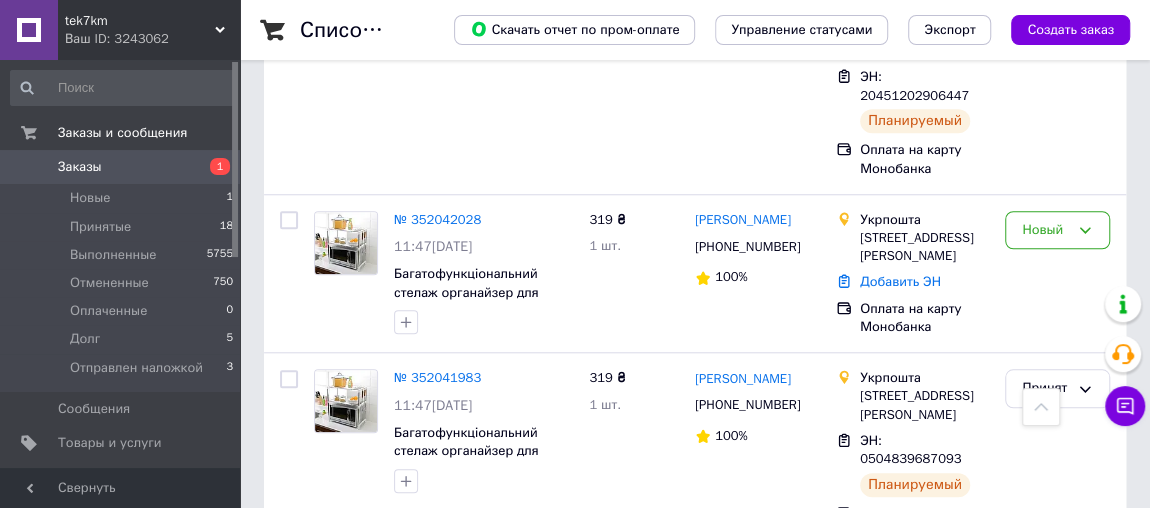 scroll, scrollTop: 909, scrollLeft: 0, axis: vertical 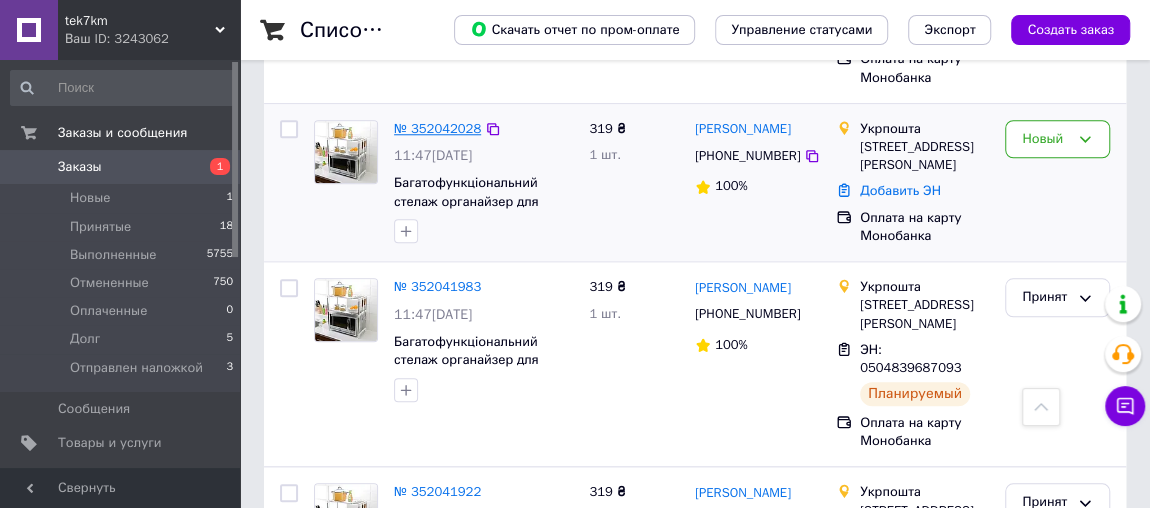 click on "№ 352042028" at bounding box center [437, 128] 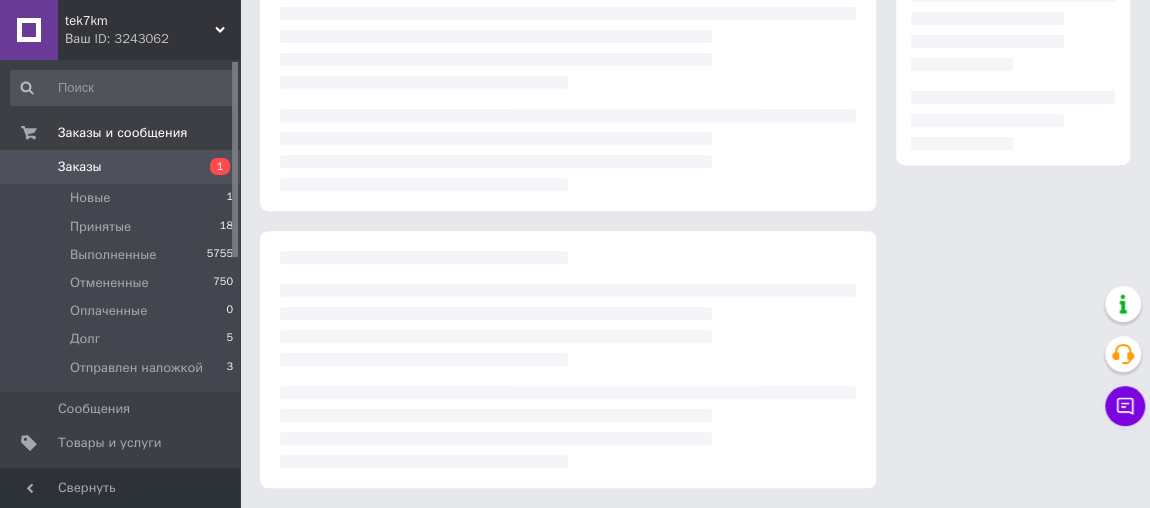 scroll, scrollTop: 405, scrollLeft: 0, axis: vertical 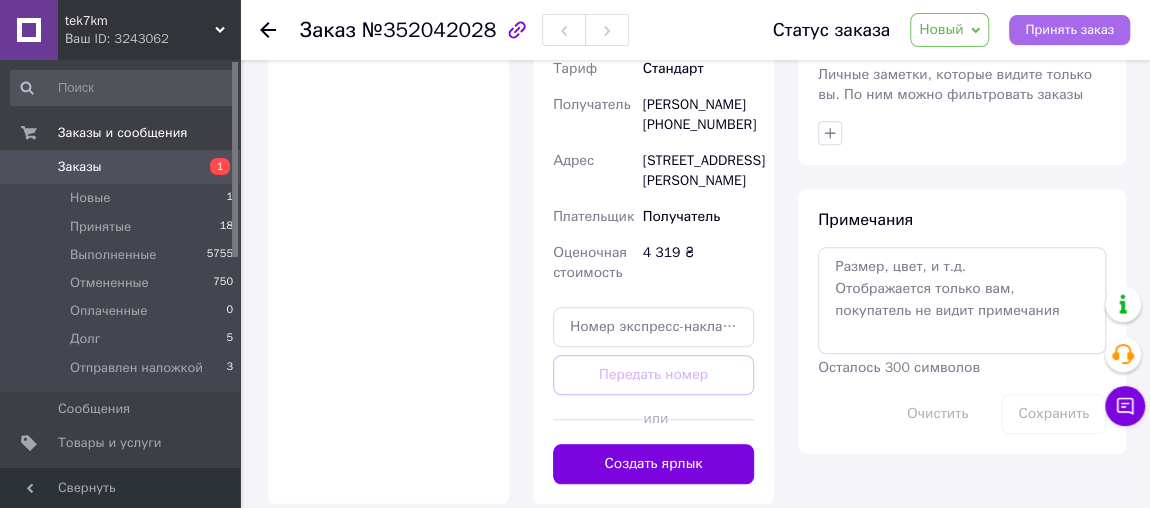 click on "Принять заказ" at bounding box center [1069, 30] 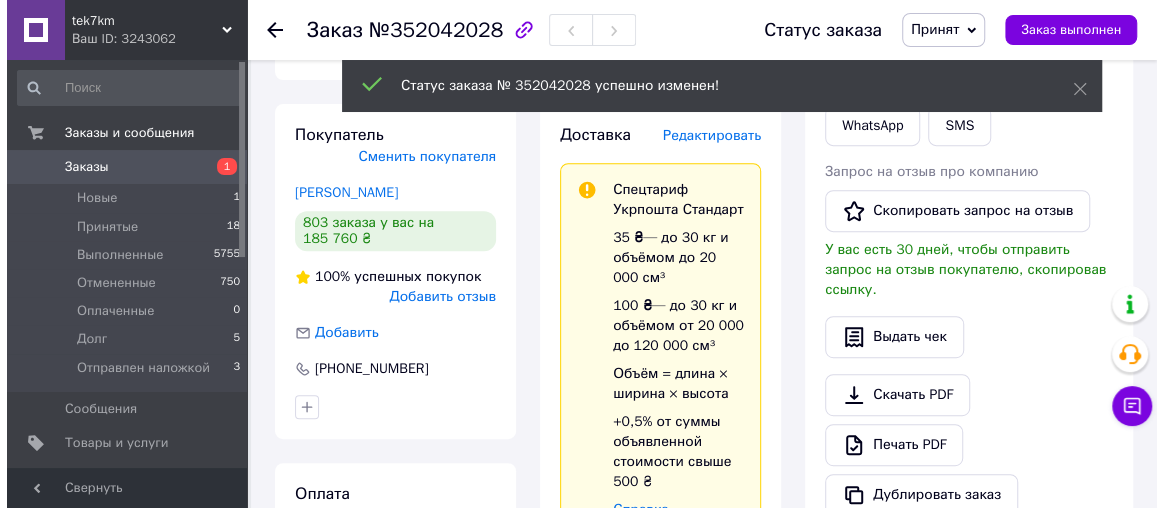 scroll, scrollTop: 272, scrollLeft: 0, axis: vertical 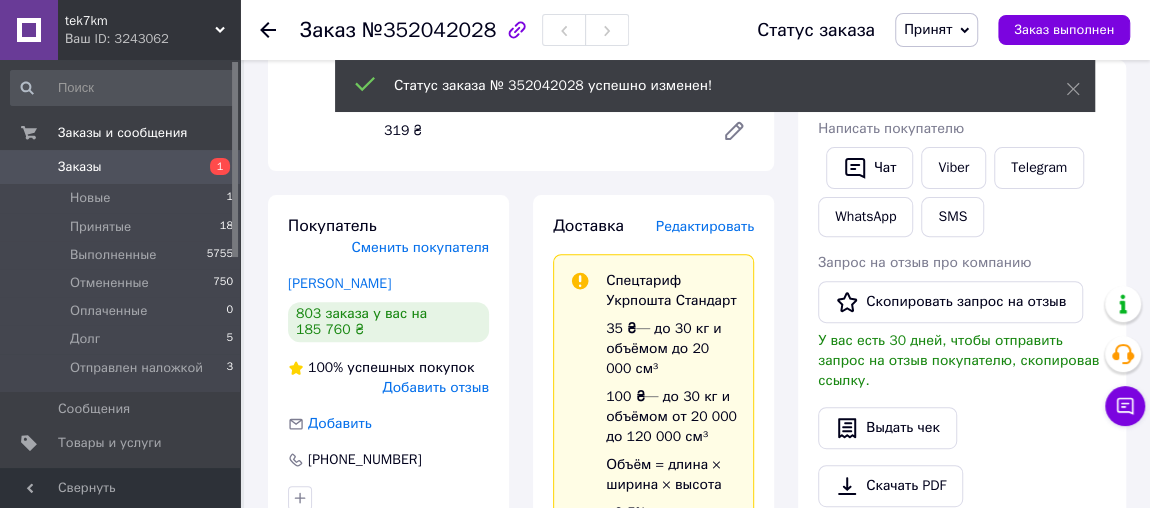 click on "Редактировать" at bounding box center (705, 226) 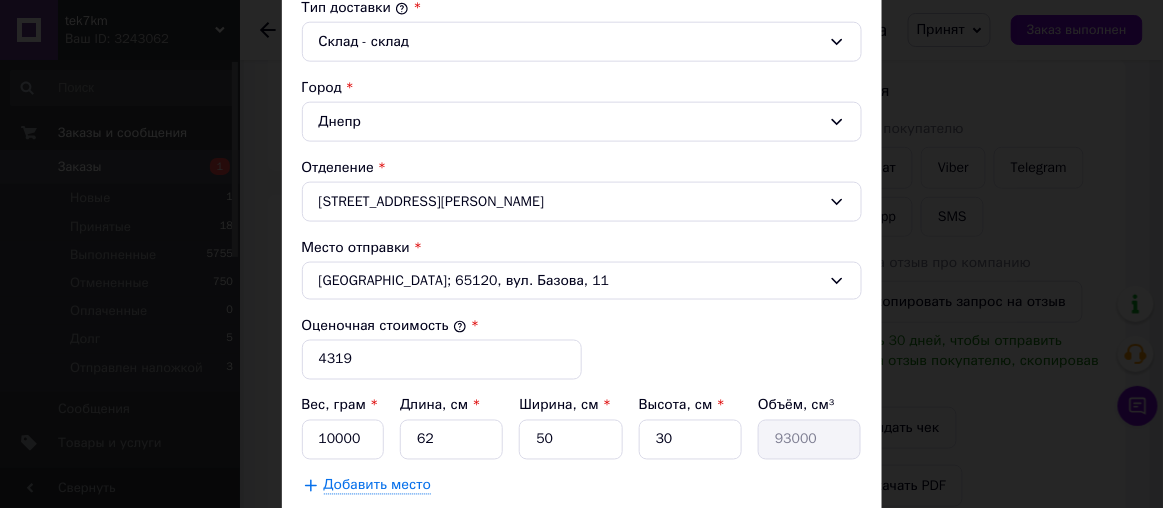 scroll, scrollTop: 727, scrollLeft: 0, axis: vertical 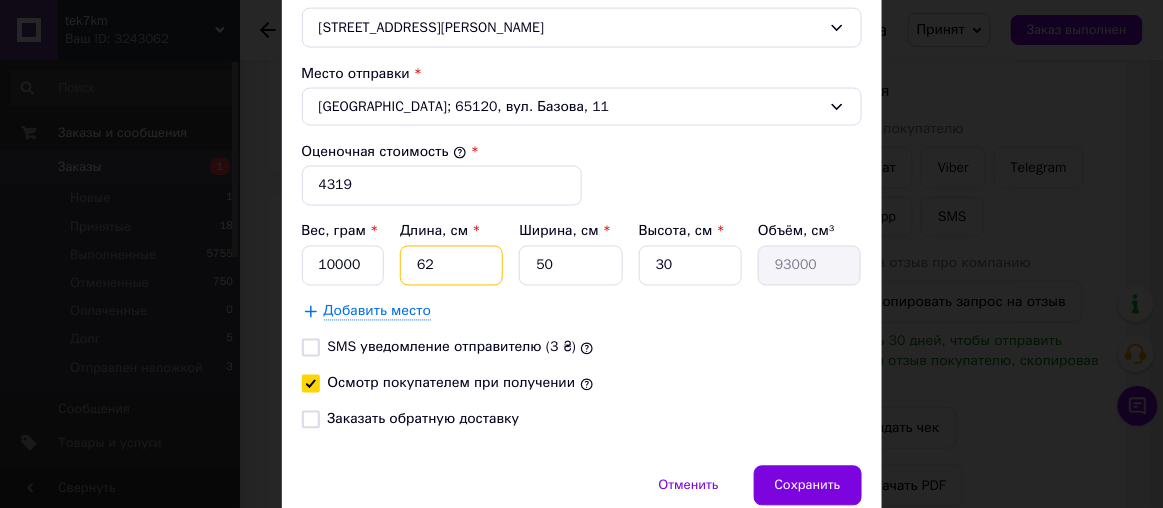 drag, startPoint x: 430, startPoint y: 262, endPoint x: 414, endPoint y: 259, distance: 16.27882 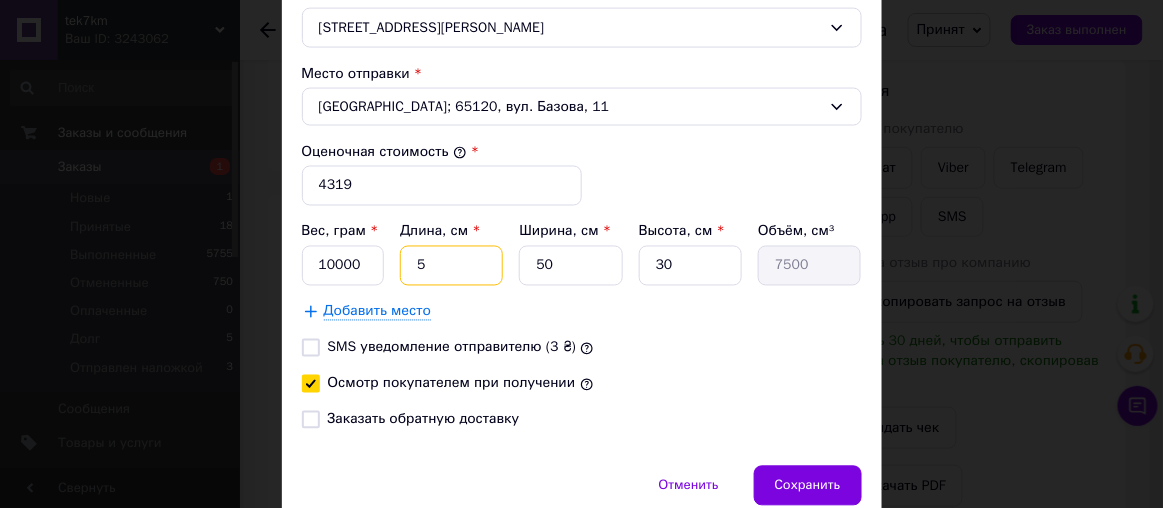 type on "57" 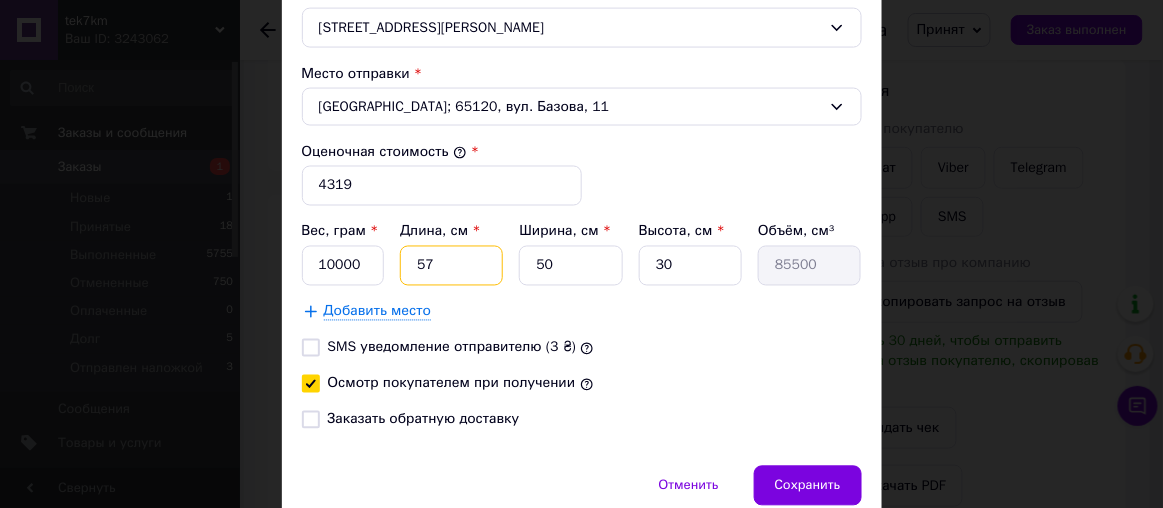 type on "57" 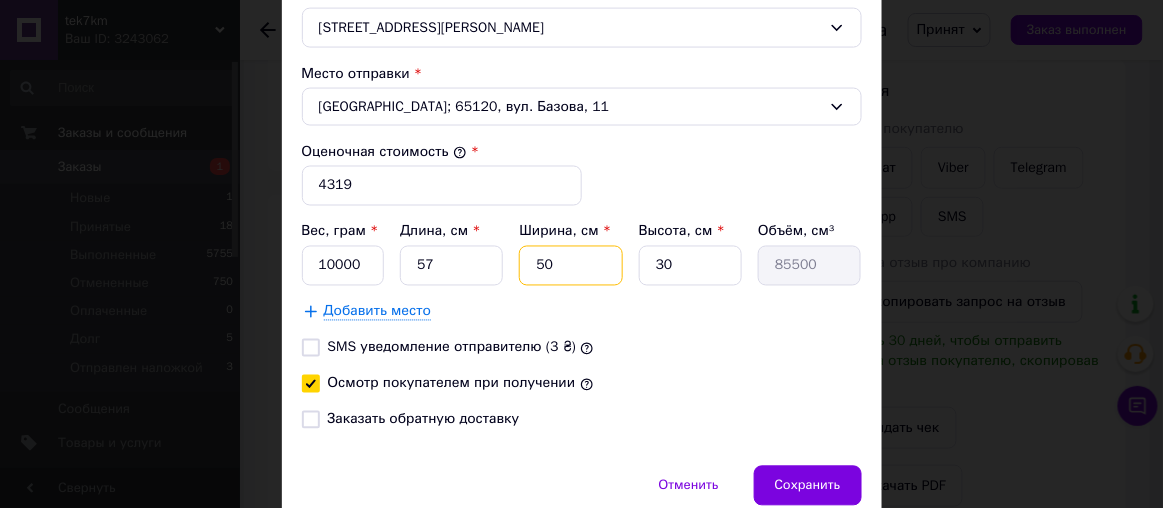 click on "50" at bounding box center (570, 266) 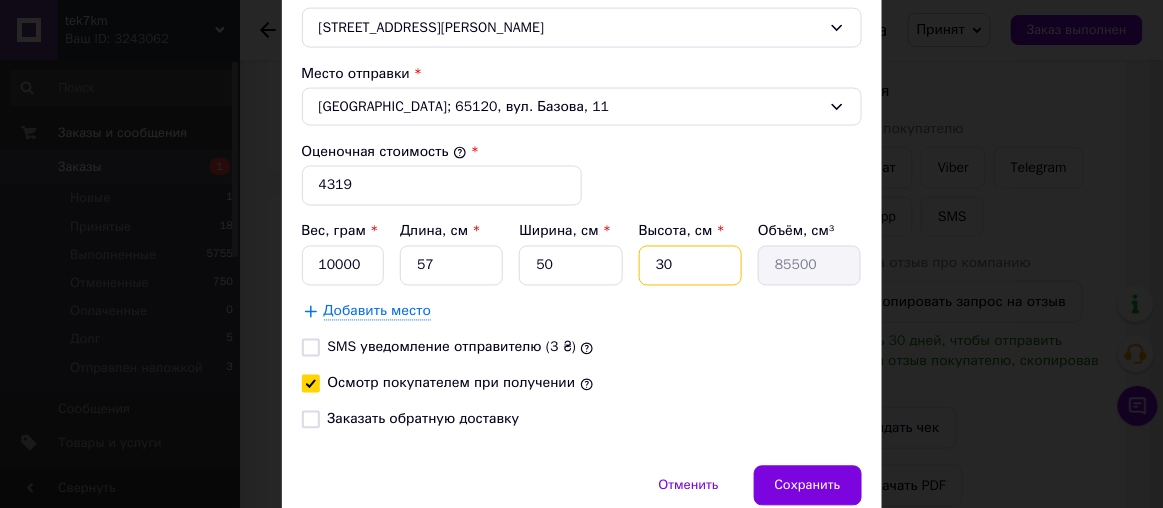 drag, startPoint x: 653, startPoint y: 254, endPoint x: 637, endPoint y: 252, distance: 16.124516 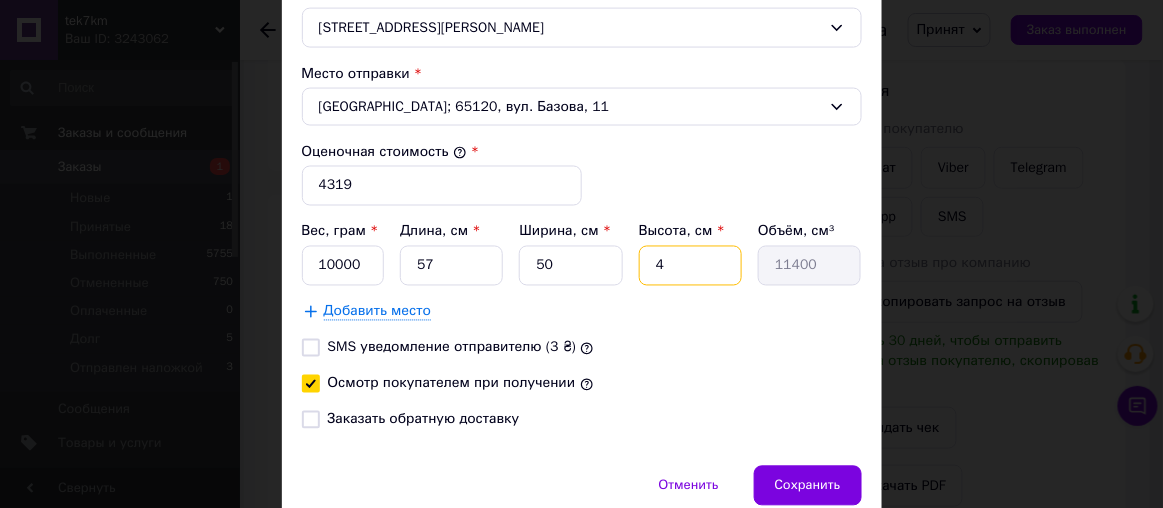 type on "49" 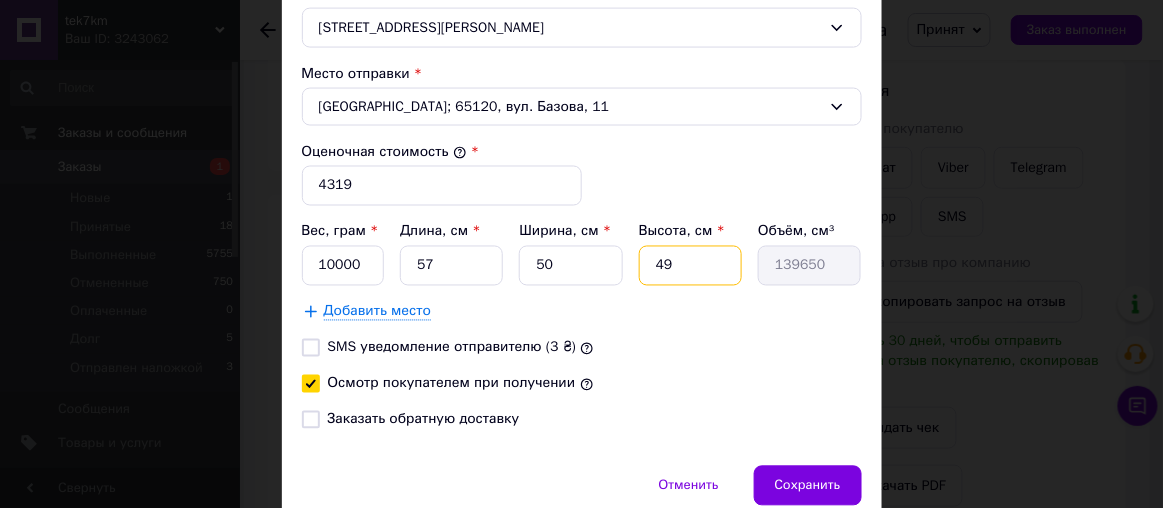 drag, startPoint x: 682, startPoint y: 259, endPoint x: 659, endPoint y: 257, distance: 23.086792 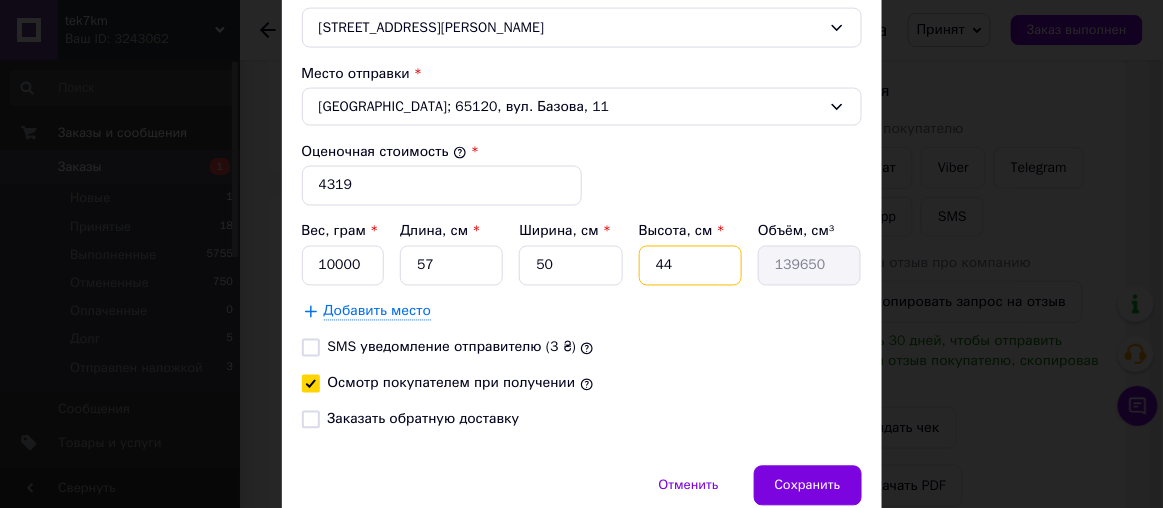 type on "125400" 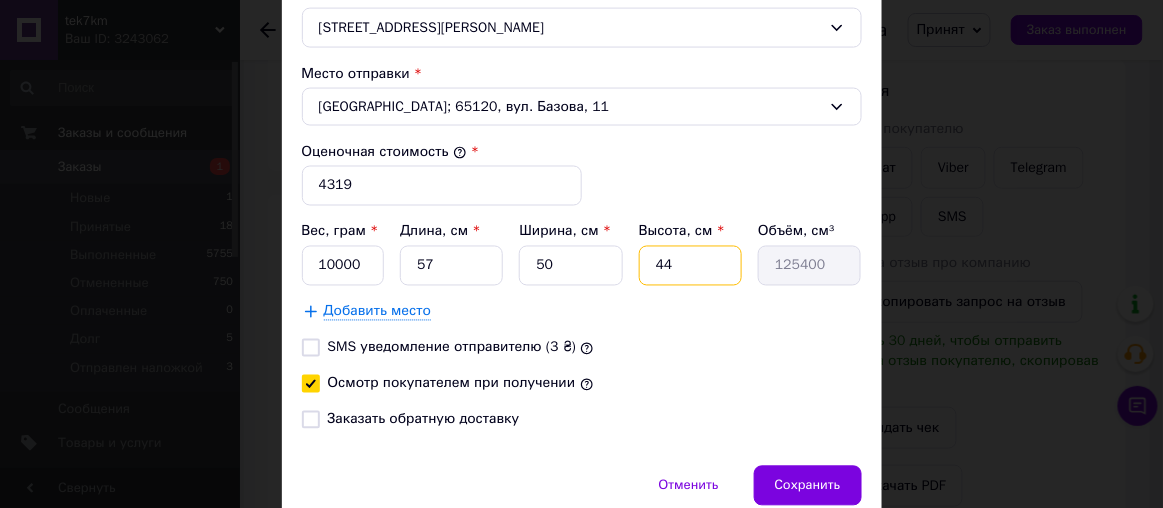 type on "44" 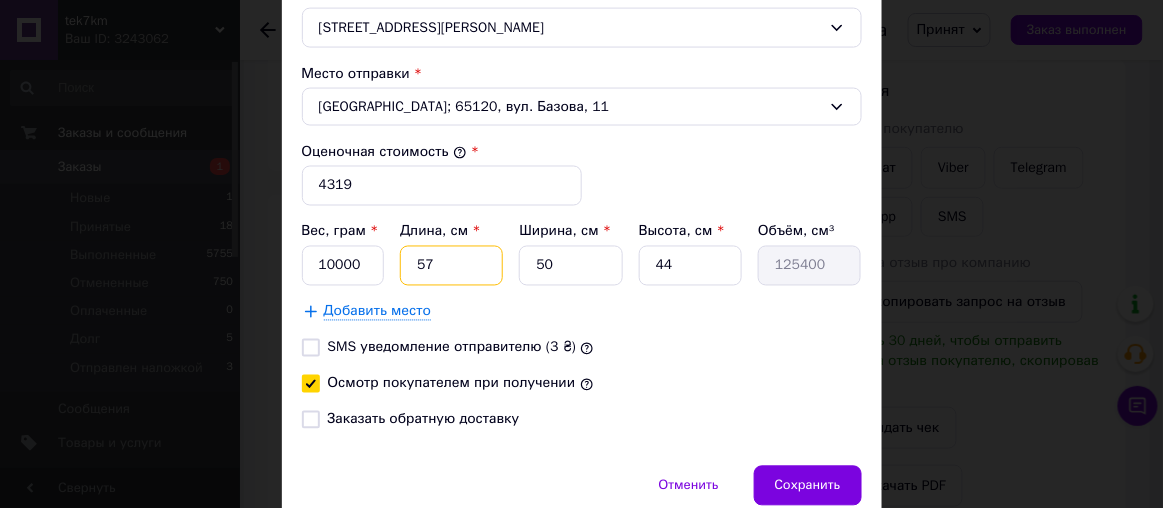 click on "57" at bounding box center (451, 266) 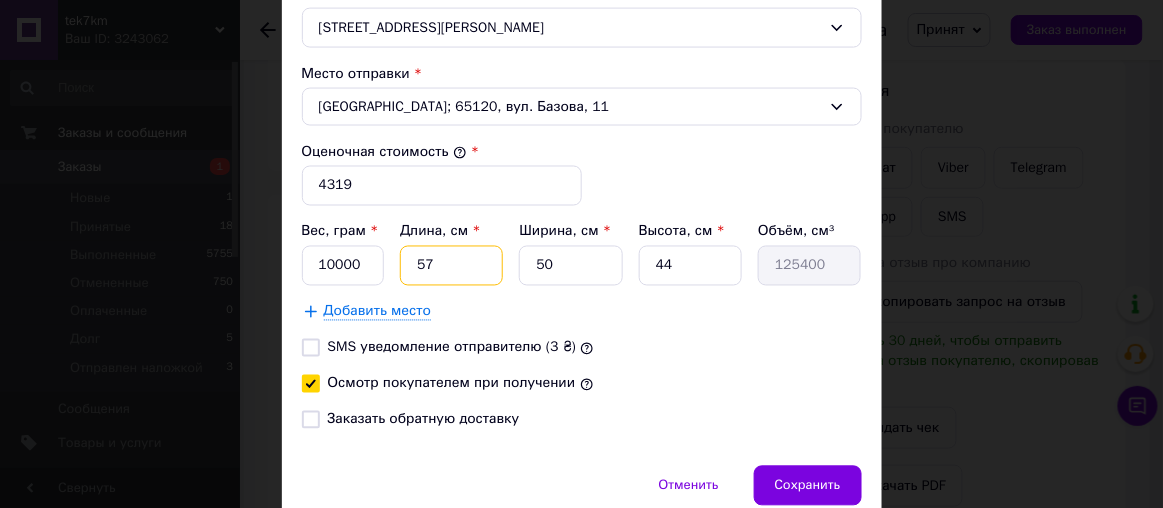 type on "110000" 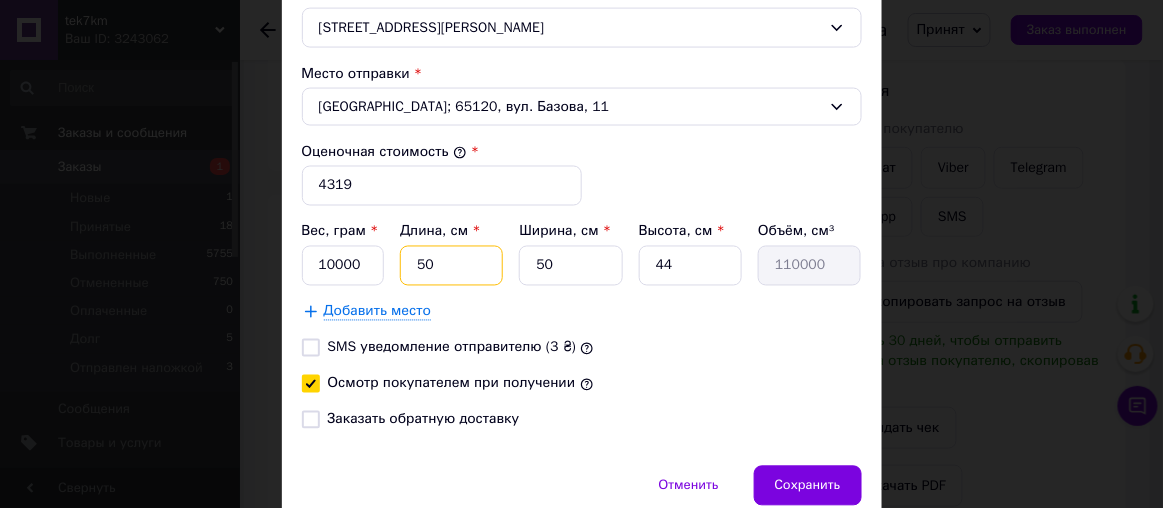 type on "50" 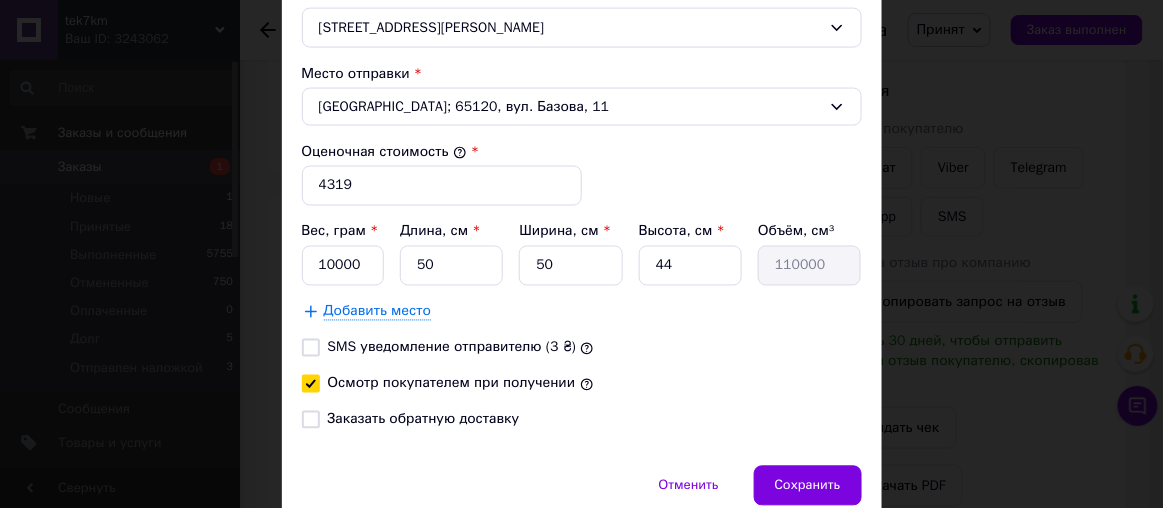 click on "Тариф     * Стандарт Плательщик   * Получатель Фамилия получателя   * Бондар Имя получателя   * Рувим Отчество получателя Телефон получателя   * +380678104676 Тип доставки     * Склад - склад Город Днепр Отделение 49051, просп. Петра Калнишевського, 18 Место отправки   * Одесса; 65120, вул. Базова, 11 Оценочная стоимость     * 4319 Вес, грам   * 10000 Длина, см   * 50 Ширина, см   * 50 Высота, см   * 44 Объём, см³ 110000 Добавить место SMS уведомление отправителю (3 ₴)   Осмотр покупателем при получении   Заказать обратную доставку" at bounding box center (582, -25) 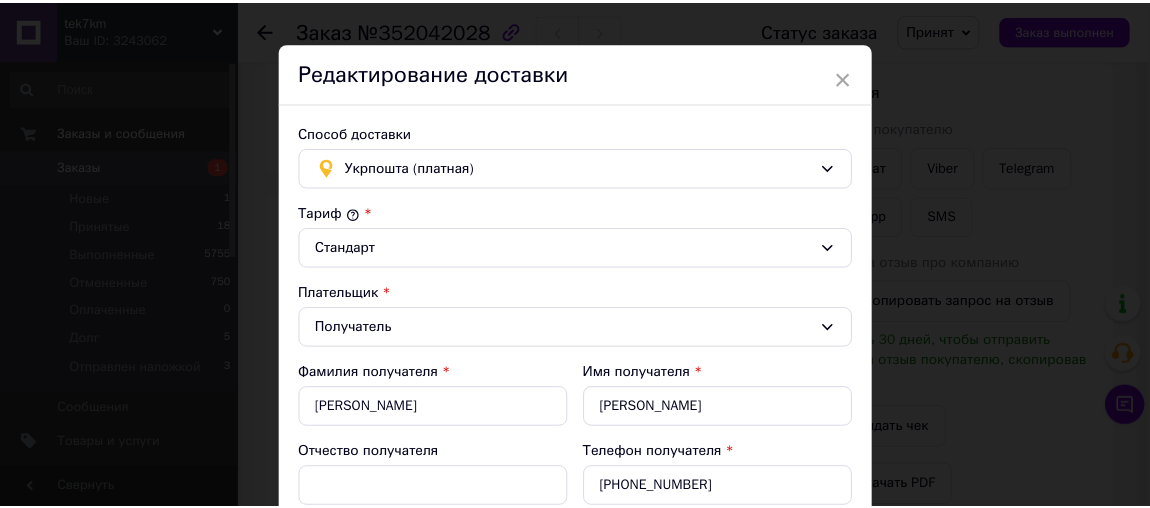 scroll, scrollTop: 0, scrollLeft: 0, axis: both 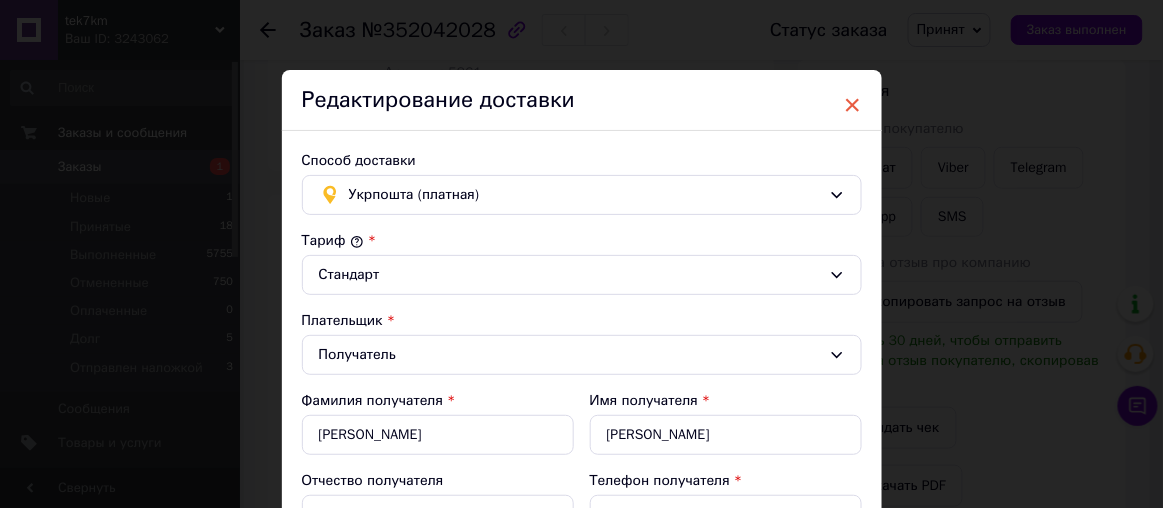 click on "×" at bounding box center [853, 105] 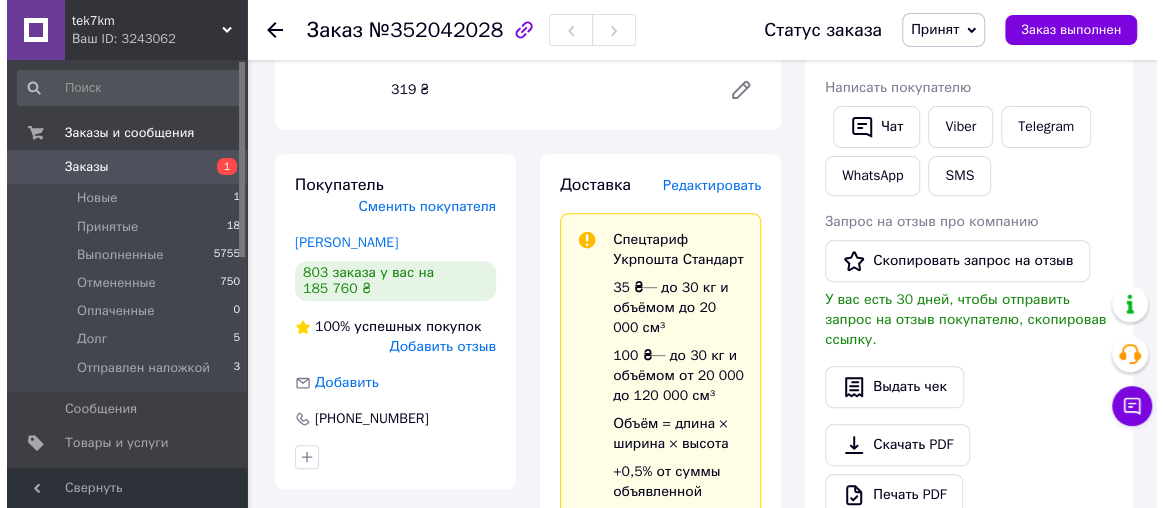 scroll, scrollTop: 272, scrollLeft: 0, axis: vertical 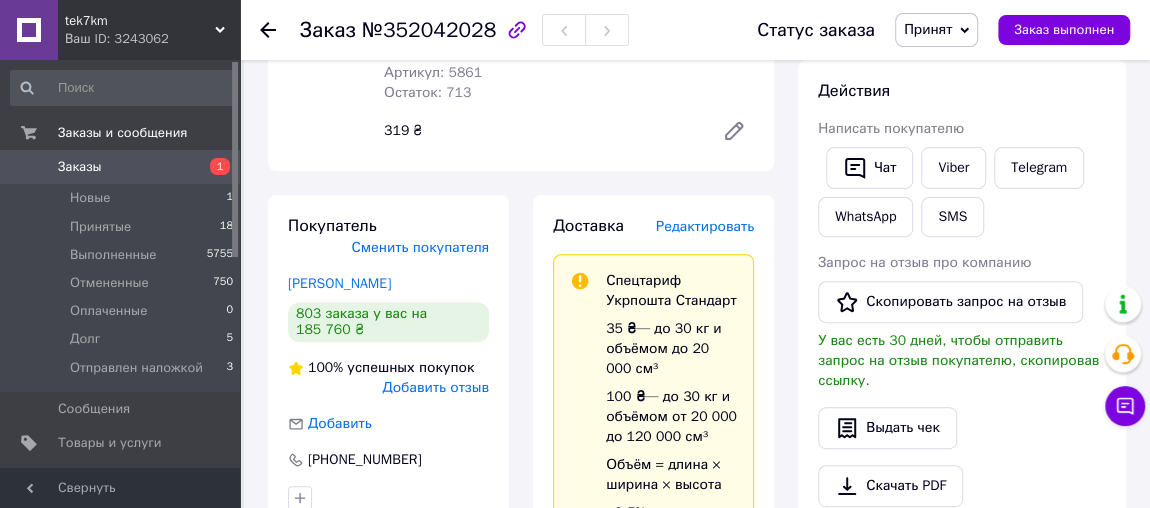 click on "Редактировать" at bounding box center [705, 226] 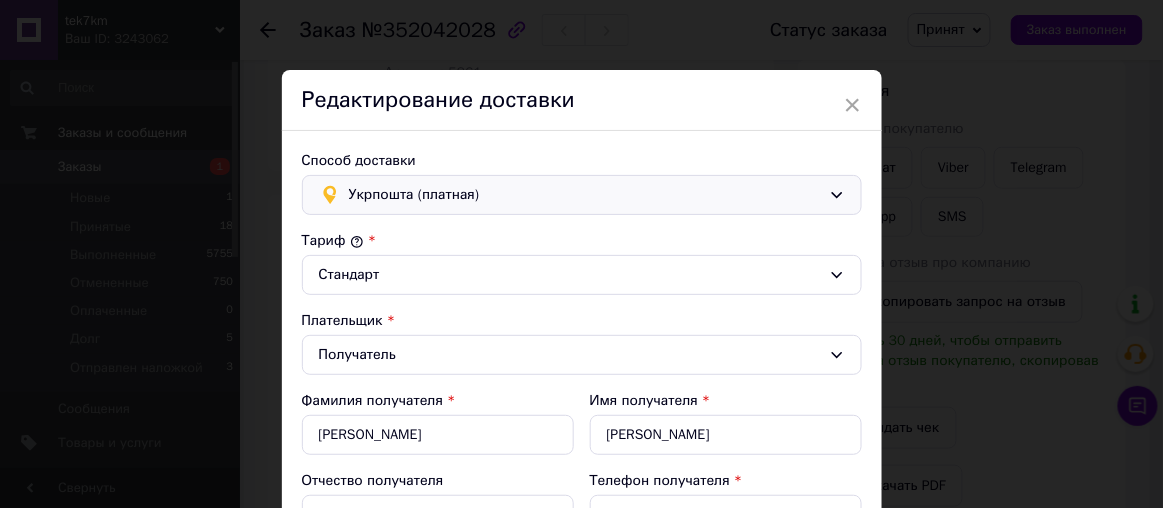 click on "Укрпошта (платная)" at bounding box center [585, 195] 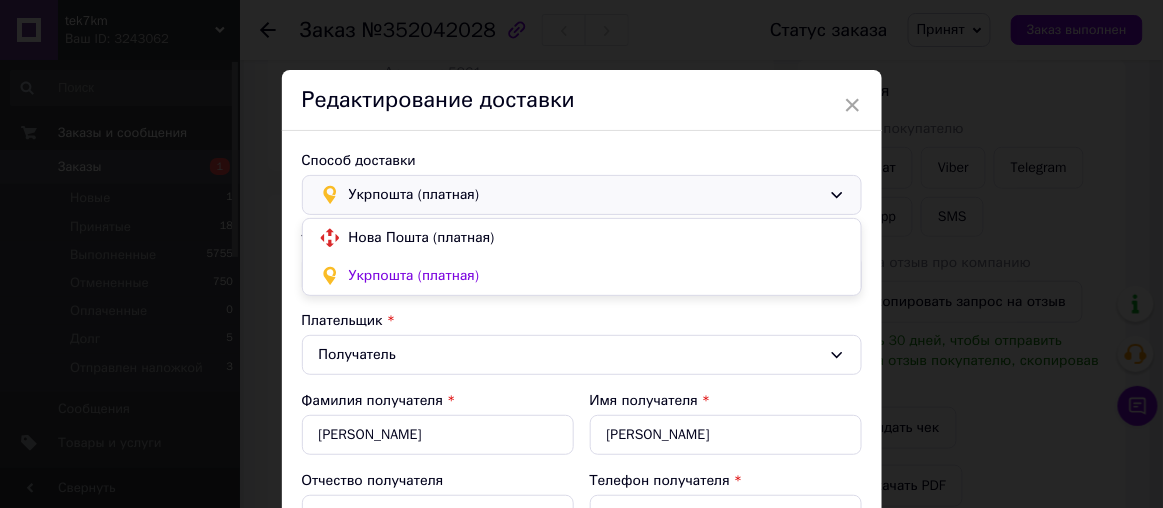 click on "Нова Пошта (платная)" at bounding box center (597, 238) 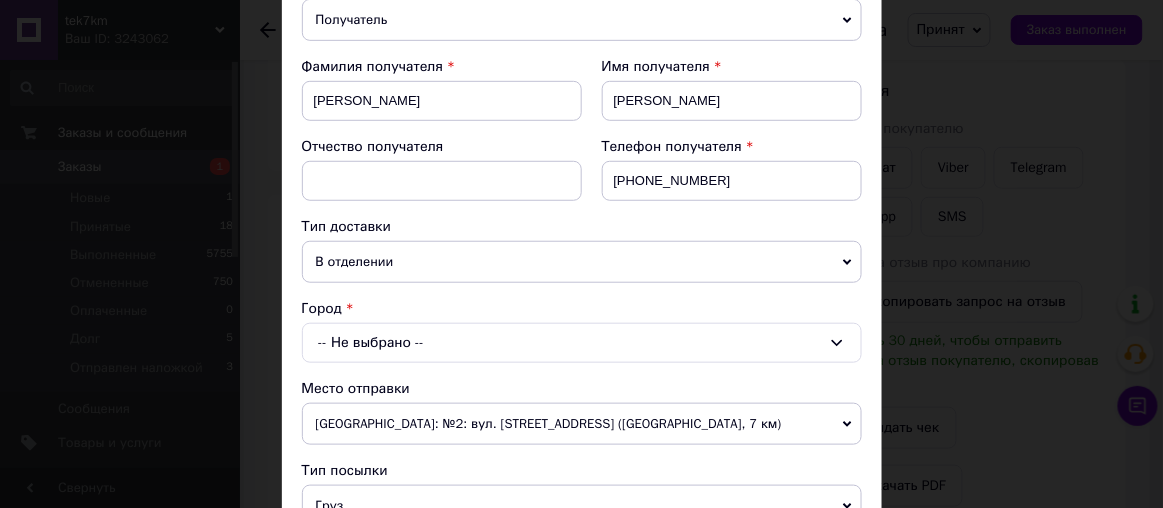 scroll, scrollTop: 296, scrollLeft: 0, axis: vertical 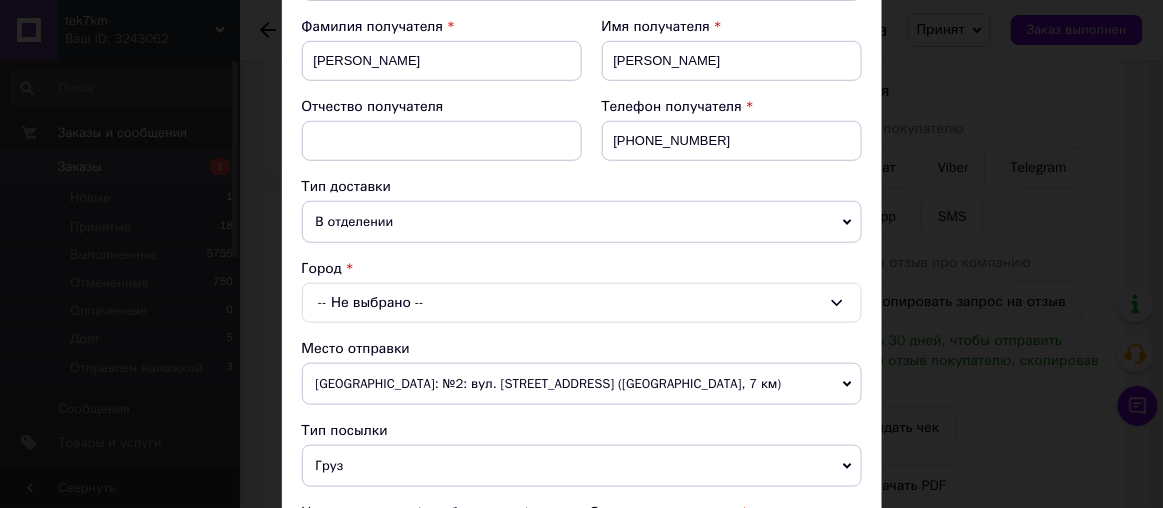 click on "В отделении" at bounding box center (582, 222) 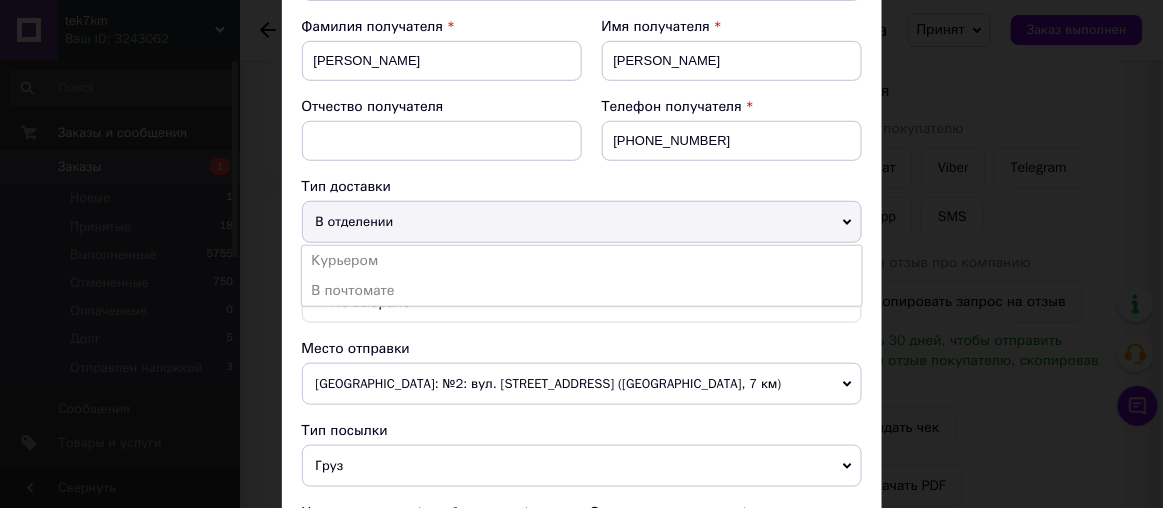 click on "Отчество получателя" at bounding box center [442, 137] 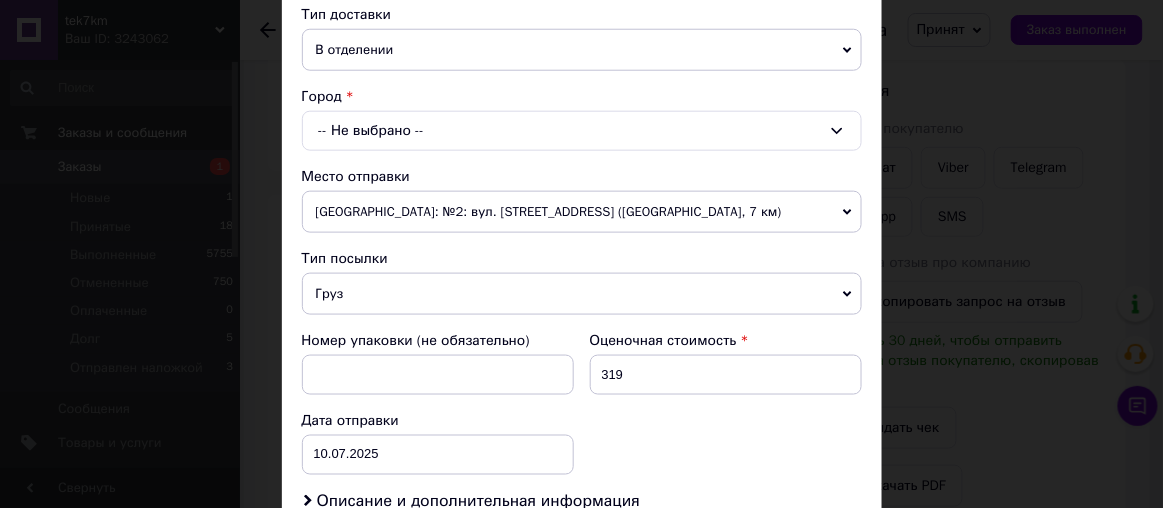 scroll, scrollTop: 478, scrollLeft: 0, axis: vertical 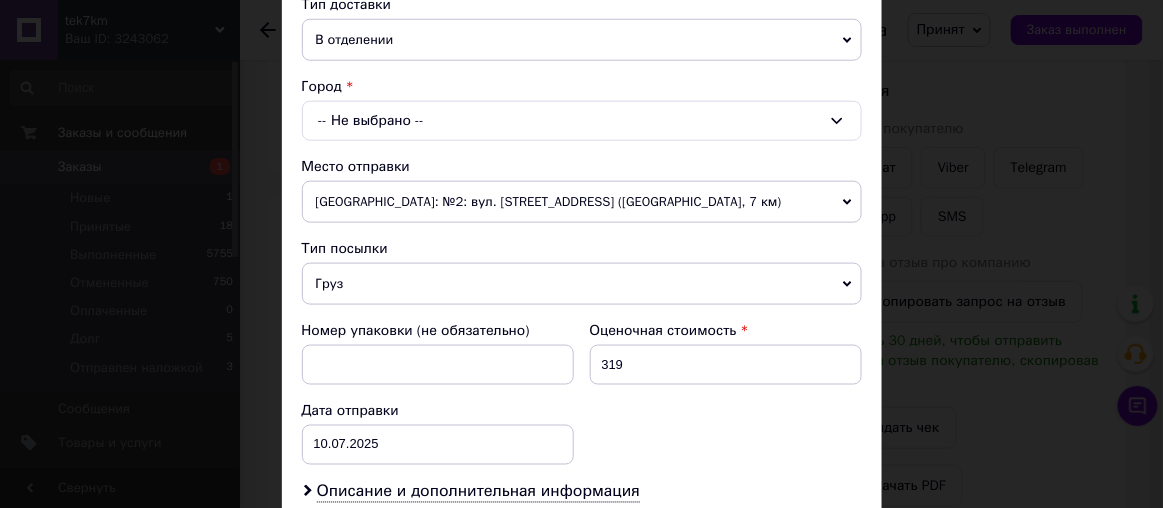 click on "-- Не выбрано --" at bounding box center (582, 121) 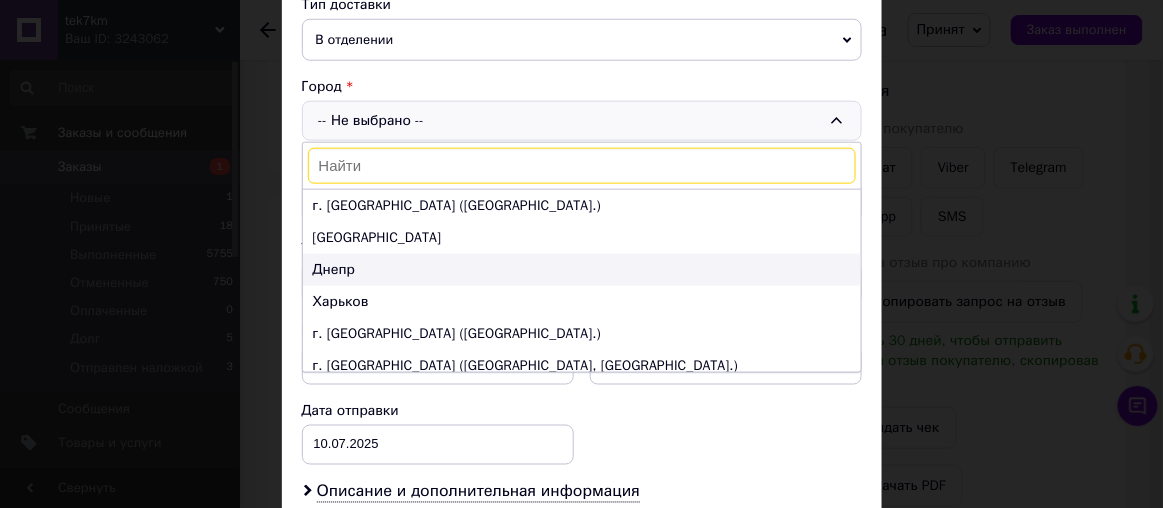 click on "Днепр" at bounding box center [582, 270] 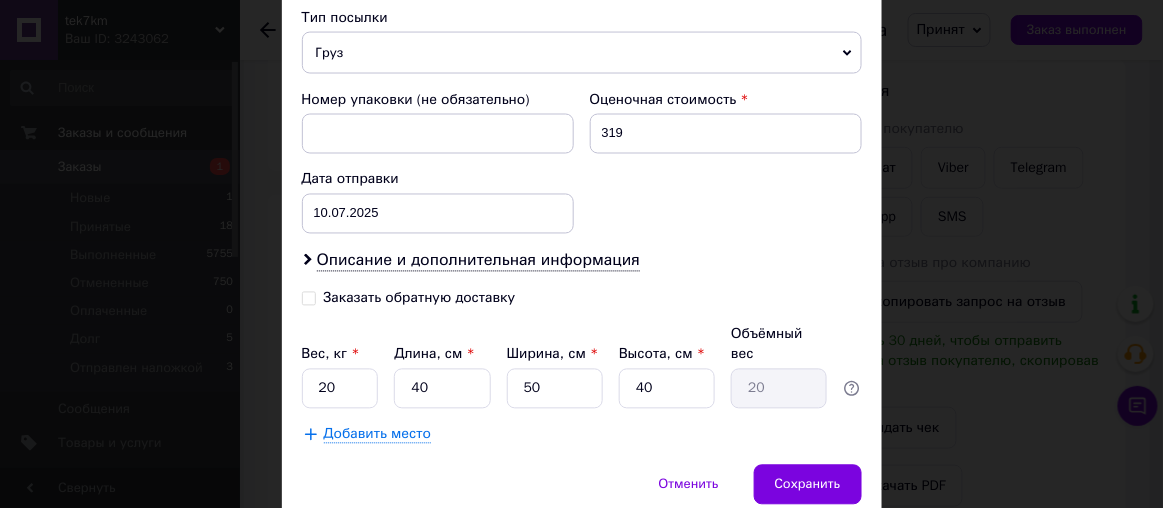 scroll, scrollTop: 842, scrollLeft: 0, axis: vertical 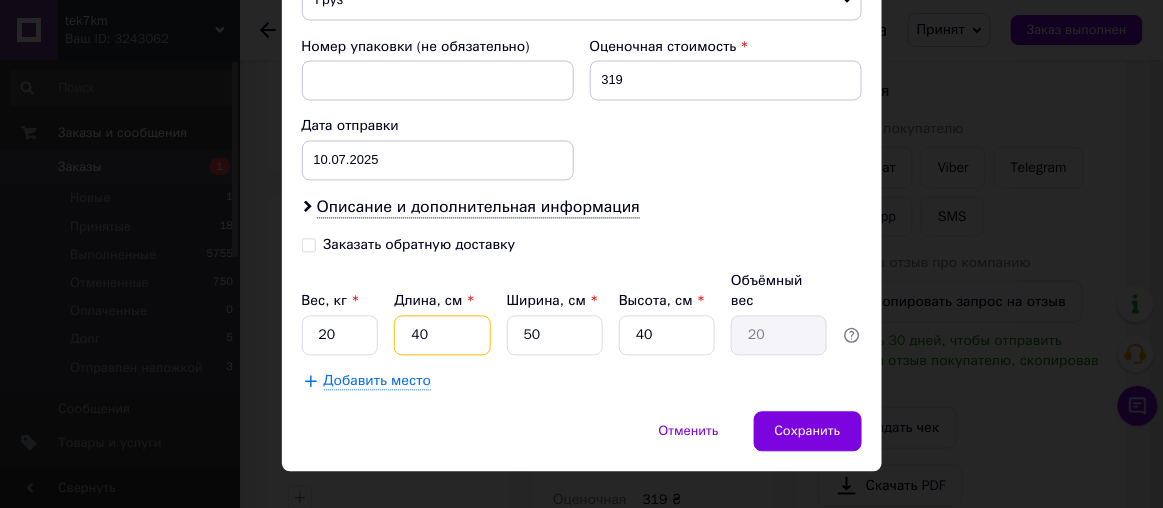 drag, startPoint x: 429, startPoint y: 308, endPoint x: 409, endPoint y: 302, distance: 20.880613 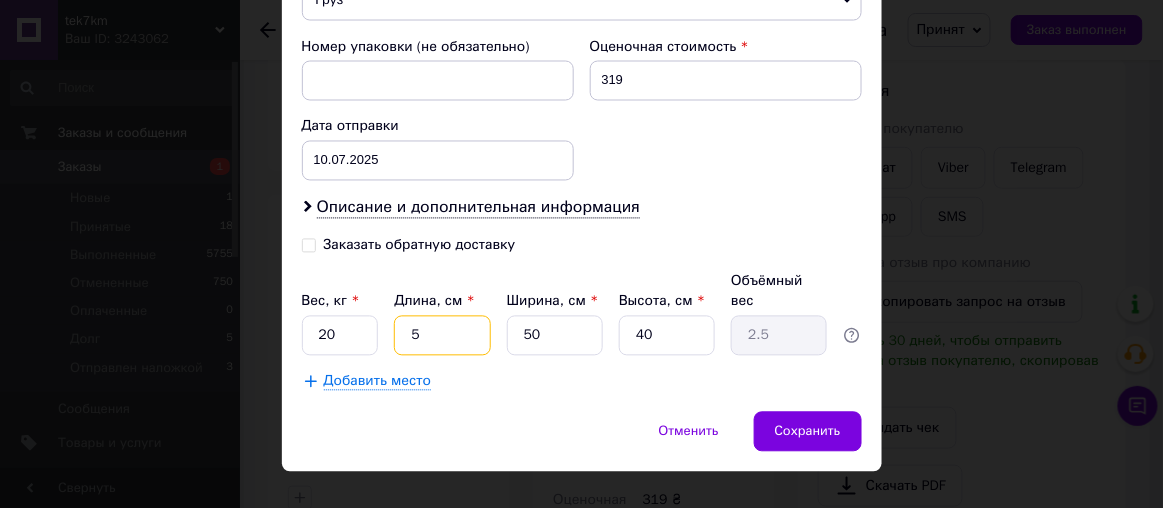 type on "57" 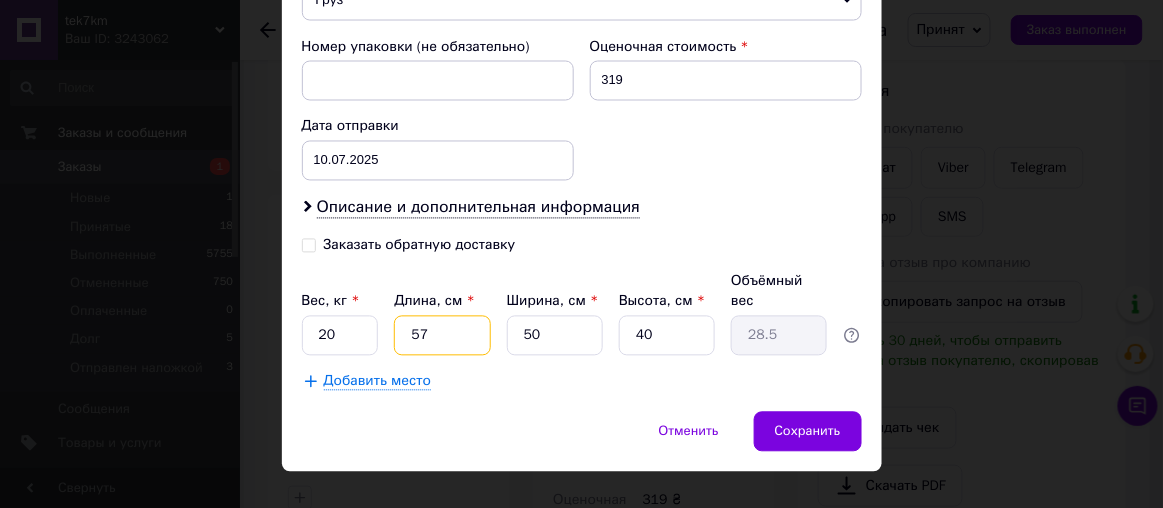 type on "57" 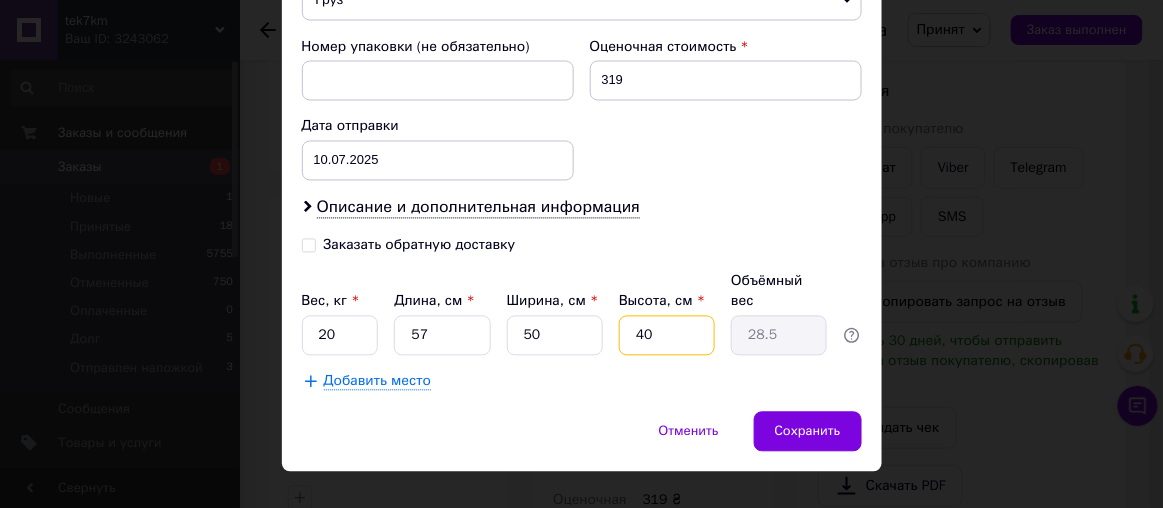 drag, startPoint x: 655, startPoint y: 307, endPoint x: 634, endPoint y: 305, distance: 21.095022 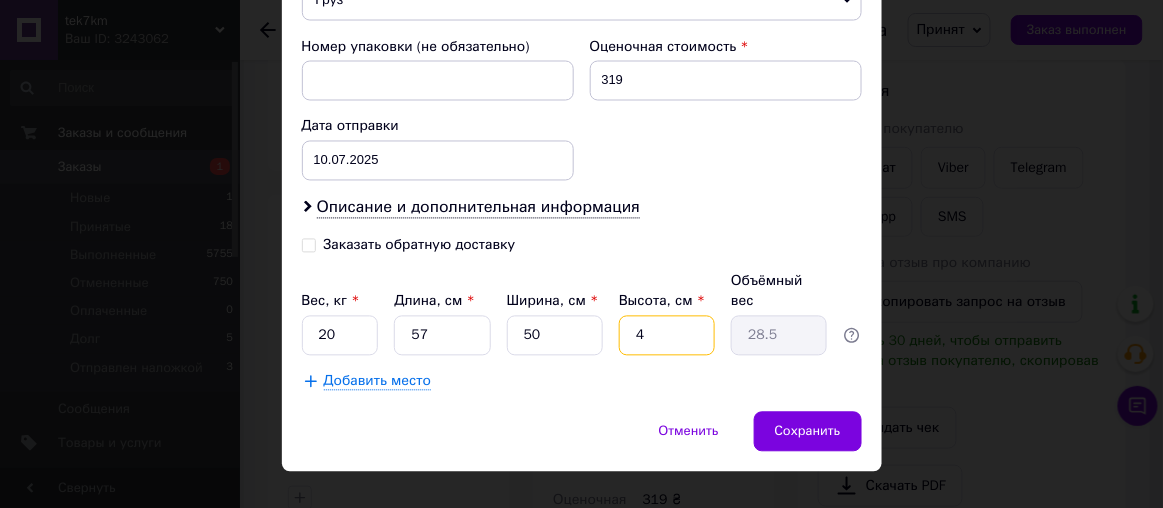 type on "2.85" 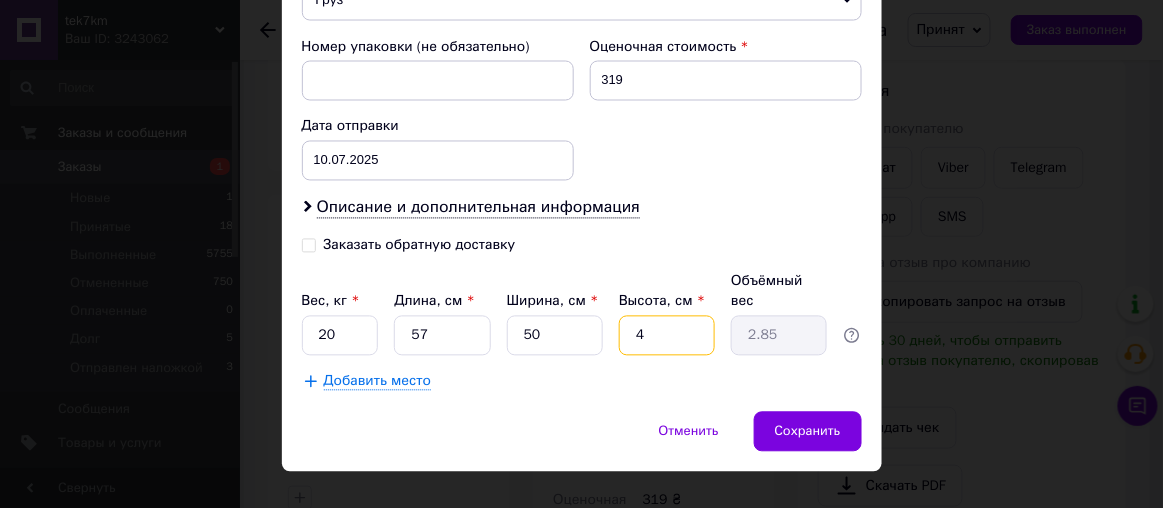 type on "48" 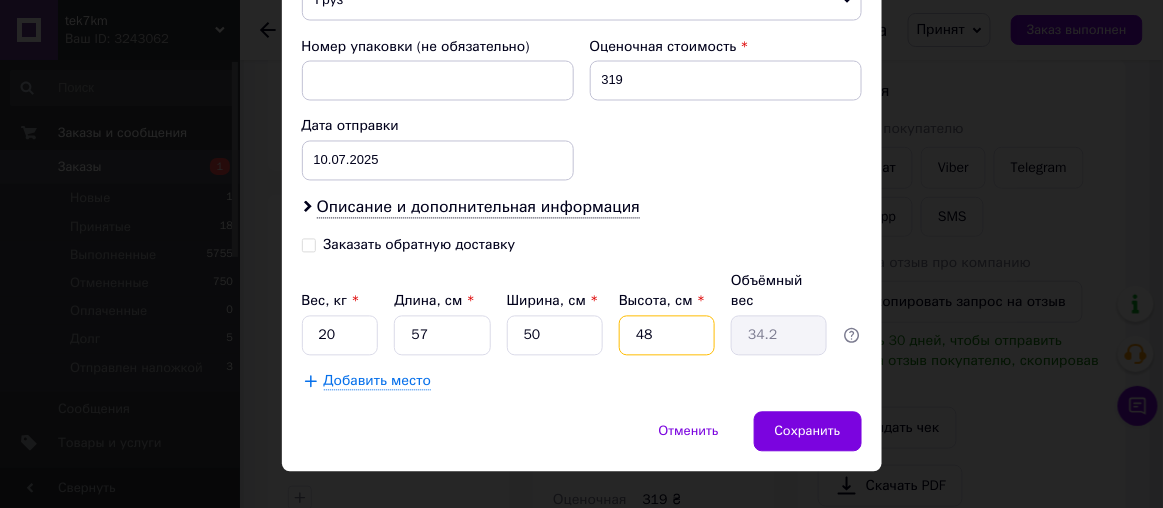 drag, startPoint x: 654, startPoint y: 300, endPoint x: 641, endPoint y: 294, distance: 14.3178215 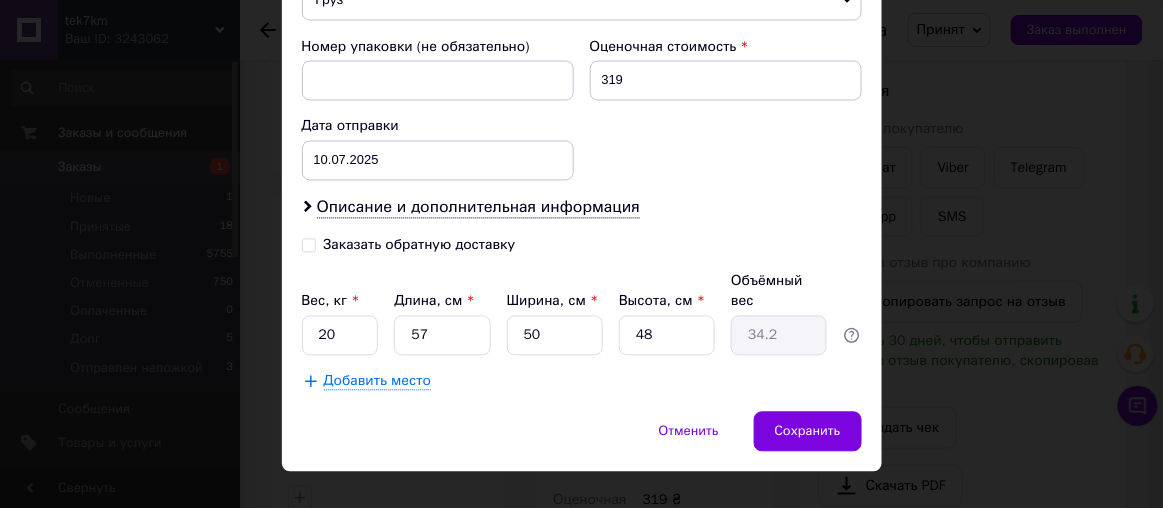 click on "Плательщик Получатель Отправитель Фамилия получателя Бондар Имя получателя Рувим Отчество получателя Телефон получателя +380678104676 Тип доставки В отделении Курьером В почтомате Город Днепр Отделение -- Не выбрано -- Место отправки Одеса: №2: вул. Базова, 16 (Промринок, 7 км) Нет совпадений. Попробуйте изменить условия поиска Добавить еще место отправки Тип посылки Груз Документы Номер упаковки (не обязательно) Оценочная стоимость 319 Дата отправки 10.07.2025 < 2025 > < Июль > Пн Вт Ср Чт Пт Сб Вс 30 1 2 3 4 5 6 7 8 9 10 11 12 13 14 15 16 17 18 19 20 21 22 23 24 25 26 27 28 29 30 31 1 2 3 4 5 6 7 8 9 10   Вес, кг   * 20   * 57" at bounding box center [582, -110] 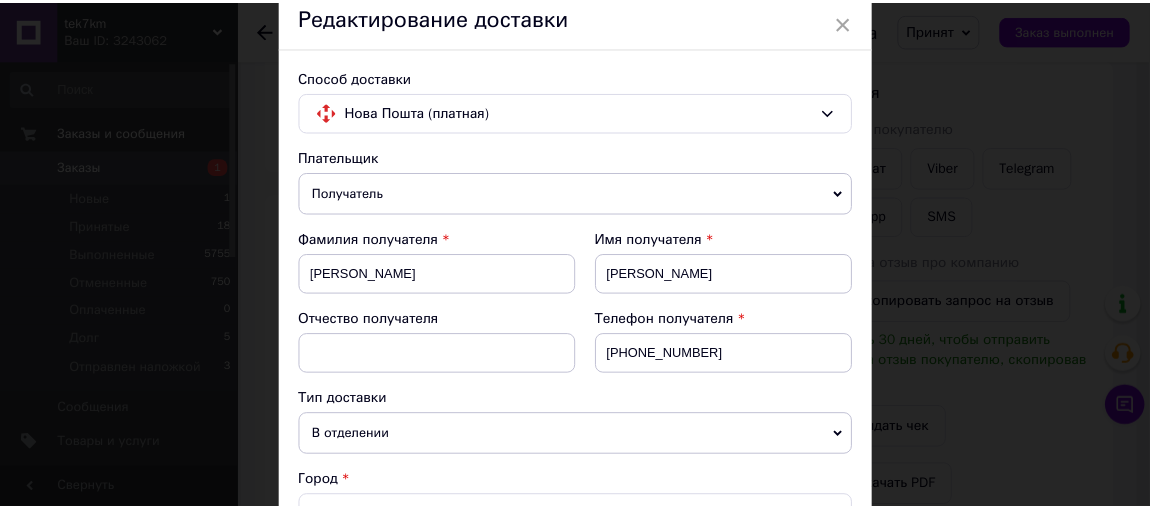 scroll, scrollTop: 0, scrollLeft: 0, axis: both 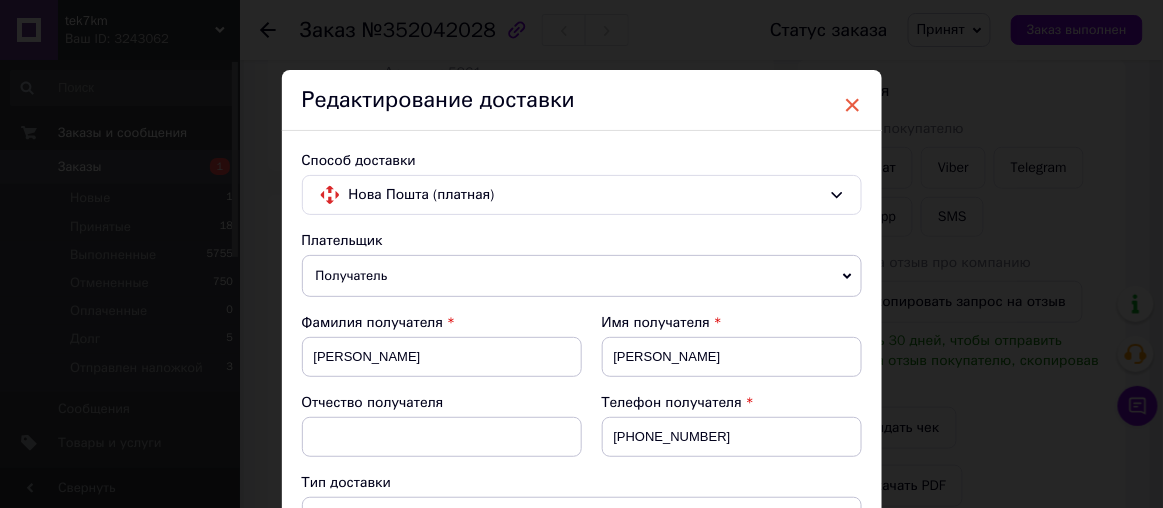click on "×" at bounding box center [853, 105] 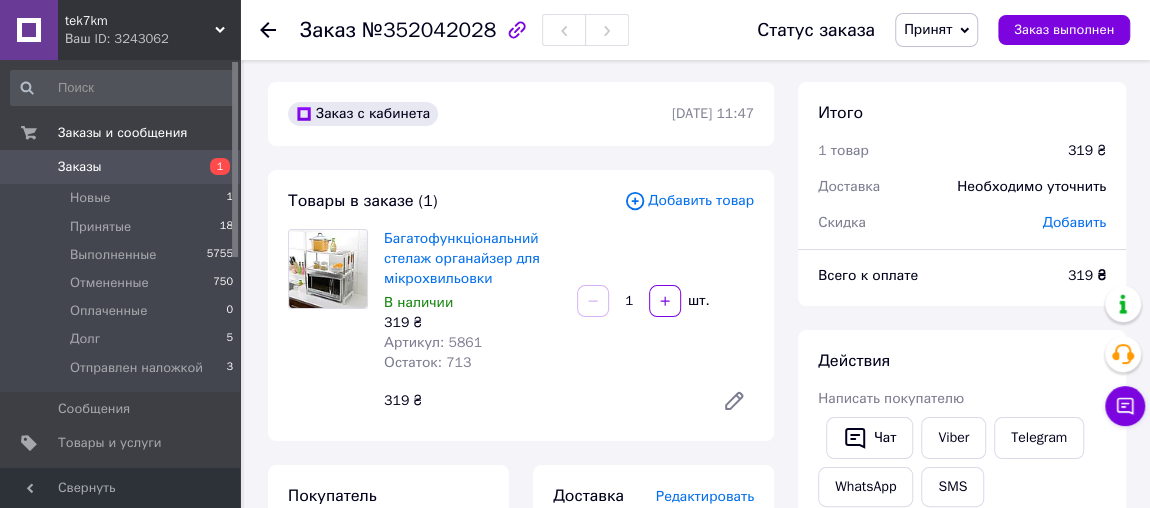 scroll, scrollTop: 0, scrollLeft: 0, axis: both 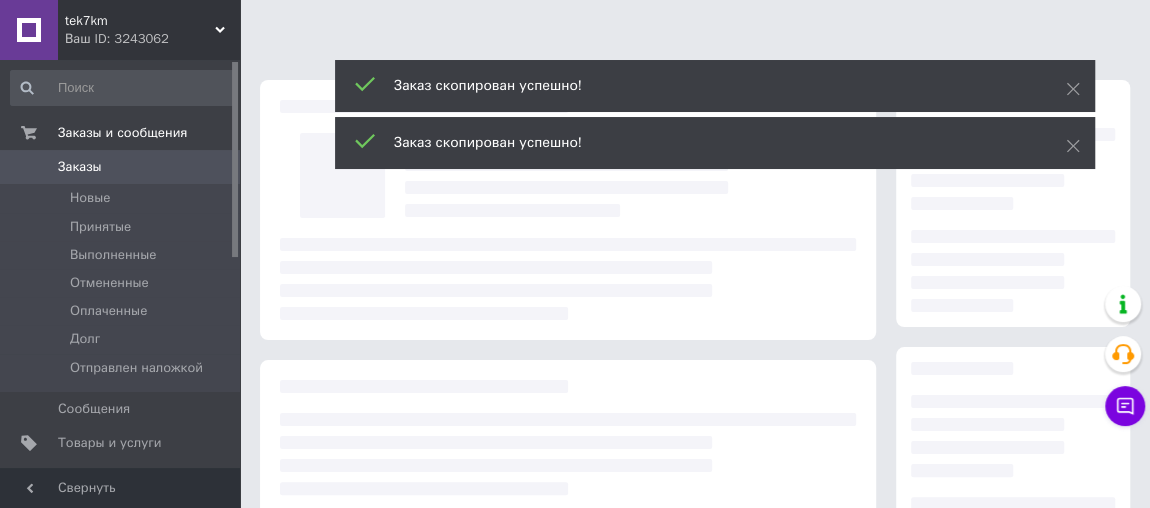 click 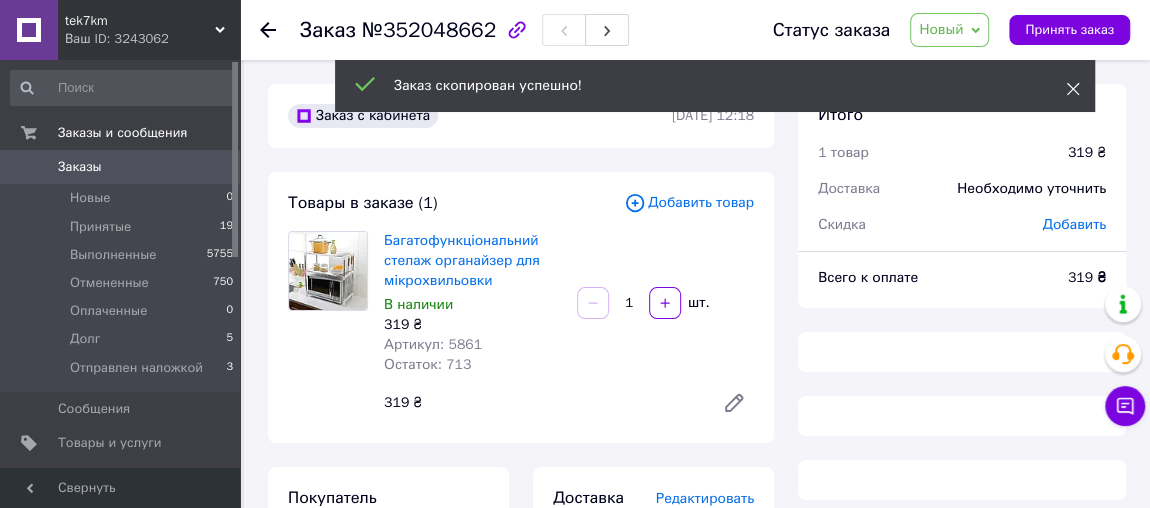 click 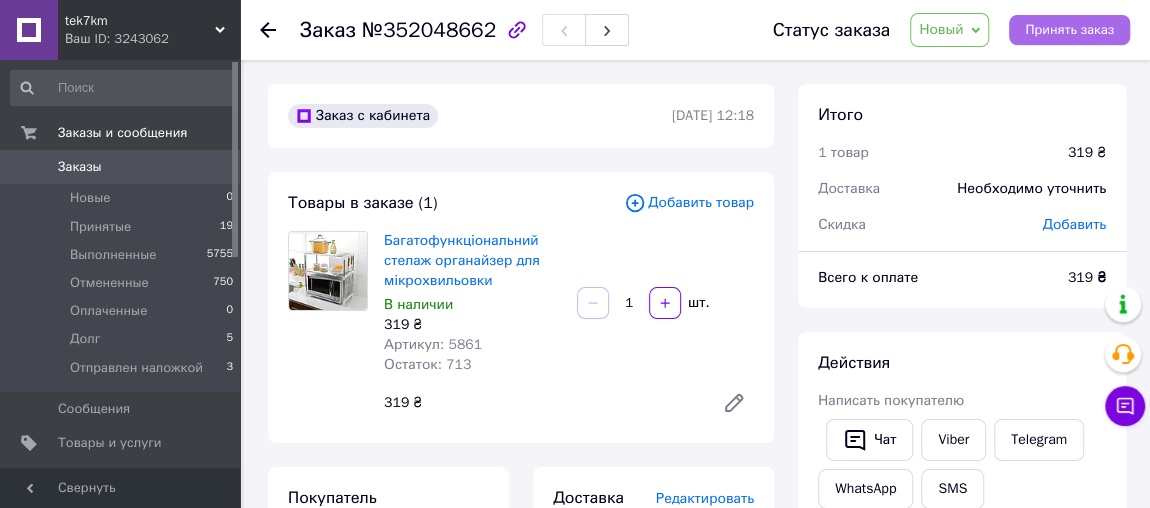 click on "Принять заказ" at bounding box center (1069, 30) 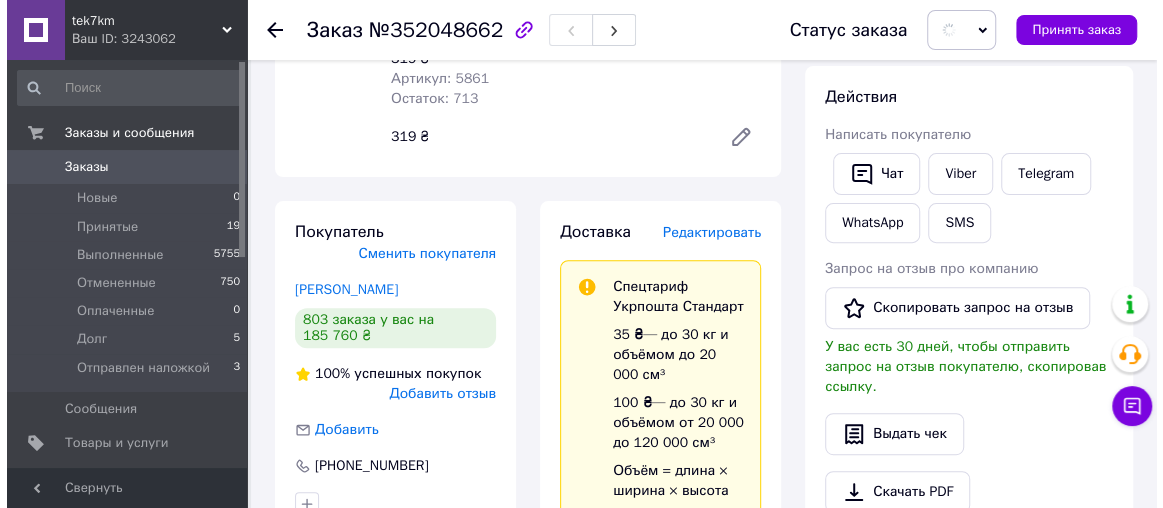scroll, scrollTop: 272, scrollLeft: 0, axis: vertical 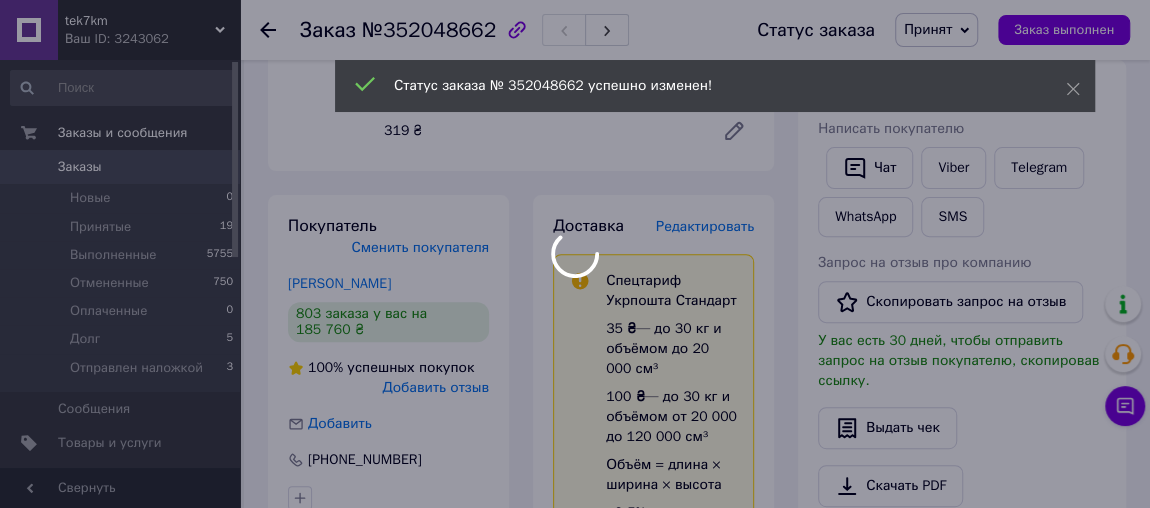 click at bounding box center (575, 254) 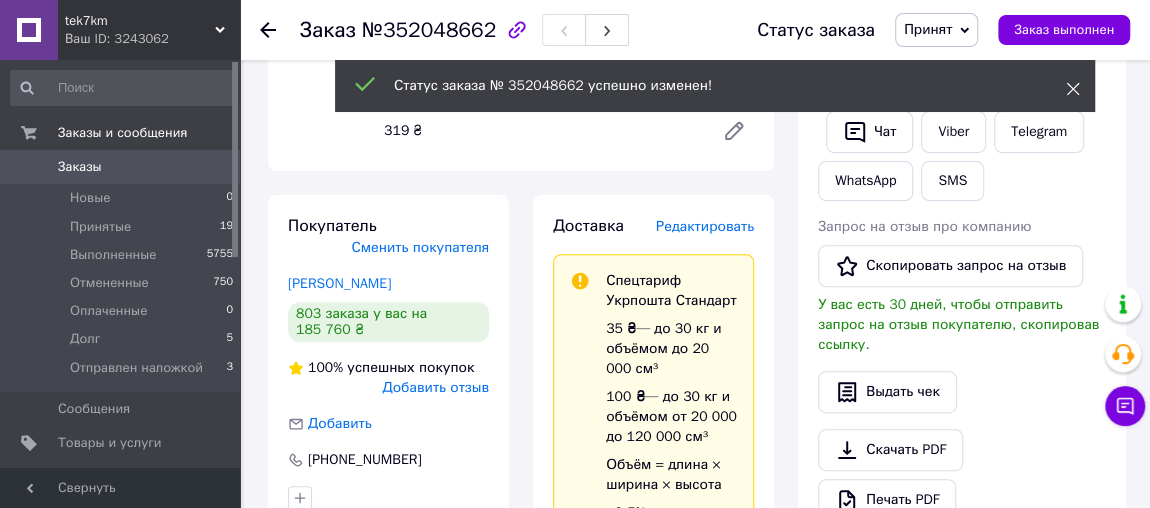 click 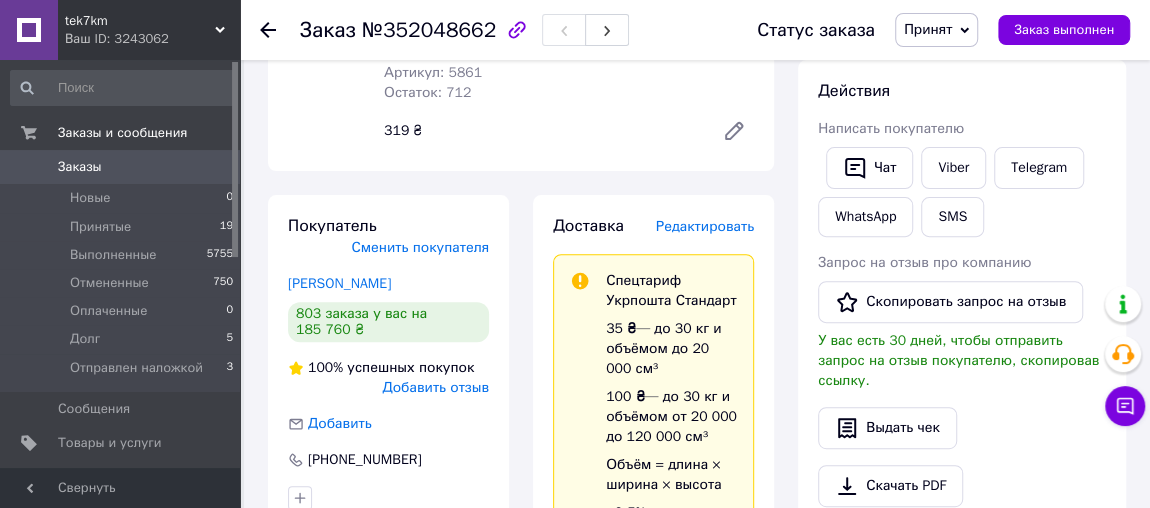click on "Редактировать" at bounding box center [705, 226] 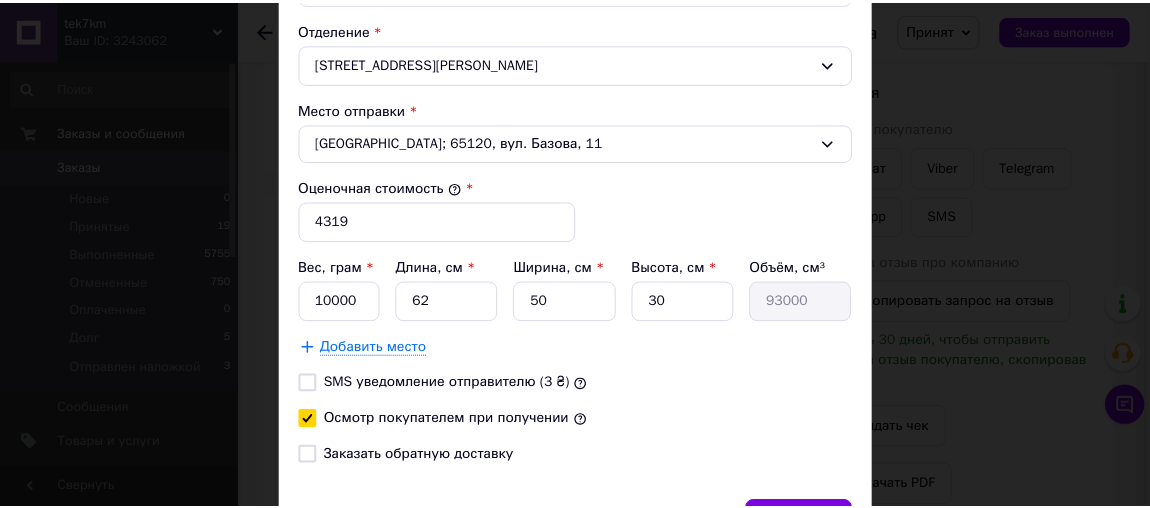scroll, scrollTop: 727, scrollLeft: 0, axis: vertical 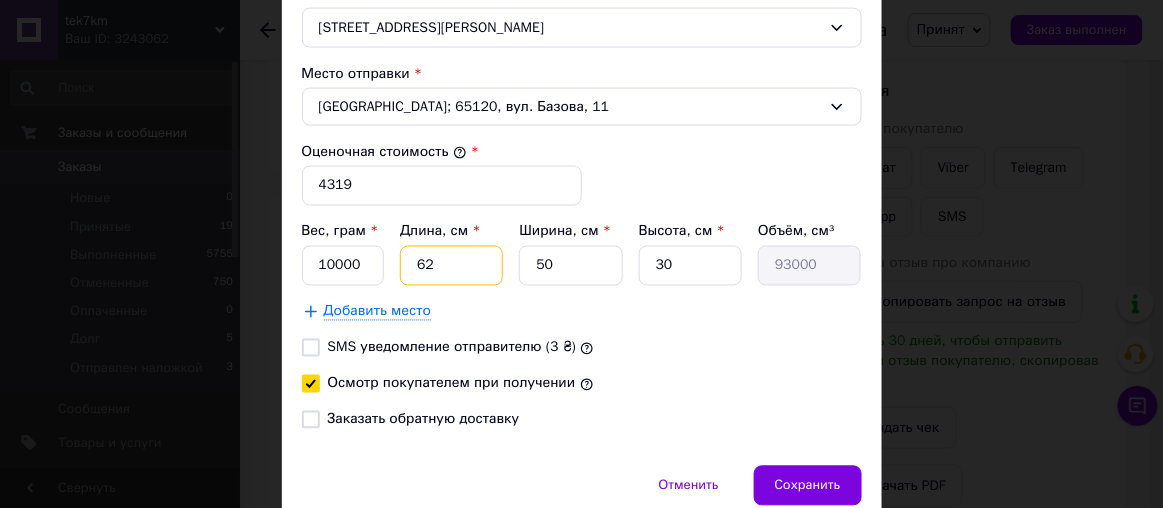 drag, startPoint x: 438, startPoint y: 248, endPoint x: 407, endPoint y: 245, distance: 31.144823 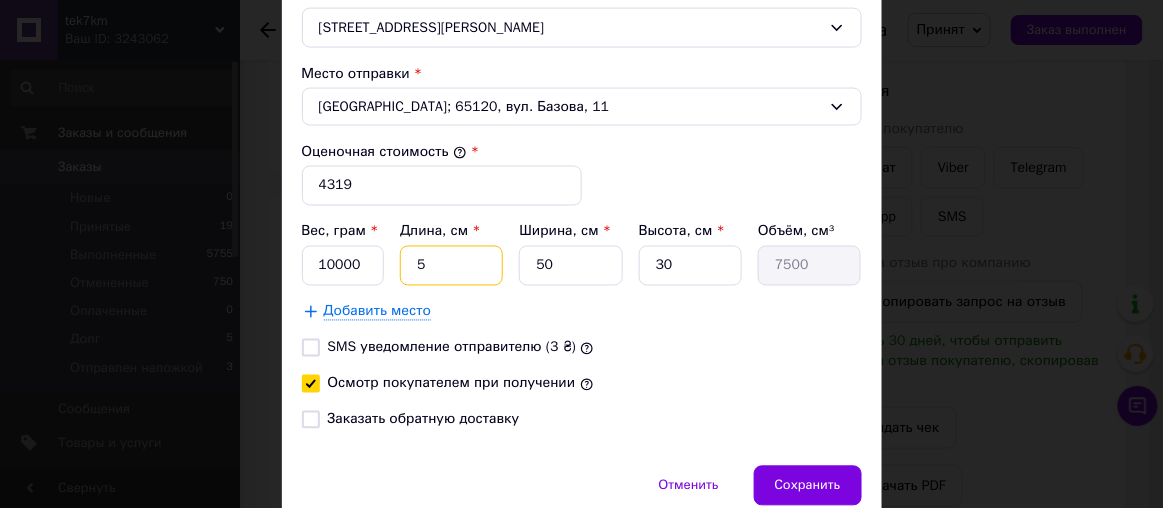 type on "57" 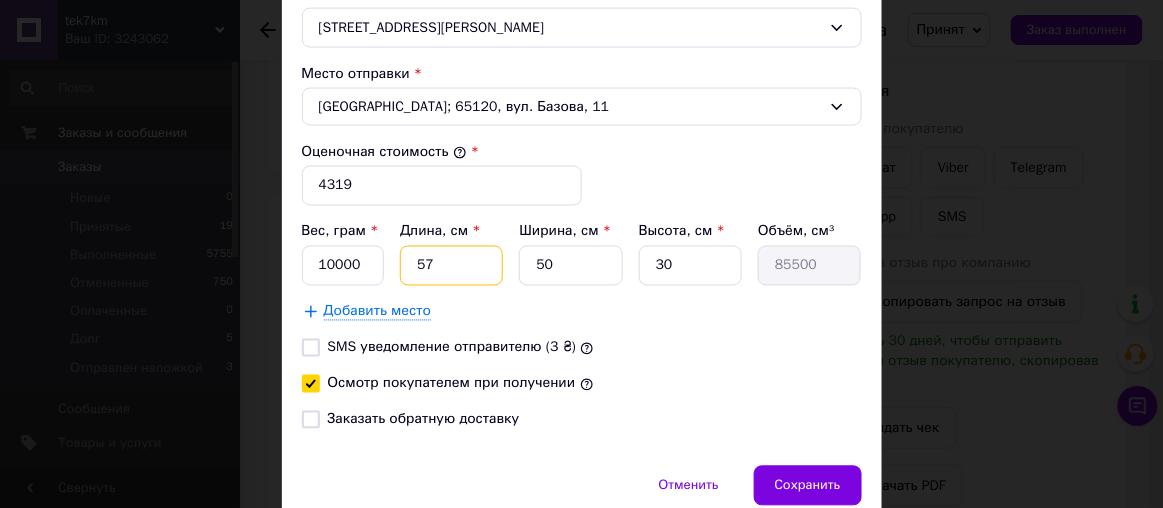 type on "57" 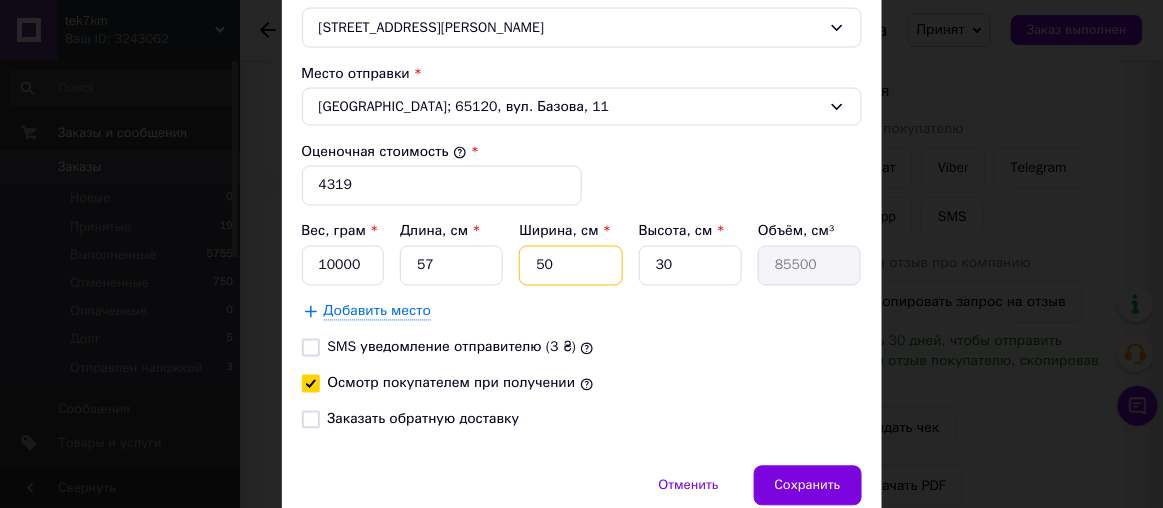 click on "50" at bounding box center (570, 266) 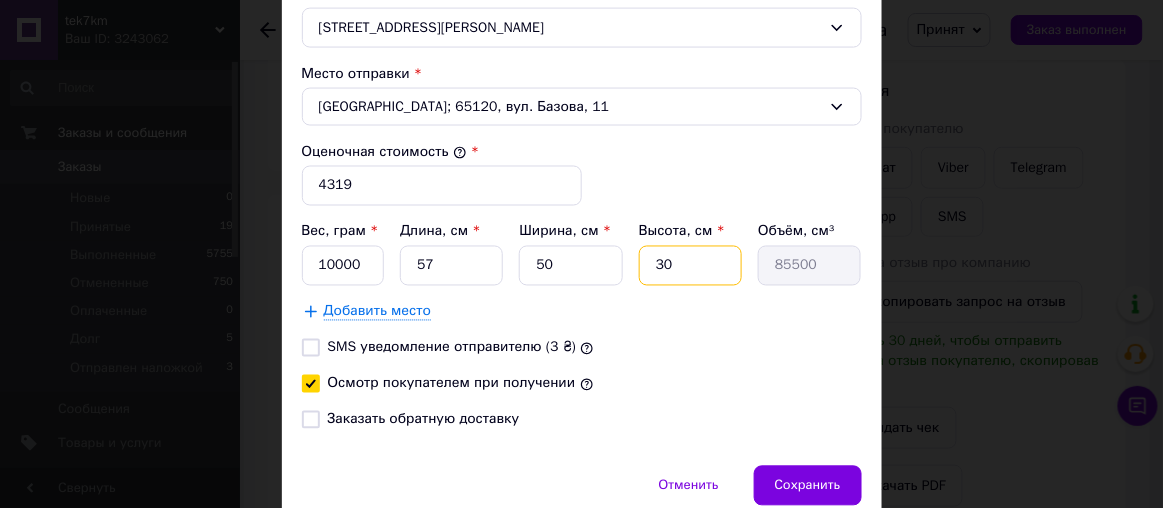 drag, startPoint x: 659, startPoint y: 250, endPoint x: 649, endPoint y: 248, distance: 10.198039 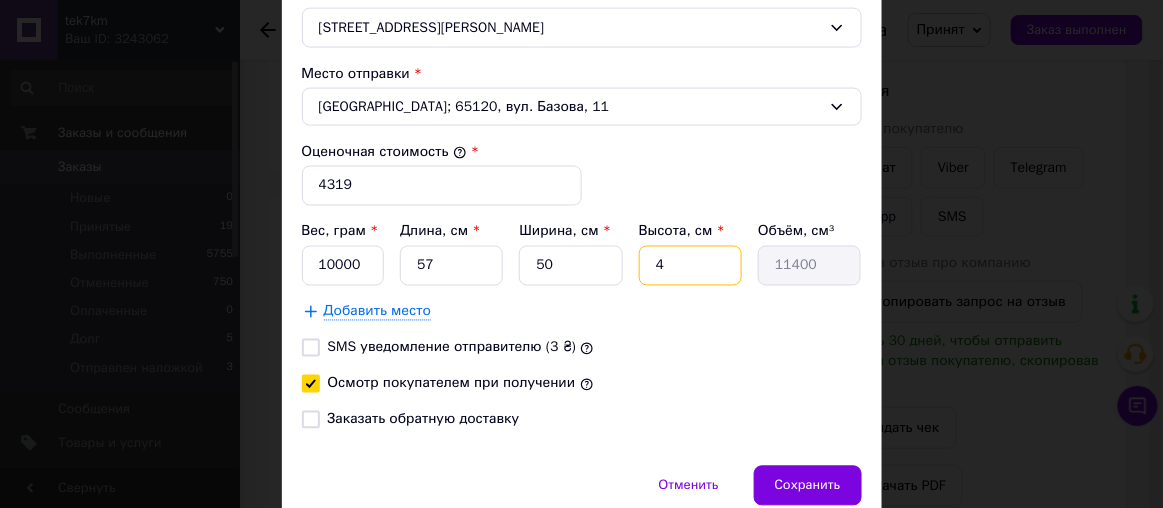 type on "49" 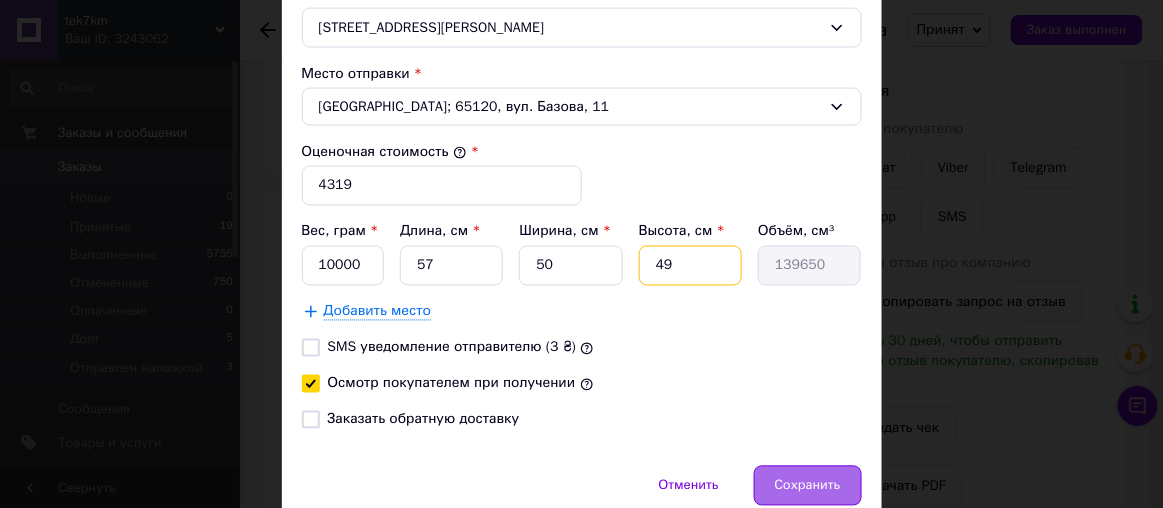 type on "49" 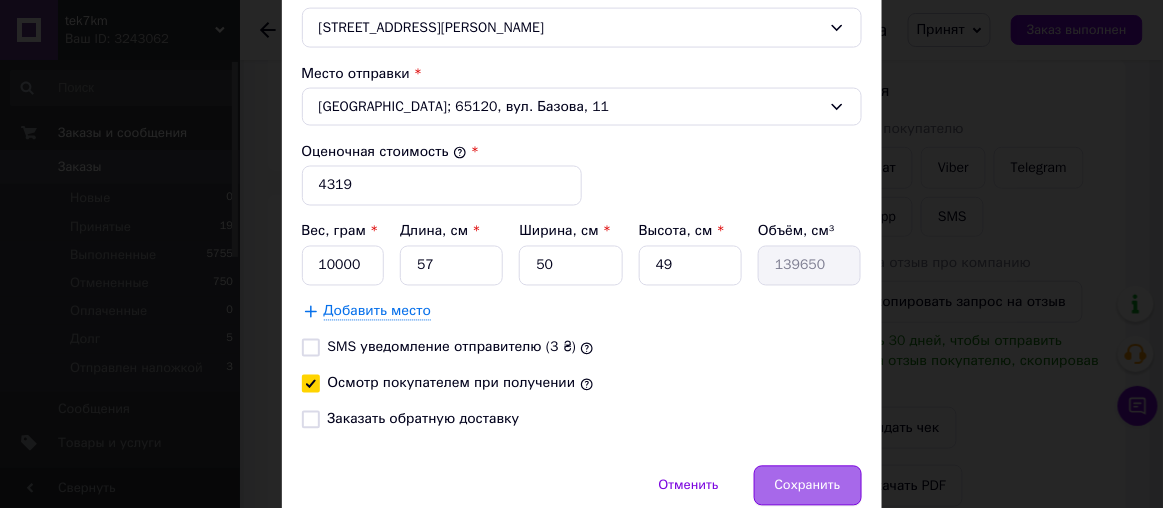 click on "Сохранить" at bounding box center [808, 486] 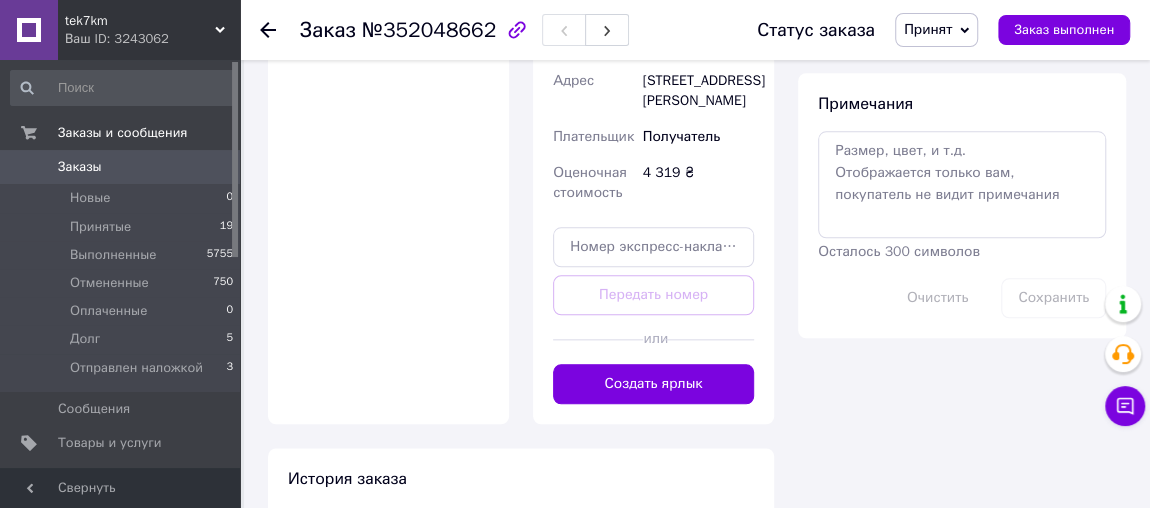 scroll, scrollTop: 1090, scrollLeft: 0, axis: vertical 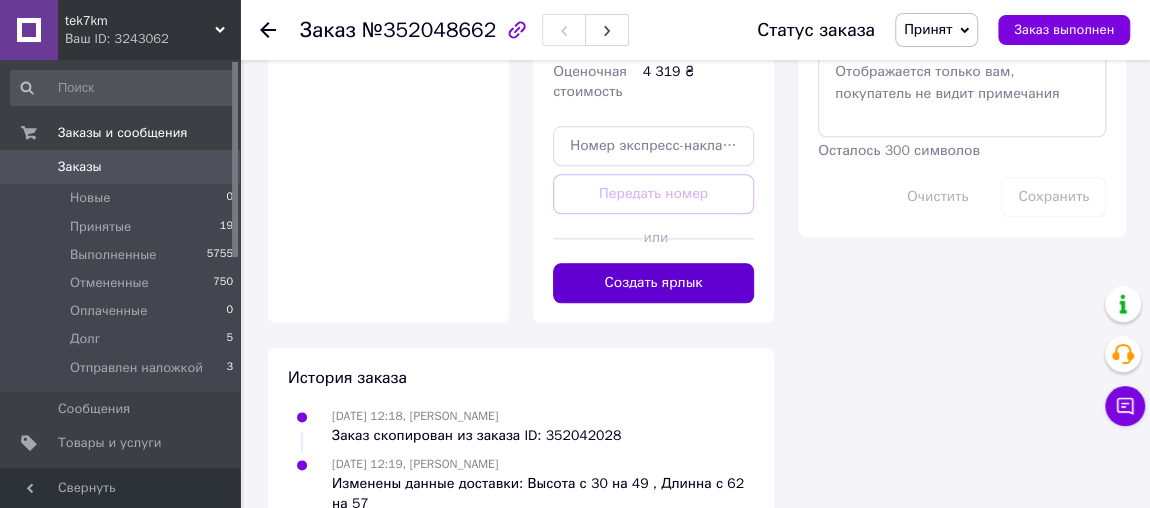 click on "Создать ярлык" at bounding box center (653, 283) 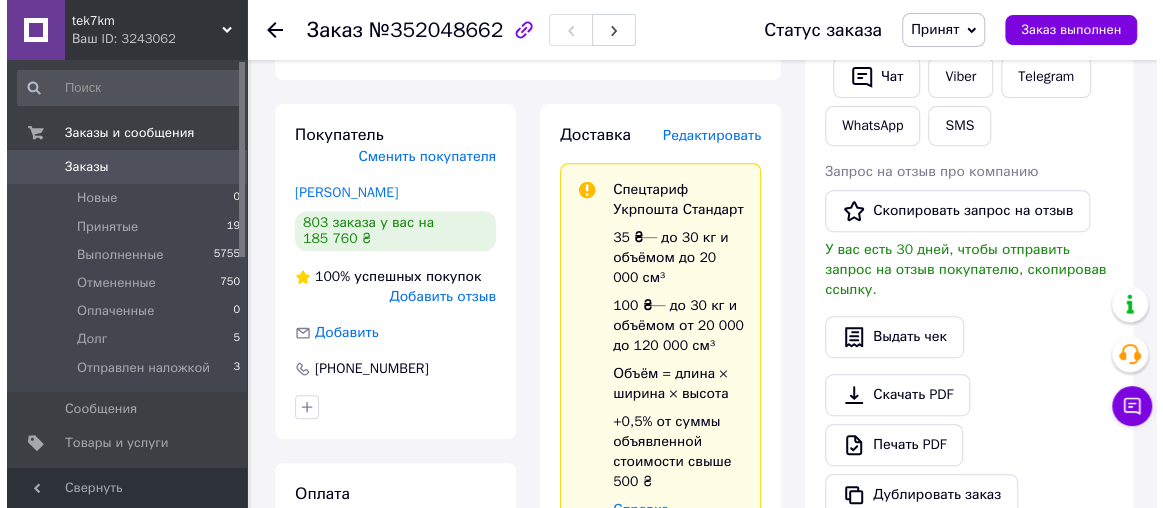scroll, scrollTop: 181, scrollLeft: 0, axis: vertical 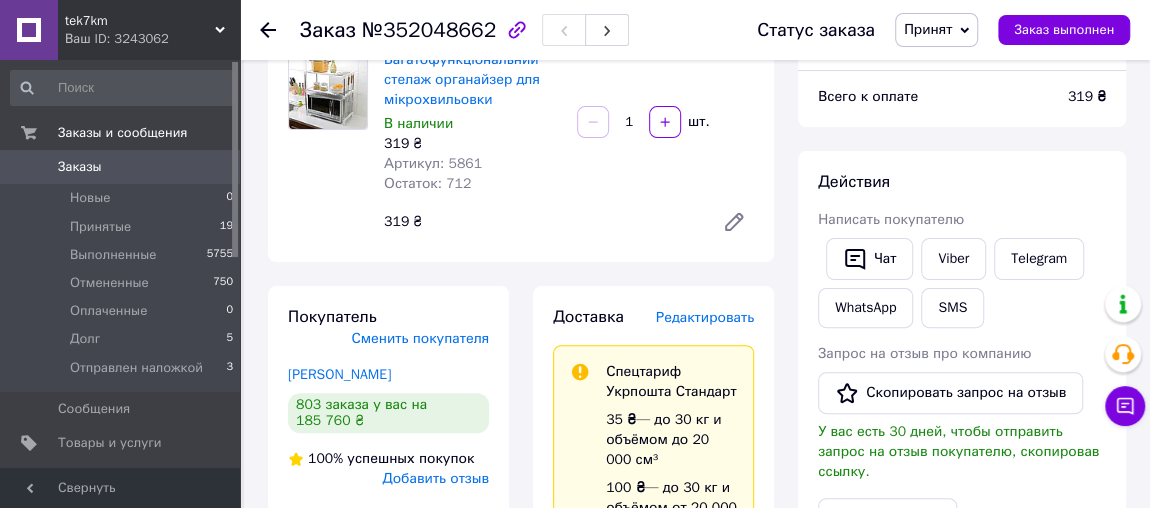 click on "Редактировать" at bounding box center [705, 317] 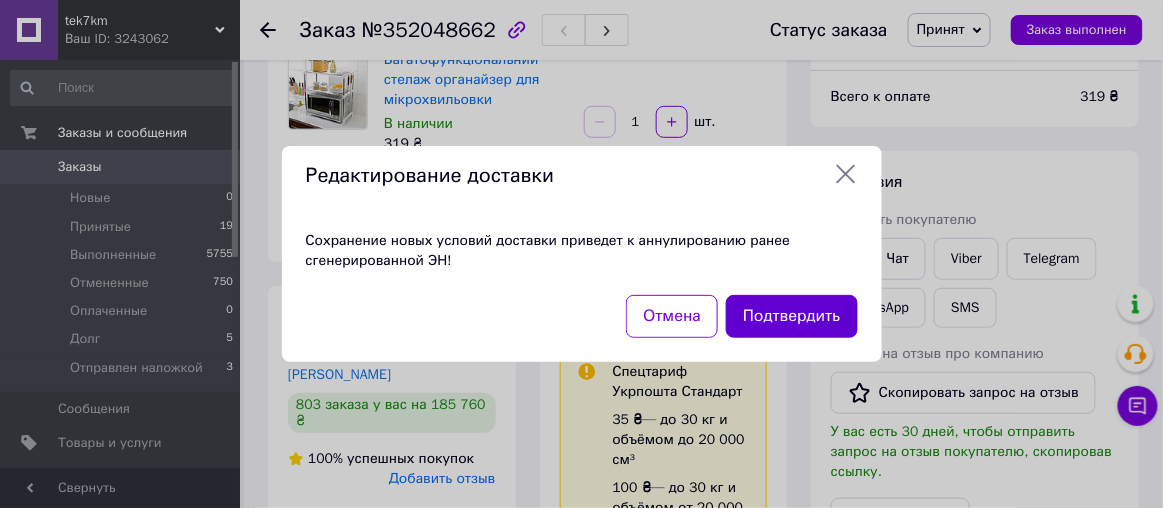 click on "Подтвердить" at bounding box center (791, 316) 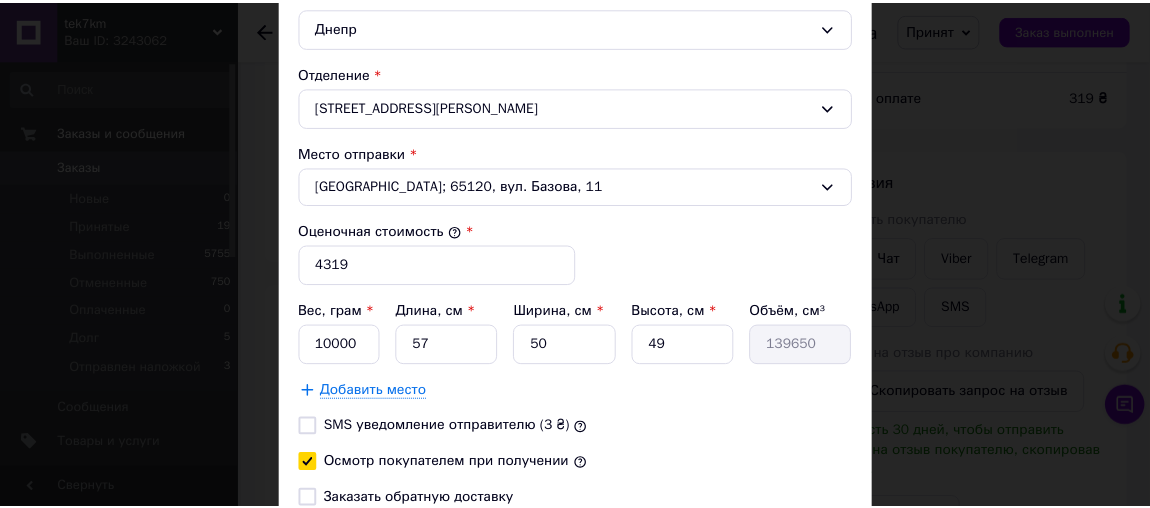 scroll, scrollTop: 804, scrollLeft: 0, axis: vertical 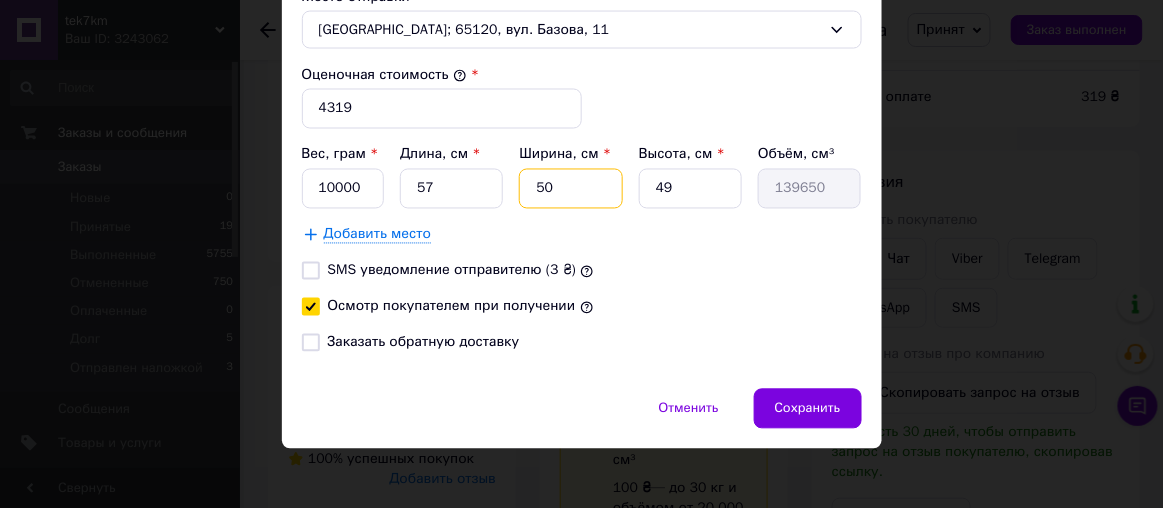 drag, startPoint x: 550, startPoint y: 171, endPoint x: 532, endPoint y: 170, distance: 18.027756 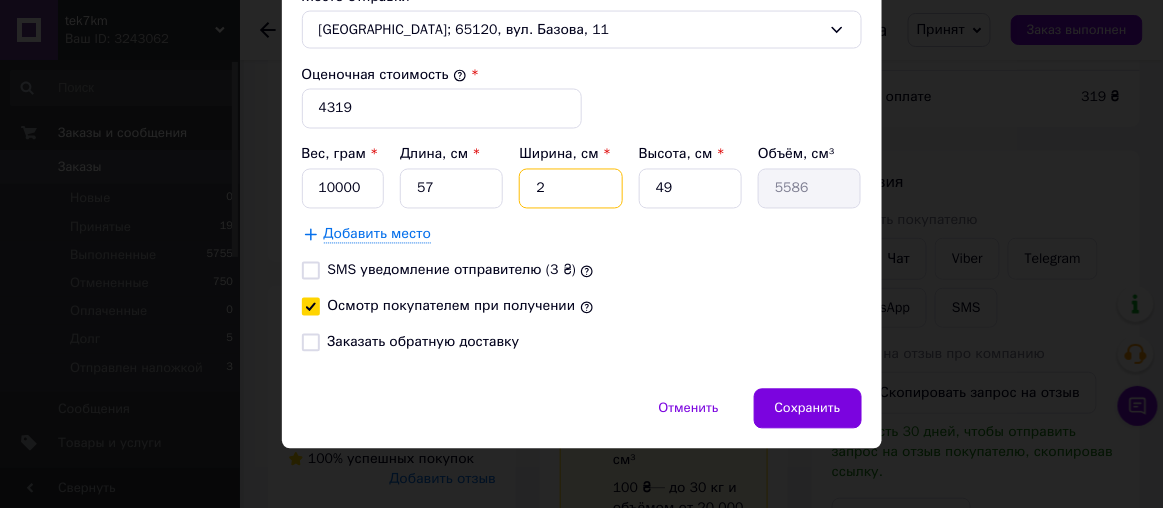 type on "25" 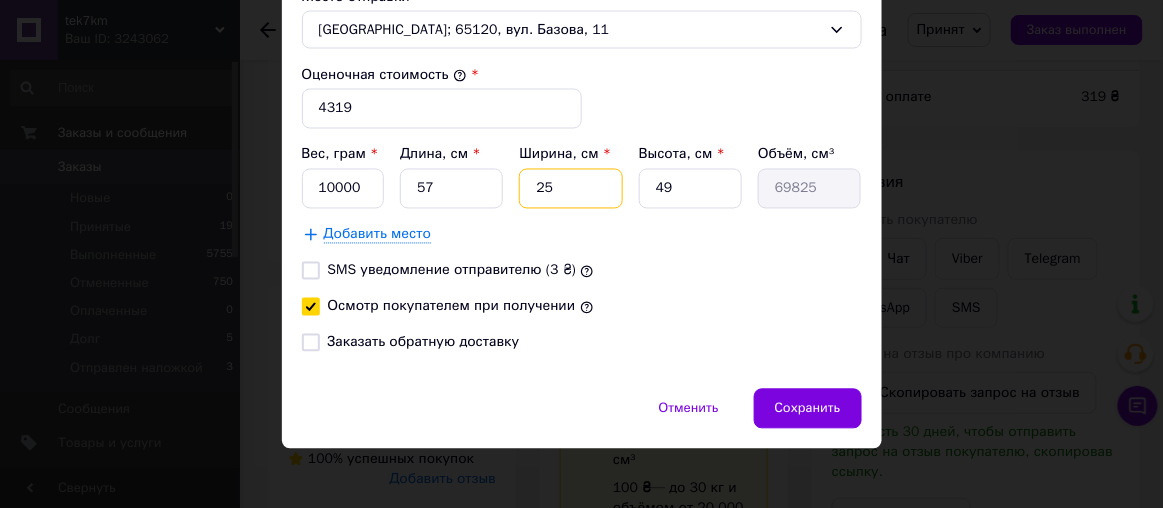 type on "25" 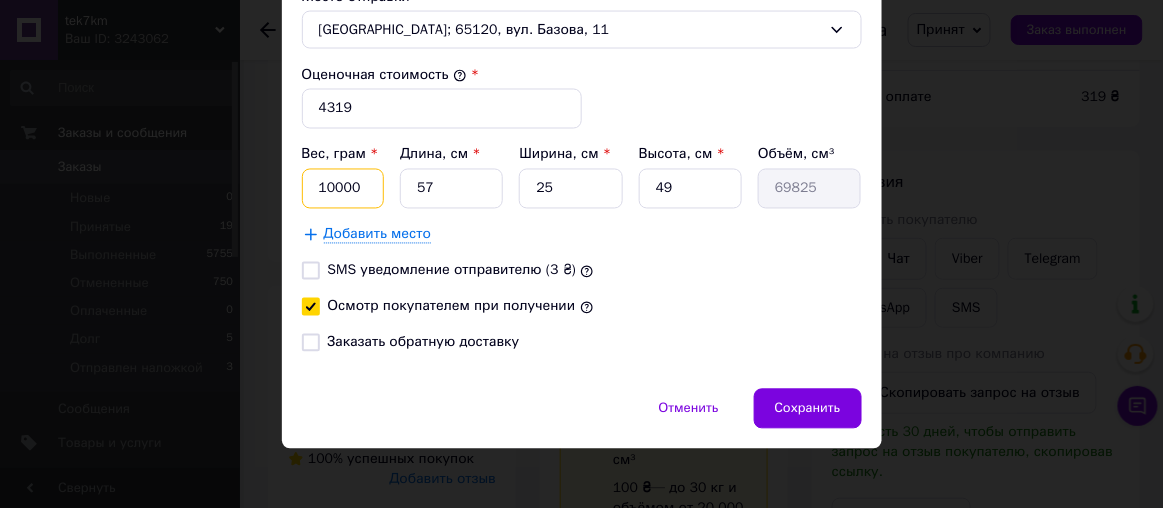 drag, startPoint x: 360, startPoint y: 184, endPoint x: 310, endPoint y: 177, distance: 50.48762 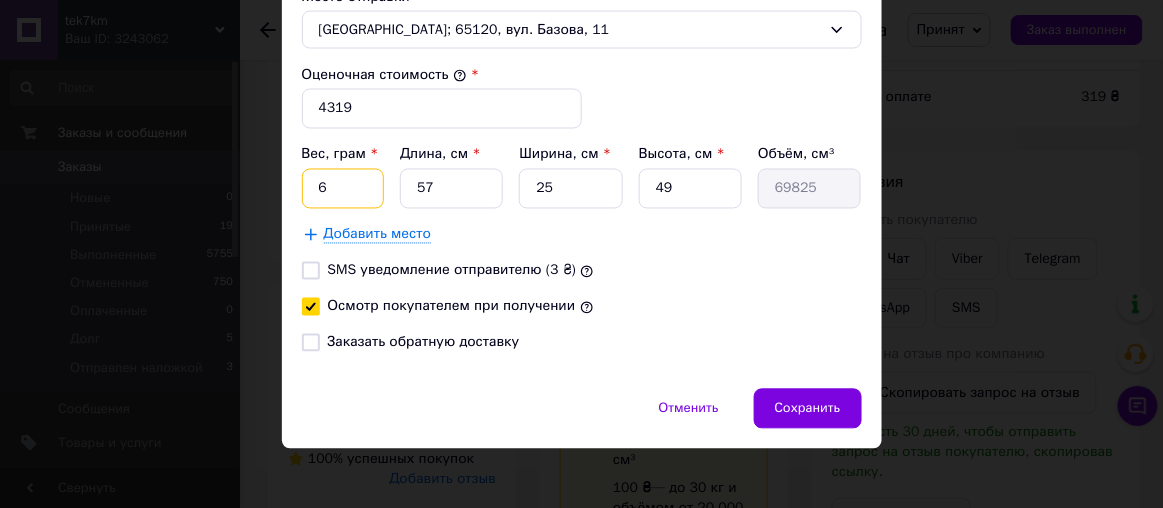 type on "6" 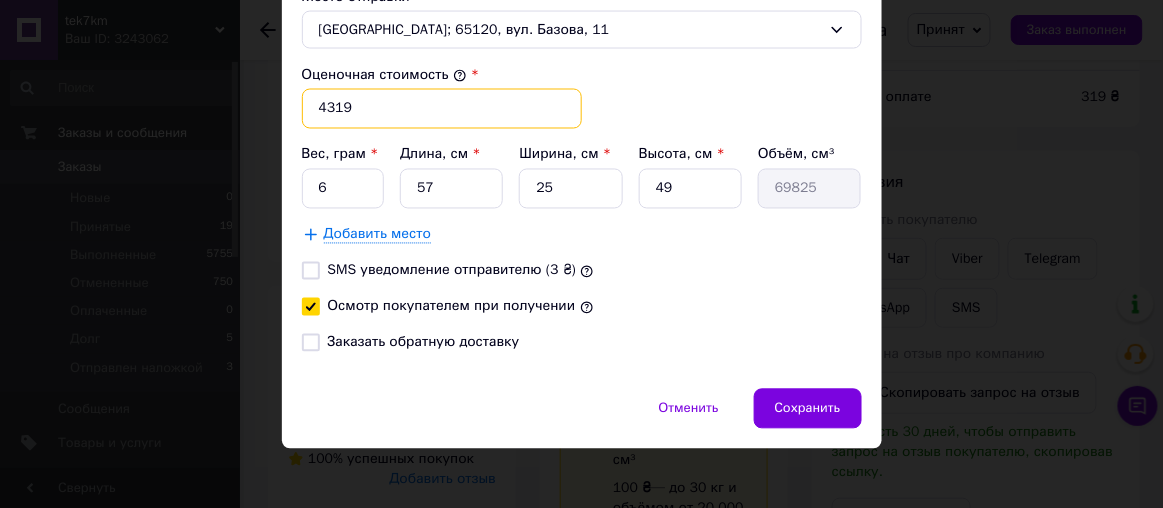 click on "4319" at bounding box center (442, 109) 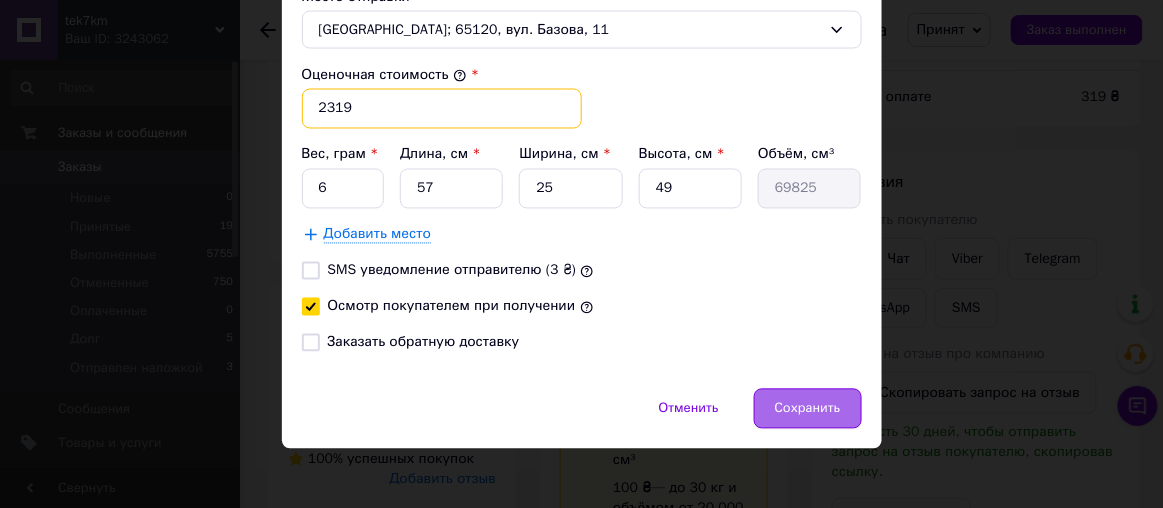 type on "2319" 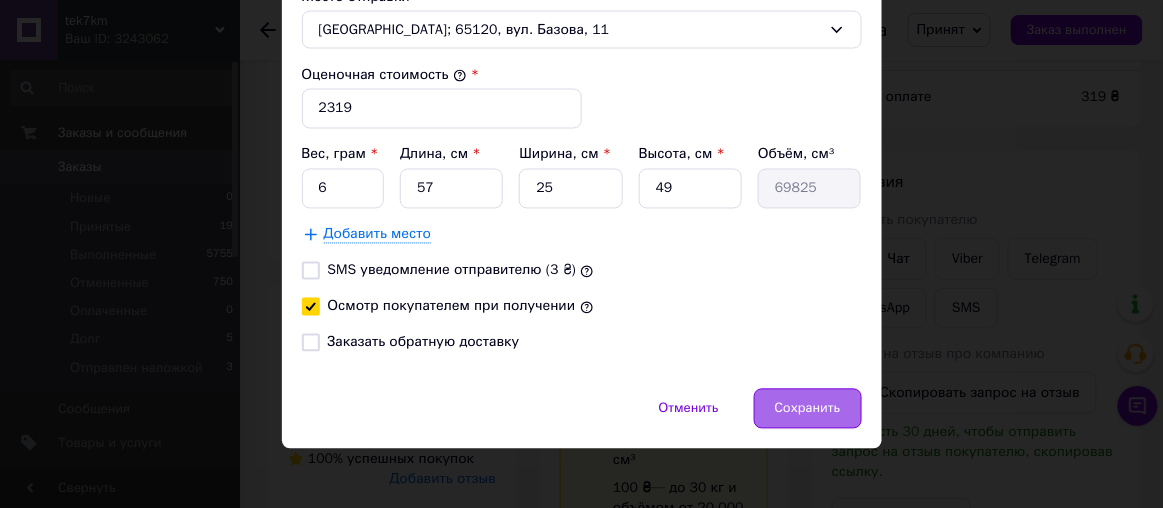 click on "Сохранить" at bounding box center (808, 409) 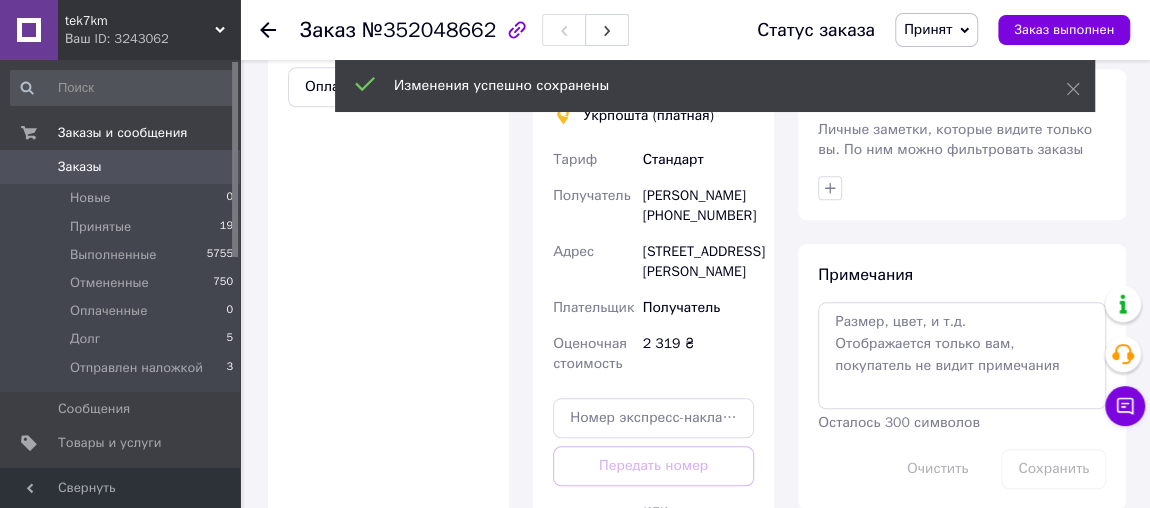 scroll, scrollTop: 1090, scrollLeft: 0, axis: vertical 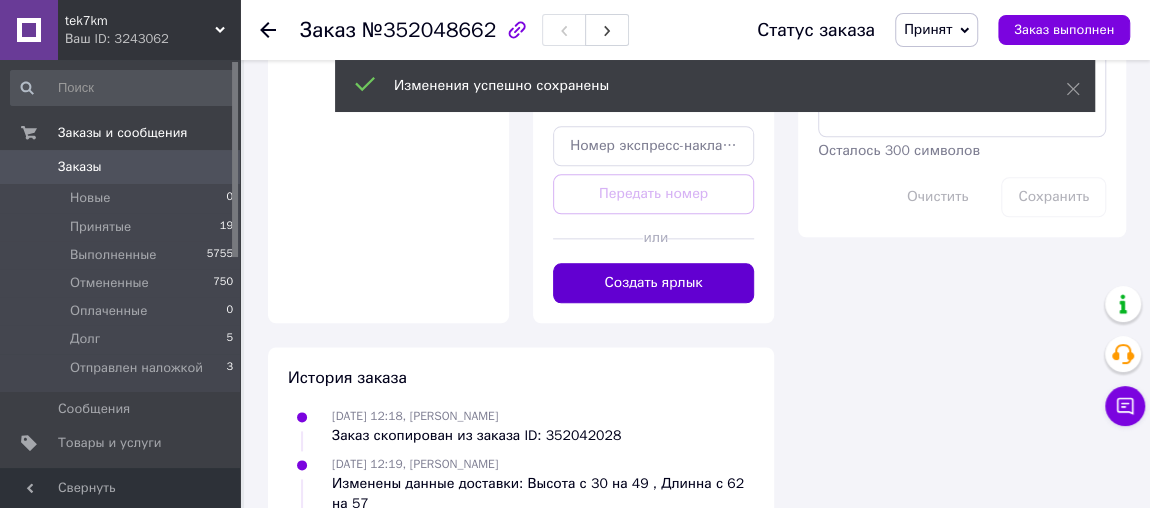 click on "Создать ярлык" at bounding box center [653, 283] 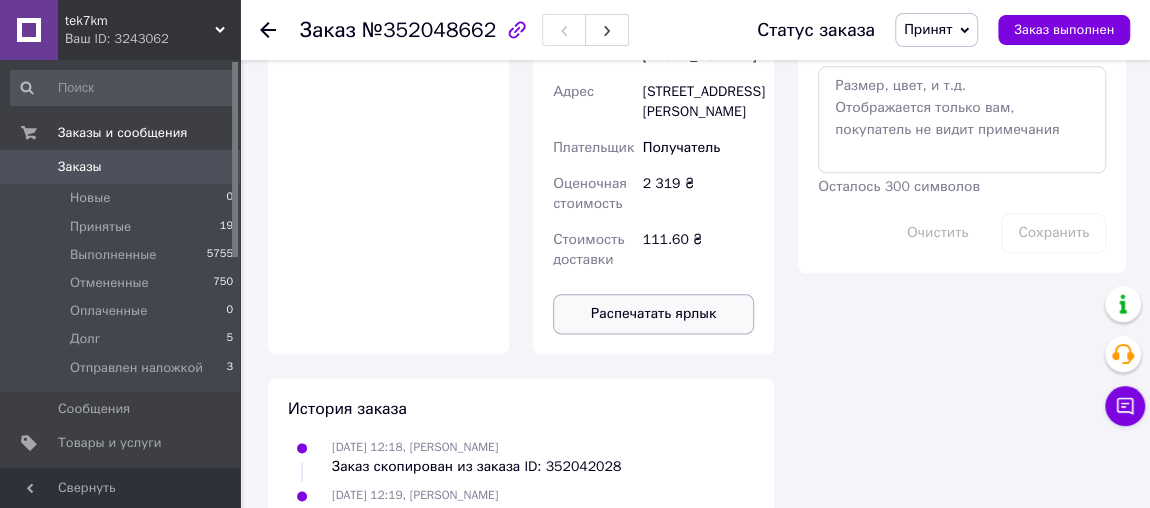 click on "Распечатать ярлык" at bounding box center [653, 314] 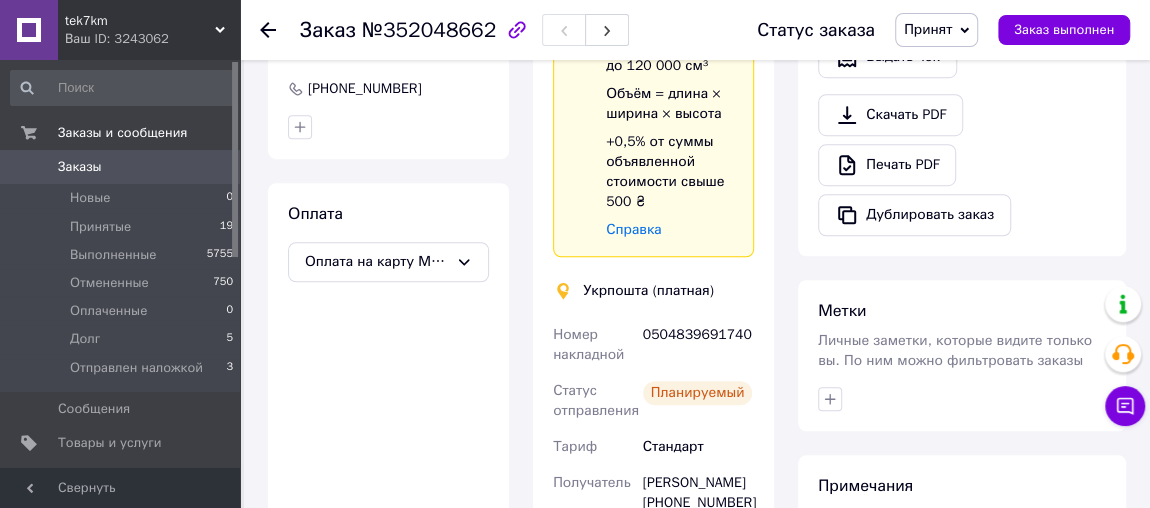 scroll, scrollTop: 636, scrollLeft: 0, axis: vertical 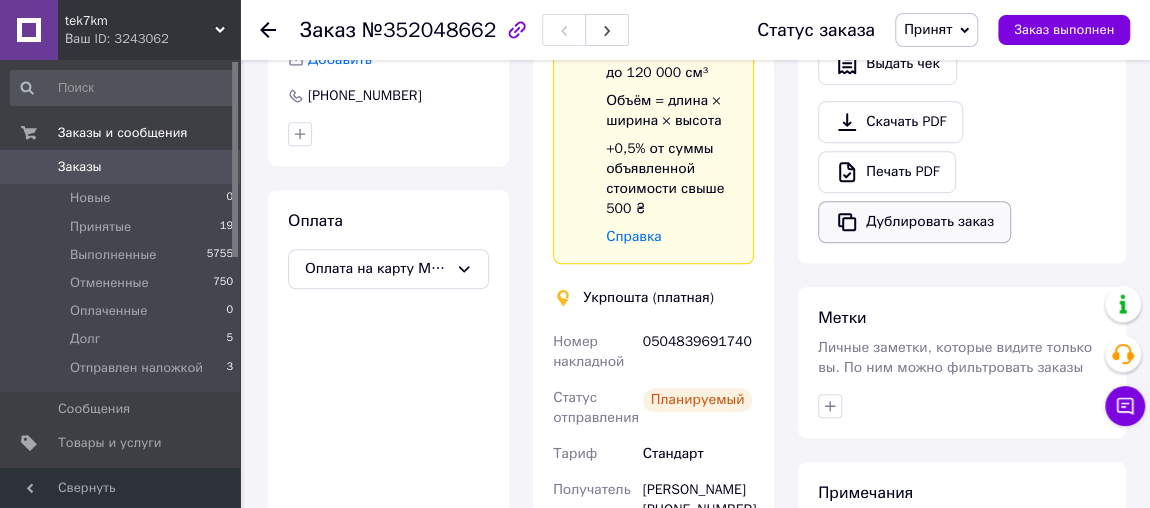 click on "Дублировать заказ" at bounding box center [914, 222] 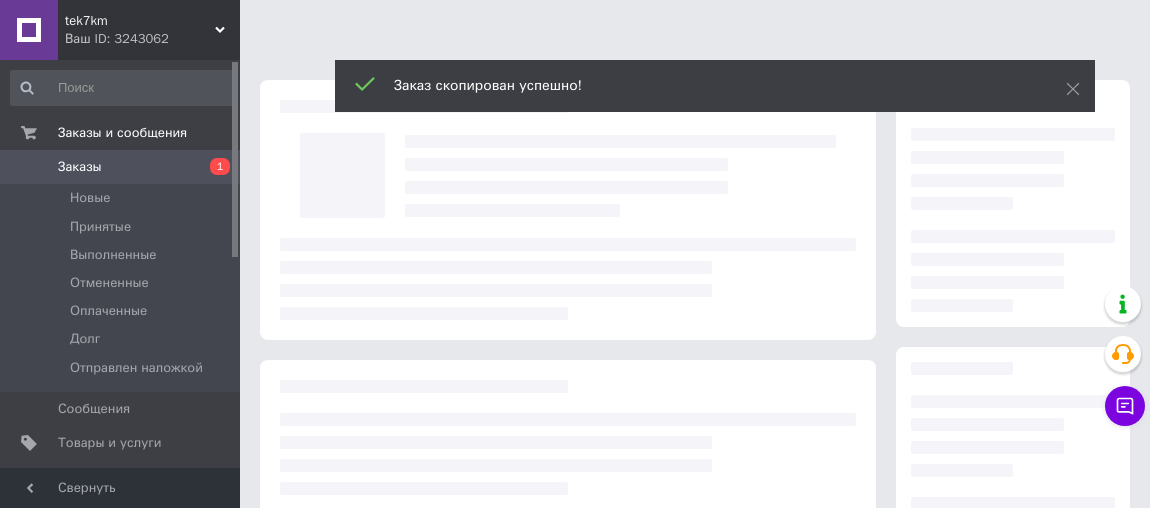 scroll, scrollTop: 0, scrollLeft: 0, axis: both 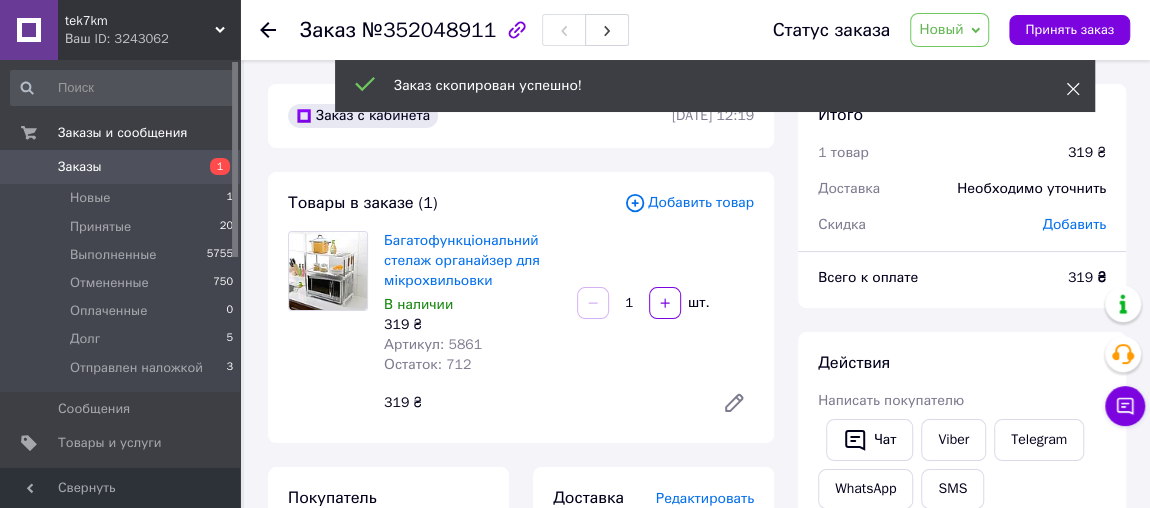 click 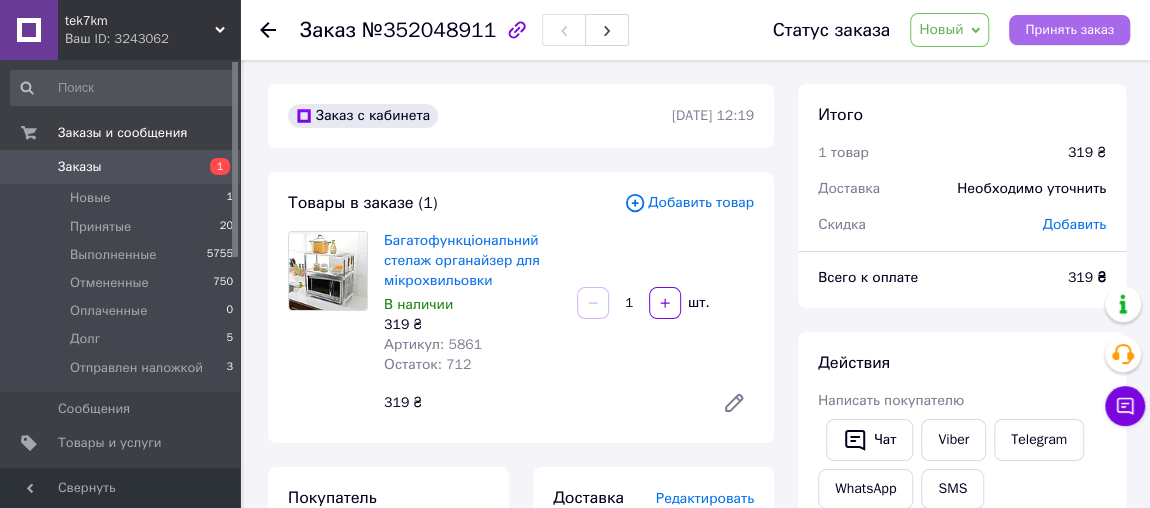 click on "Принять заказ" at bounding box center [1069, 30] 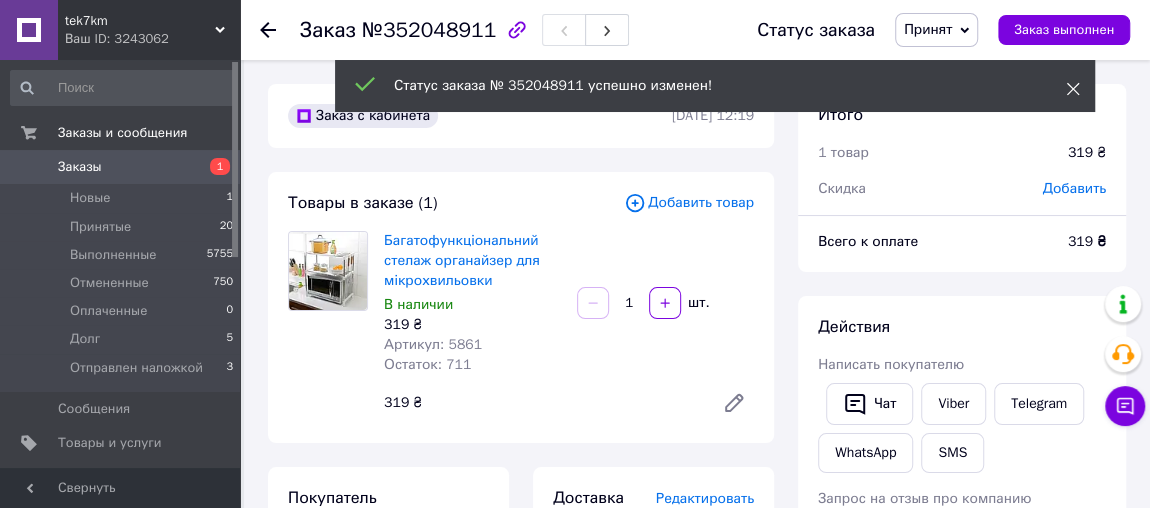 click 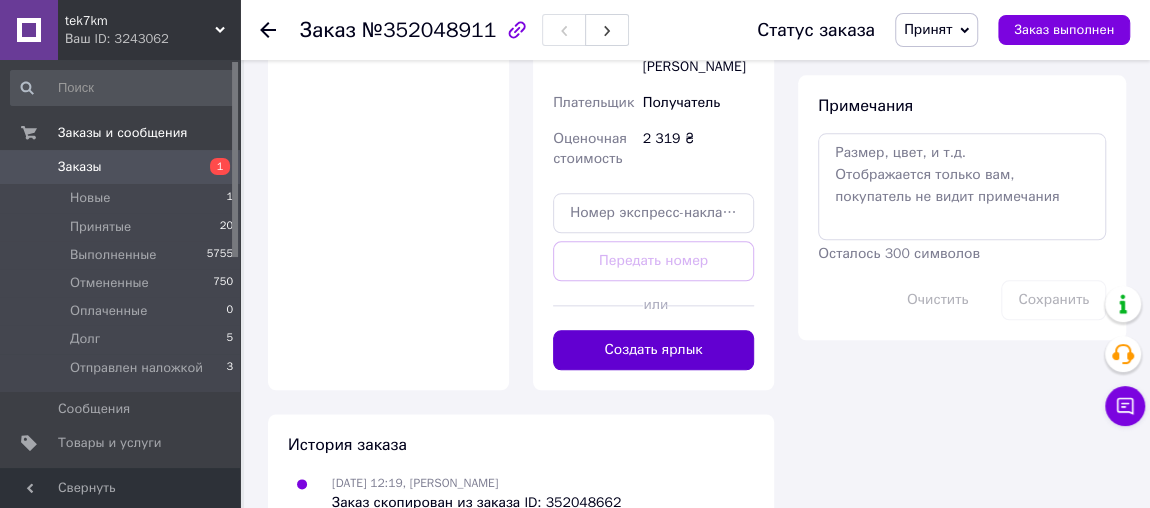 scroll, scrollTop: 1090, scrollLeft: 0, axis: vertical 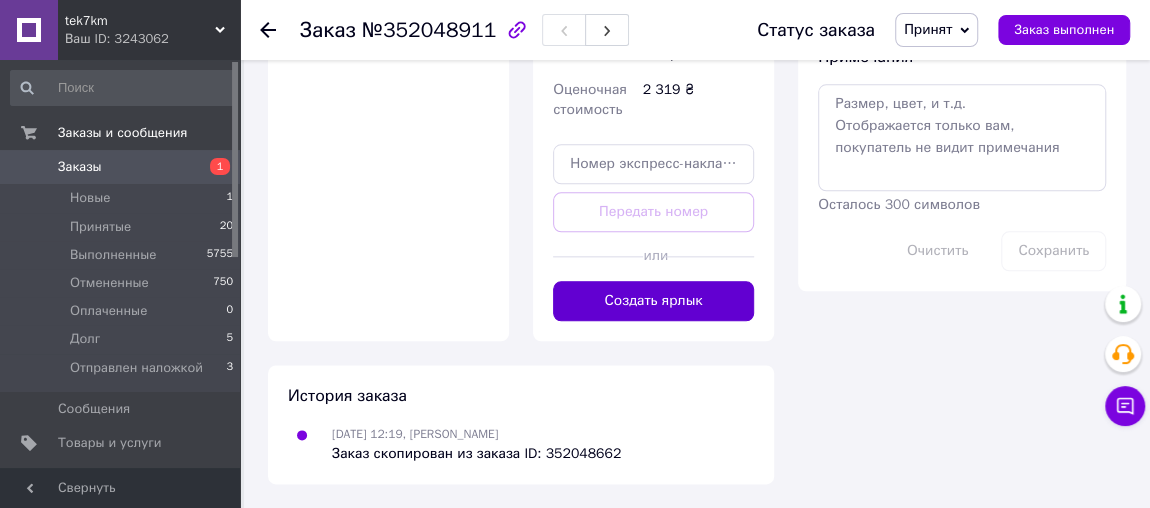 click on "Создать ярлык" at bounding box center (653, 301) 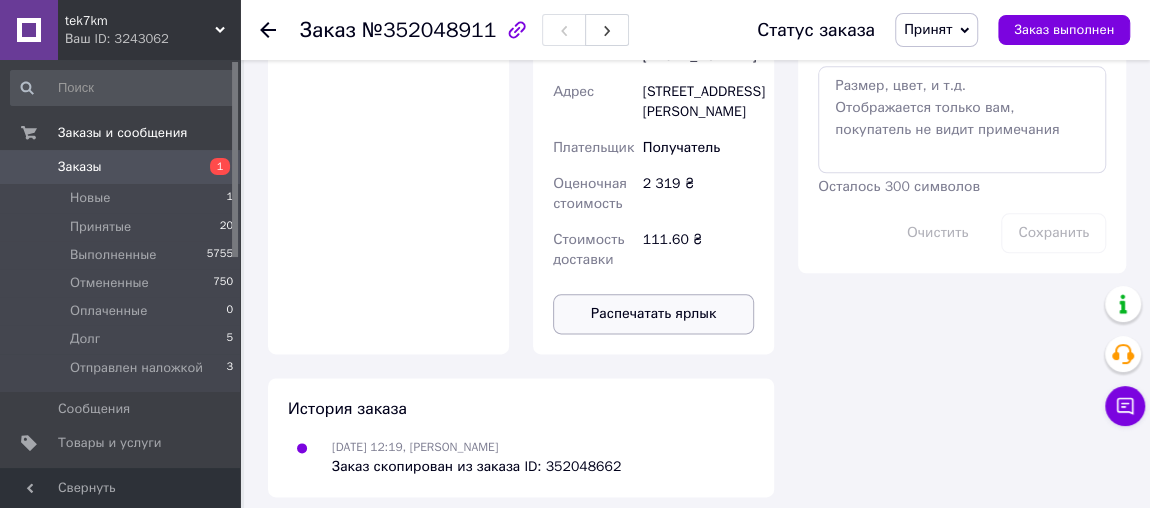 click on "Распечатать ярлык" at bounding box center [653, 314] 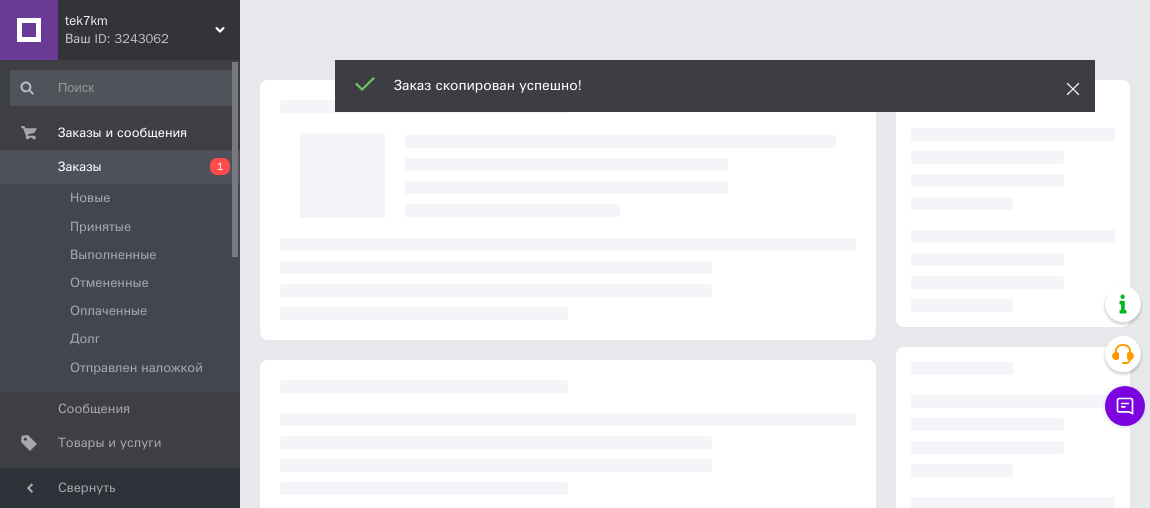 scroll, scrollTop: 0, scrollLeft: 0, axis: both 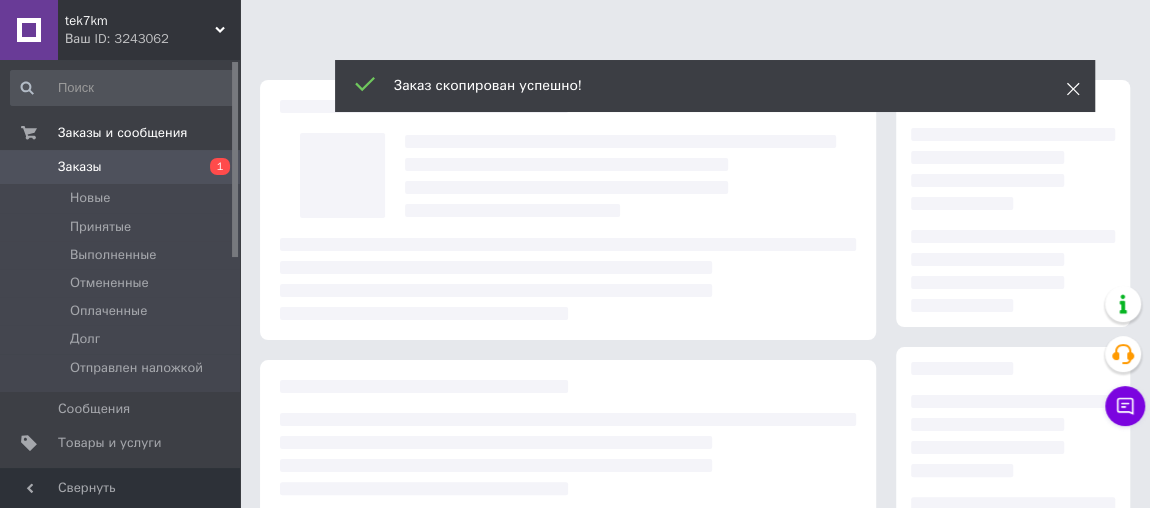 click 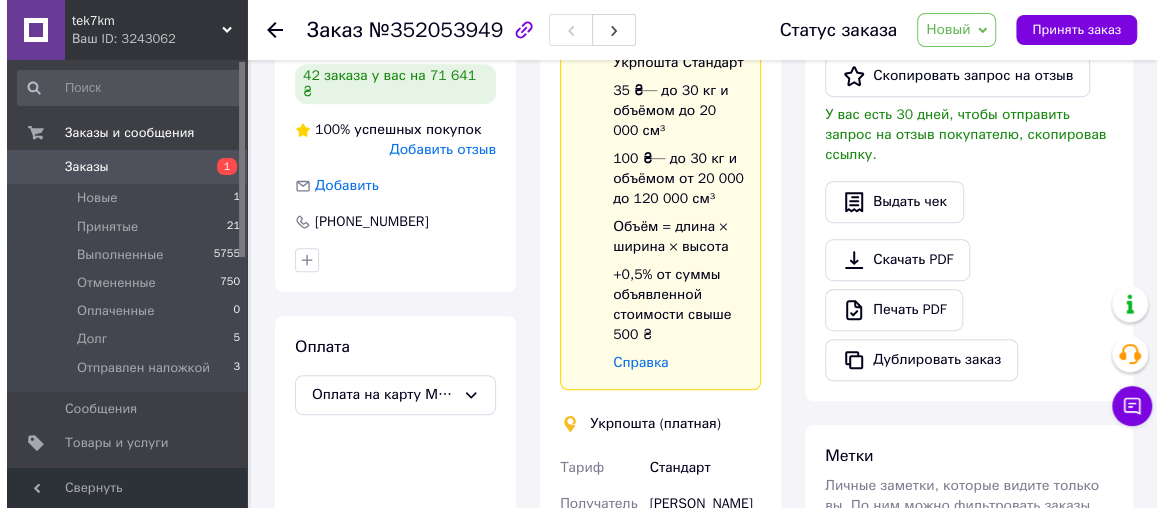scroll, scrollTop: 409, scrollLeft: 0, axis: vertical 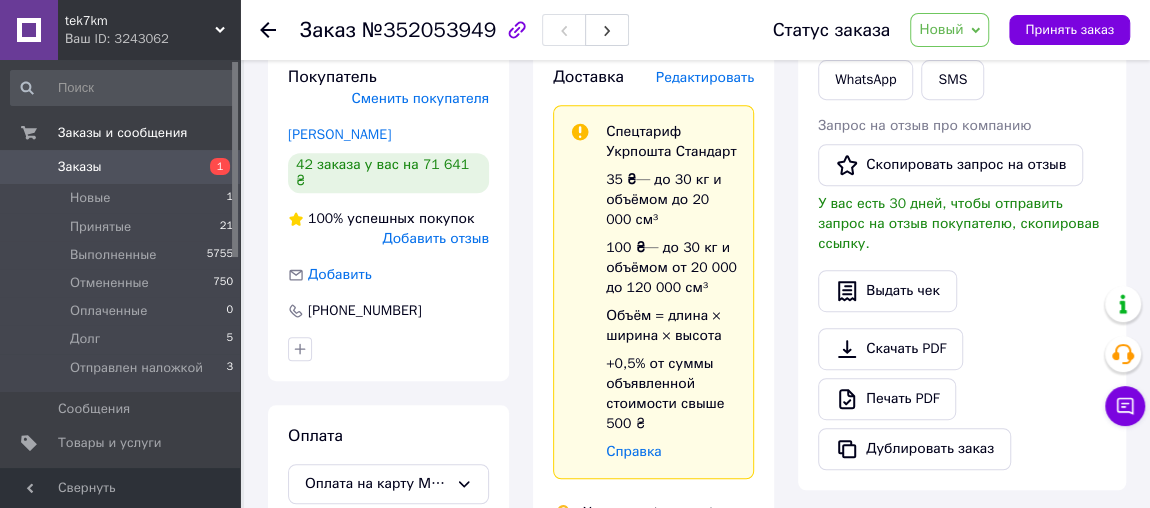 click on "Редактировать" at bounding box center [705, 77] 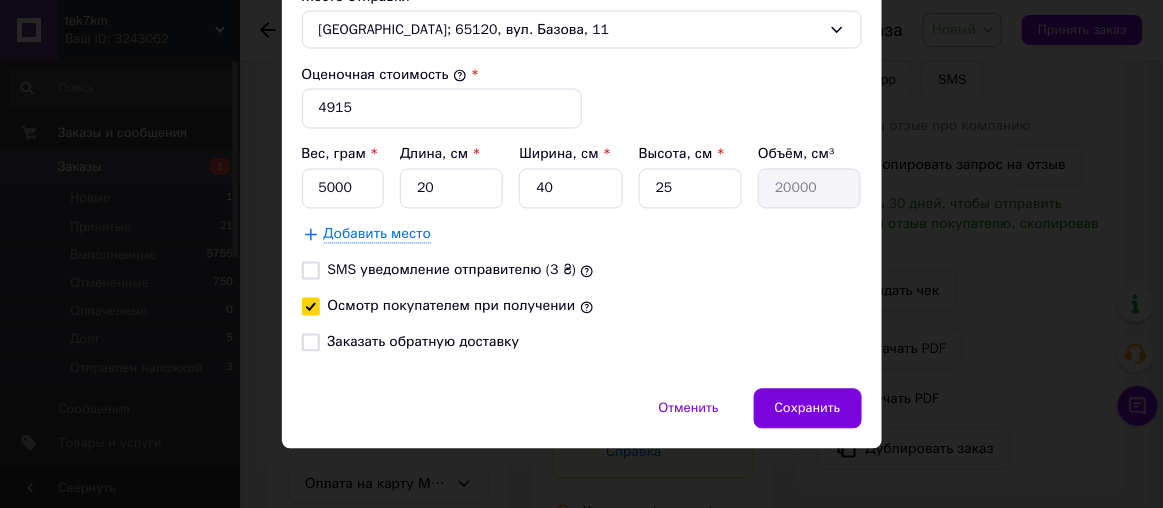 scroll, scrollTop: 623, scrollLeft: 0, axis: vertical 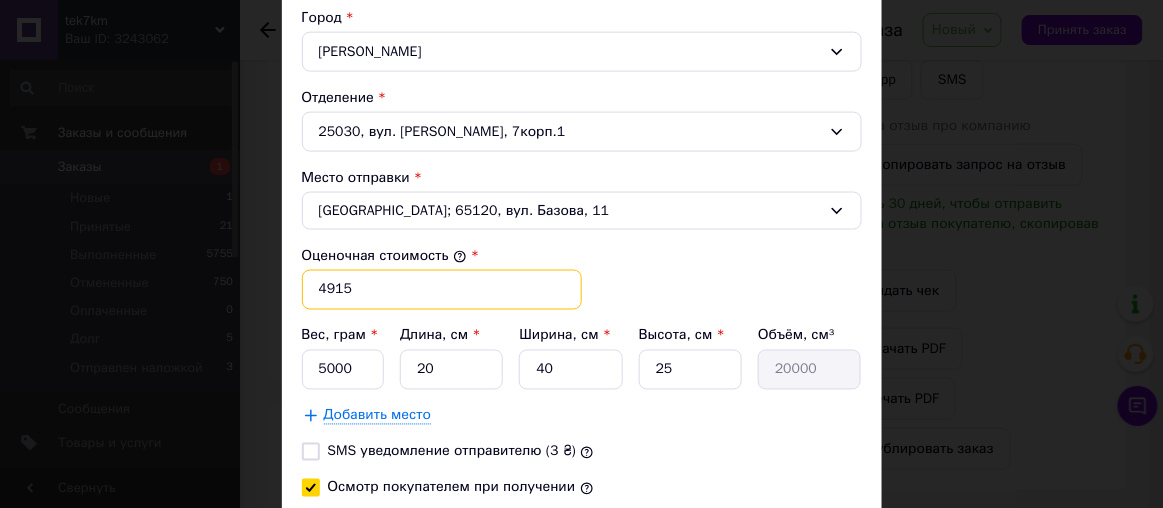 drag, startPoint x: 323, startPoint y: 277, endPoint x: 310, endPoint y: 272, distance: 13.928389 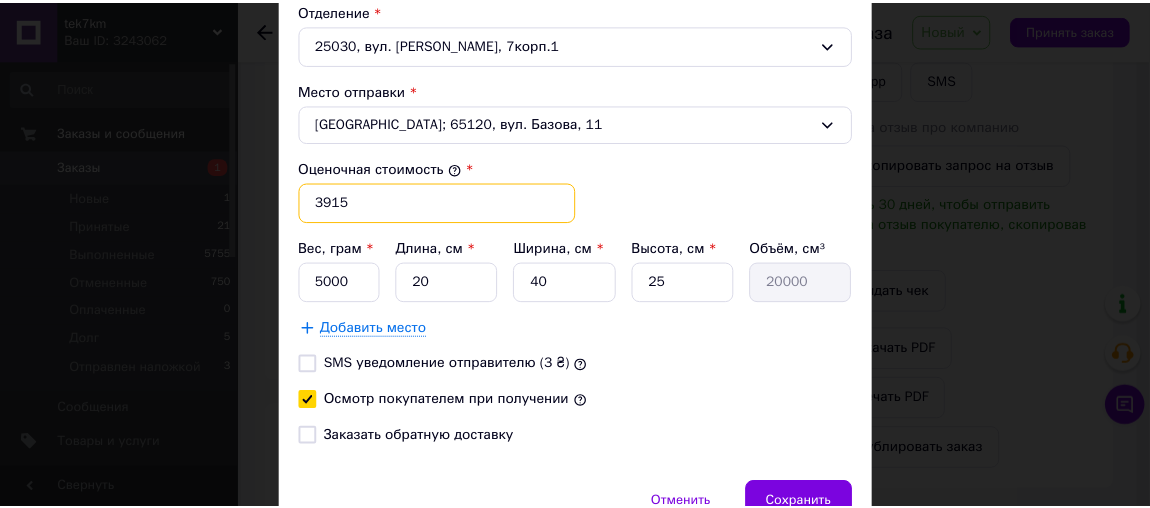 scroll, scrollTop: 804, scrollLeft: 0, axis: vertical 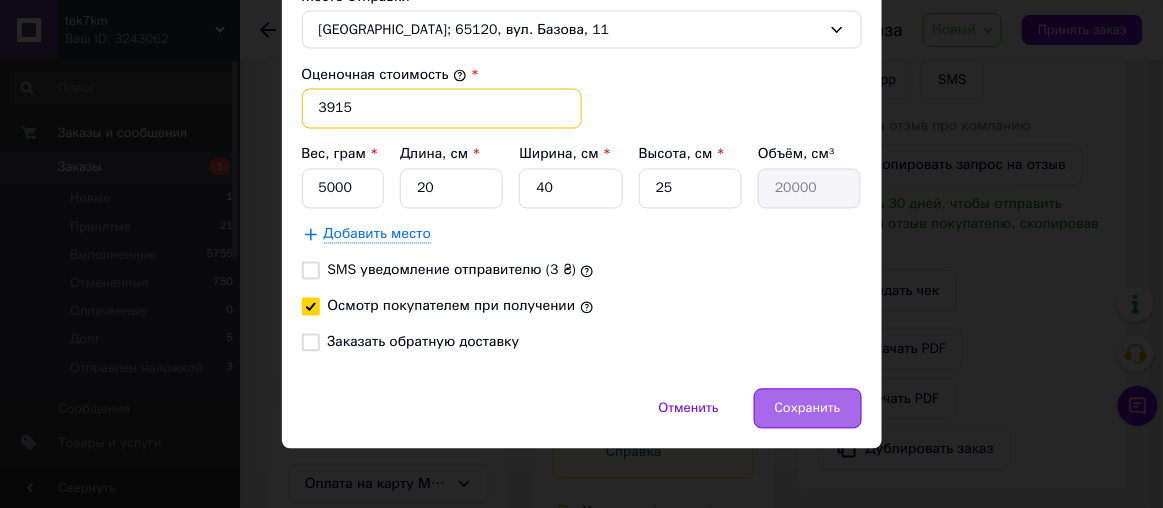 type on "3915" 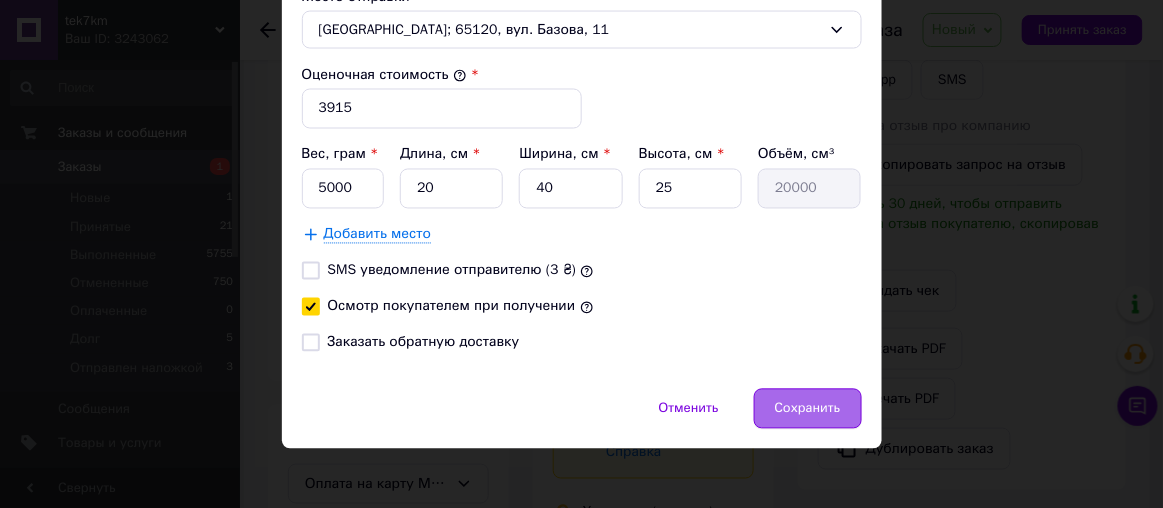 click on "Сохранить" at bounding box center [808, 409] 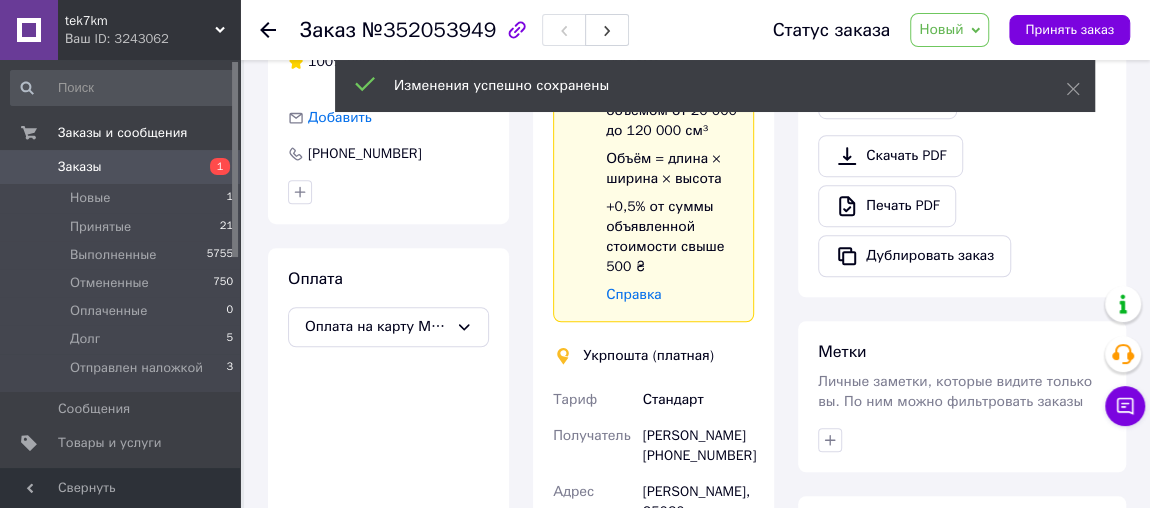 scroll, scrollTop: 590, scrollLeft: 0, axis: vertical 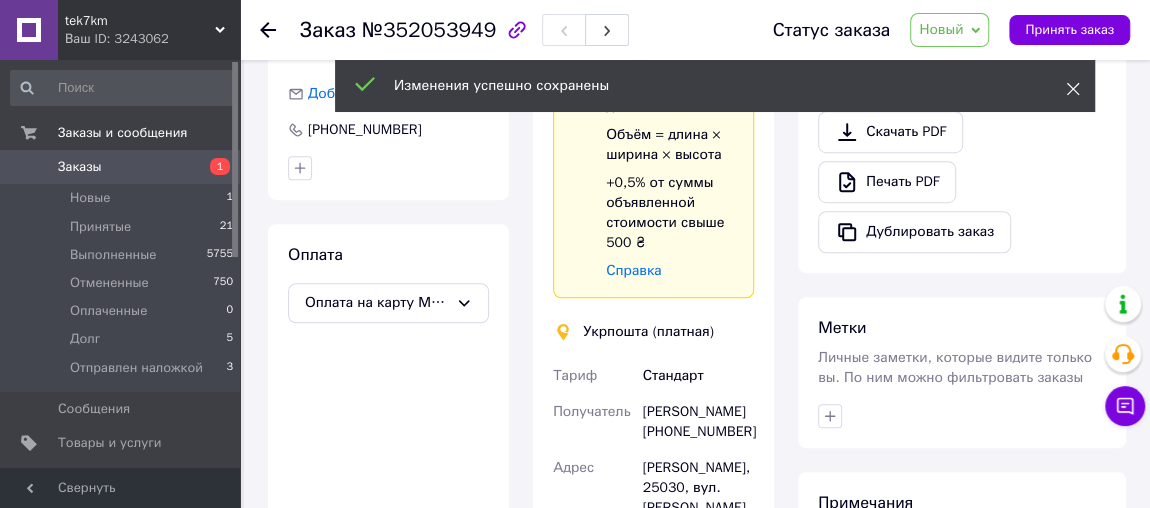 click 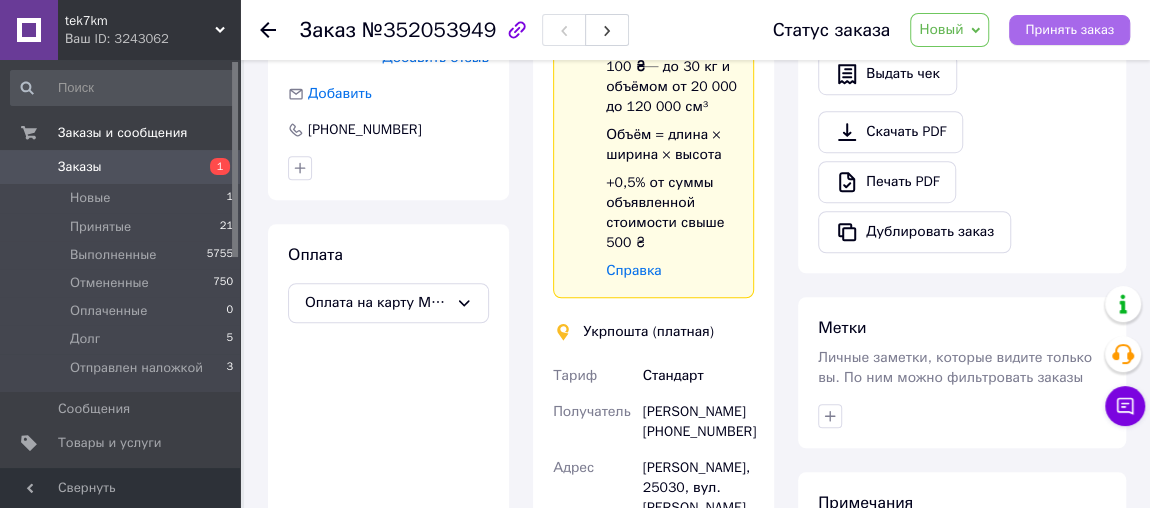 click on "Принять заказ" at bounding box center [1069, 30] 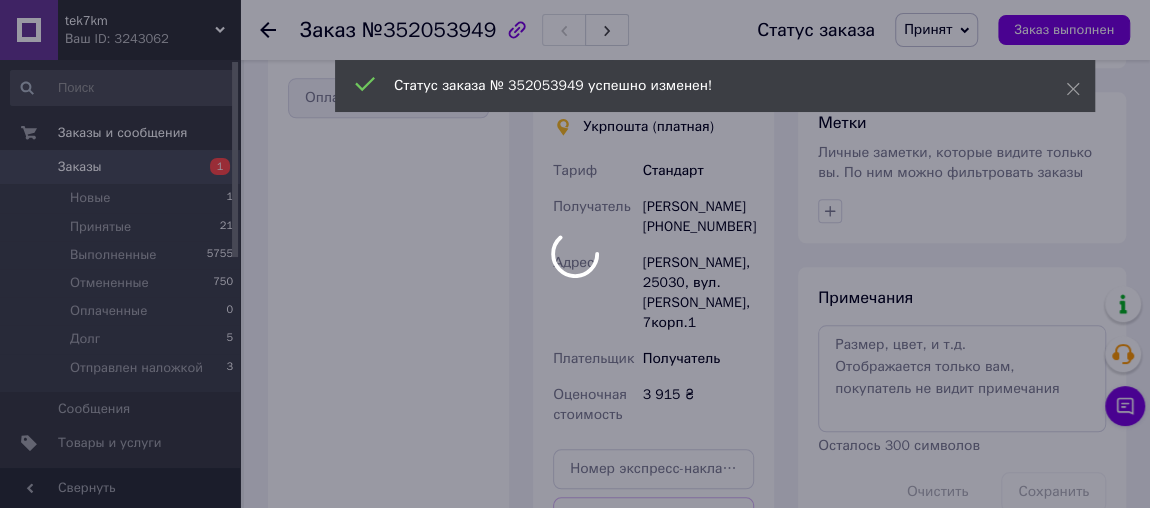 scroll, scrollTop: 863, scrollLeft: 0, axis: vertical 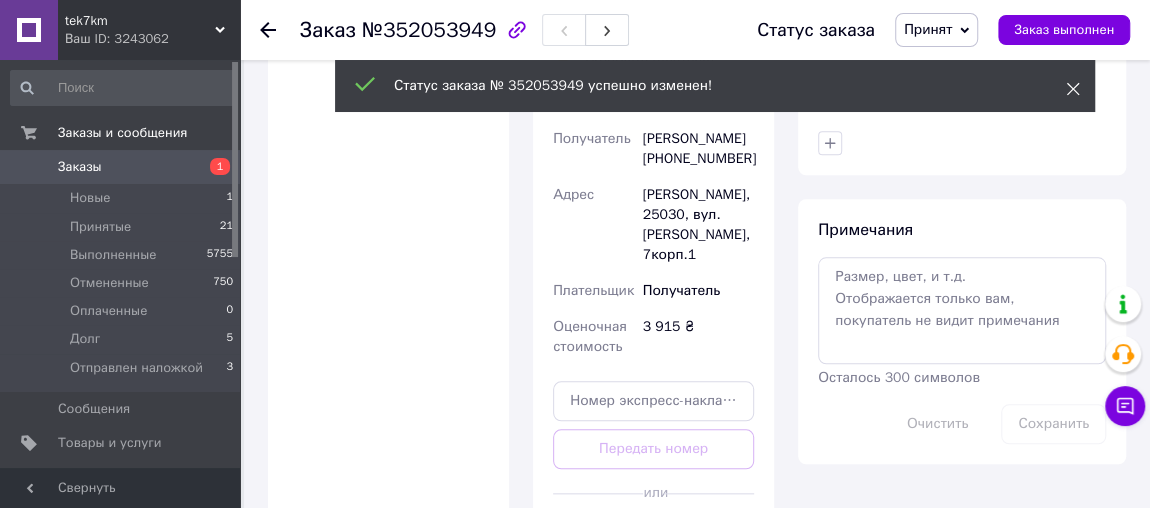 click 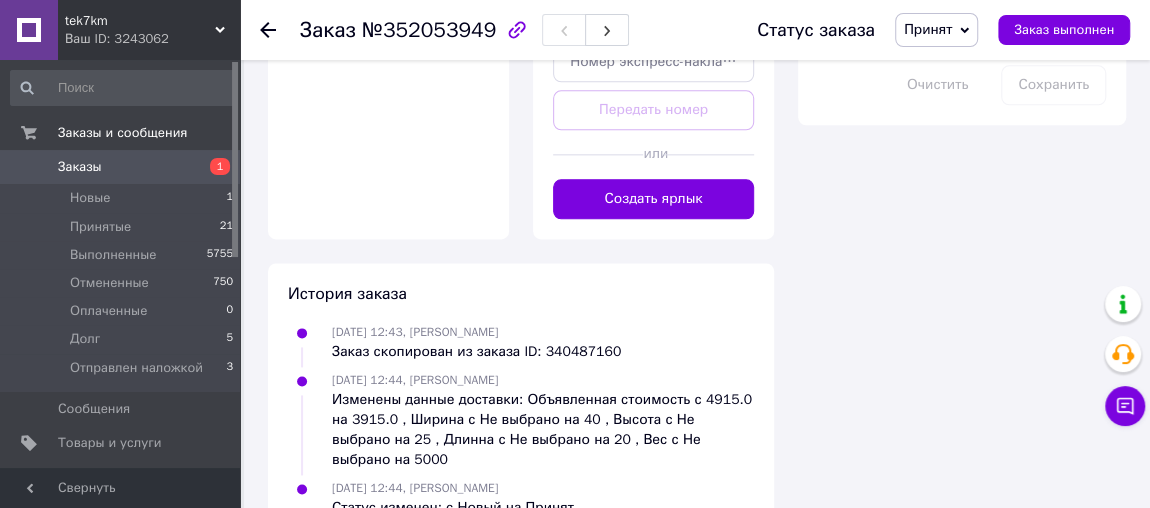 scroll, scrollTop: 1227, scrollLeft: 0, axis: vertical 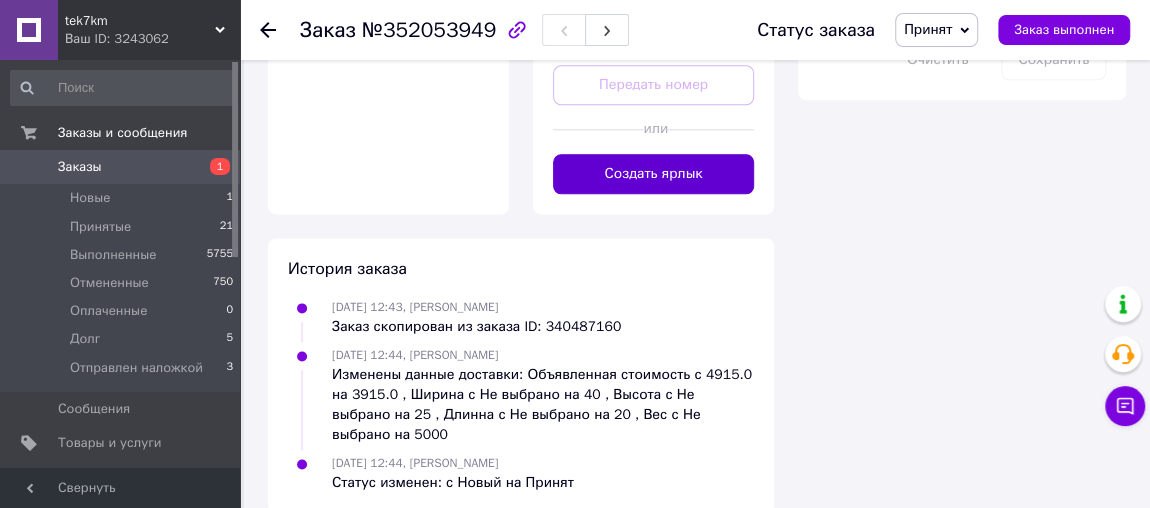 click on "Создать ярлык" at bounding box center (653, 174) 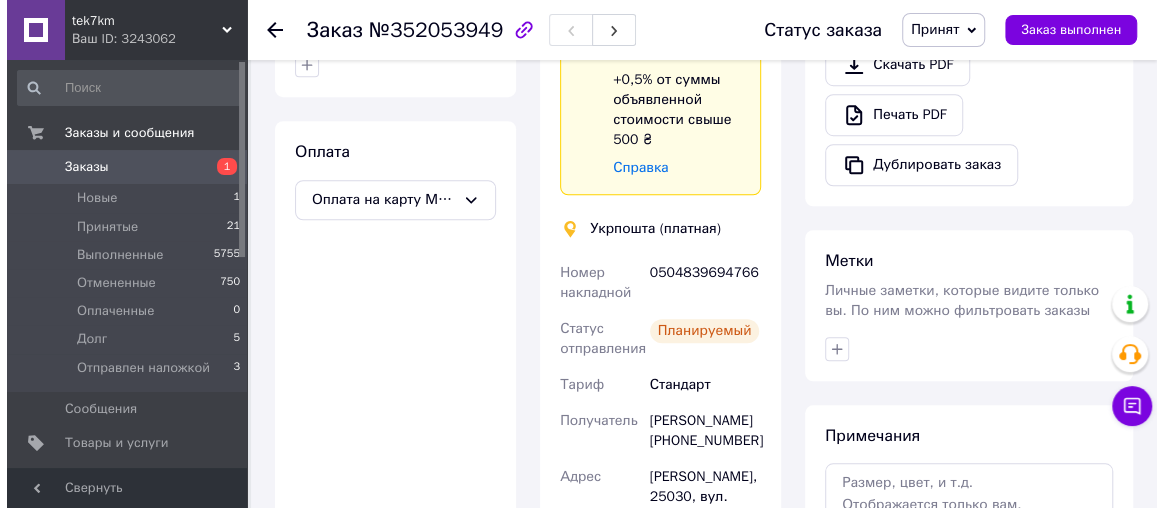 scroll, scrollTop: 409, scrollLeft: 0, axis: vertical 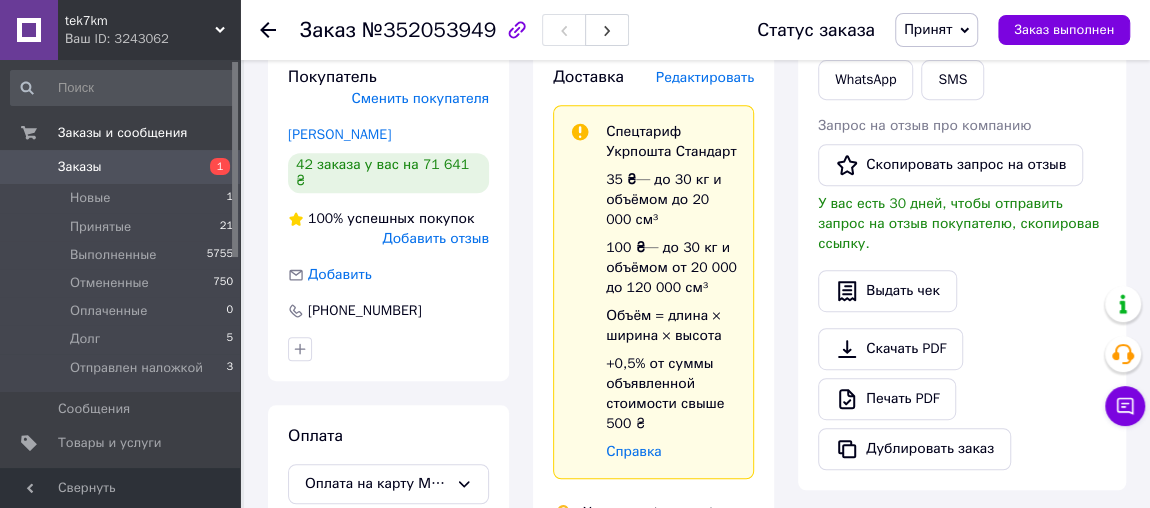 click on "Редактировать" at bounding box center (705, 77) 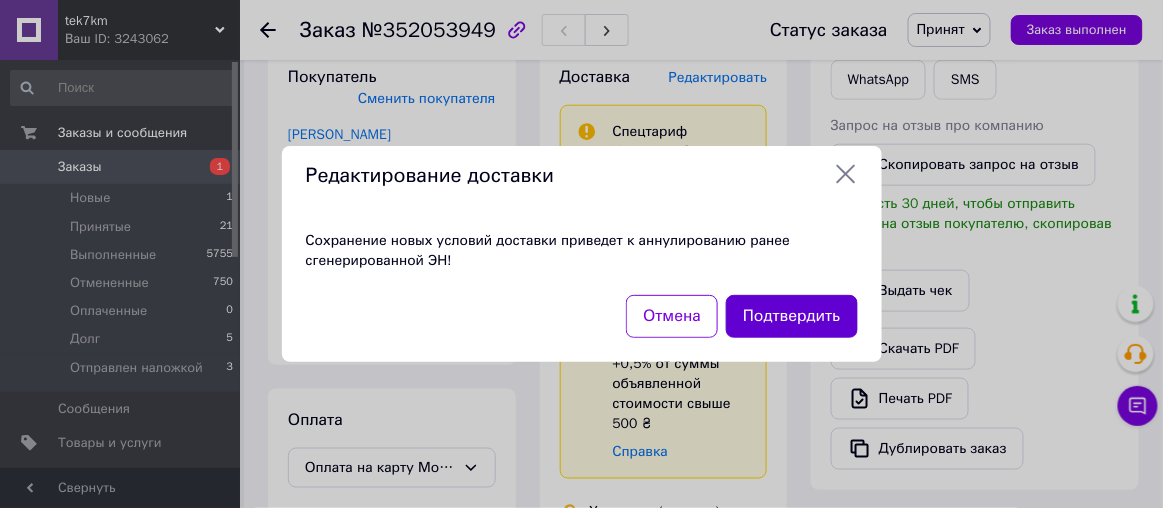 click on "Подтвердить" at bounding box center (791, 316) 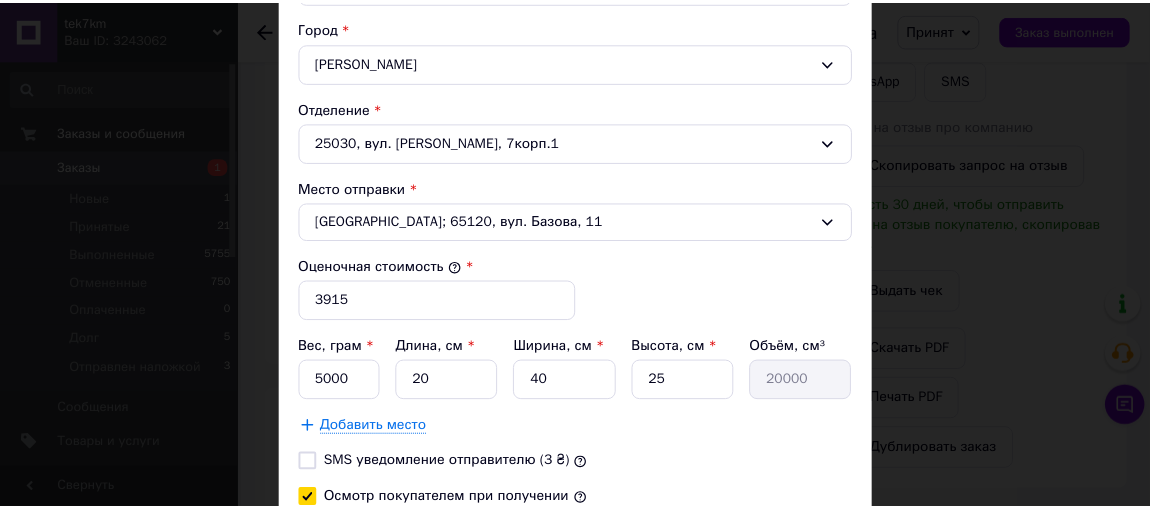 scroll, scrollTop: 804, scrollLeft: 0, axis: vertical 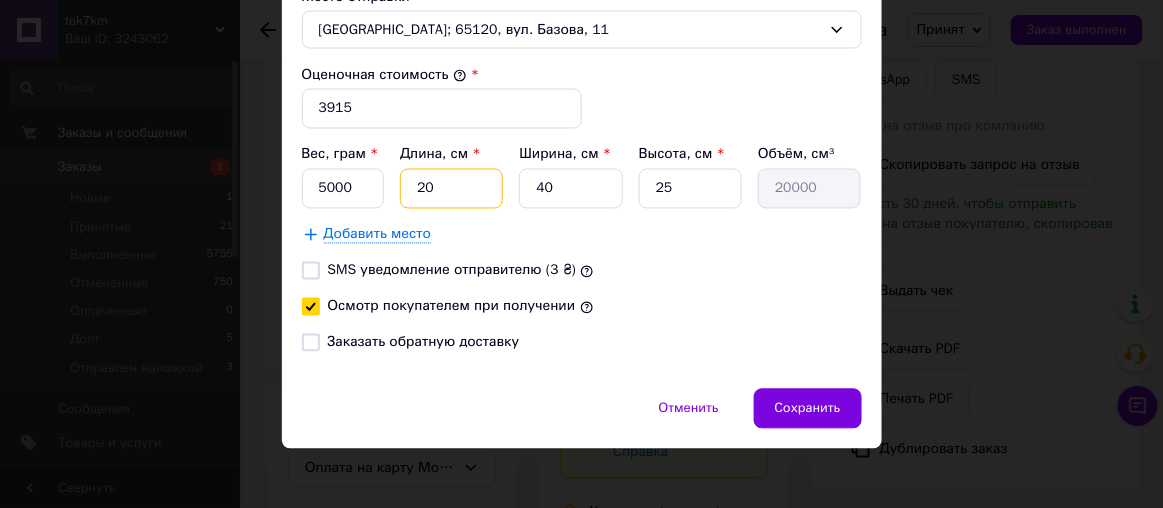 drag, startPoint x: 435, startPoint y: 180, endPoint x: 410, endPoint y: 174, distance: 25.70992 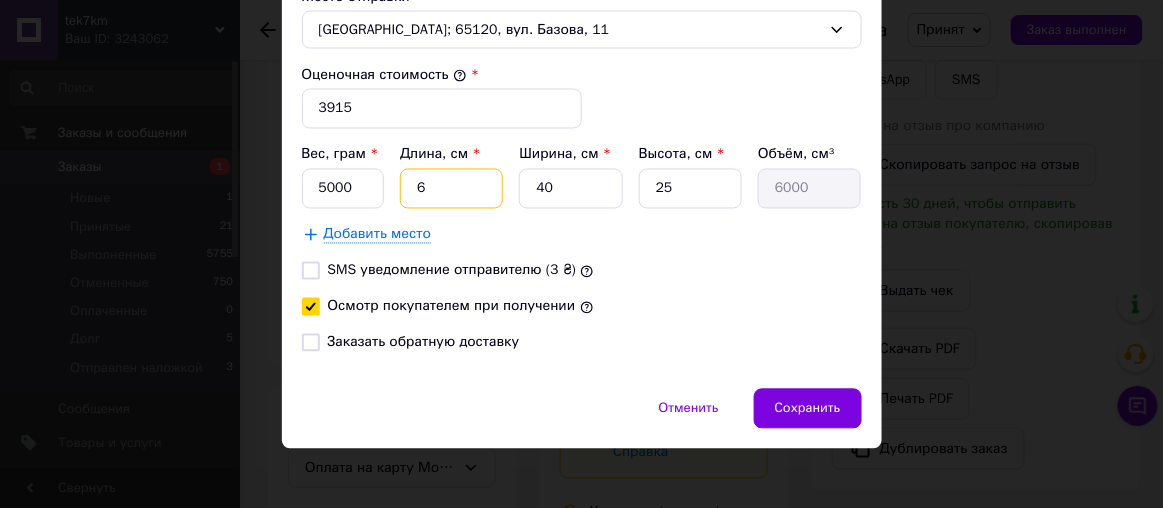 type on "60" 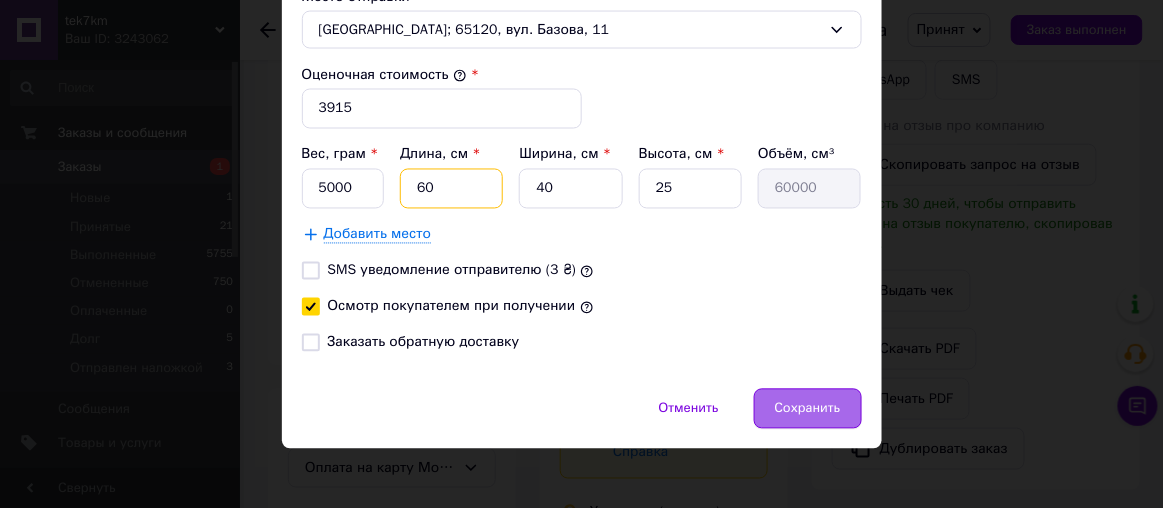 type on "60" 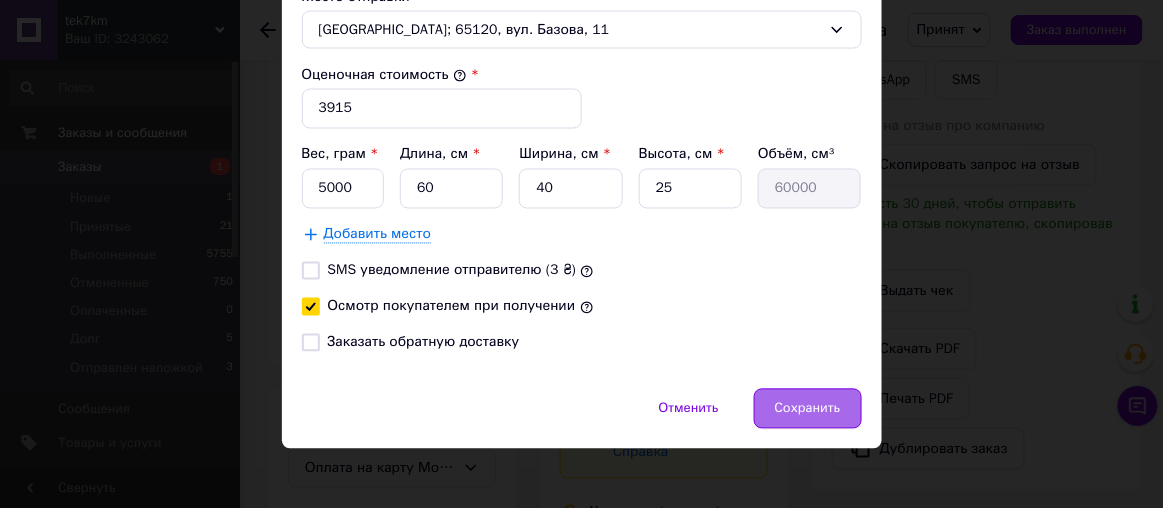 click on "Сохранить" at bounding box center (808, 409) 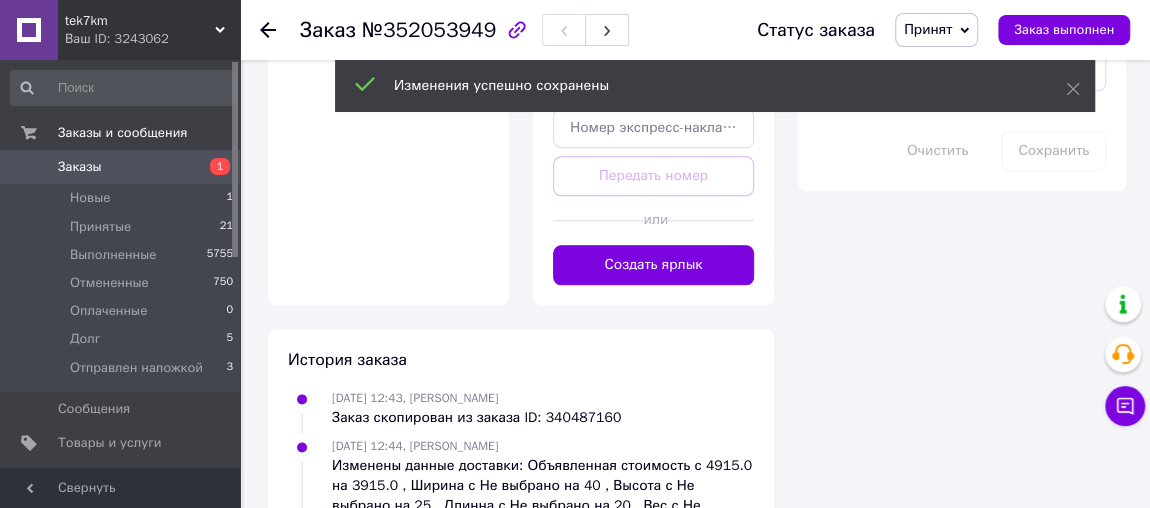 scroll, scrollTop: 1318, scrollLeft: 0, axis: vertical 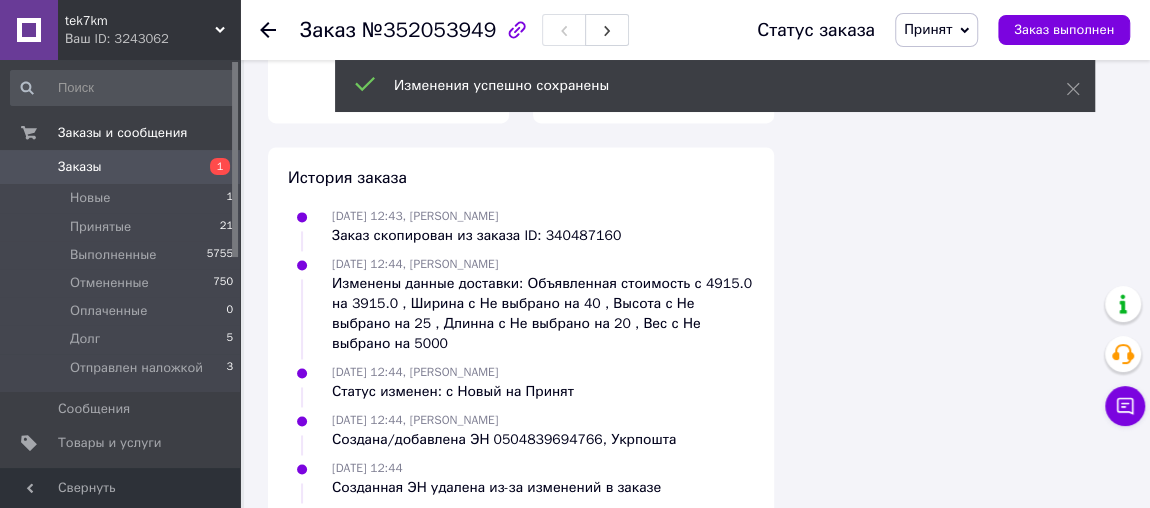 click on "Создать ярлык" at bounding box center (653, 83) 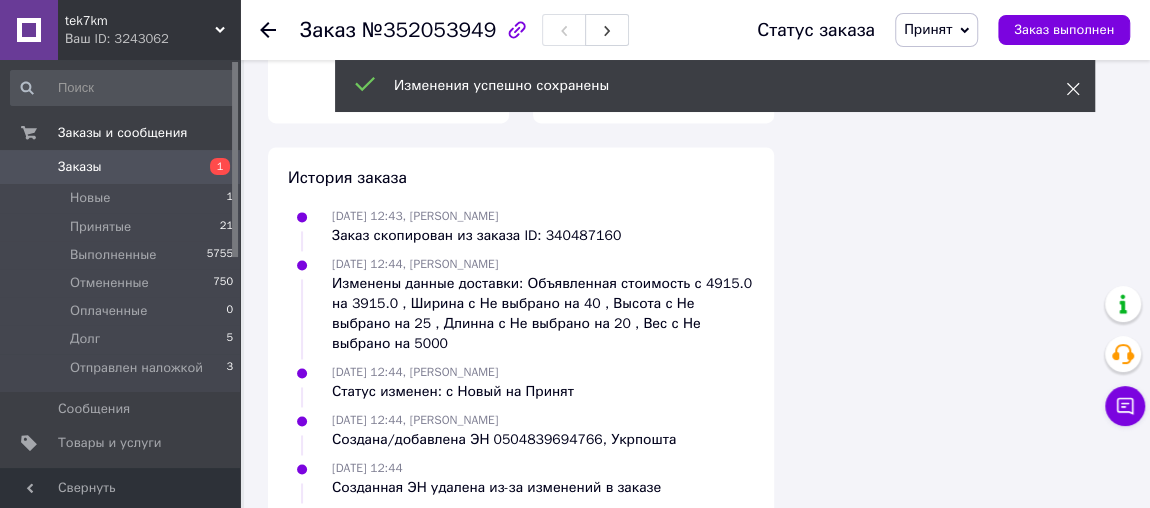 click 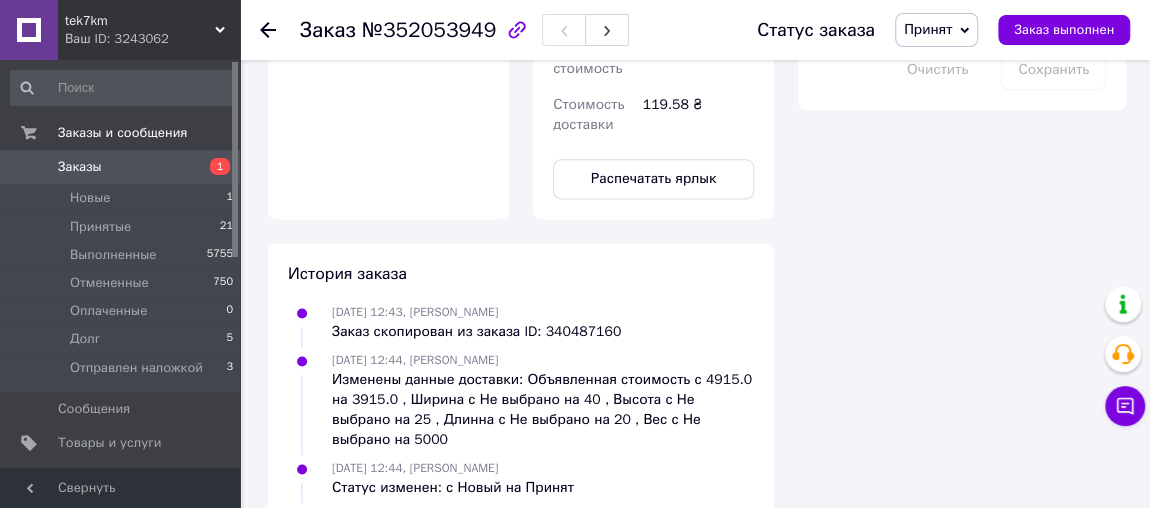 scroll, scrollTop: 1227, scrollLeft: 0, axis: vertical 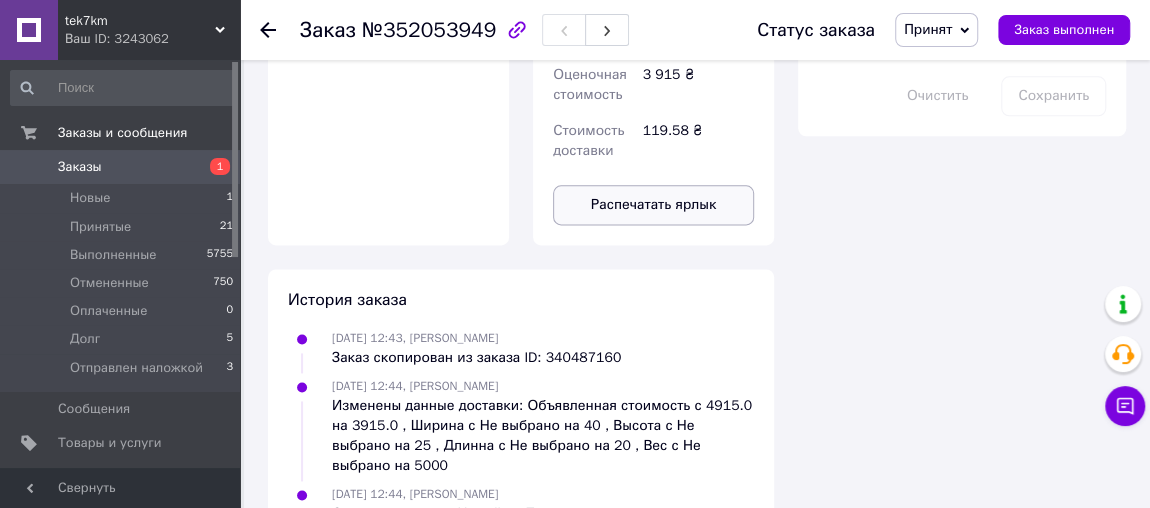 click on "Распечатать ярлык" at bounding box center (653, 205) 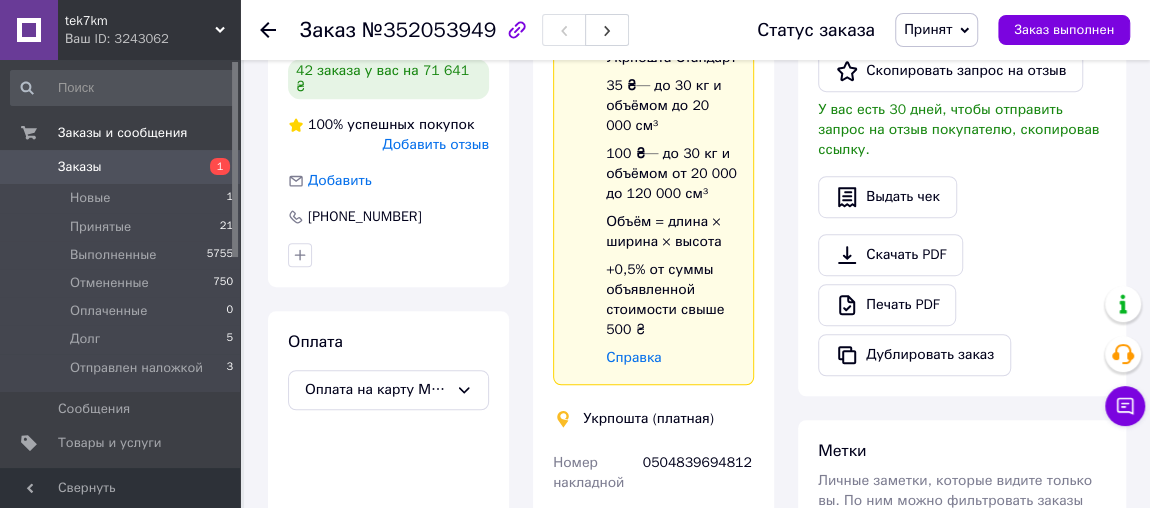 scroll, scrollTop: 499, scrollLeft: 0, axis: vertical 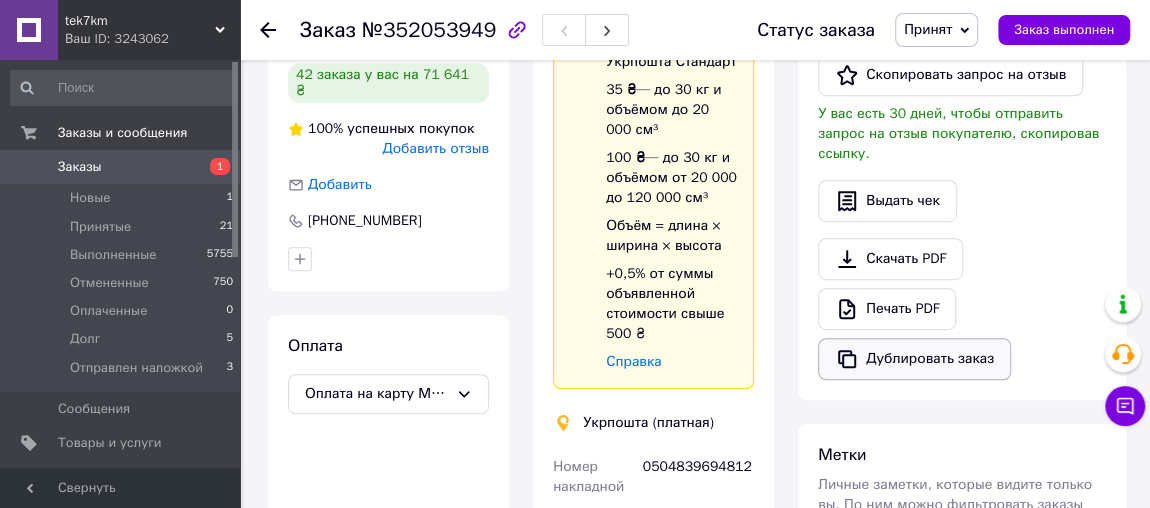 click on "Дублировать заказ" at bounding box center [914, 359] 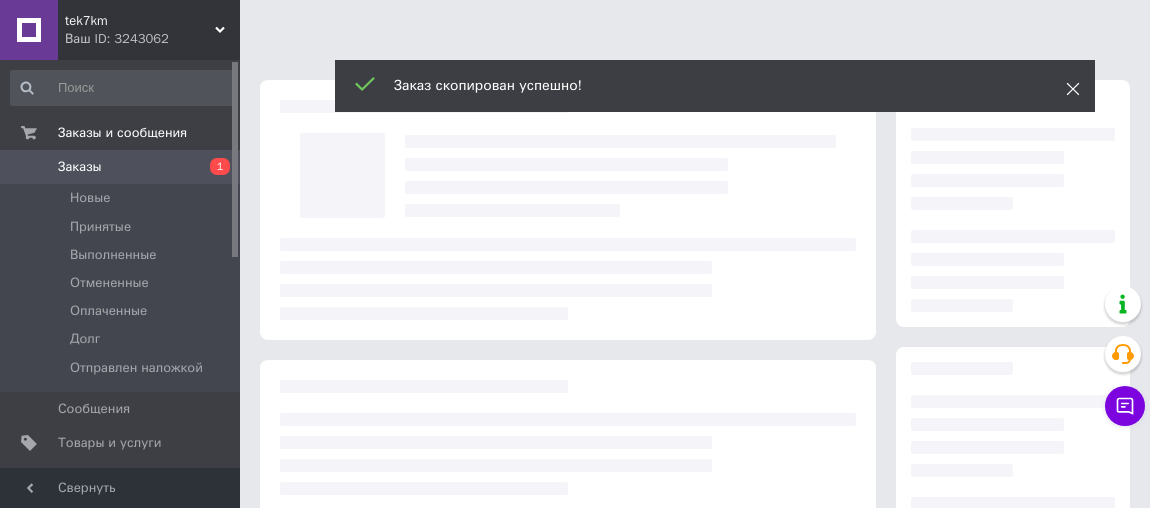 click 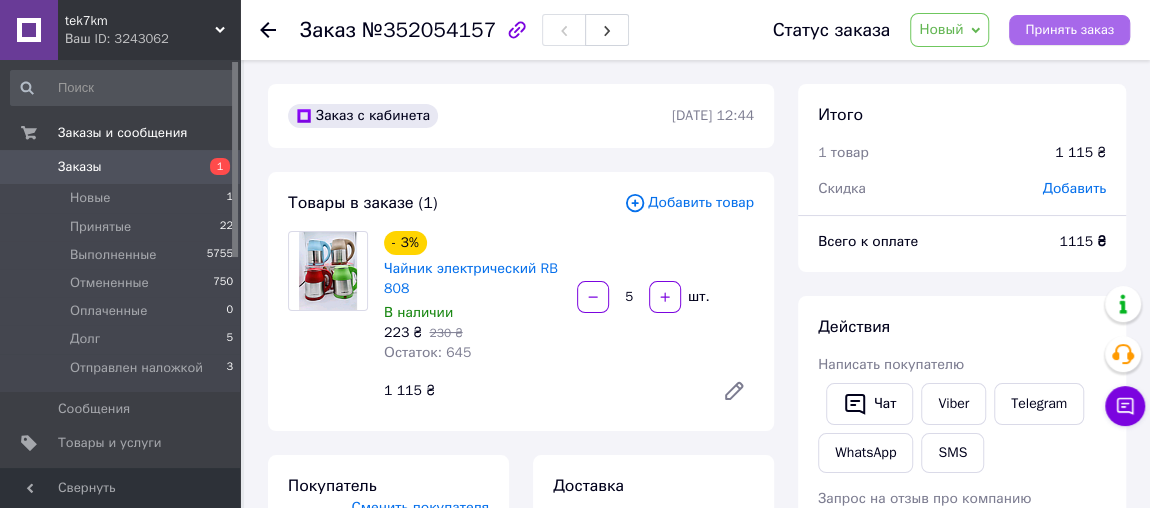 click on "Принять заказ" at bounding box center [1069, 30] 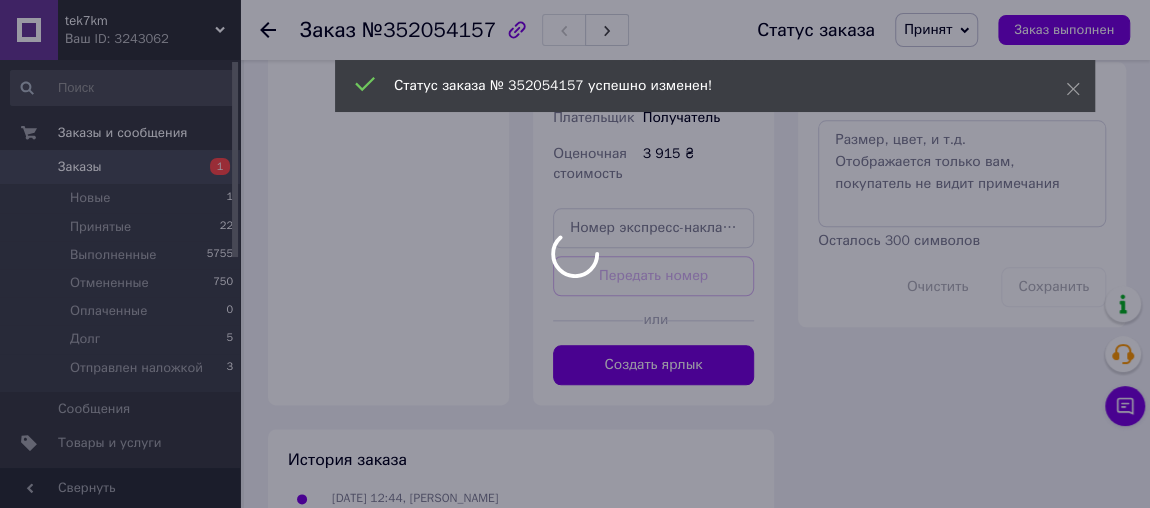 scroll, scrollTop: 1090, scrollLeft: 0, axis: vertical 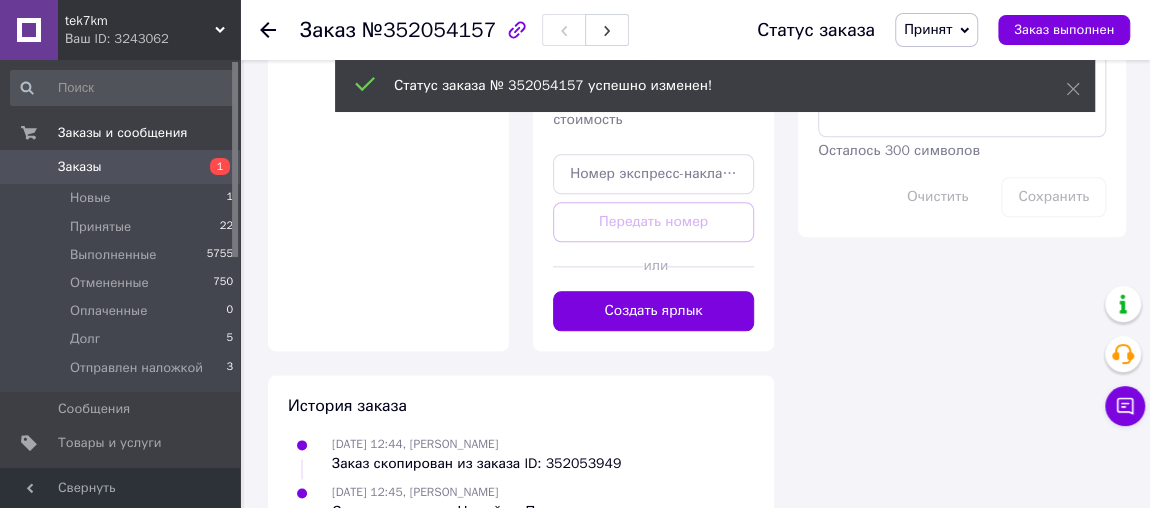 click on "tek7km Ваш ID: 3243062 Сайт tek7km Кабинет покупателя Проверить состояние системы Страница на портале Справка Выйти Заказы и сообщения Заказы 1 Новые 1 Принятые 22 Выполненные 5755 Отмененные 750 Оплаченные 0 Долг 5 Отправлен наложкой 3 Сообщения 0 Товары и услуги Уведомления 3 6 Показатели работы компании Панель управления Отзывы Клиенты Каталог ProSale Аналитика Управление сайтом Кошелек компании Маркет Настройки Тарифы и счета Prom микс 6 000 Свернуть
Заказ №352054157 Статус заказа Принят Выполнен Отменен Оплаченный - 3%" at bounding box center [575, -262] 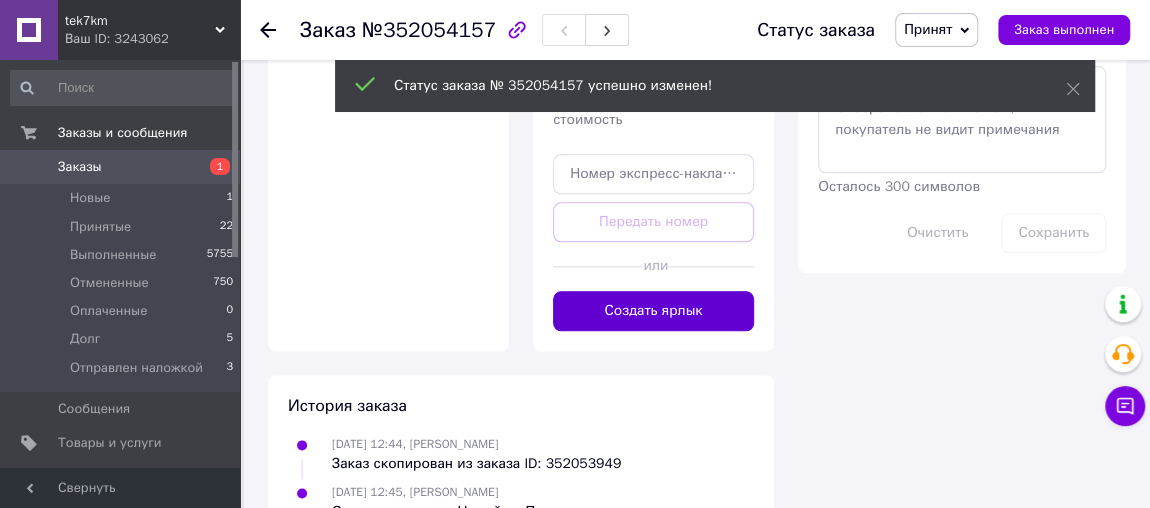 click on "Создать ярлык" at bounding box center [653, 311] 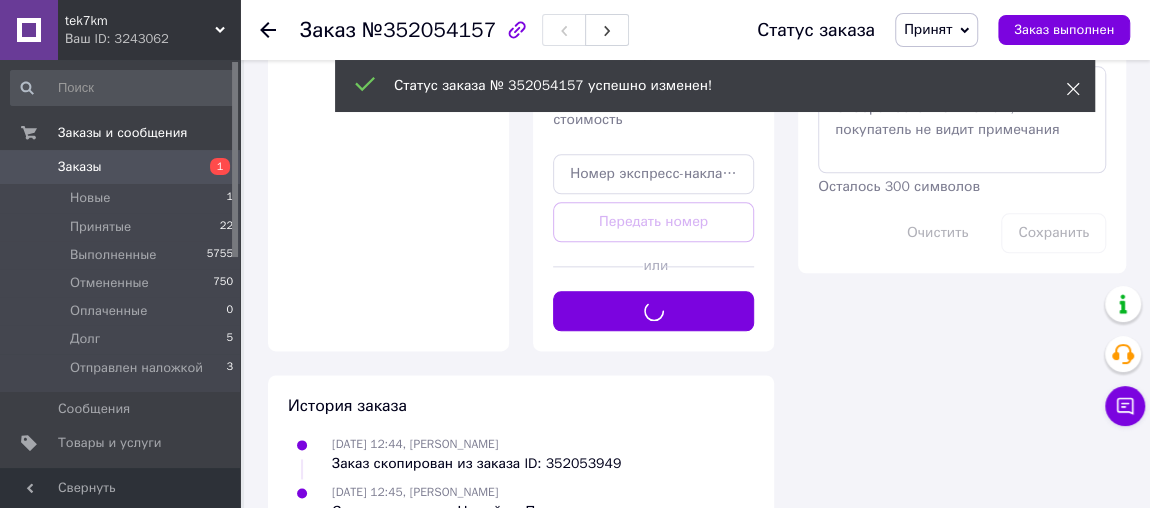 click 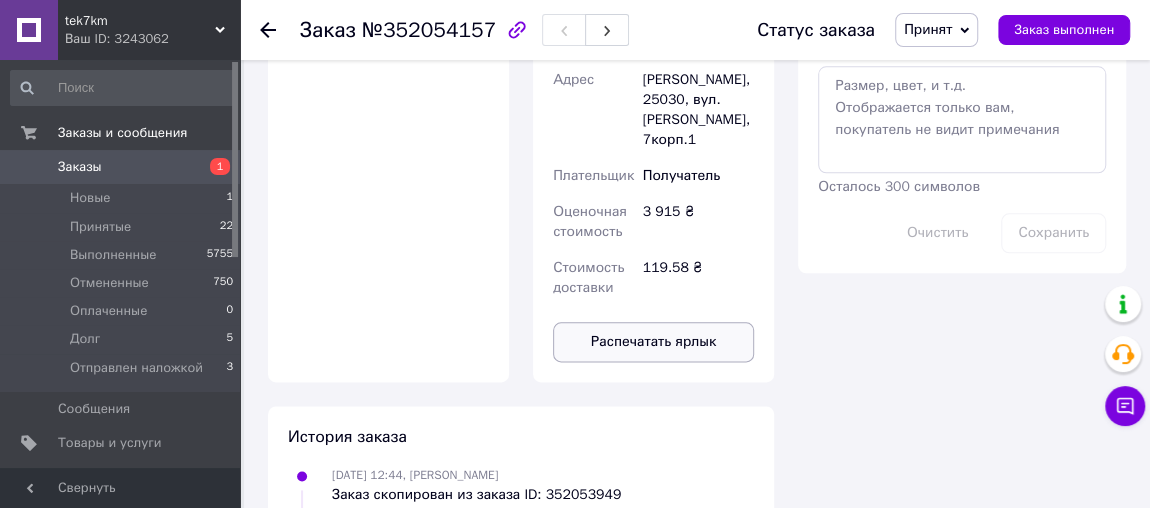 click on "Распечатать ярлык" at bounding box center (653, 342) 